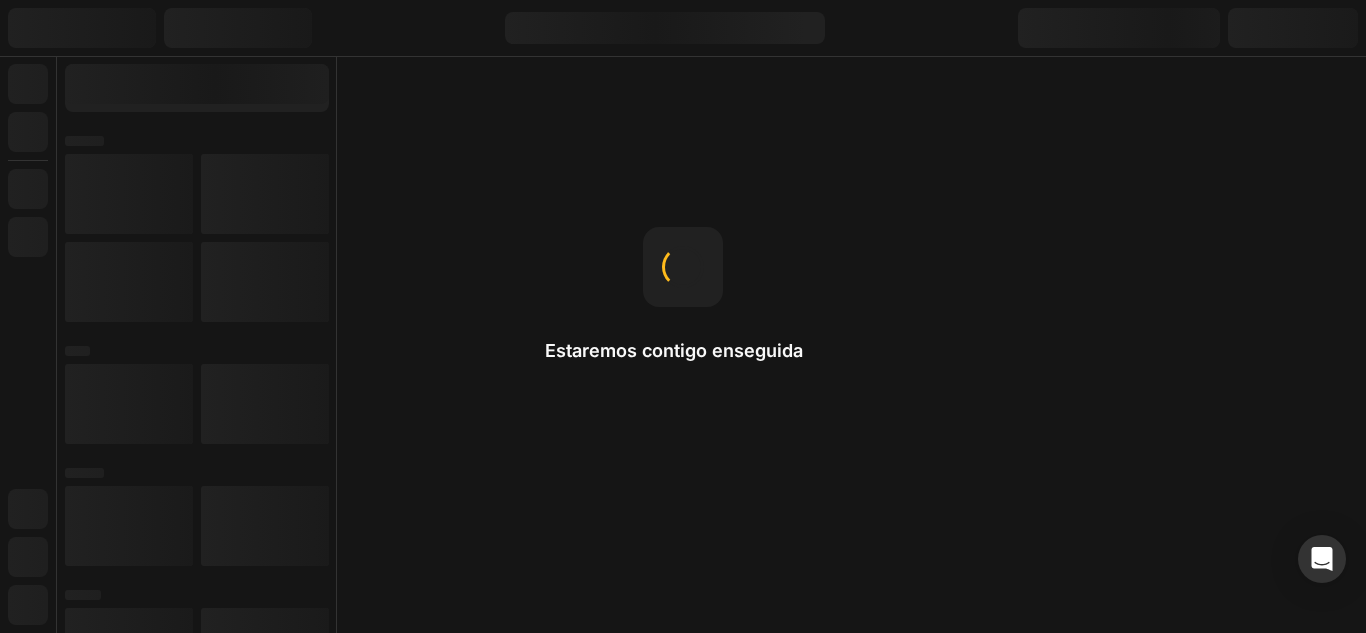 scroll, scrollTop: 0, scrollLeft: 0, axis: both 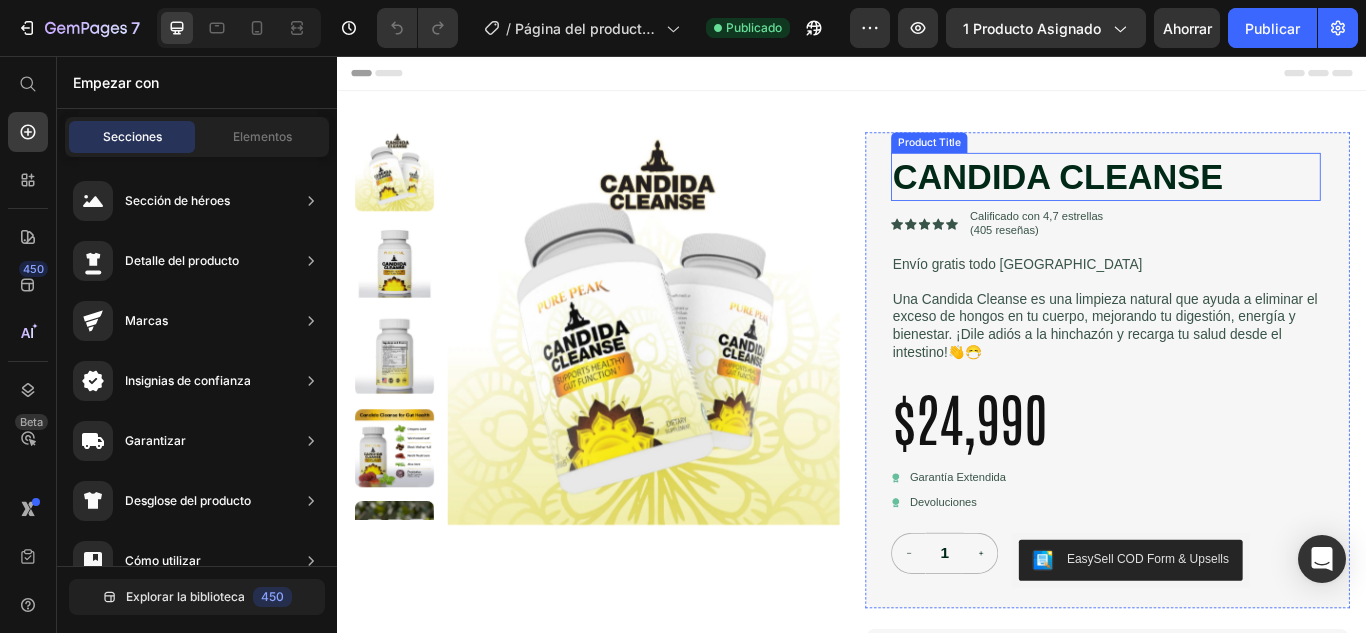 click on "CANDIDA CLEANSE" at bounding box center (1232, 197) 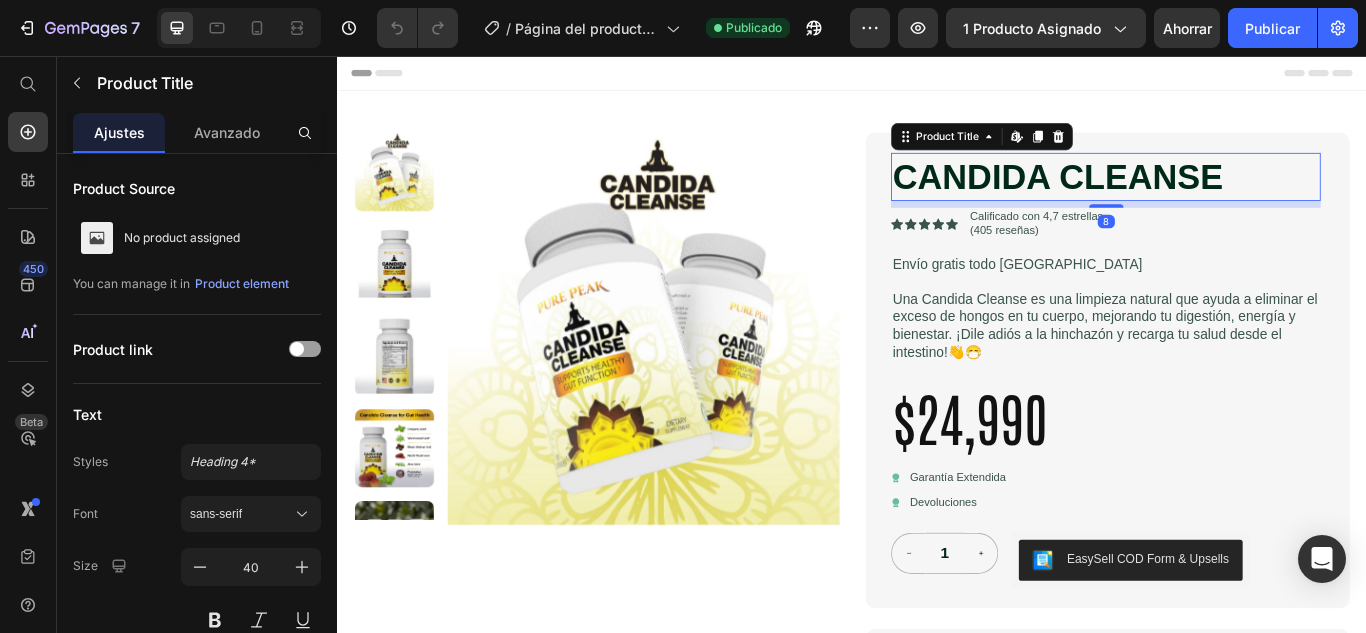click on "CANDIDA CLEANSE" at bounding box center (1232, 197) 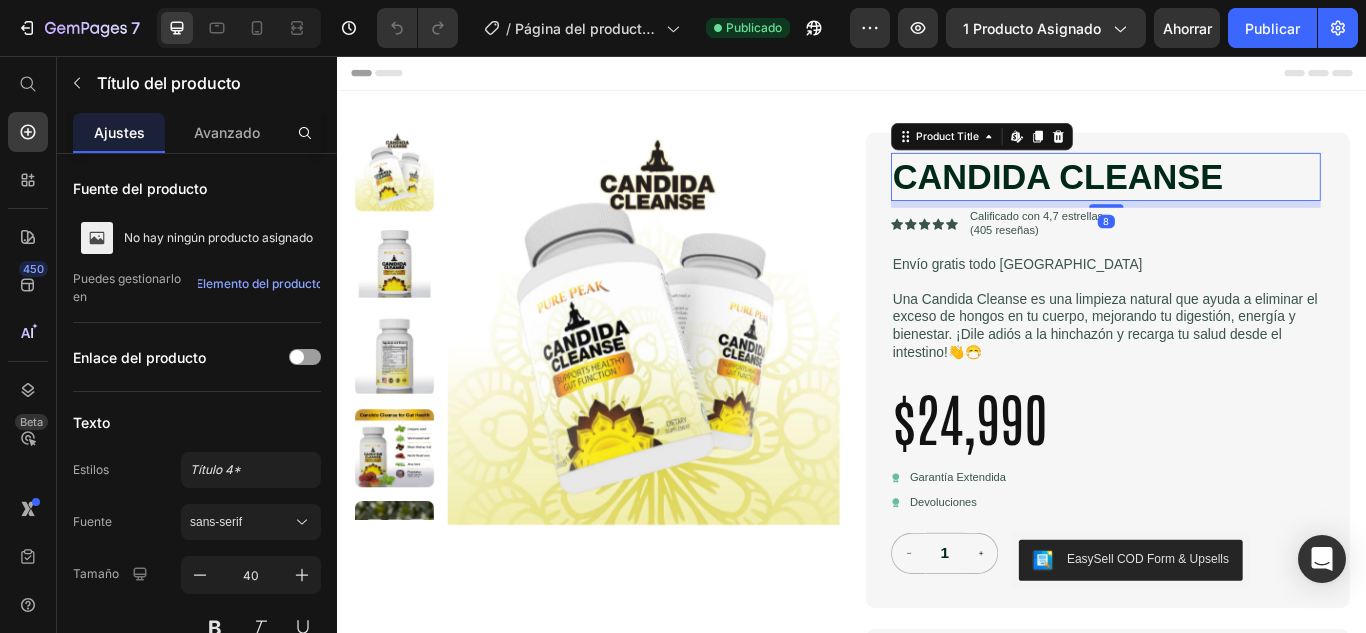 click on "CANDIDA CLEANSE" at bounding box center (1232, 197) 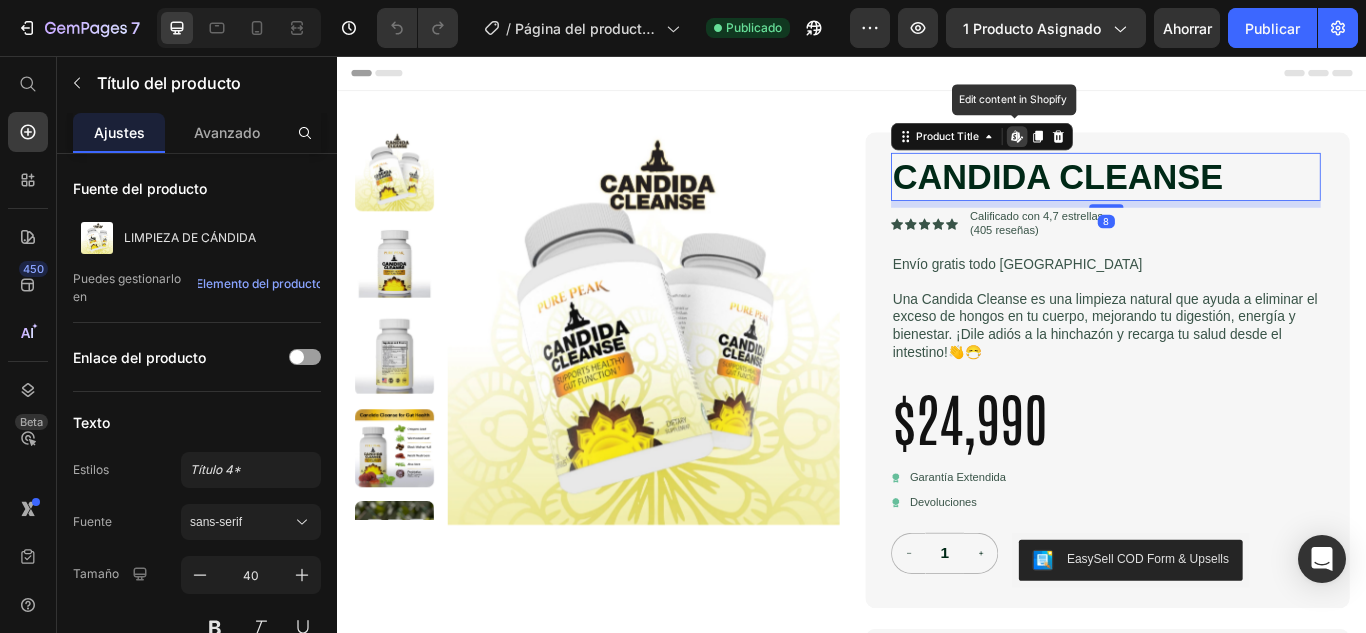 click on "CANDIDA CLEANSE" at bounding box center (1232, 197) 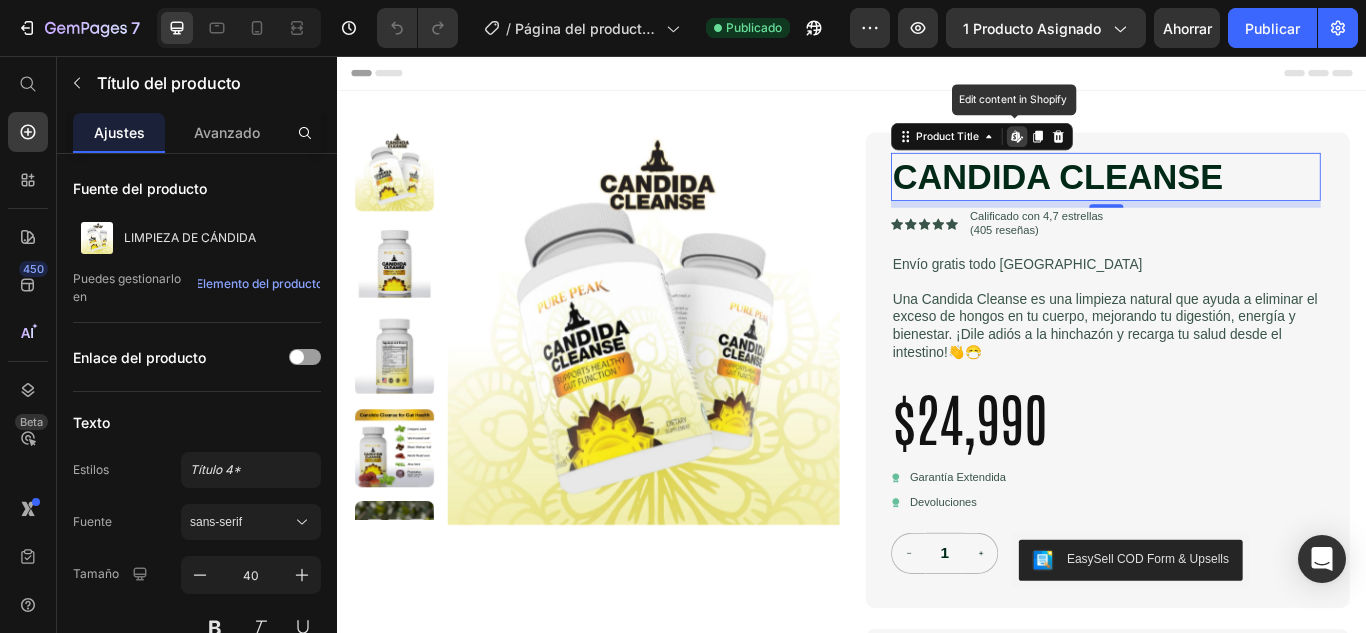 click on "CANDIDA CLEANSE" at bounding box center [1232, 197] 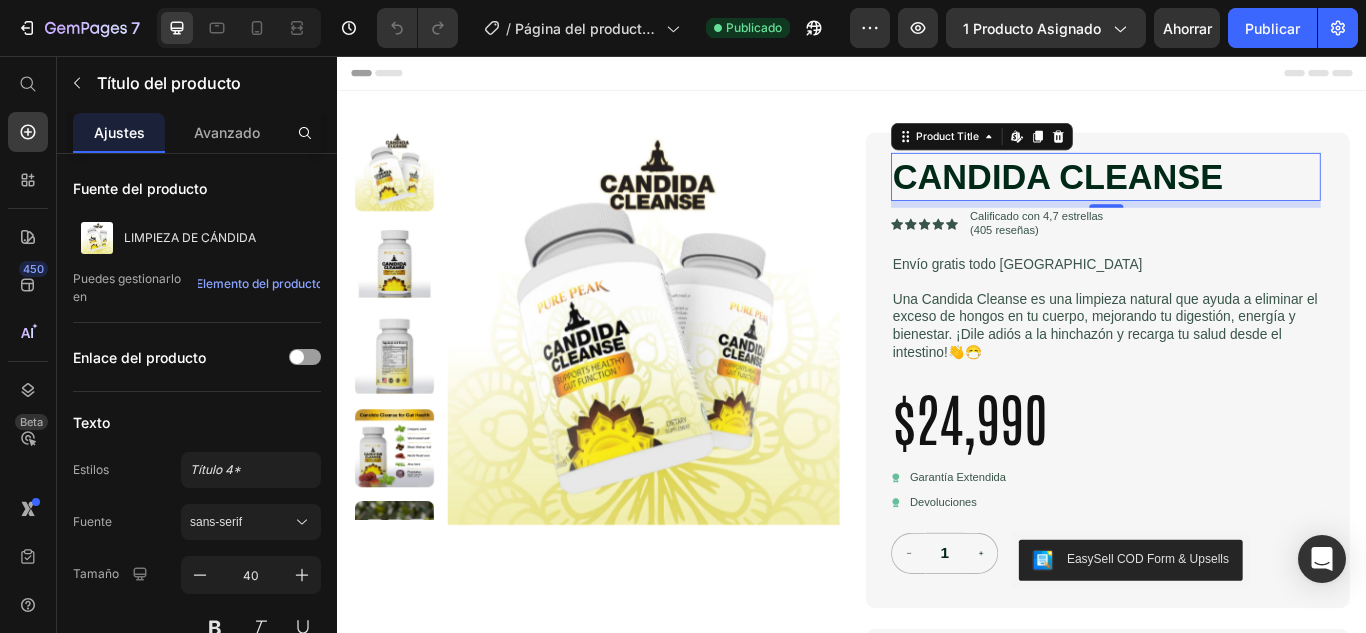 click on "CANDIDA CLEANSE" at bounding box center (1232, 197) 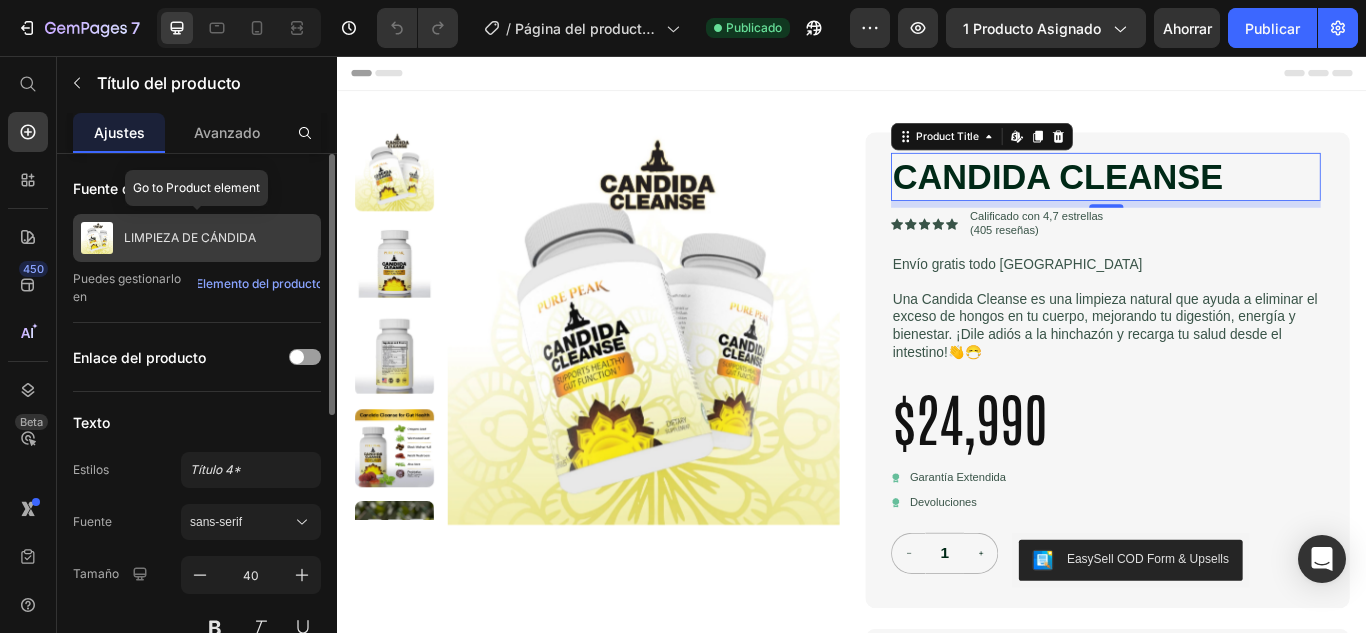 click on "LIMPIEZA DE CÁNDIDA" at bounding box center (197, 238) 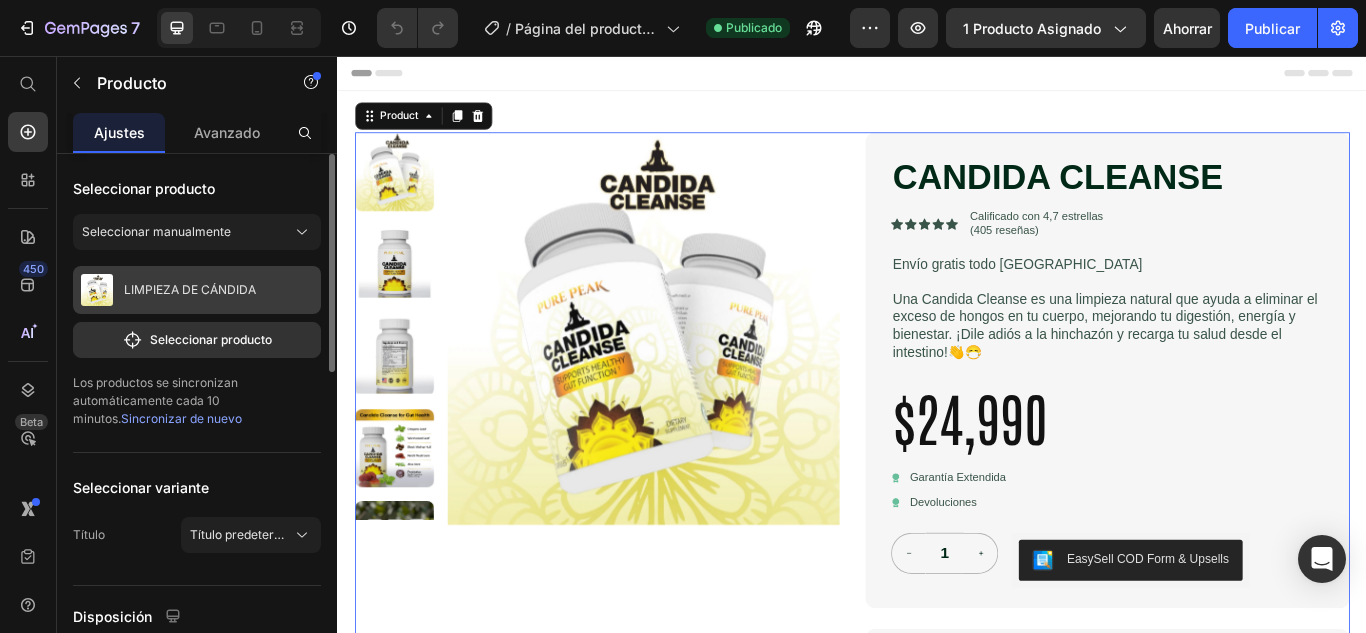click on "LIMPIEZA DE CÁNDIDA" at bounding box center (197, 290) 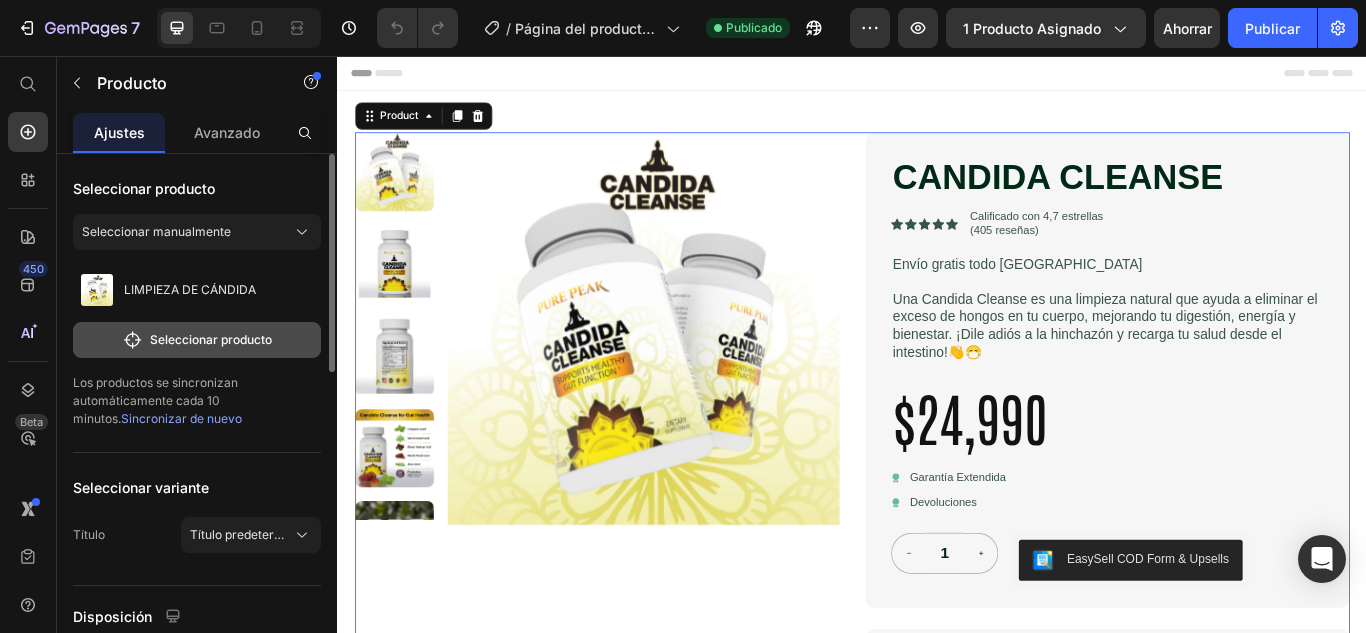 click on "Seleccionar producto" at bounding box center [211, 339] 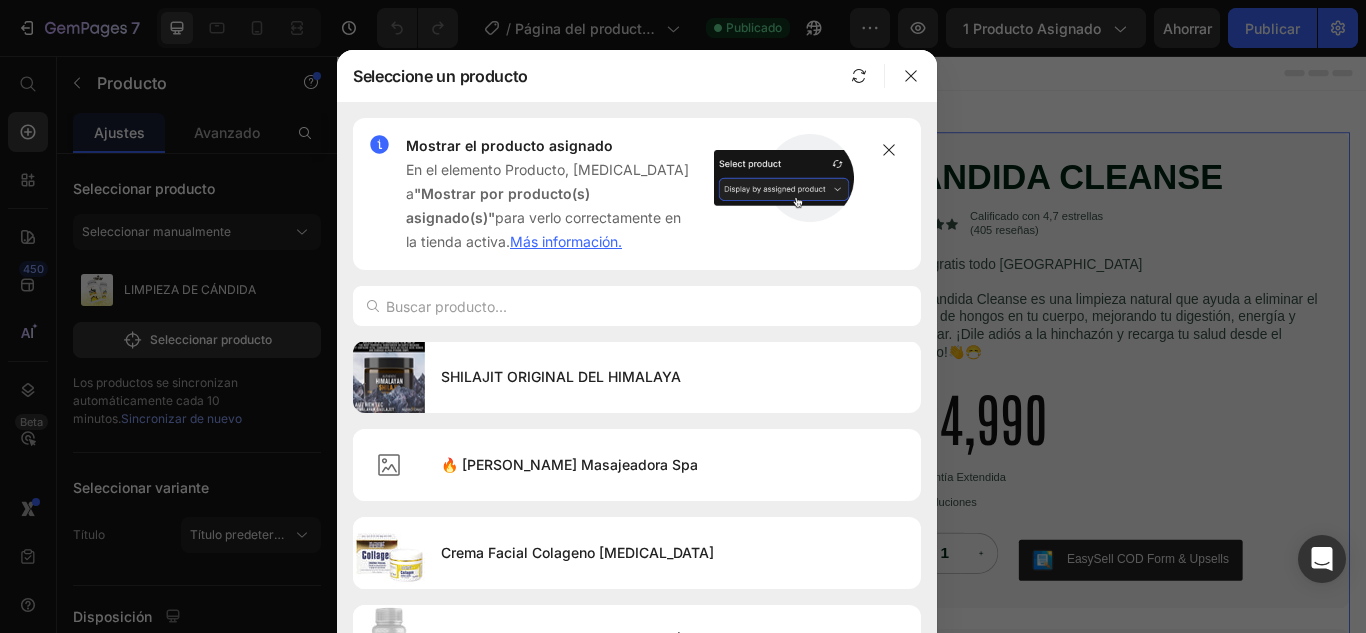 scroll, scrollTop: 0, scrollLeft: 0, axis: both 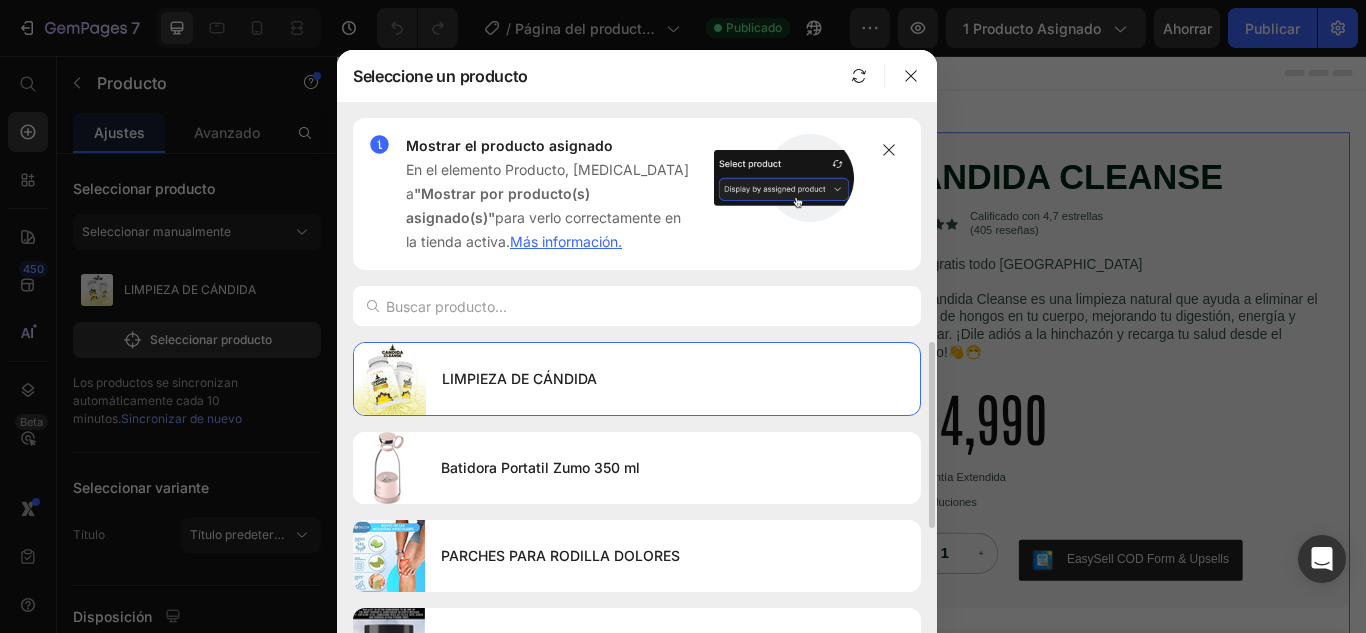 click 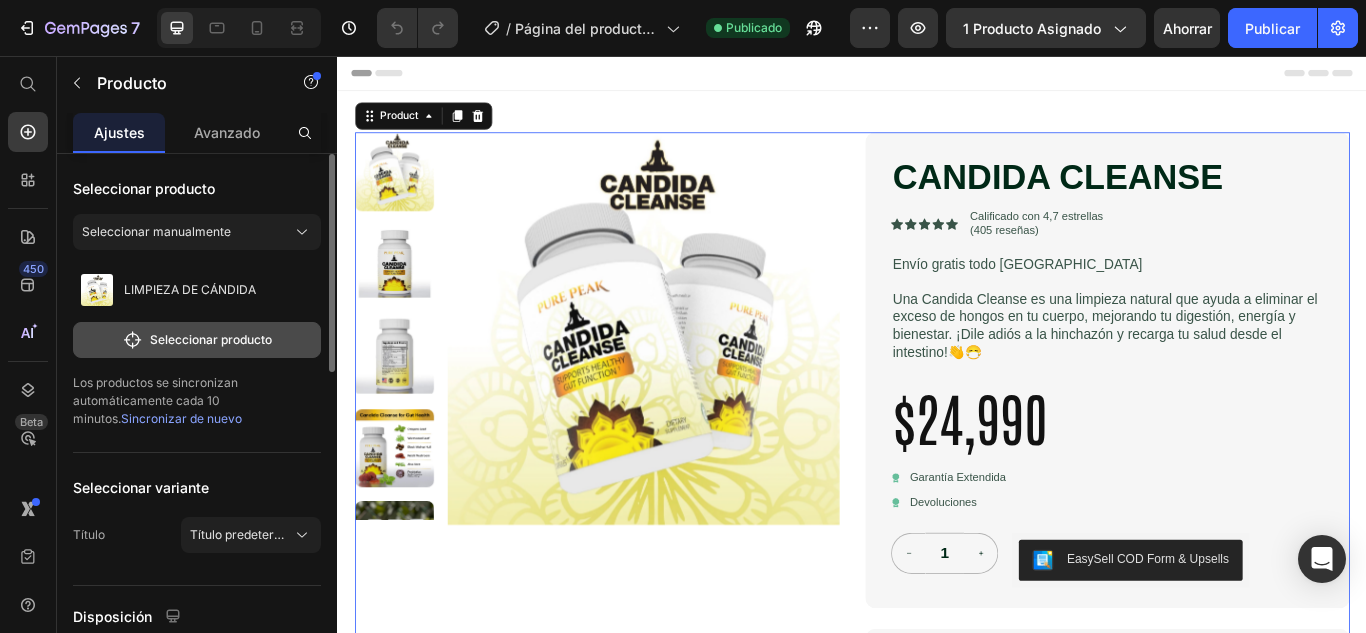 click on "Seleccionar producto" at bounding box center (211, 339) 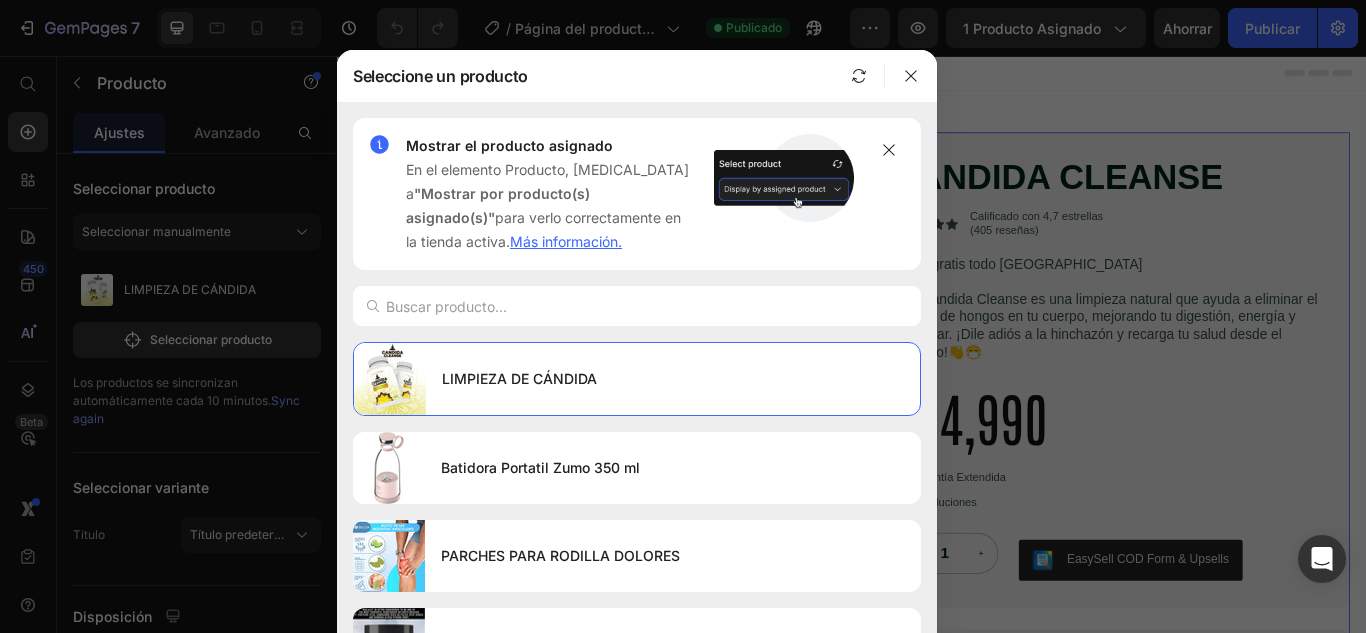 scroll, scrollTop: 267, scrollLeft: 0, axis: vertical 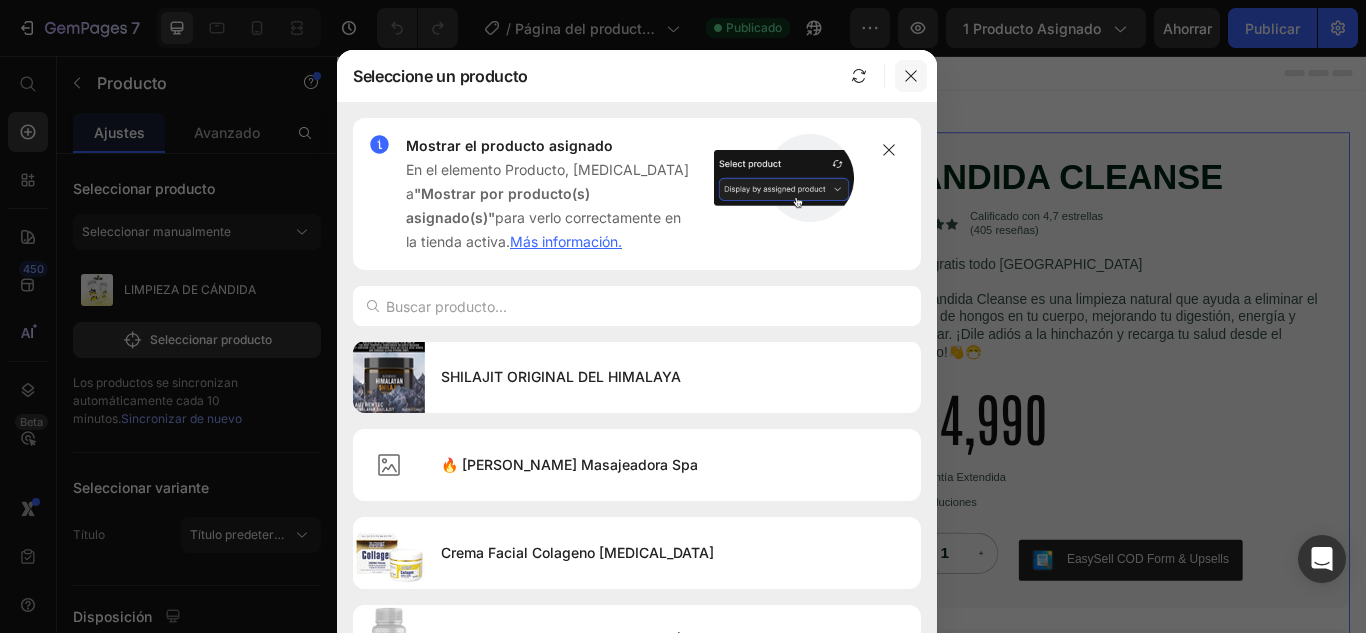 click at bounding box center (911, 76) 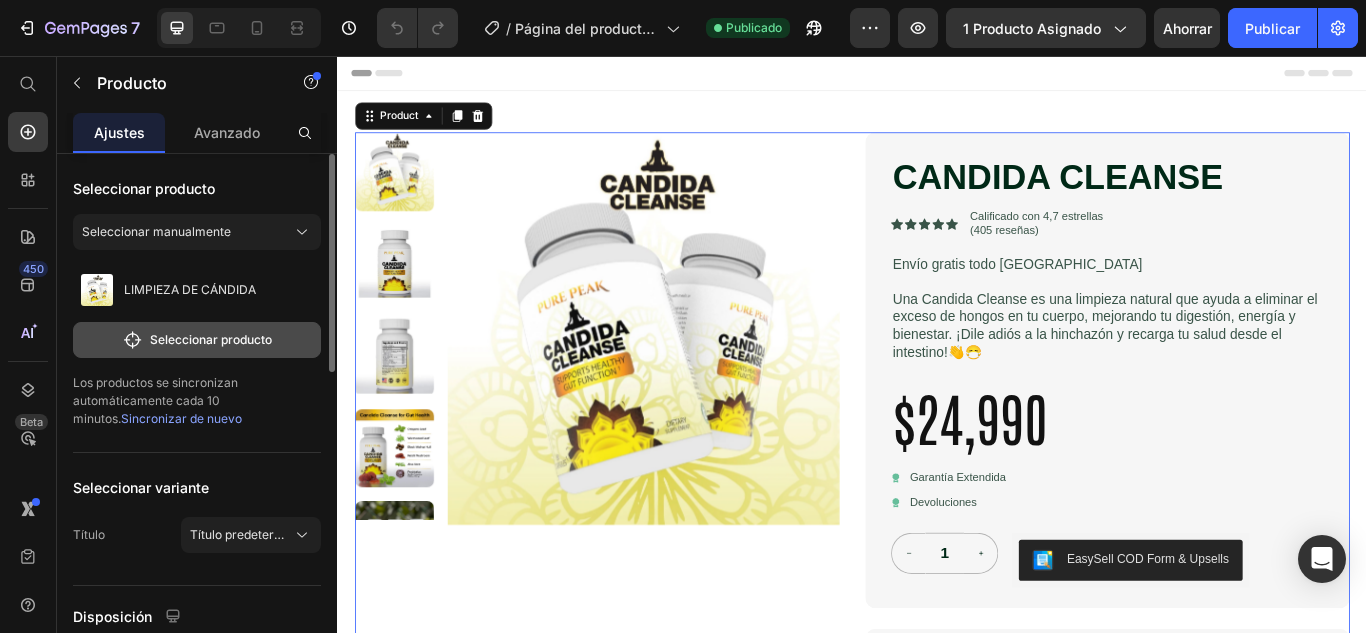 click on "Seleccionar producto" 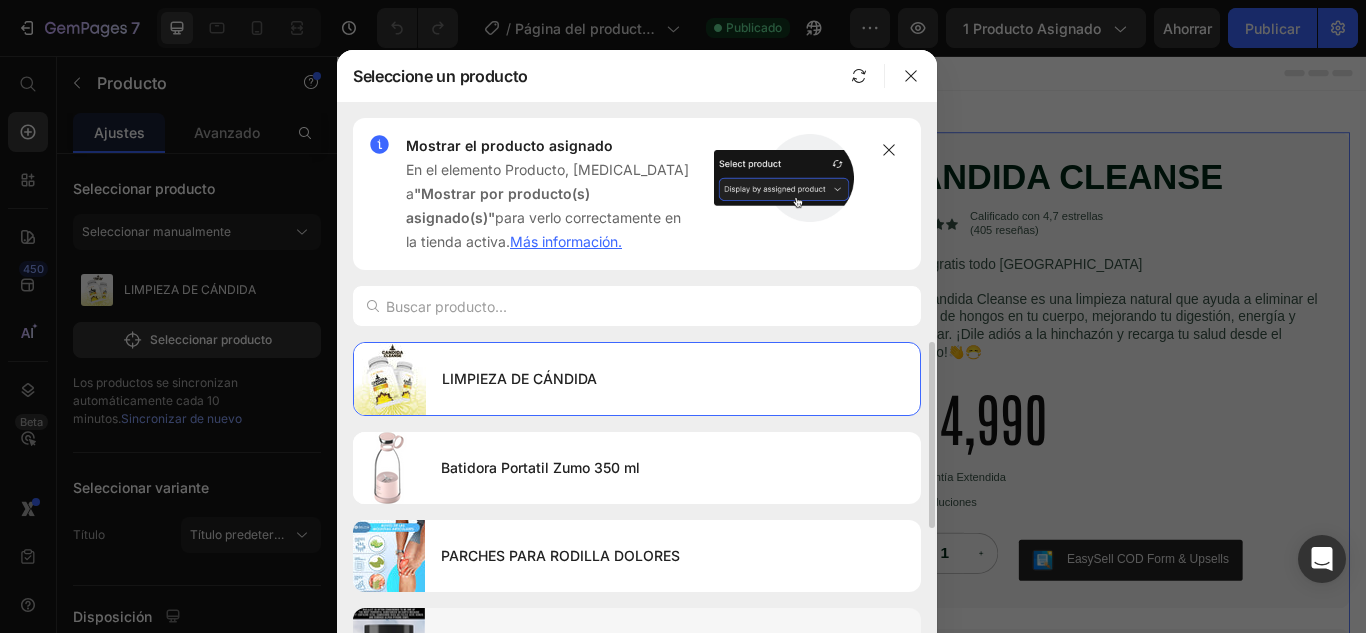 scroll, scrollTop: 267, scrollLeft: 0, axis: vertical 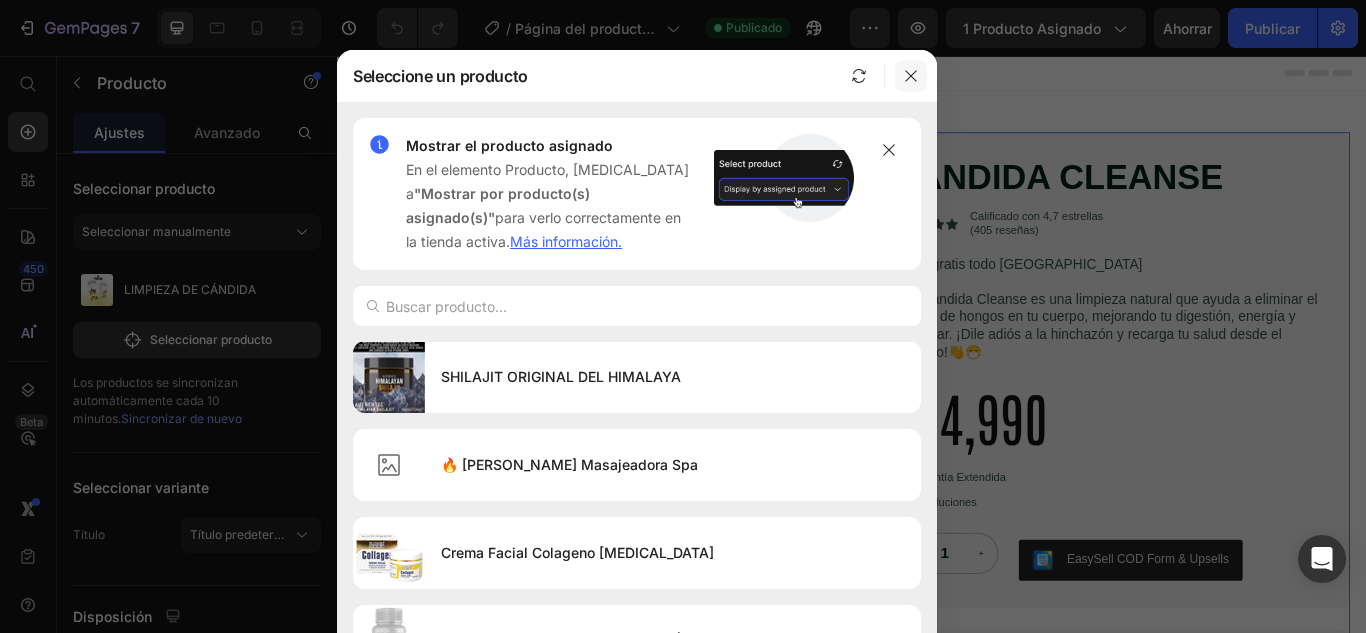 click at bounding box center [911, 76] 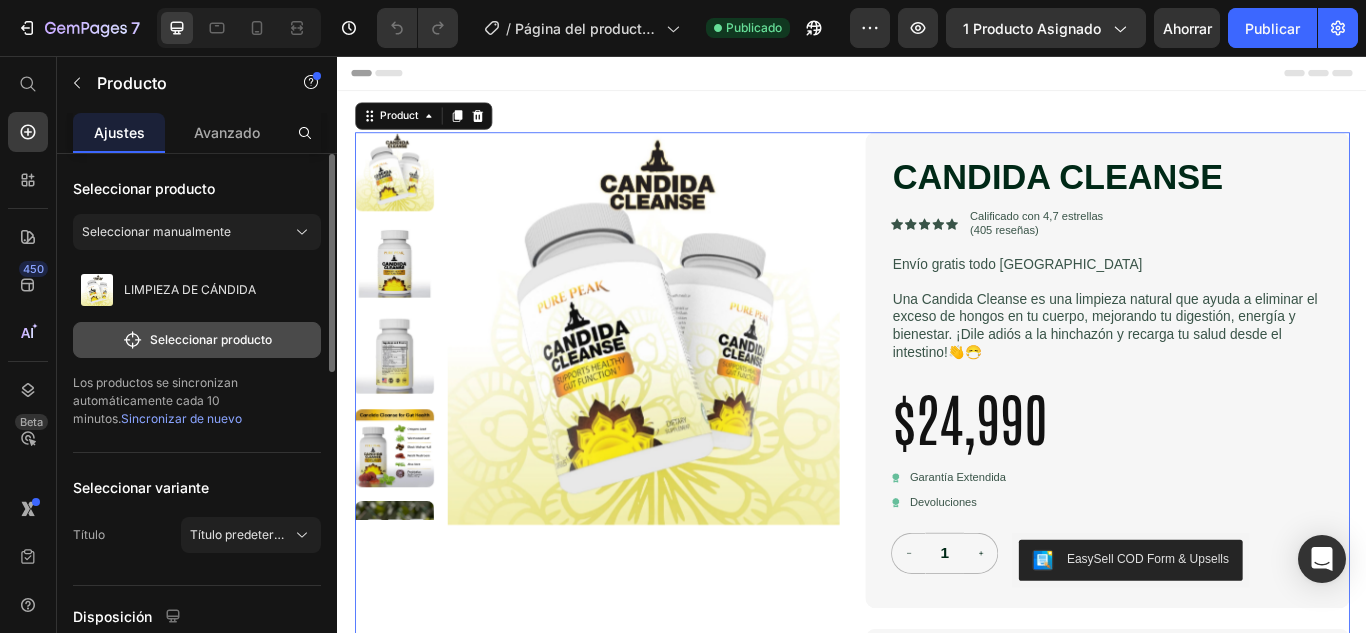 click on "Seleccionar producto" 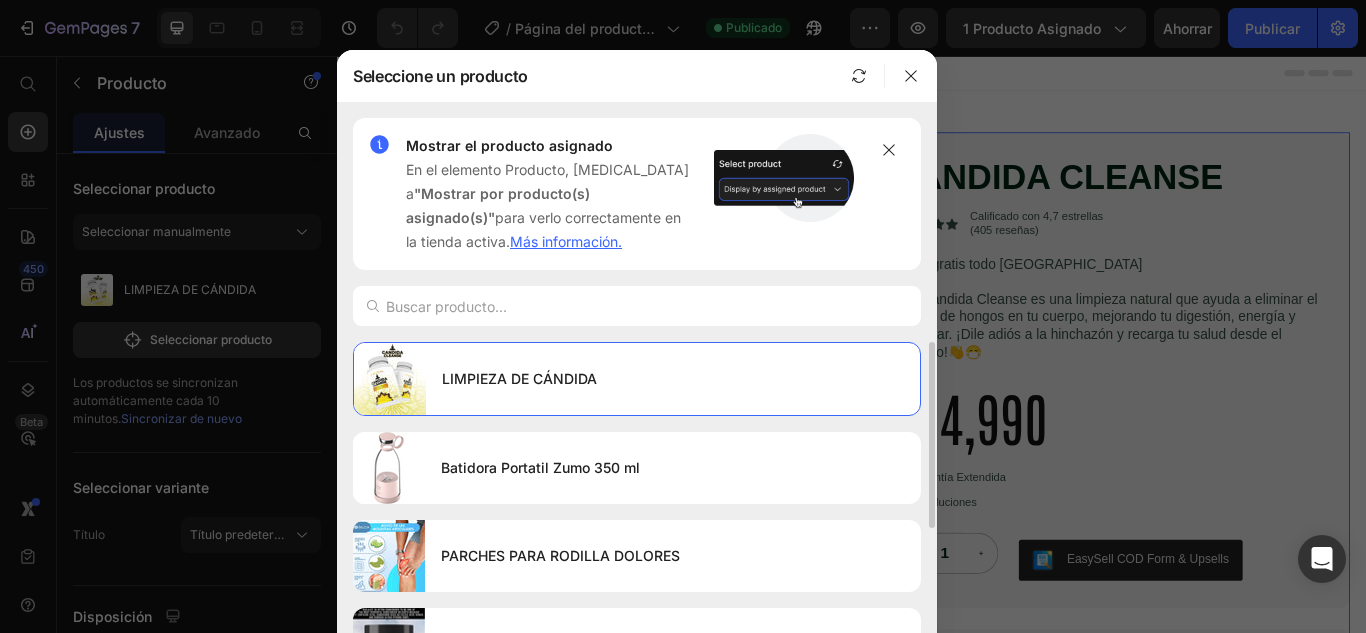 scroll, scrollTop: 267, scrollLeft: 0, axis: vertical 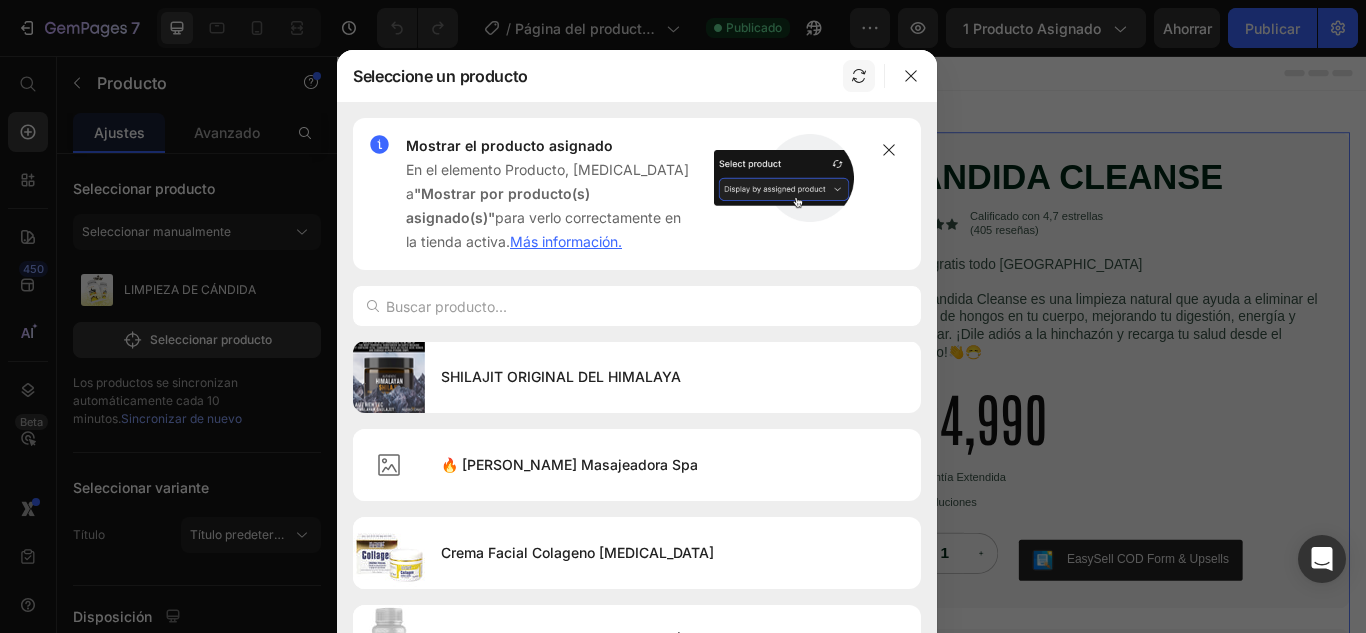 click 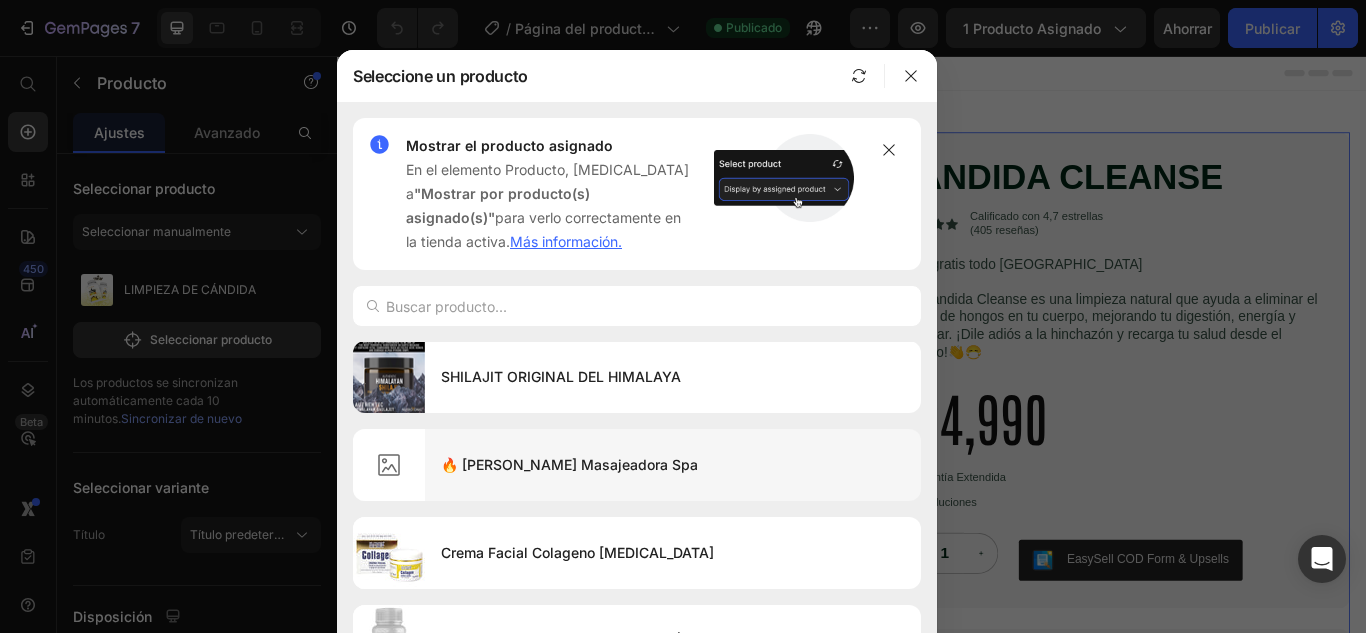 scroll, scrollTop: 0, scrollLeft: 0, axis: both 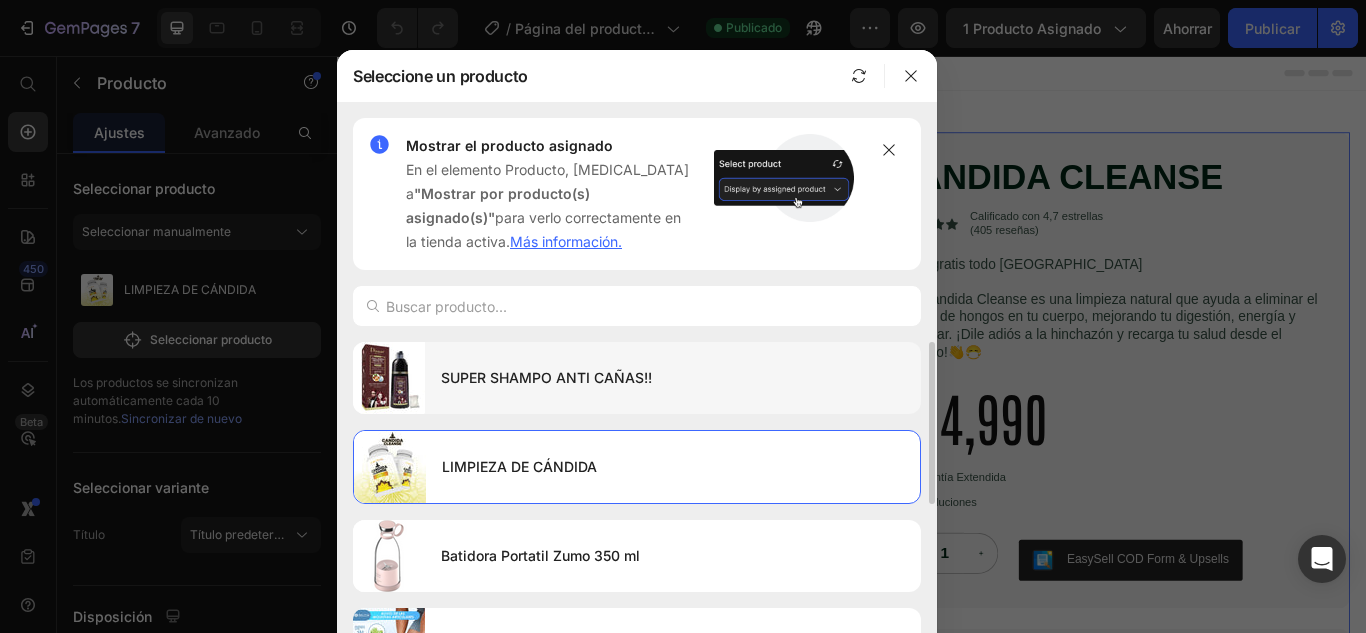 click on "SUPER SHAMPO ANTI CAÑAS!!" at bounding box center [673, 378] 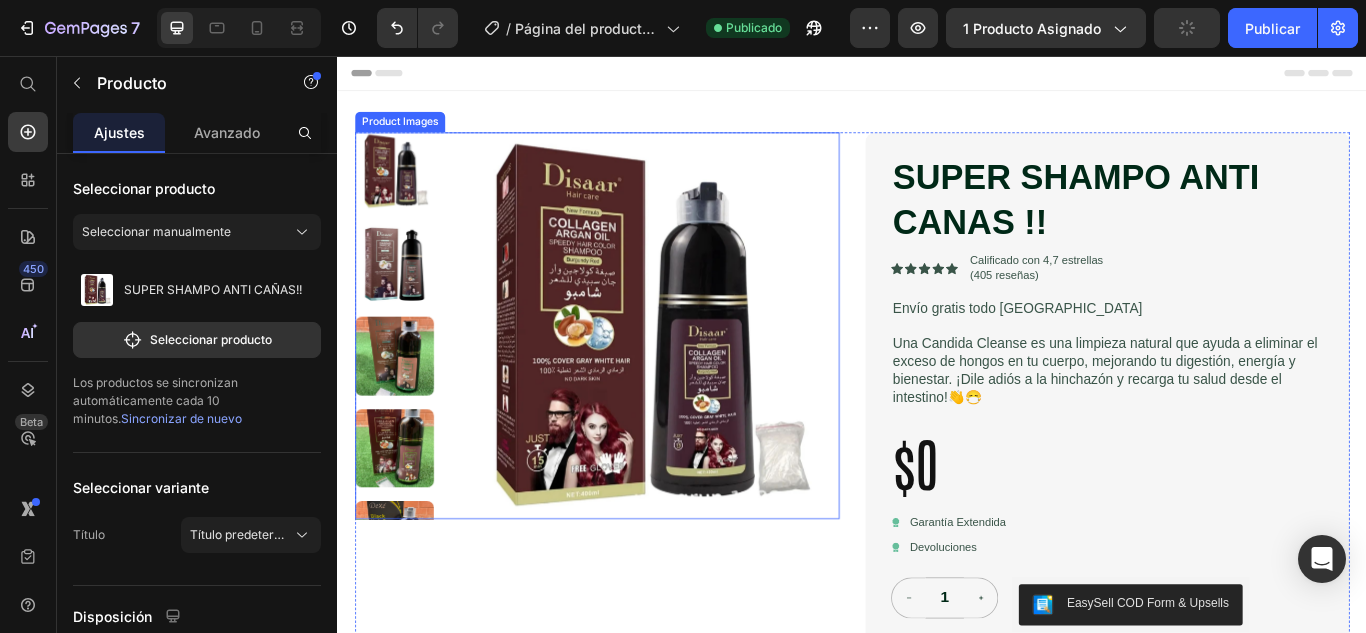 drag, startPoint x: 420, startPoint y: 403, endPoint x: 423, endPoint y: 422, distance: 19.235384 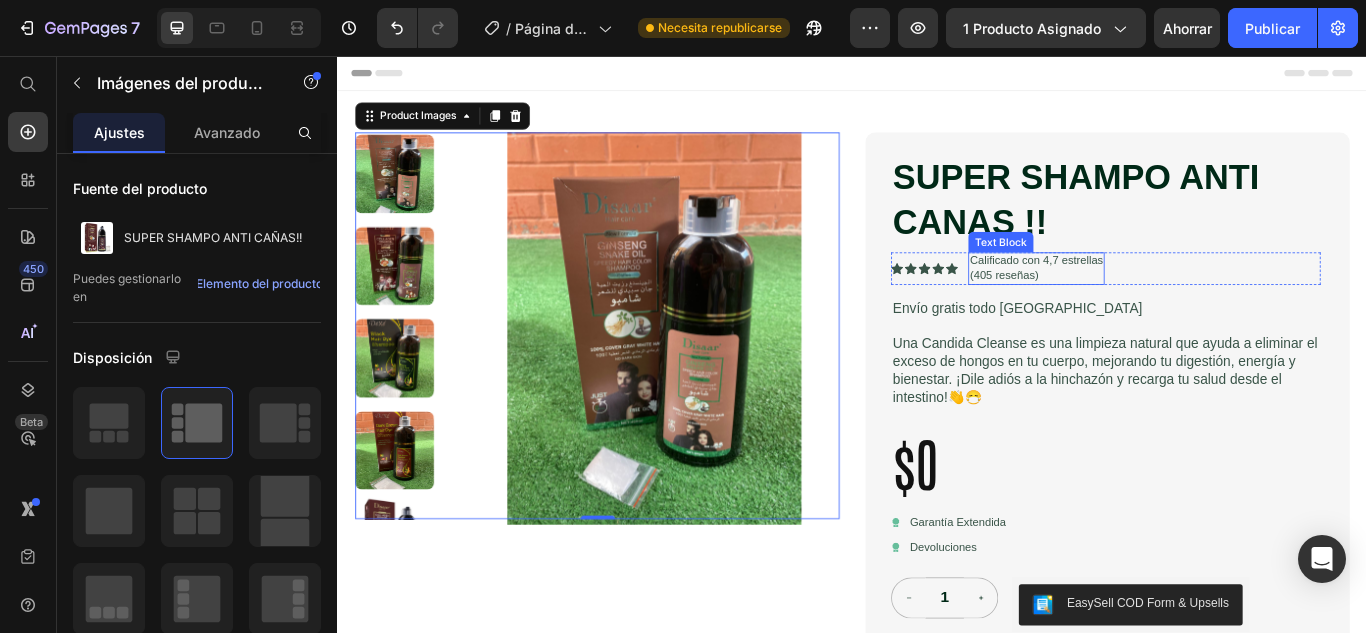 scroll, scrollTop: 100, scrollLeft: 0, axis: vertical 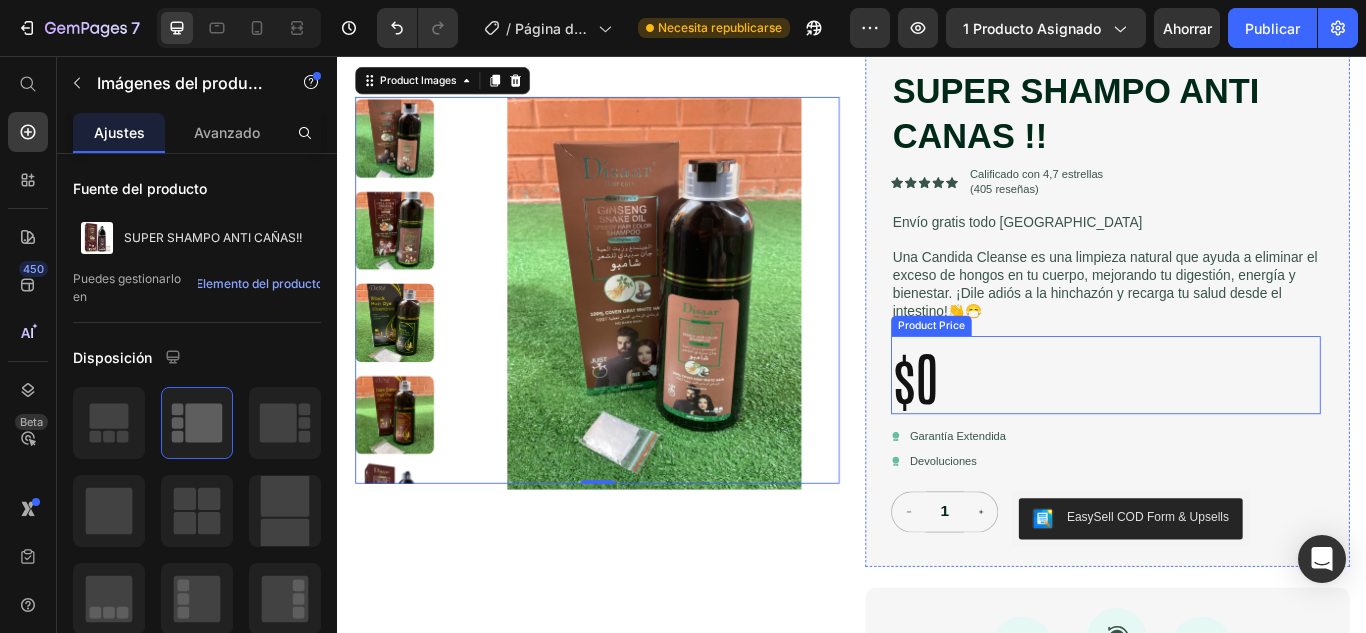 click on "$0" at bounding box center [1232, 428] 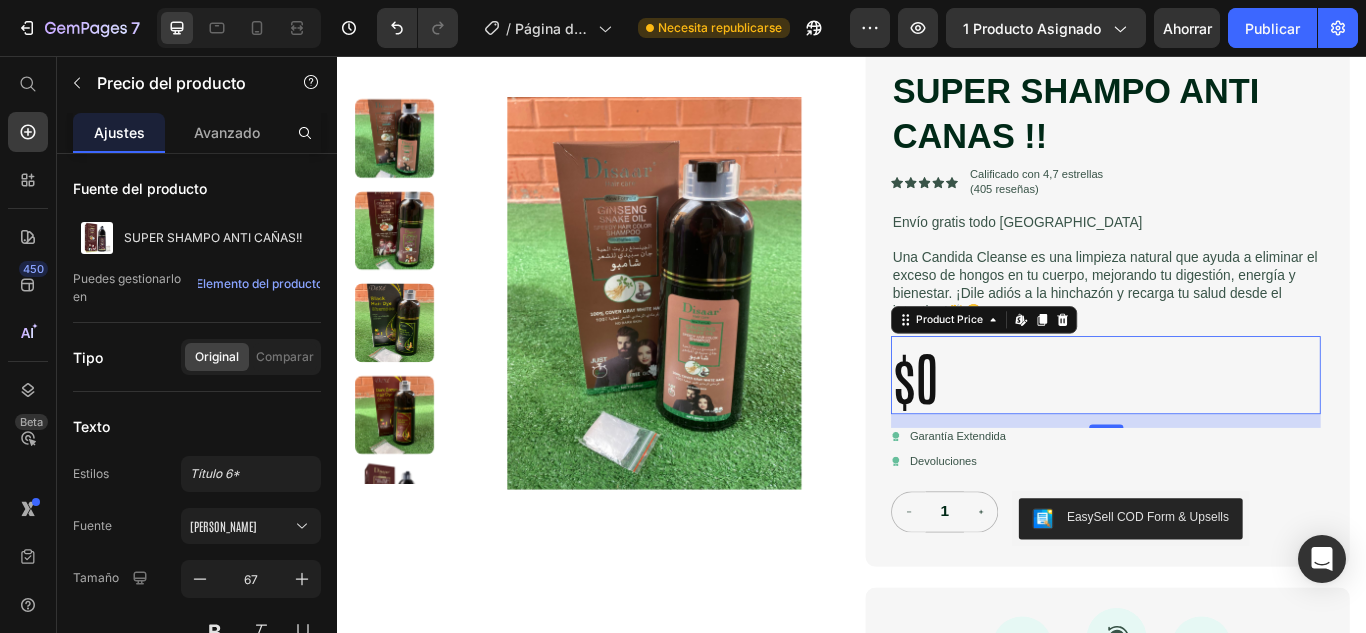 click on "$0" at bounding box center [1232, 428] 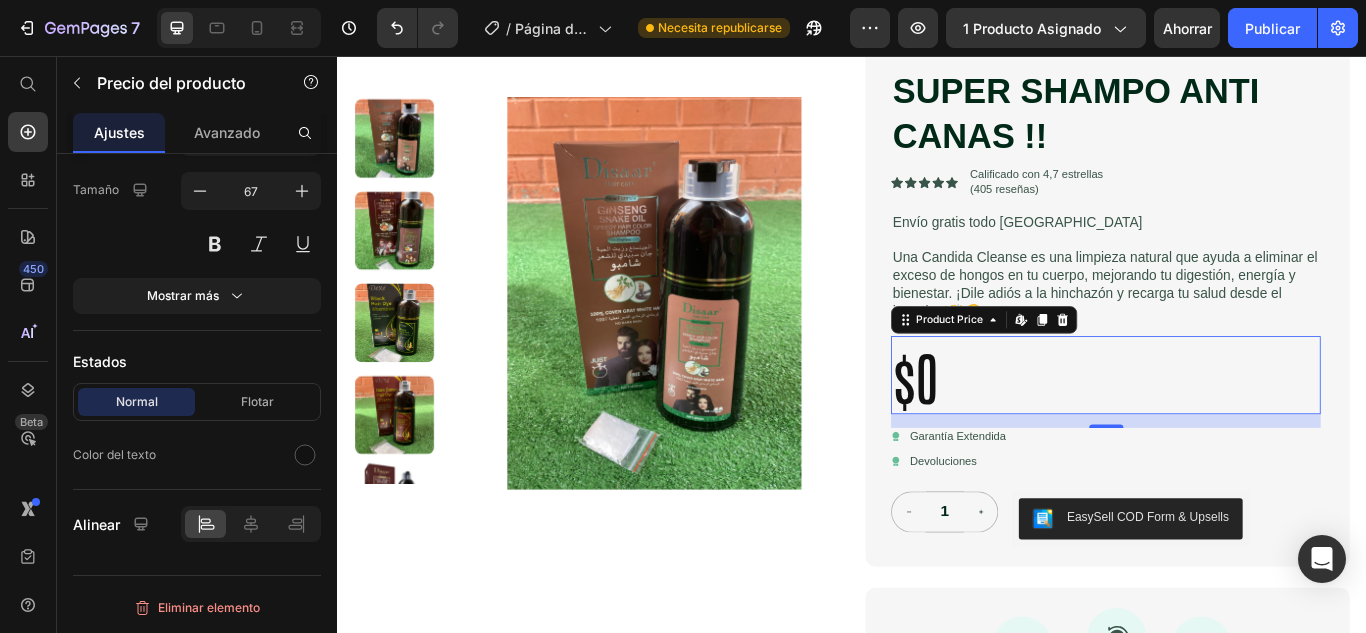 scroll, scrollTop: 0, scrollLeft: 0, axis: both 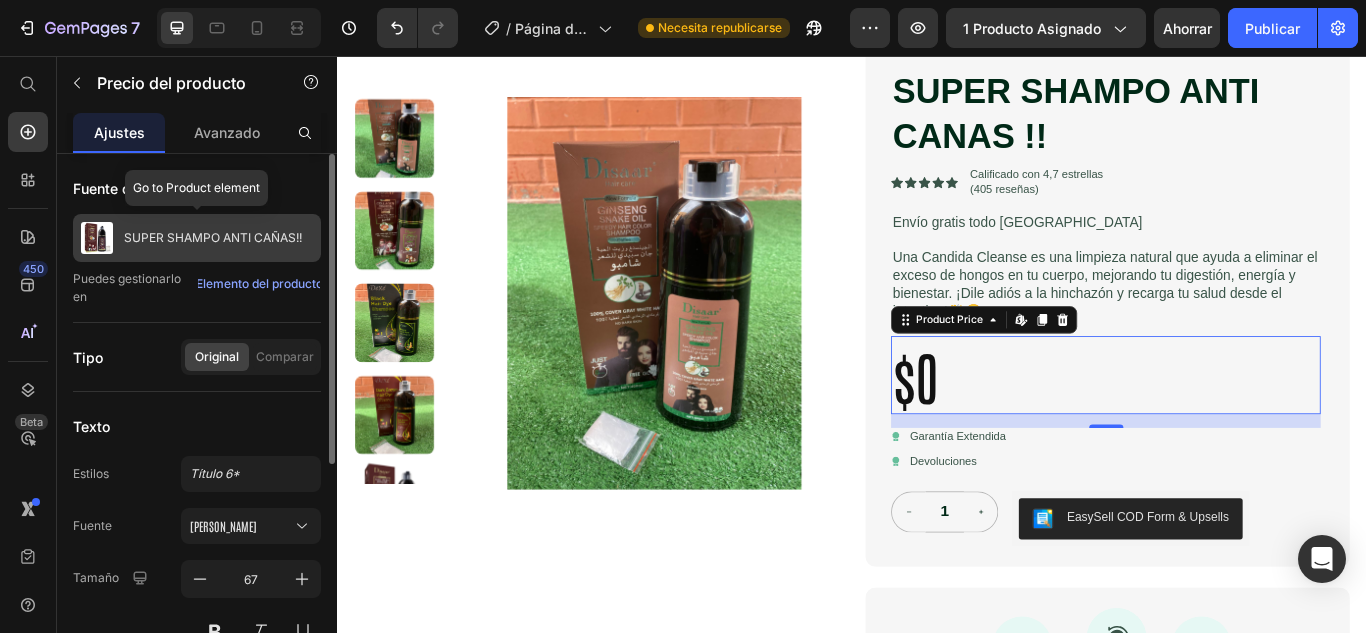 click on "SUPER SHAMPO ANTI CAÑAS!!" at bounding box center (213, 237) 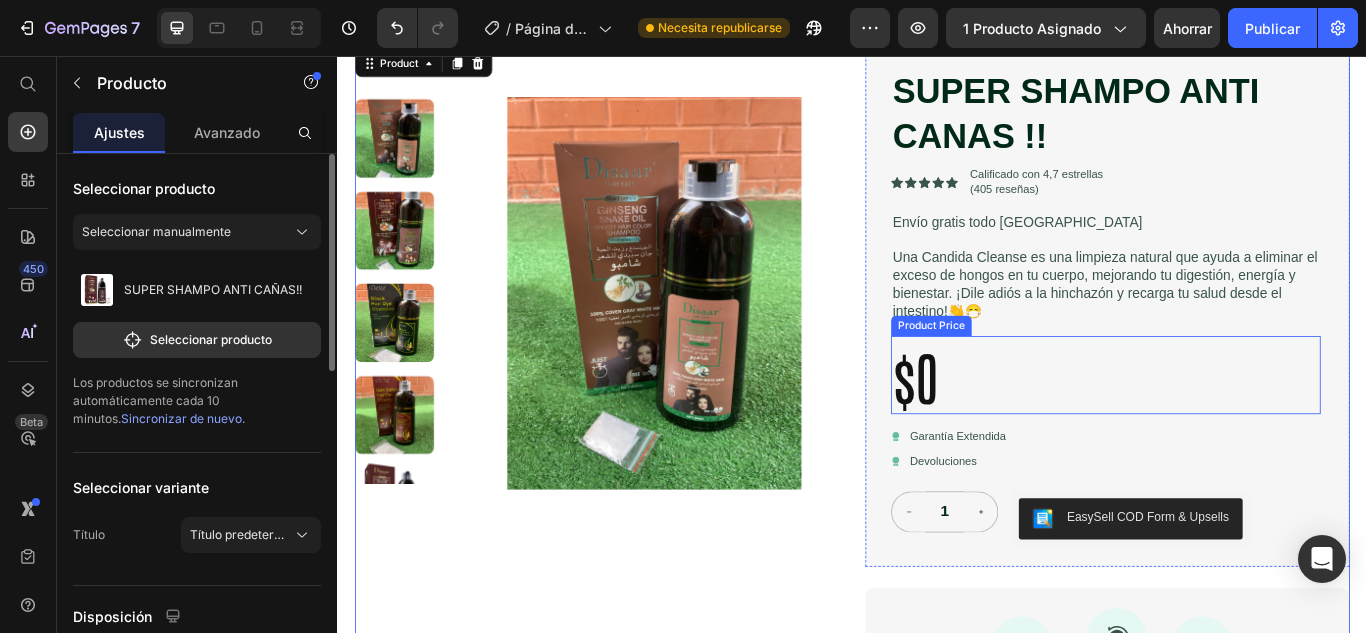 click on "$0" at bounding box center [1232, 428] 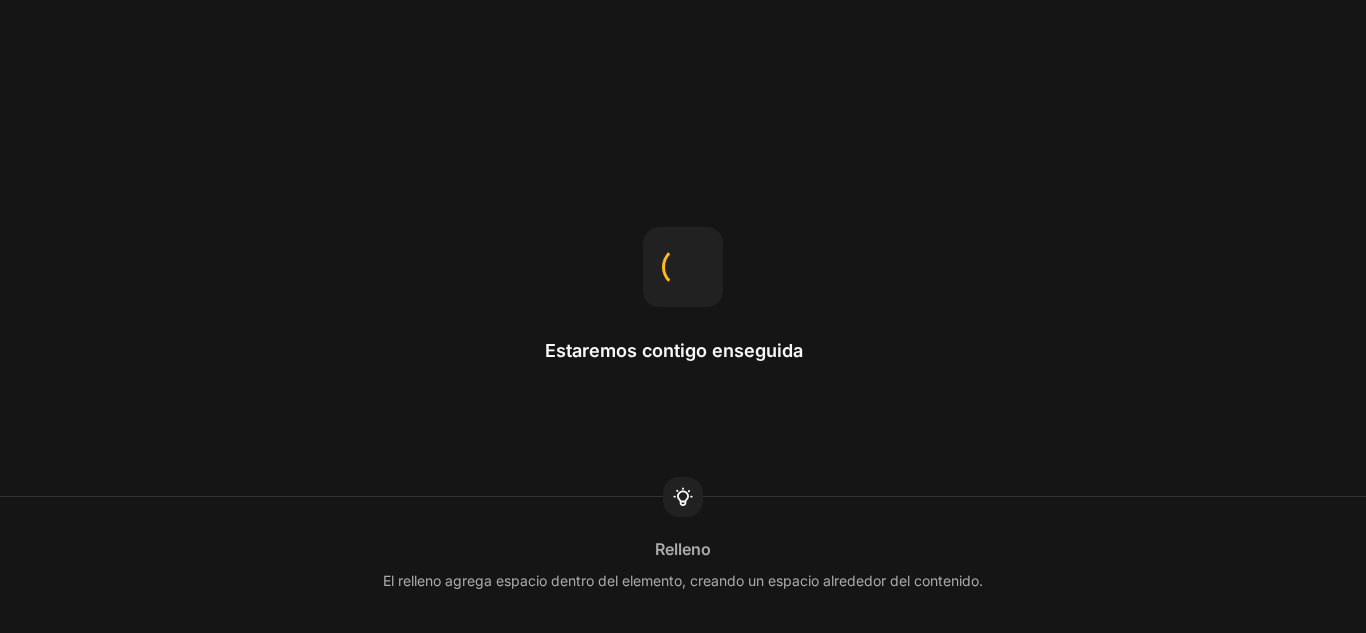 scroll, scrollTop: 0, scrollLeft: 0, axis: both 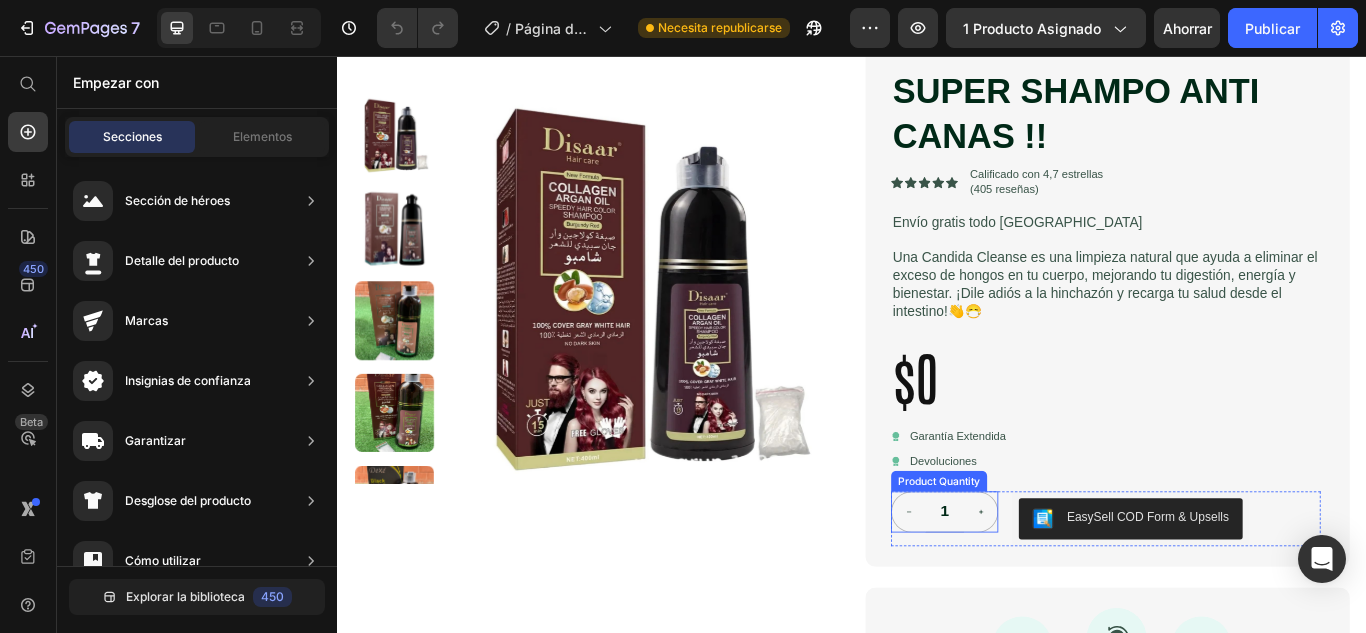 click on "1" at bounding box center [1044, 588] 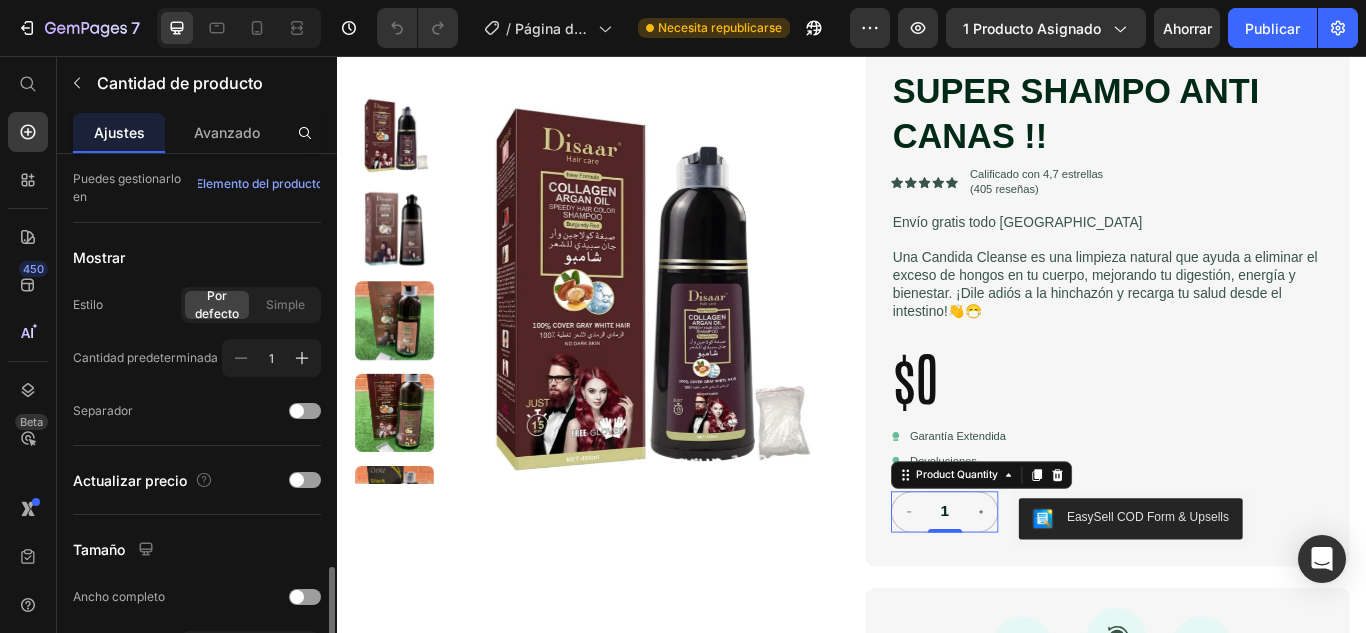 scroll, scrollTop: 400, scrollLeft: 0, axis: vertical 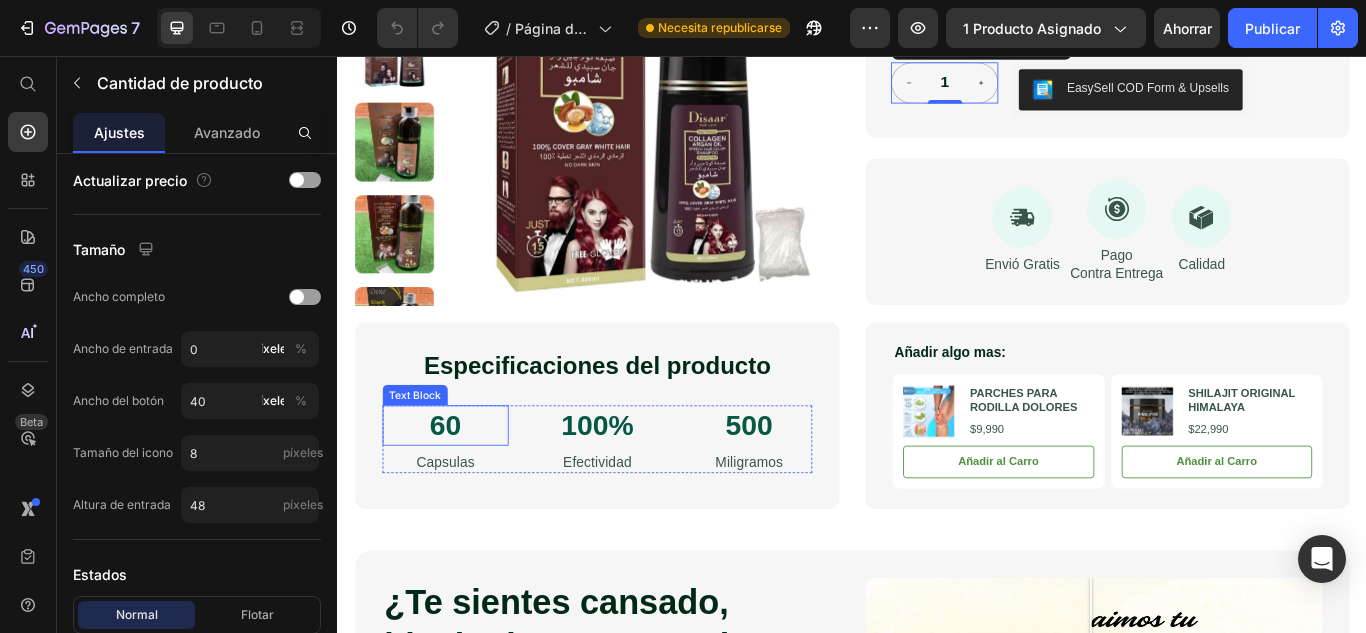 click on "60" at bounding box center [462, 487] 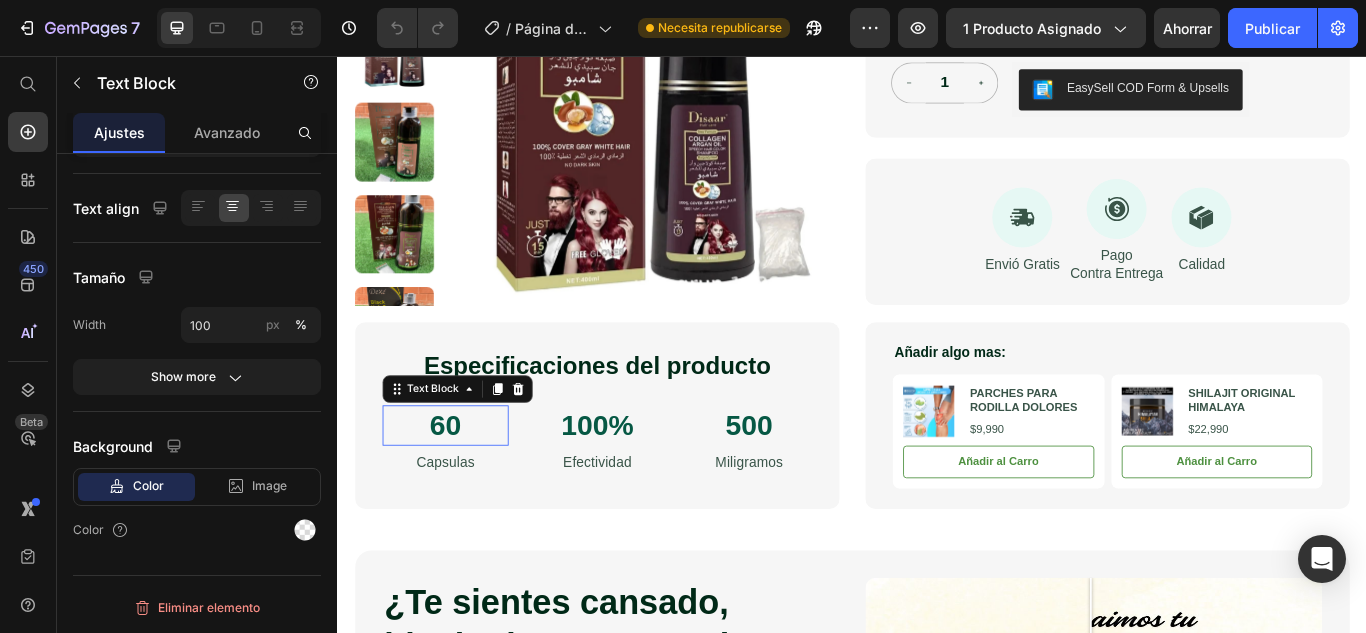 scroll, scrollTop: 0, scrollLeft: 0, axis: both 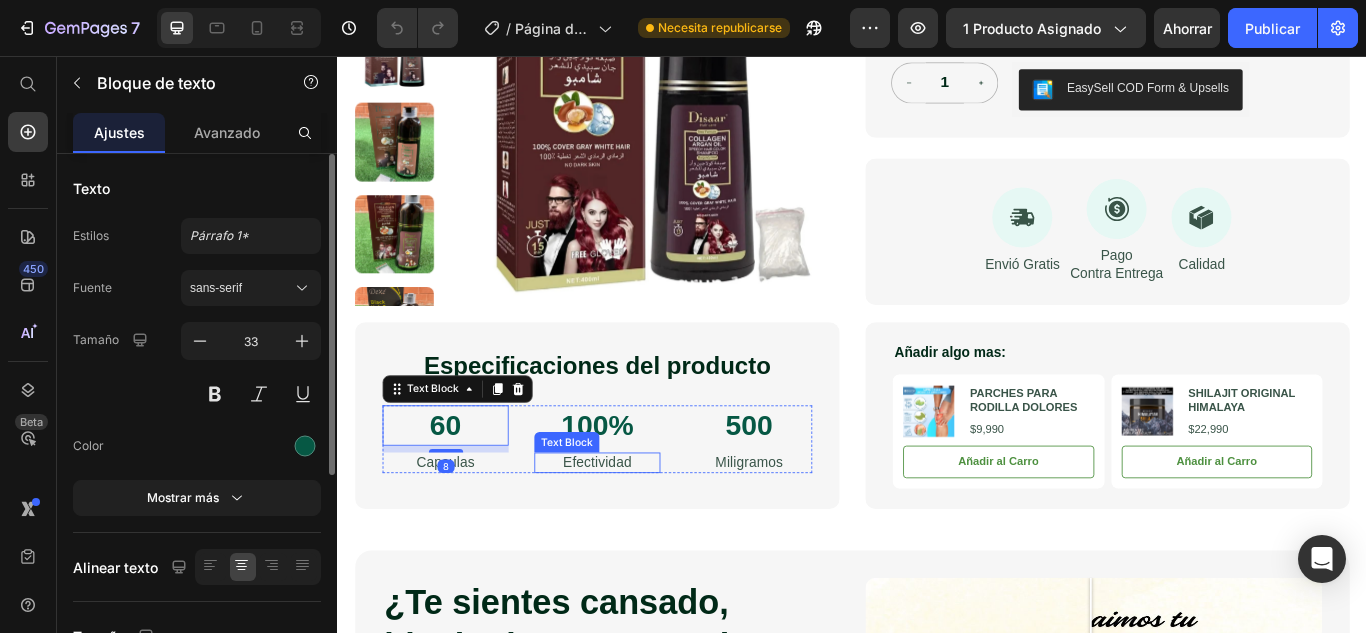 click on "Efectividad" at bounding box center (639, 531) 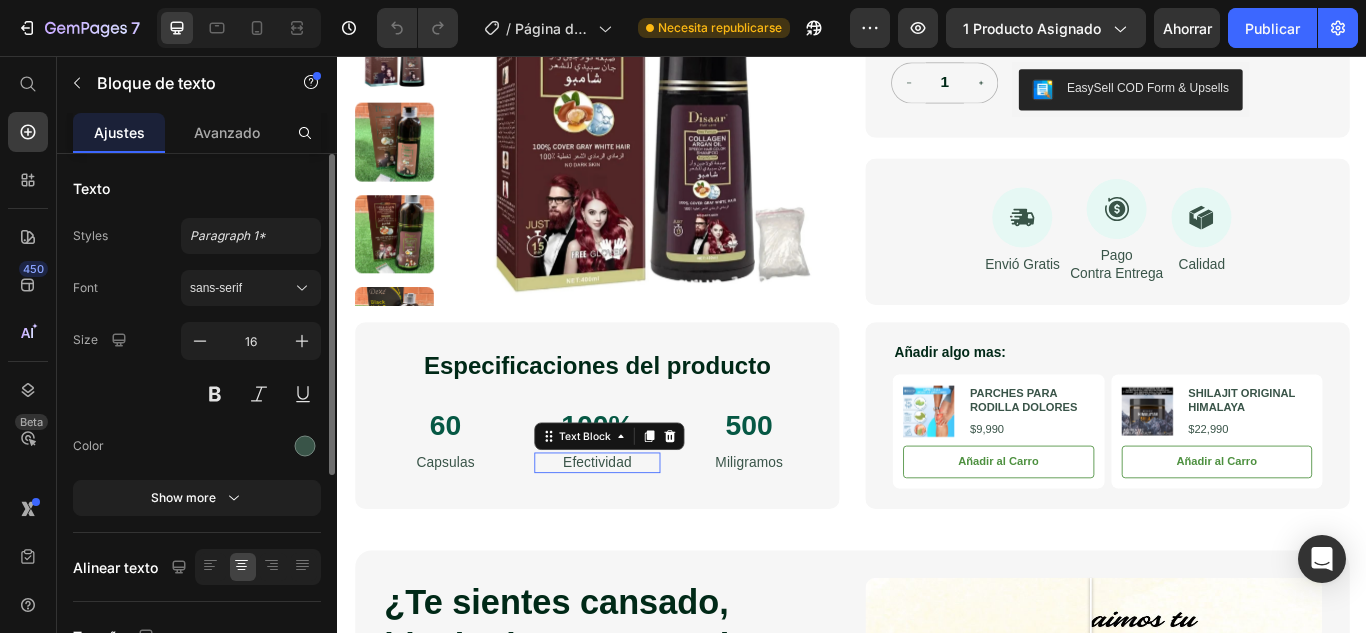 click on "Efectividad" at bounding box center [639, 531] 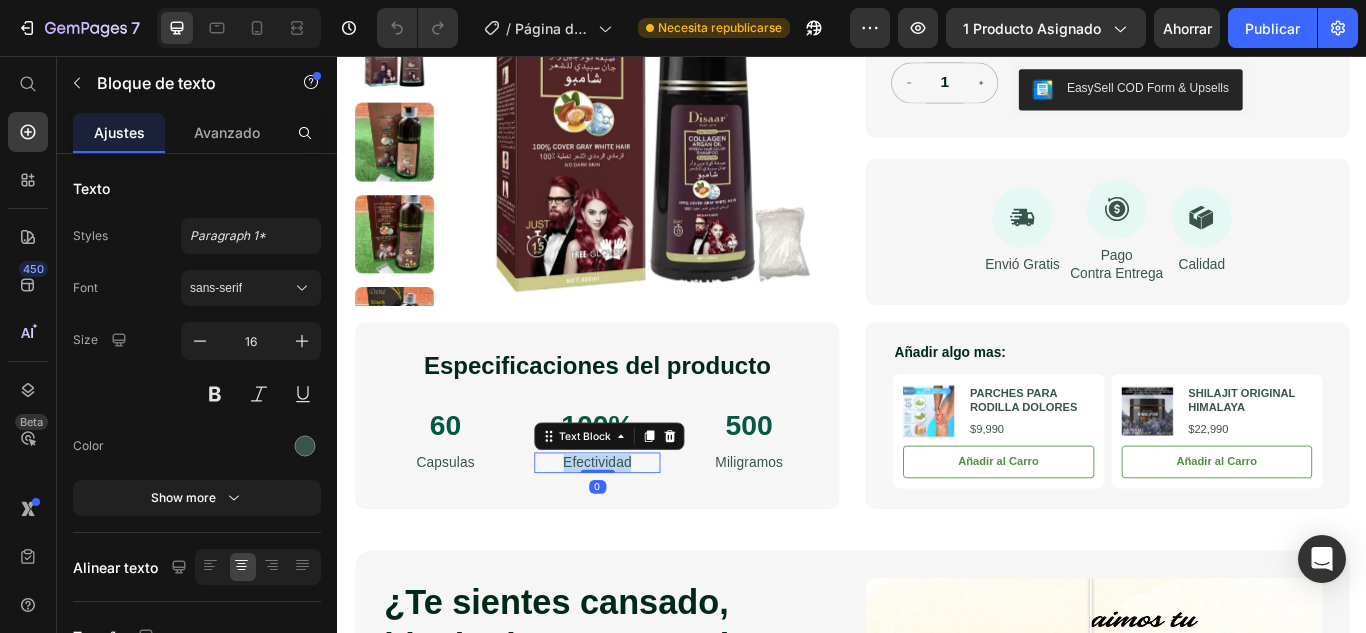 click on "Efectividad" at bounding box center [639, 531] 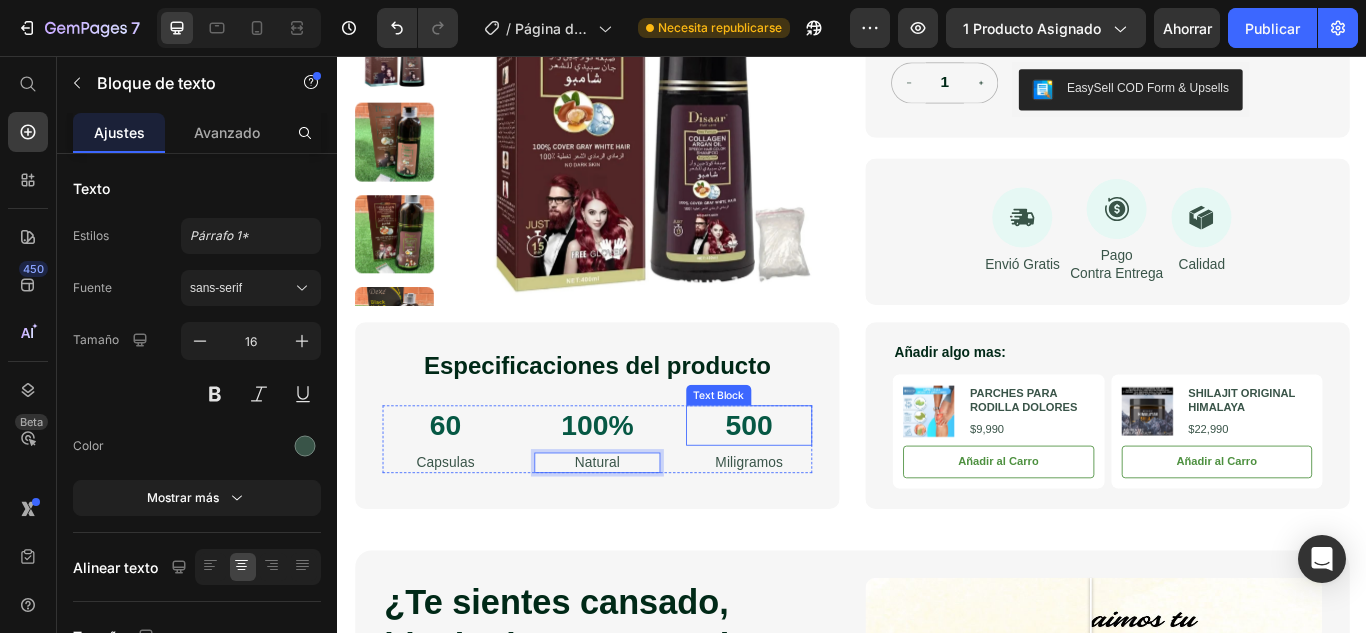 click on "500" at bounding box center [816, 487] 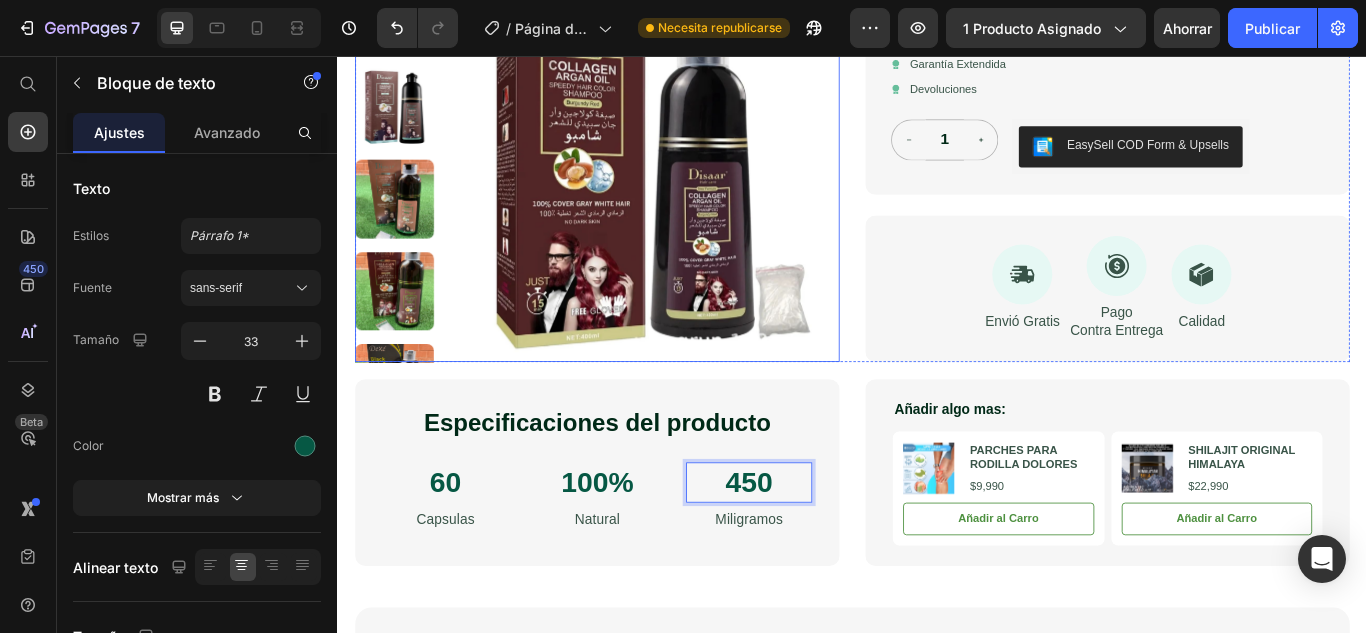 scroll, scrollTop: 500, scrollLeft: 0, axis: vertical 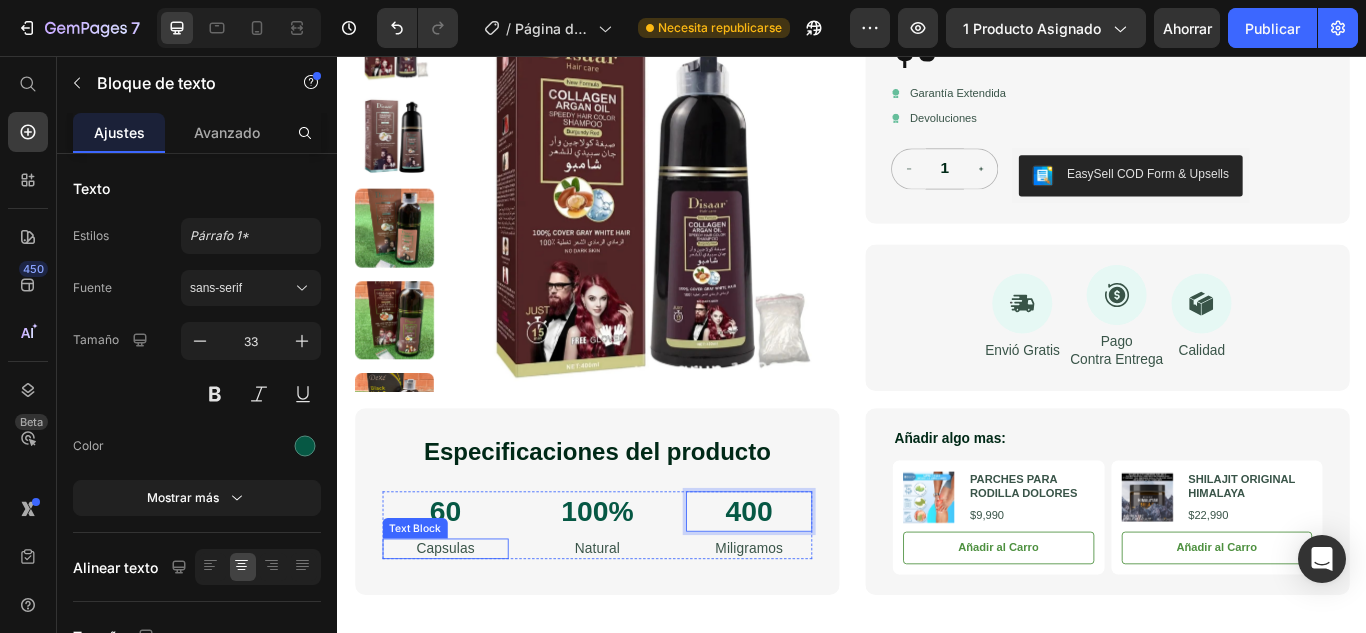 click on "Capsulas" at bounding box center (462, 631) 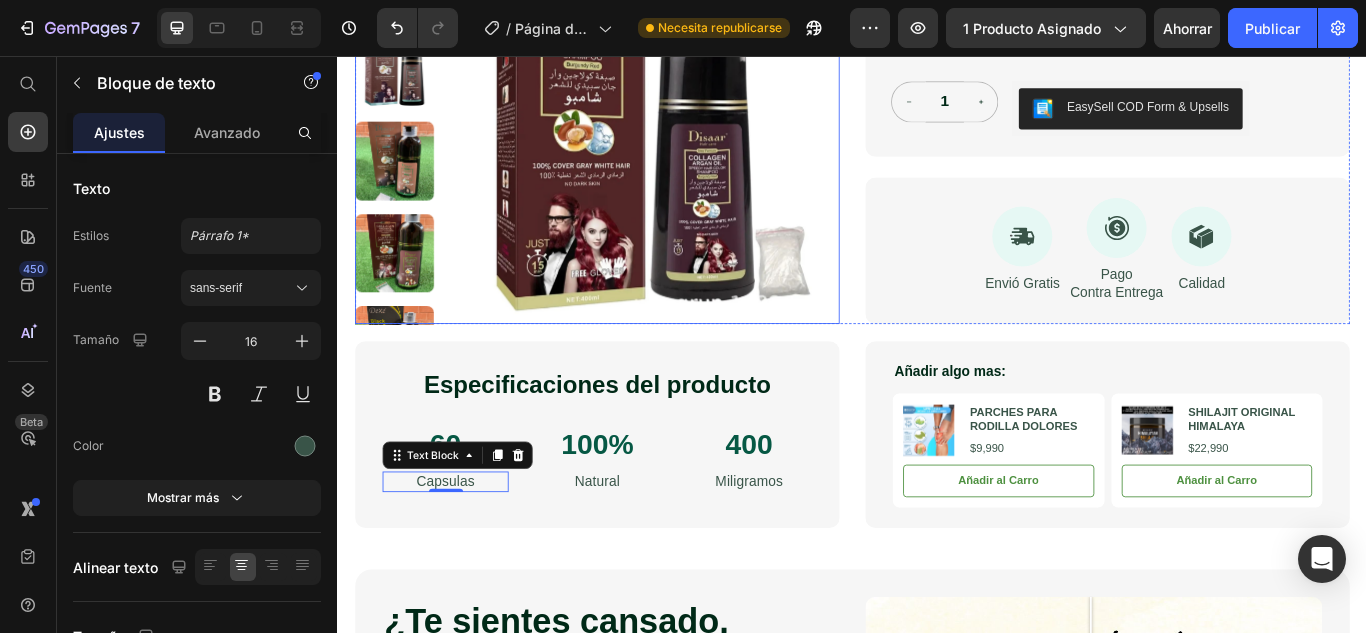scroll, scrollTop: 600, scrollLeft: 0, axis: vertical 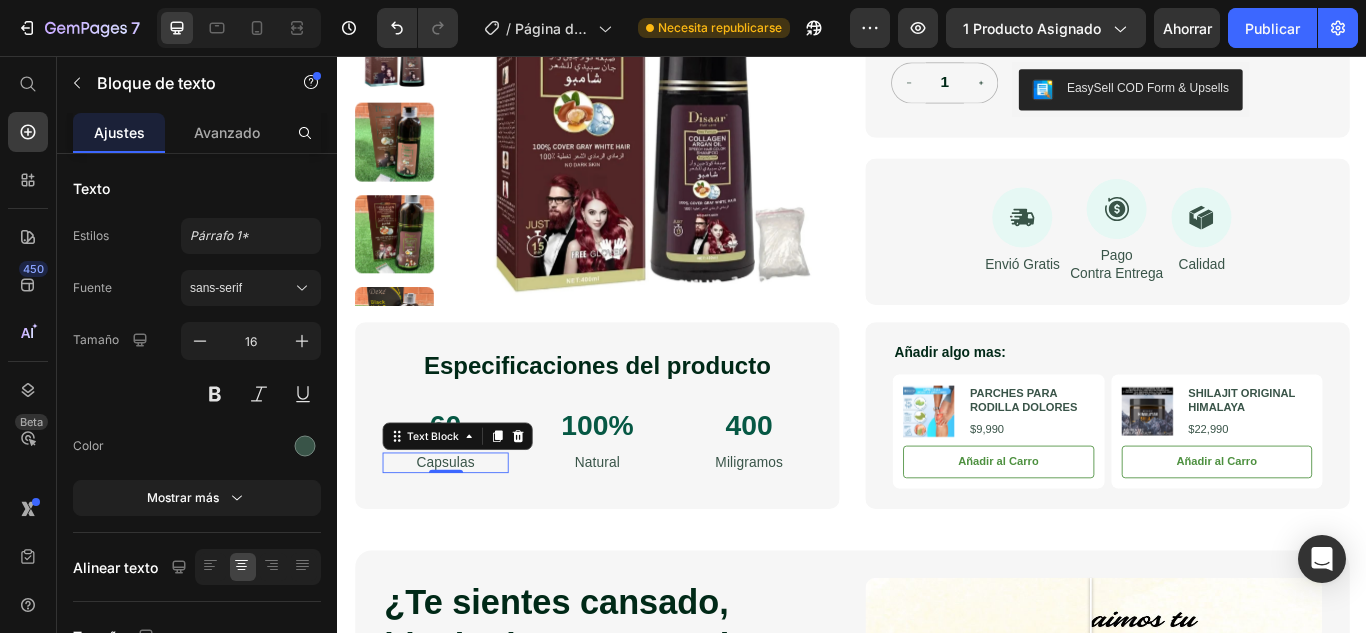 click on "Capsulas" at bounding box center [462, 531] 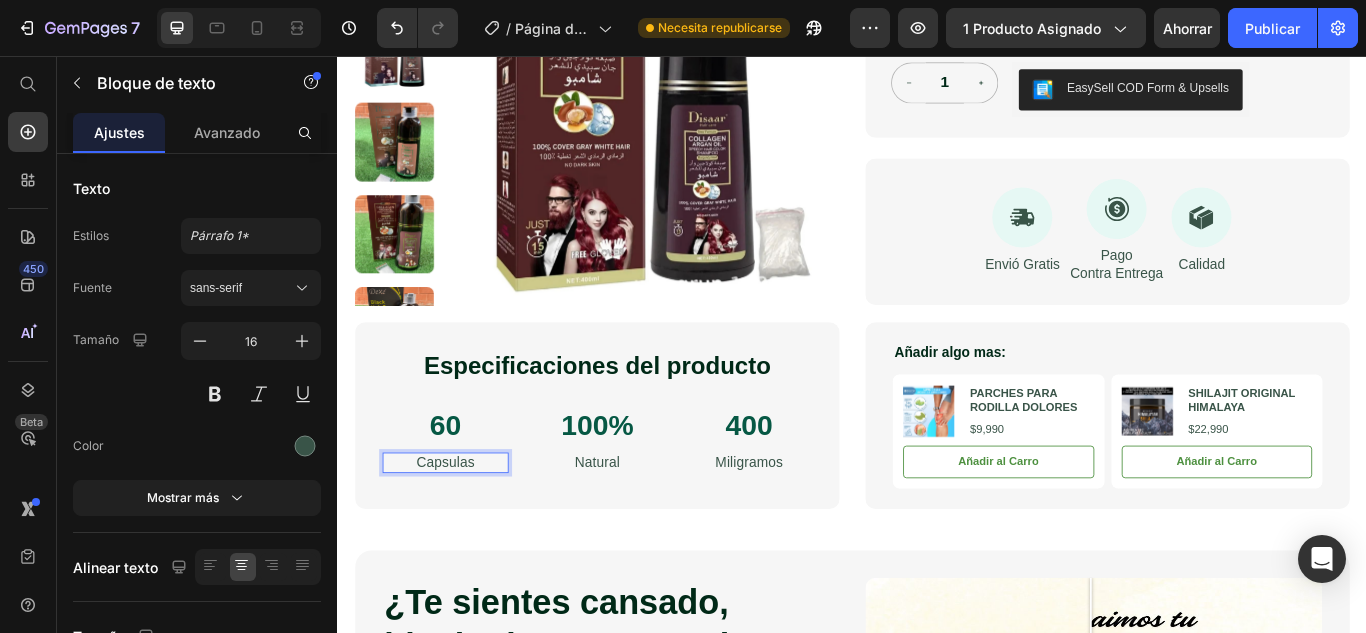 click on "Capsulas" at bounding box center (462, 531) 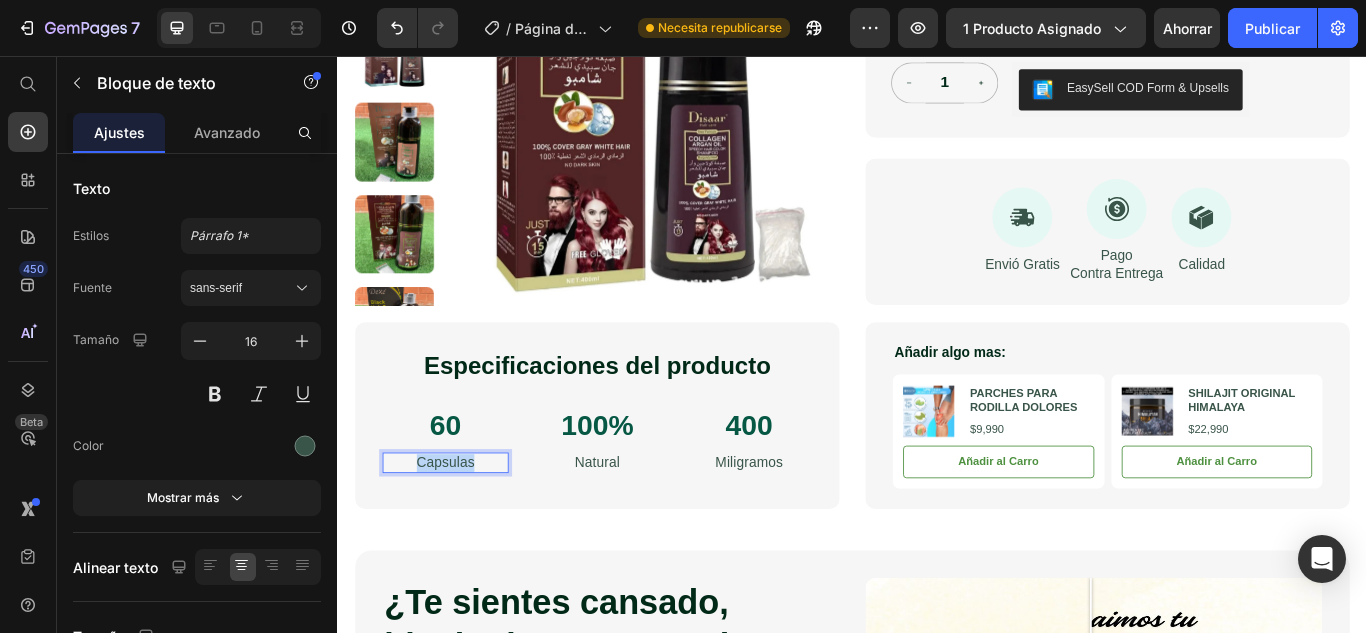 click on "Capsulas" at bounding box center [462, 531] 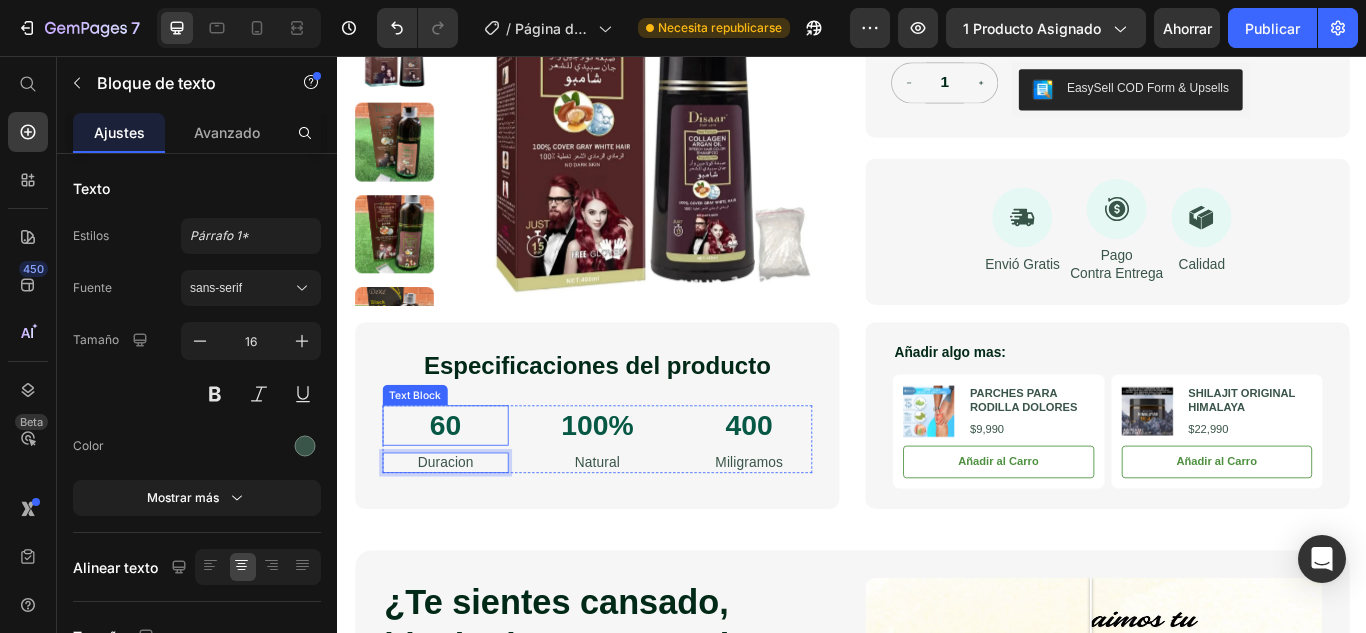 click on "60" at bounding box center [462, 487] 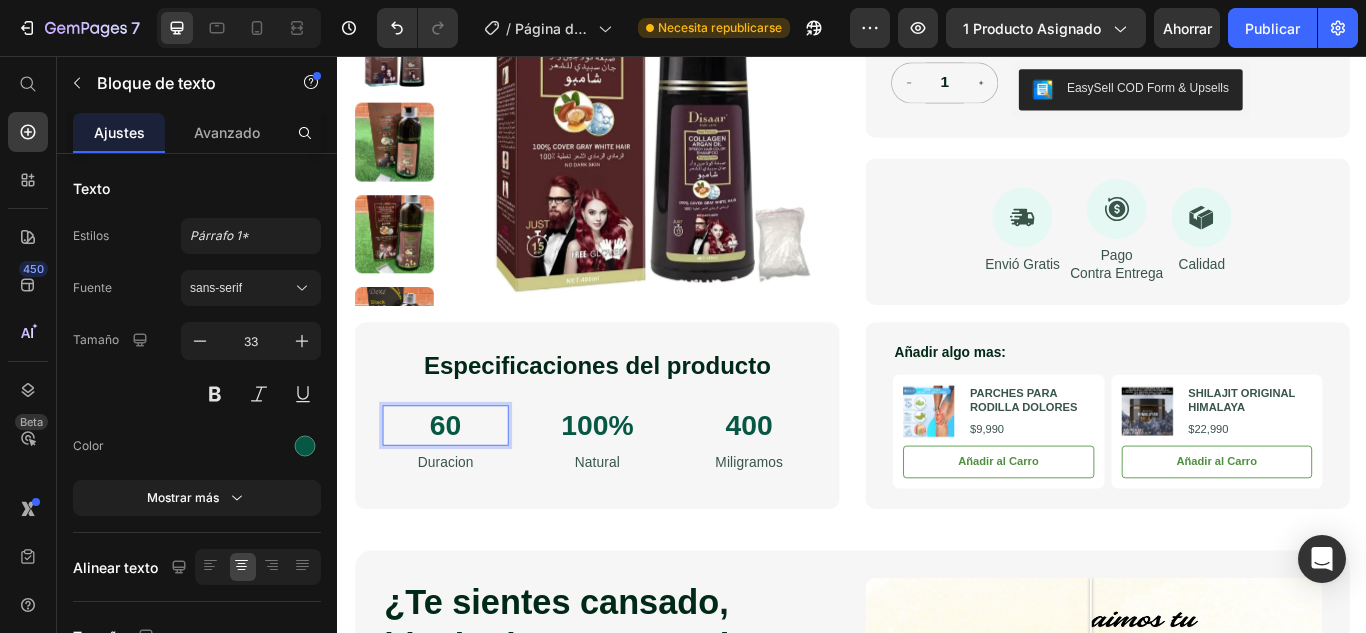 click on "60" at bounding box center (462, 487) 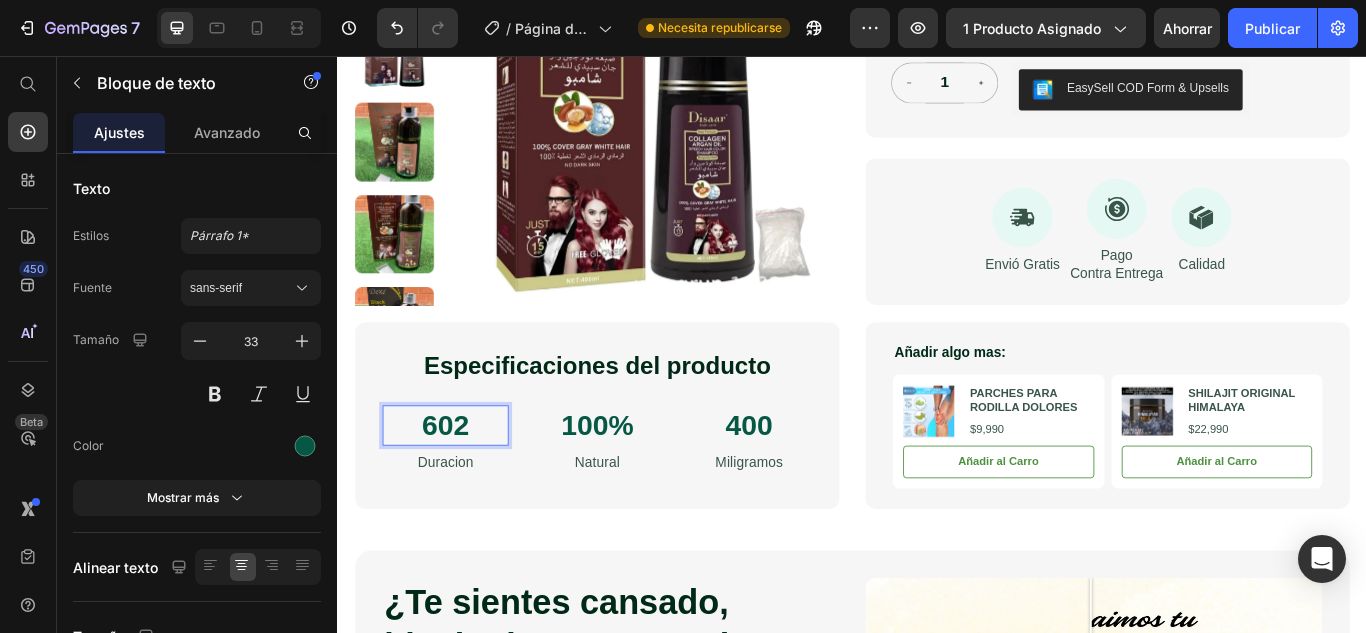click on "602" at bounding box center [462, 487] 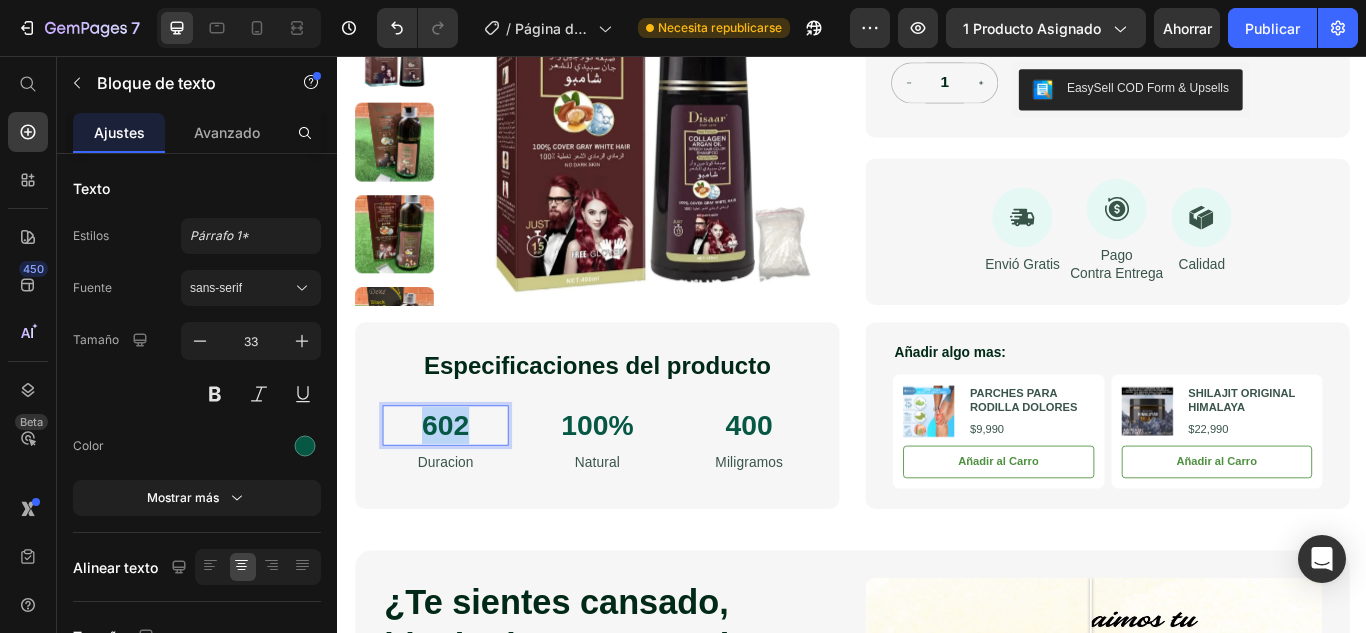 click on "602" at bounding box center [462, 487] 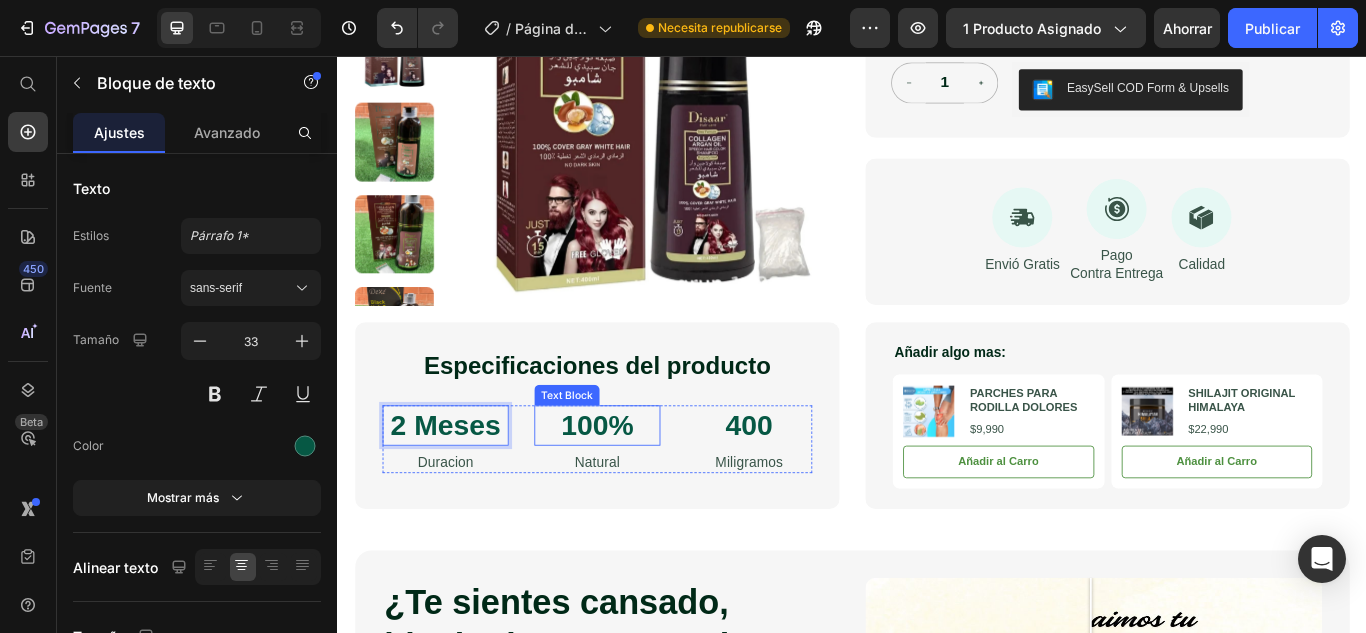 click on "¿Te sientes cansado, hinchado o con antojos constantes?🤒🩹 Heading Tu cuerpo podría estar luchando contra el exceso de cándida. ¡No lo ignores!⚠️‼️   Candida Cleanse de Pure Peak es la fórmula natural que estabas buscando para recuperar tu energía, equilibrio digestivo y bienestar general. Text Block Image Comparison Beneficios: Text Block 🌿 Ingredientes naturales como orégano, nuez negra y reishi Text Block Row 🔥 Ataca la cándida desde la raíz Text Block Row 💨 Alivio rápido de hinchazón, gases y fatiga Text Block ⚡ Apoya tu sistema inmune y mejora tu ánimo Text Block Row Row Image Comparison Row Section 2" at bounding box center (937, 1008) 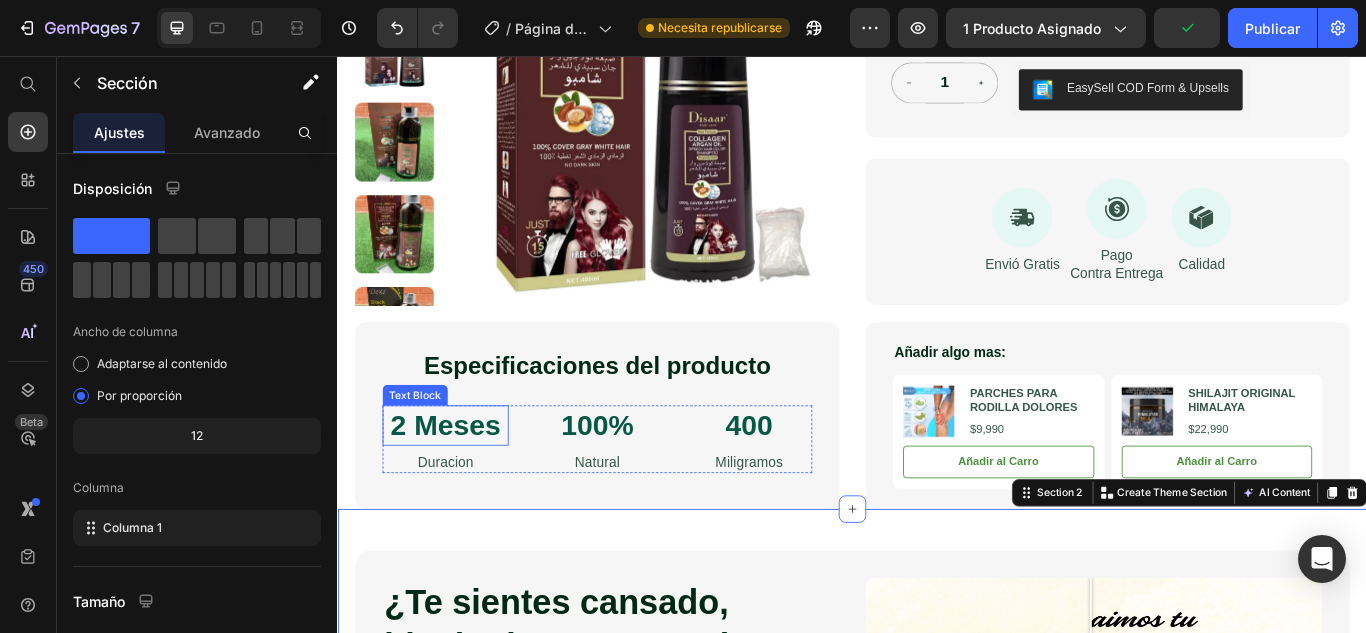 click on "2 Meses" at bounding box center (462, 487) 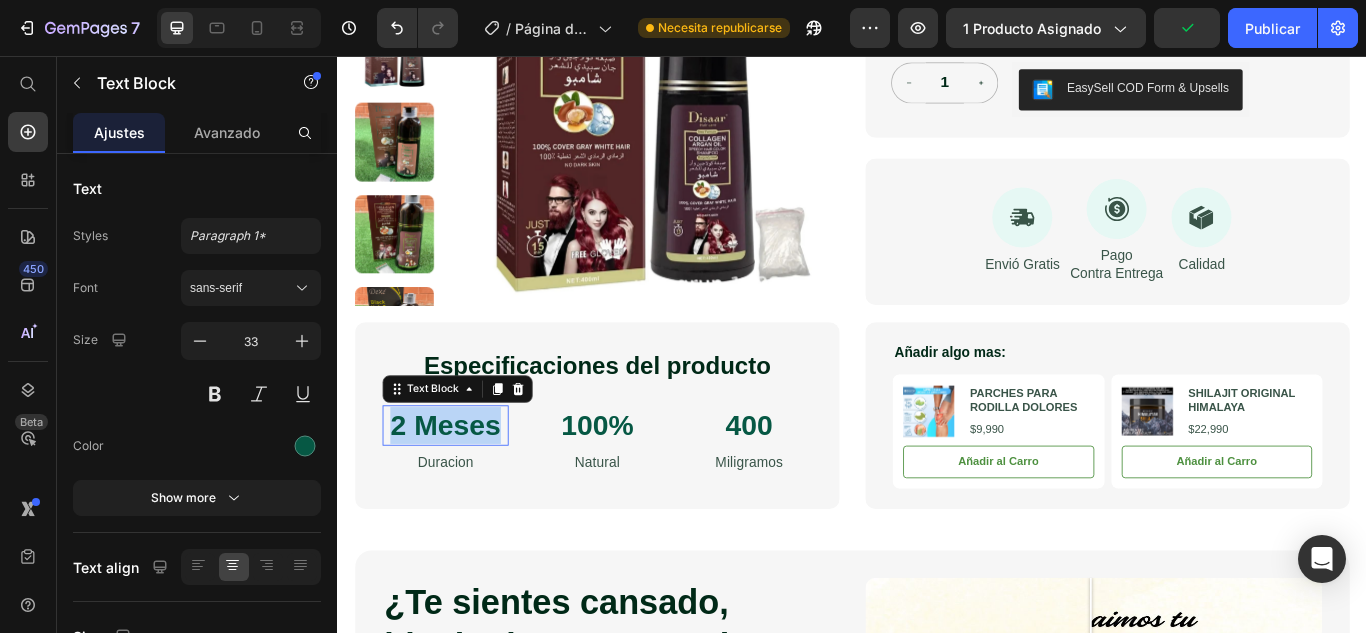 click on "2 Meses" at bounding box center (462, 487) 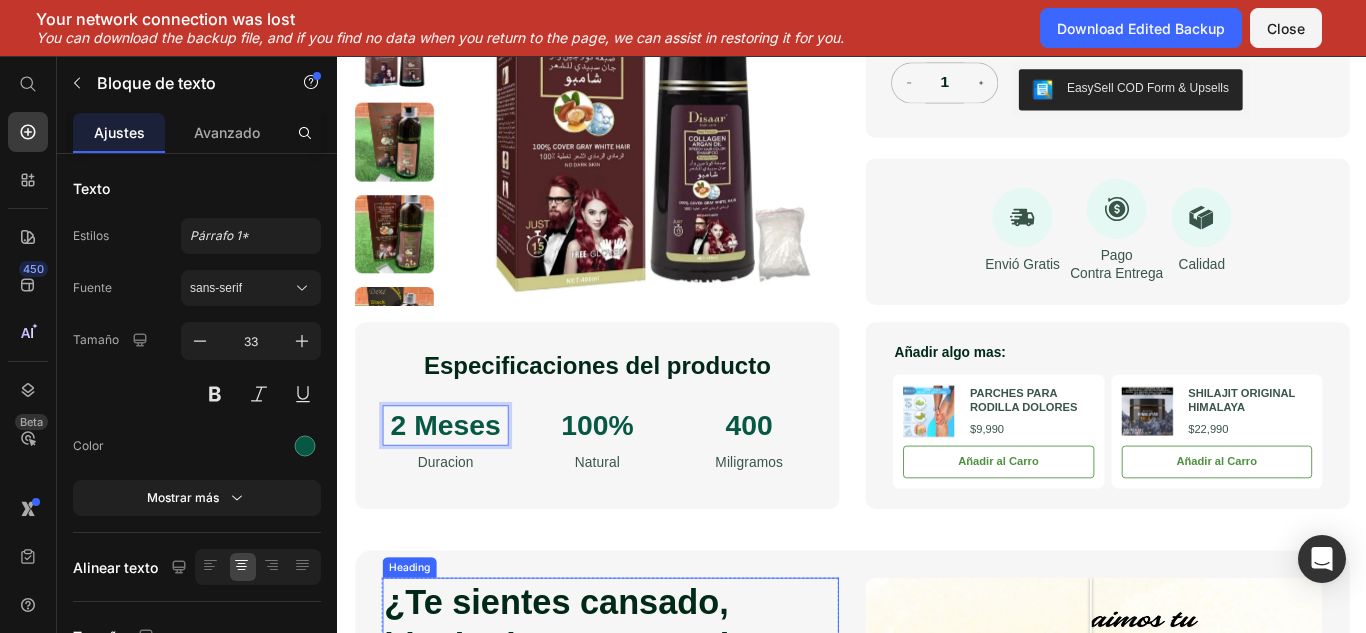 click on "¿Te sientes cansado, hinchado o con antojos constantes?🤒🩹" at bounding box center (655, 745) 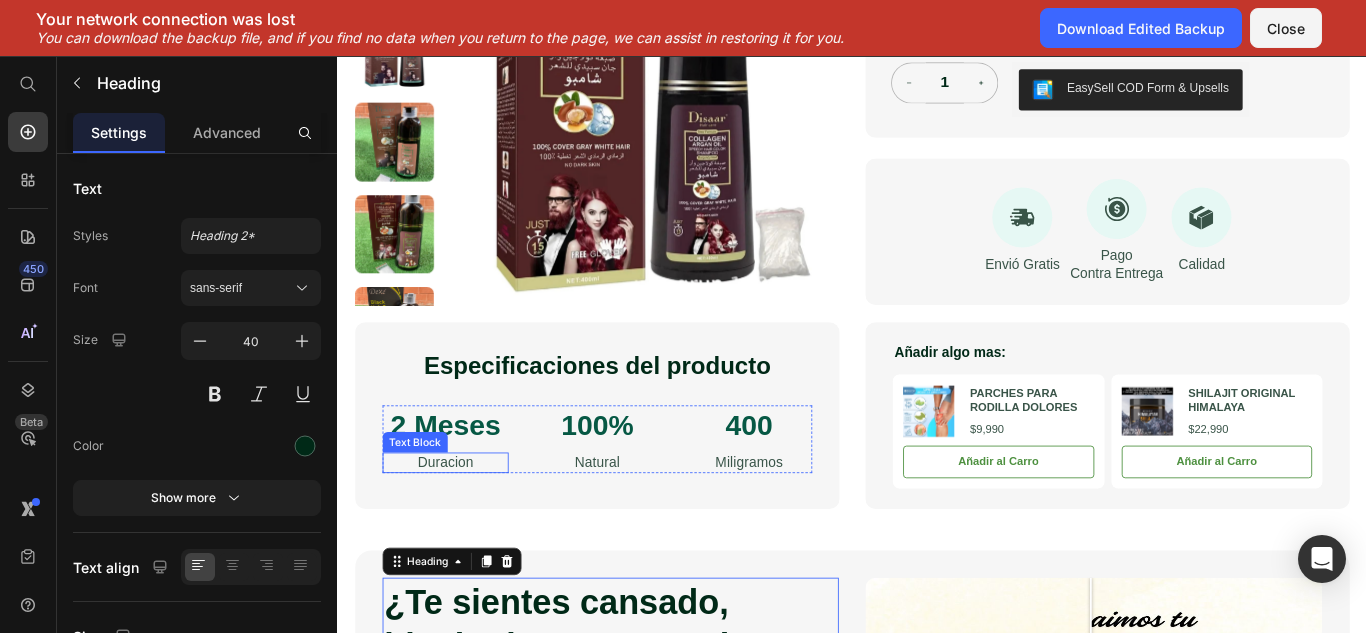 click on "Duracion" at bounding box center (462, 531) 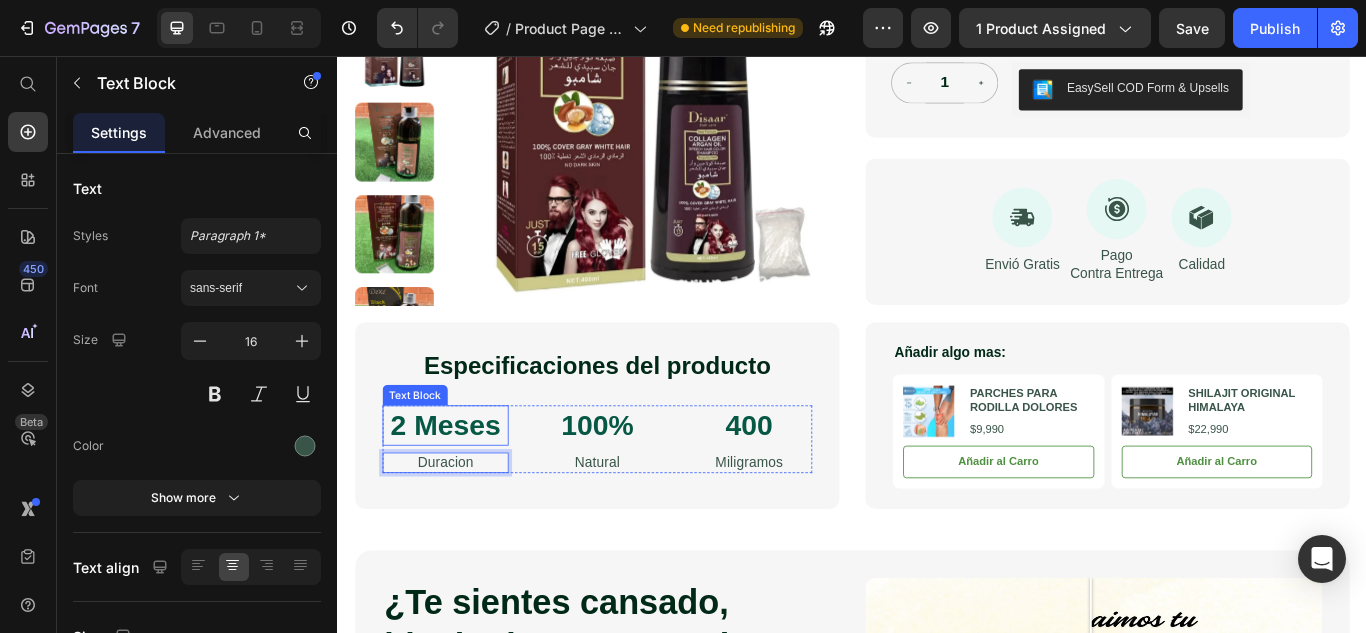 click on "2 Meses" at bounding box center (462, 487) 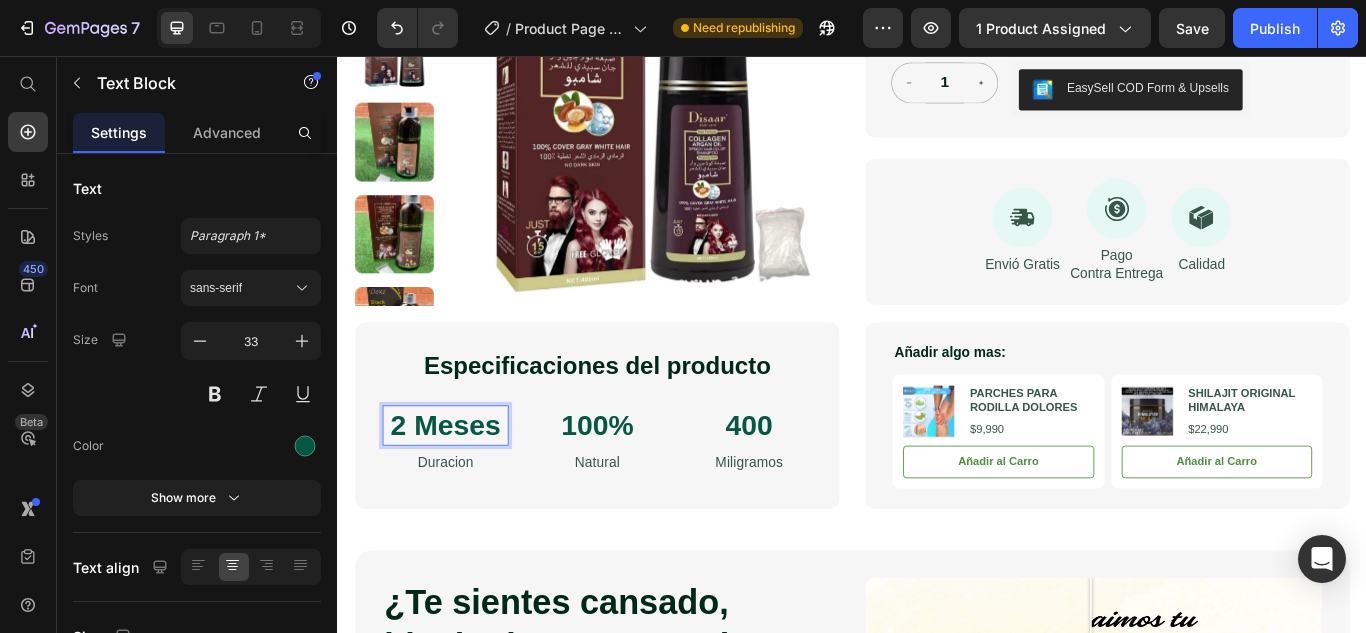 click on "2 Meses" at bounding box center [462, 487] 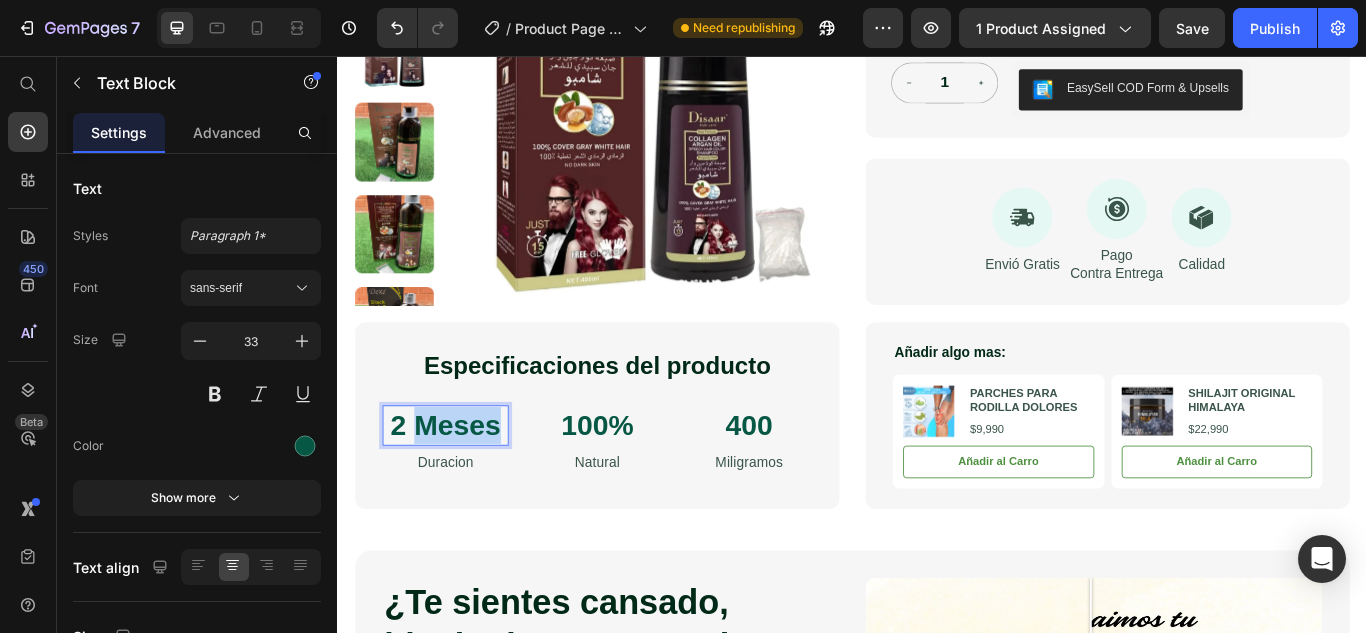click on "2 Meses" at bounding box center (462, 487) 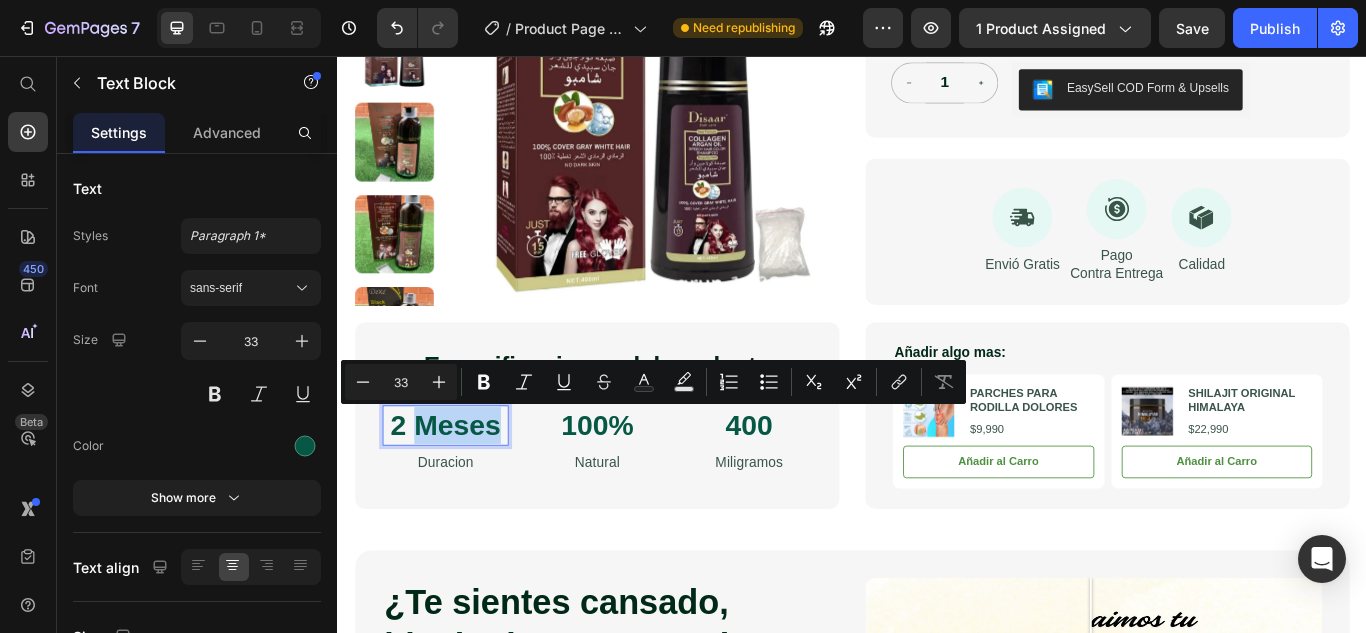 click on "2 Meses" at bounding box center [462, 487] 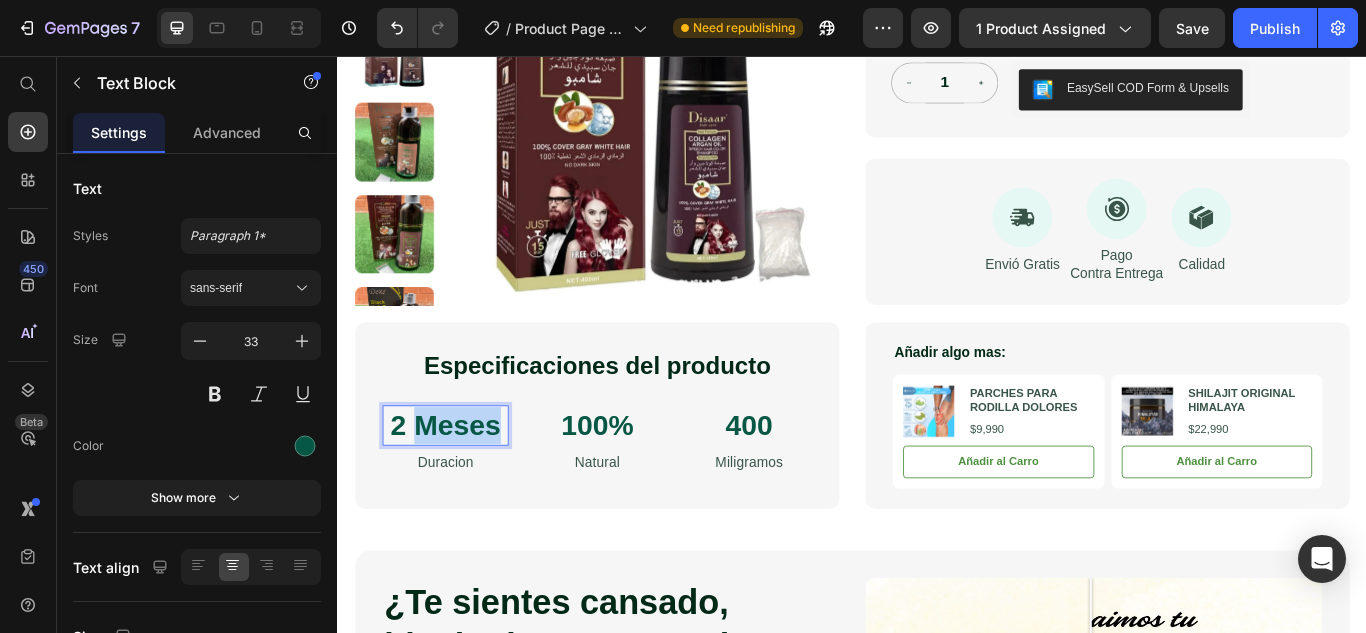 click on "2 Meses" at bounding box center (462, 487) 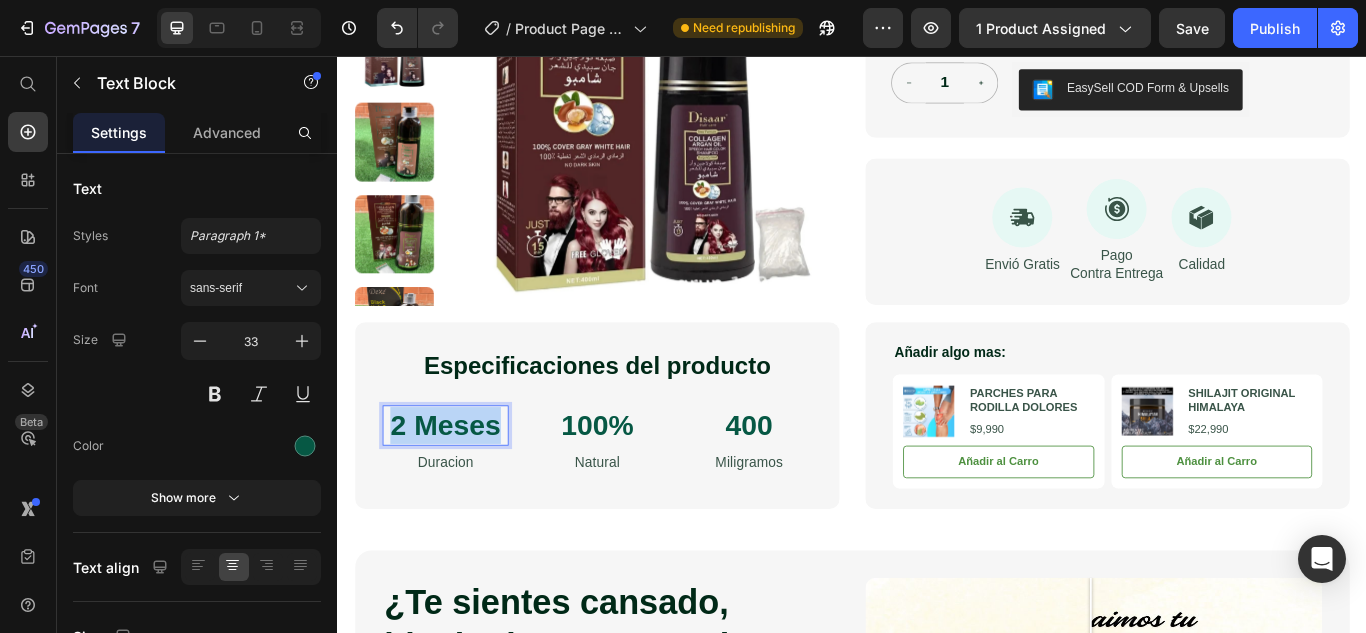 click on "2 Meses" at bounding box center [462, 487] 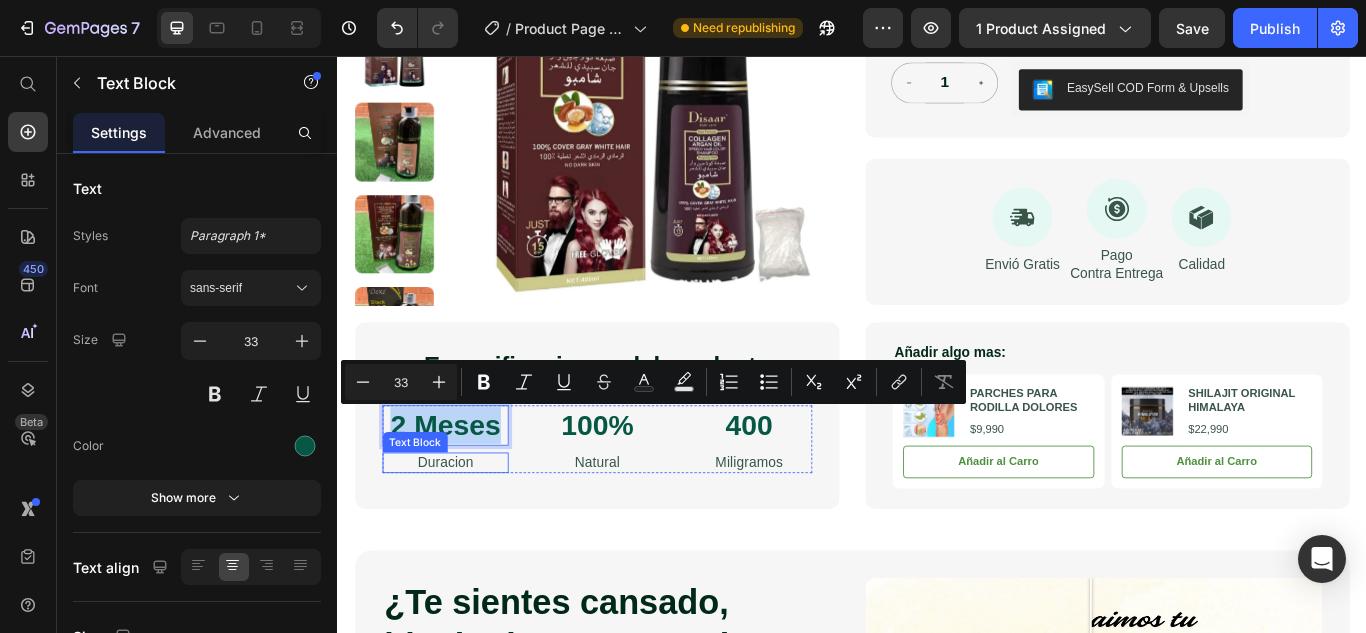 click on "Duracion" at bounding box center (462, 531) 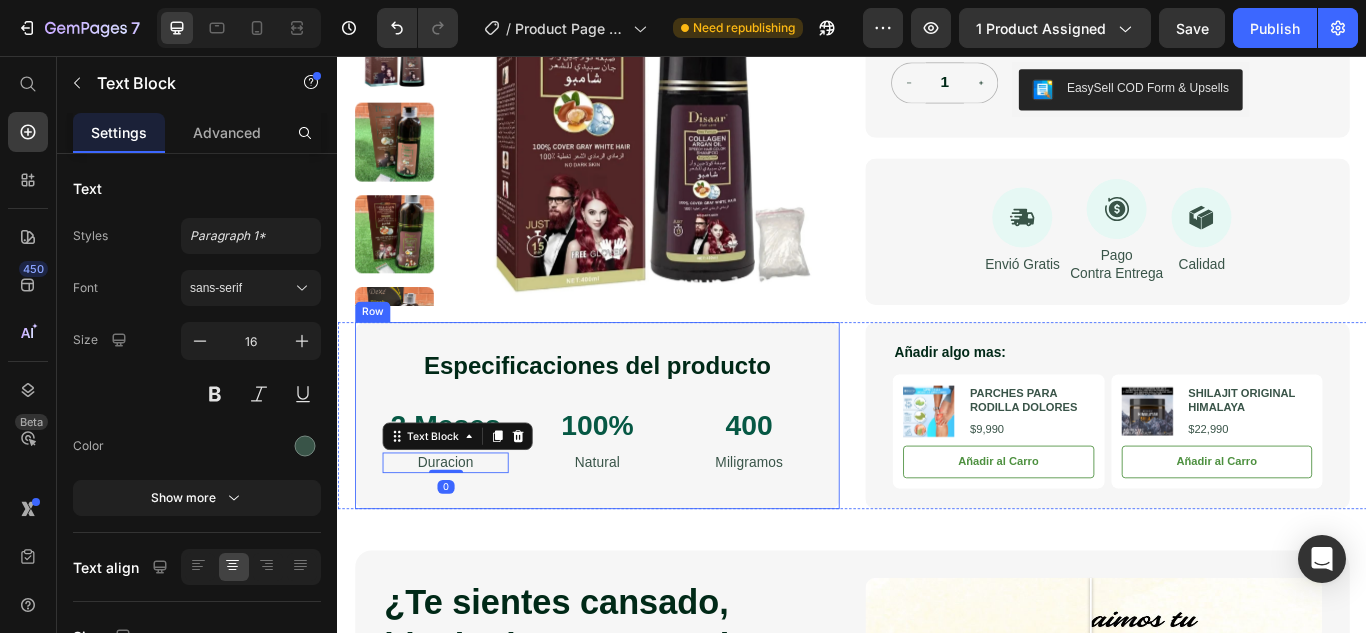 click on "¿Te sientes cansado, hinchado o con antojos constantes?🤒🩹 Heading Tu cuerpo podría estar luchando contra el exceso de cándida. ¡No lo ignores!⚠️‼️   Candida Cleanse de Pure Peak es la fórmula natural que estabas buscando para recuperar tu energía, equilibrio digestivo y bienestar general. Text Block Image Comparison Beneficios: Text Block 🌿 Ingredientes naturales como orégano, nuez negra y reishi Text Block Row 🔥 Ataca la cándida desde la raíz Text Block Row 💨 Alivio rápido de hinchazón, gases y fatiga Text Block ⚡ Apoya tu sistema inmune y mejora tu ánimo Text Block Row Row Image Comparison Row Section 2" at bounding box center [937, 1008] 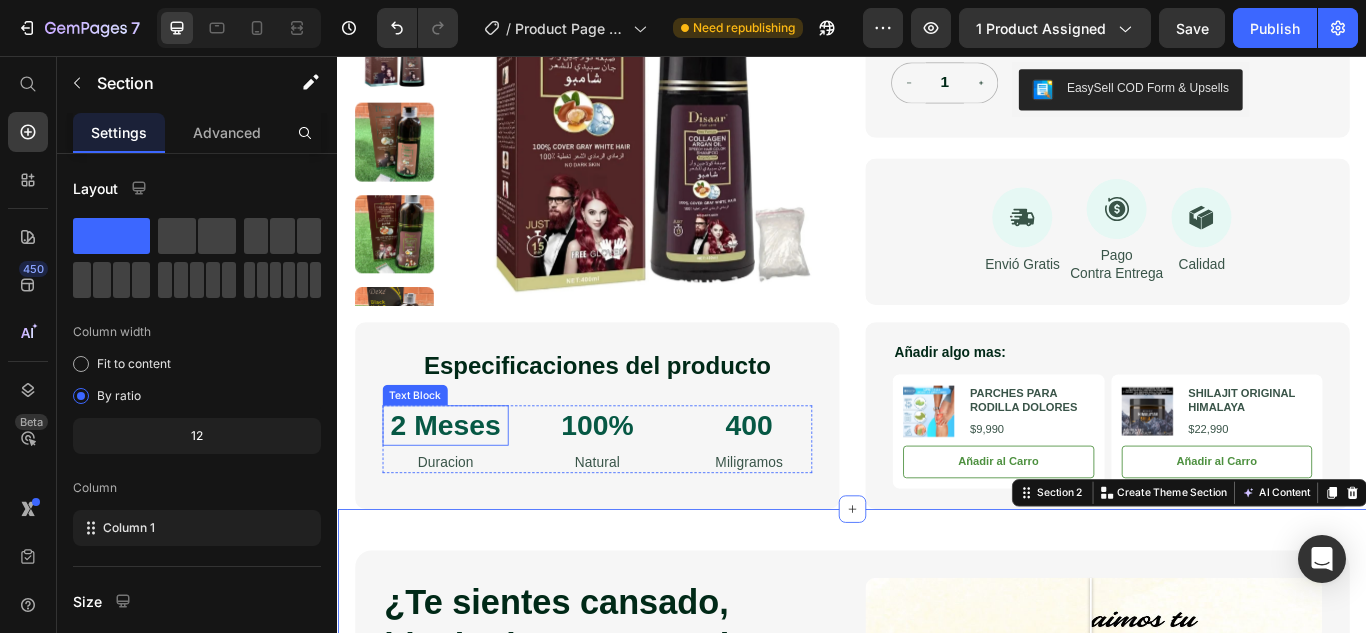 click on "2 Meses" at bounding box center [462, 487] 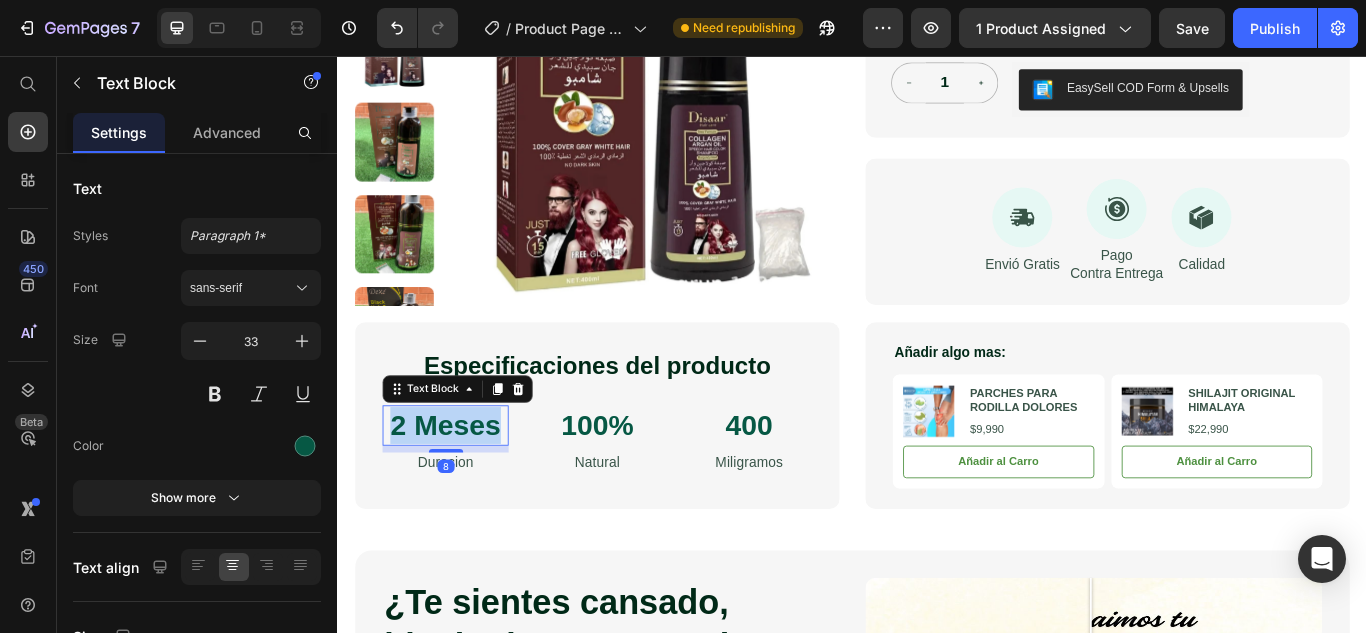 click on "2 Meses" at bounding box center (462, 487) 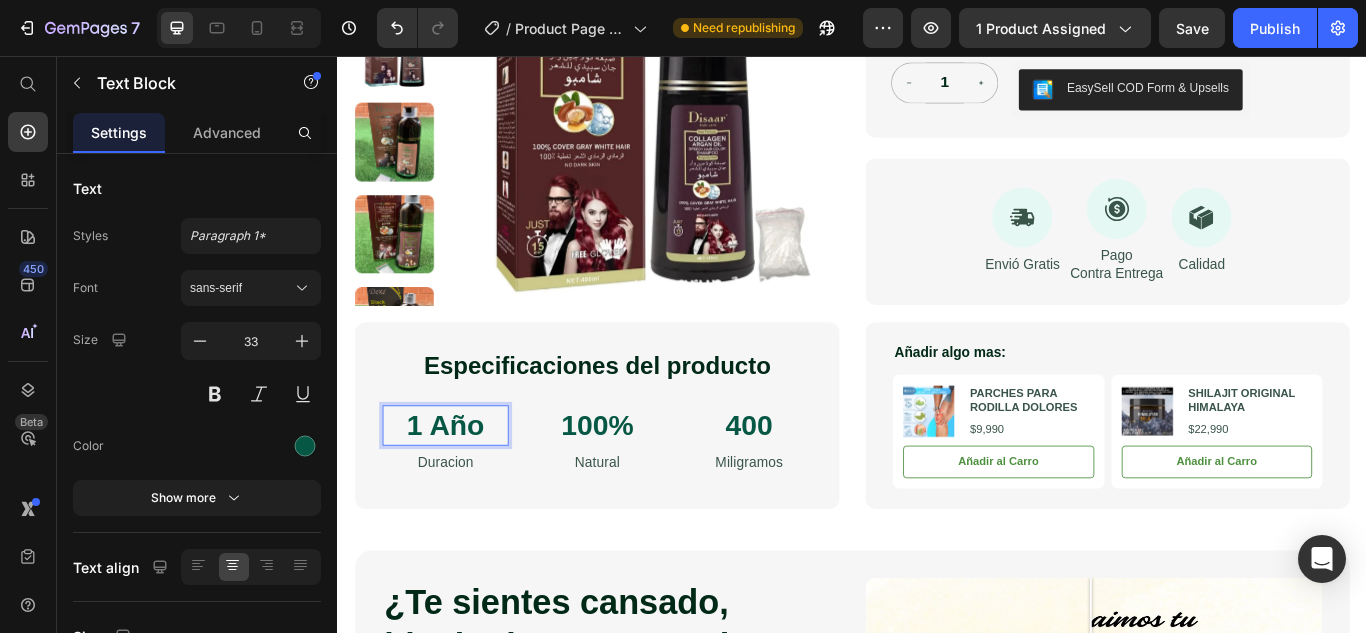 click on "1 Año" at bounding box center [462, 487] 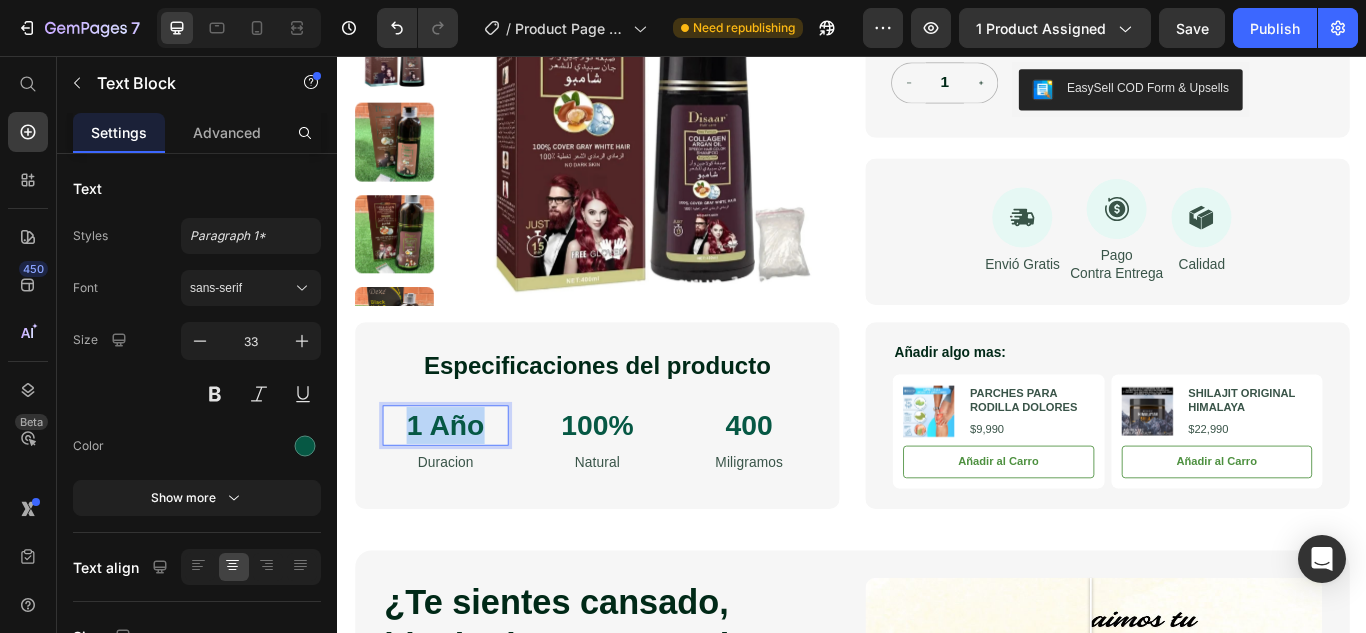 click on "1 Año" at bounding box center (462, 487) 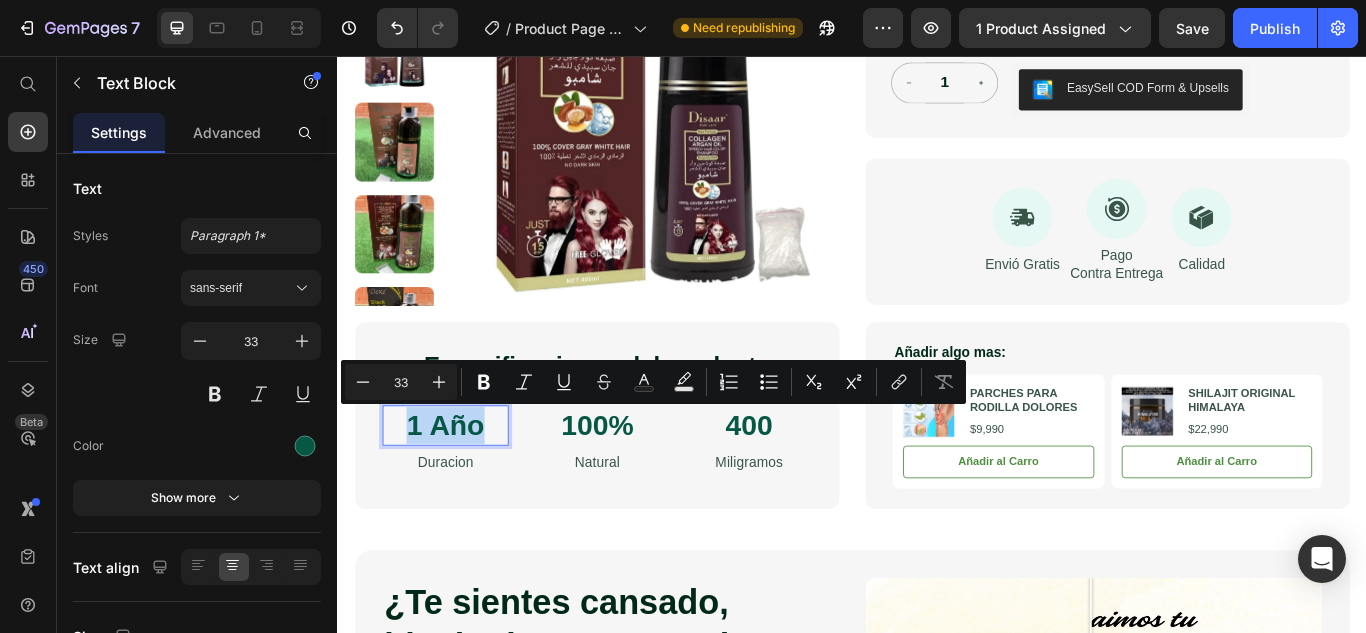 click on "1 Año" at bounding box center [462, 487] 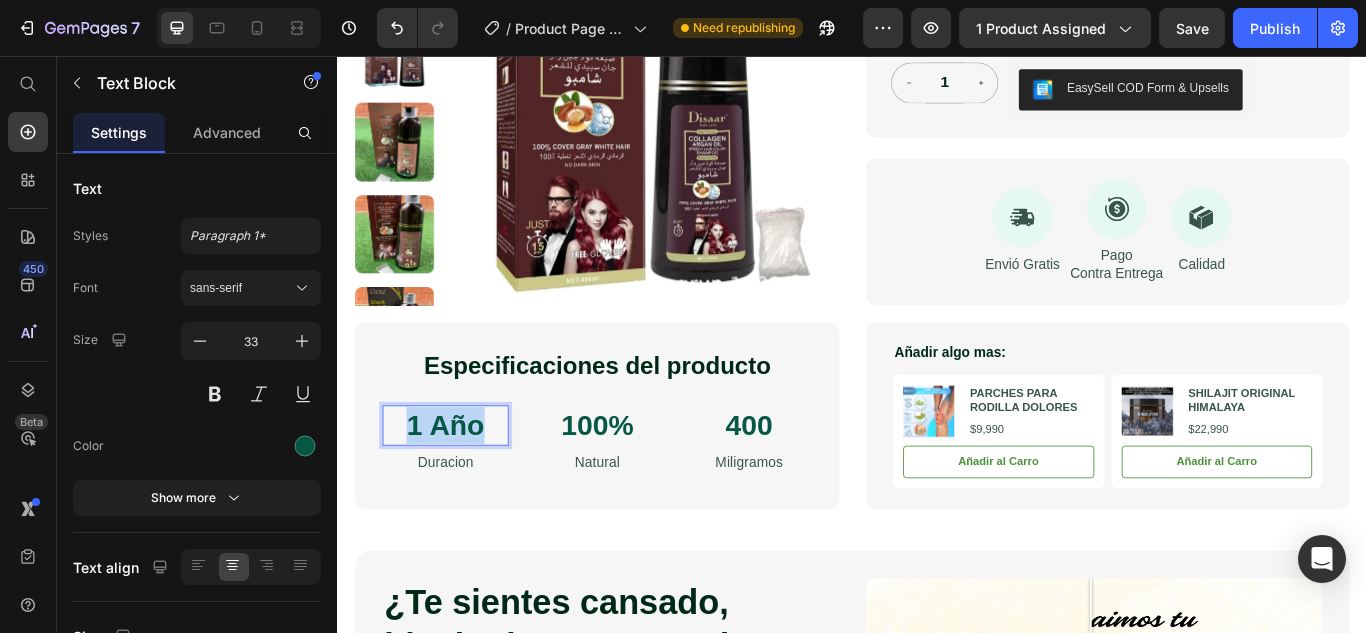 drag, startPoint x: 510, startPoint y: 485, endPoint x: 401, endPoint y: 483, distance: 109.01835 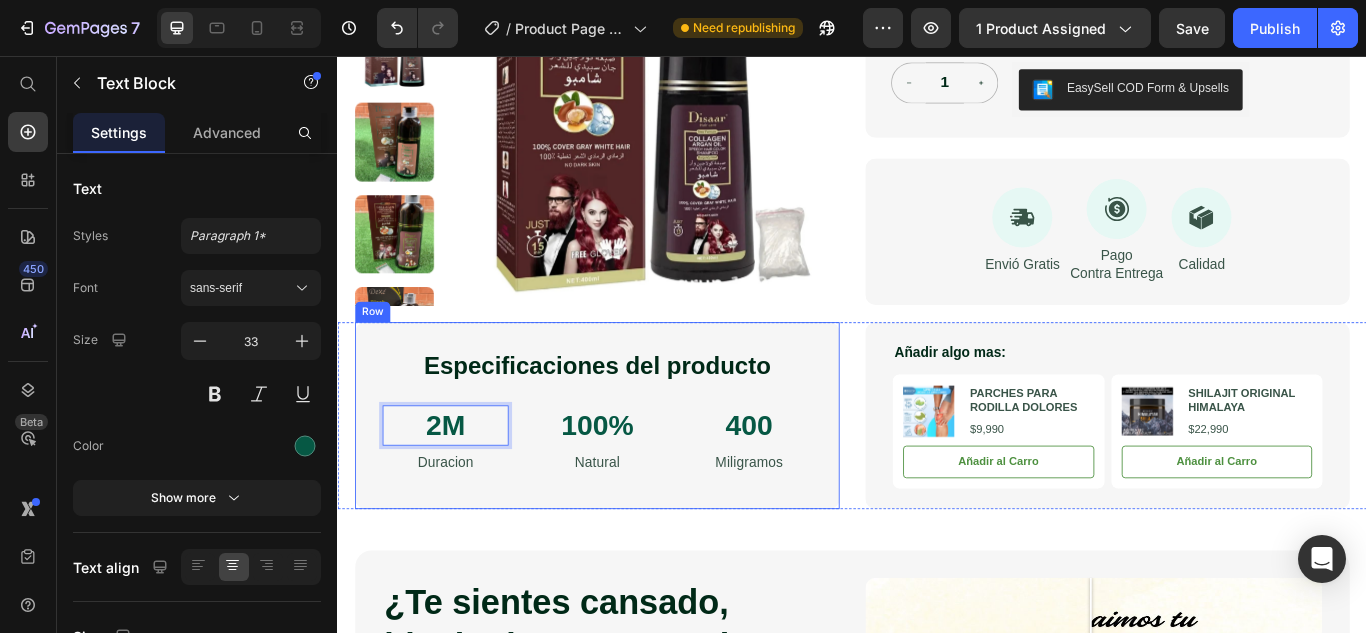 click on "Especificaciones del producto Heading 2M Text Block   8 Duracion Text Block 100% Text Block Natural Text Block 400 Text Block Miligramos Text Block Row Row" at bounding box center (639, 476) 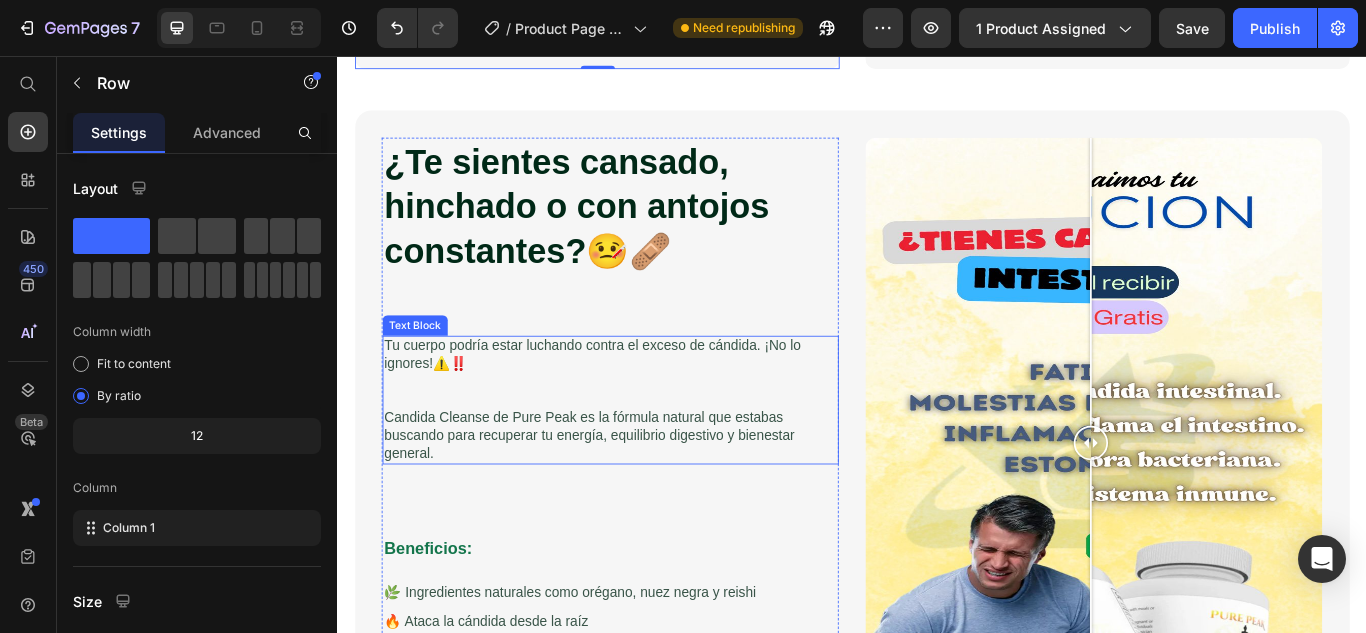 scroll, scrollTop: 1000, scrollLeft: 0, axis: vertical 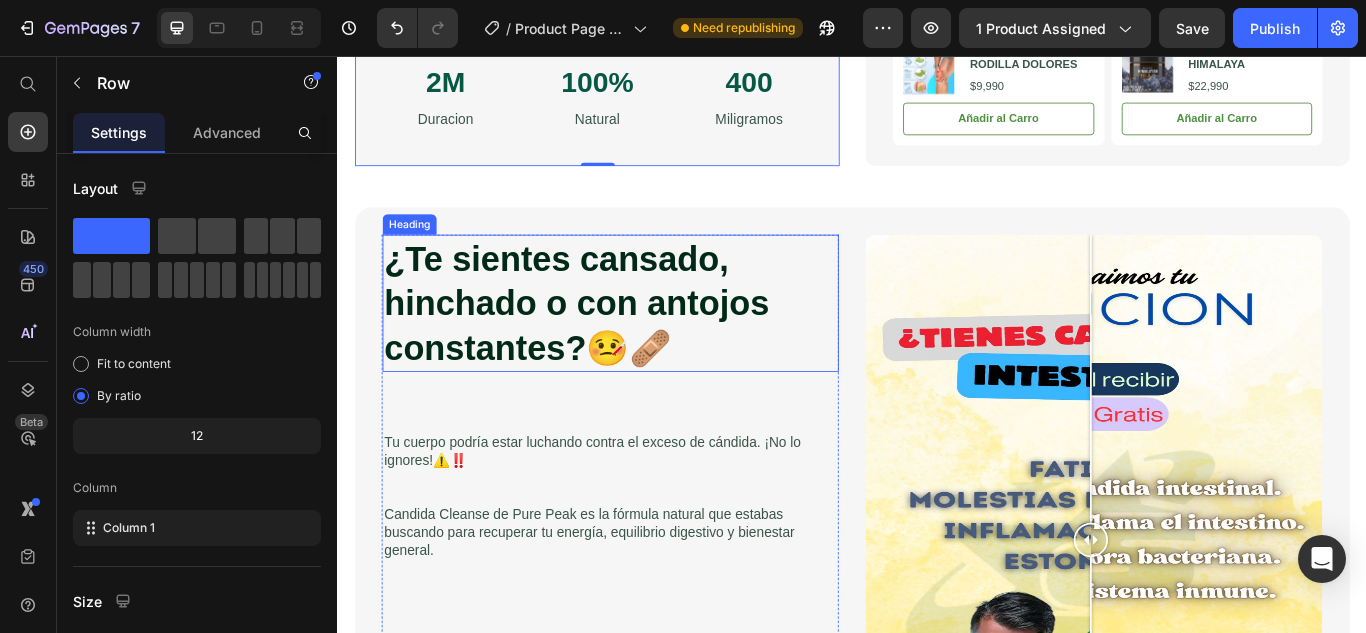 click on "¿Te sientes cansado, hinchado o con antojos constantes?🤒🩹" at bounding box center (655, 345) 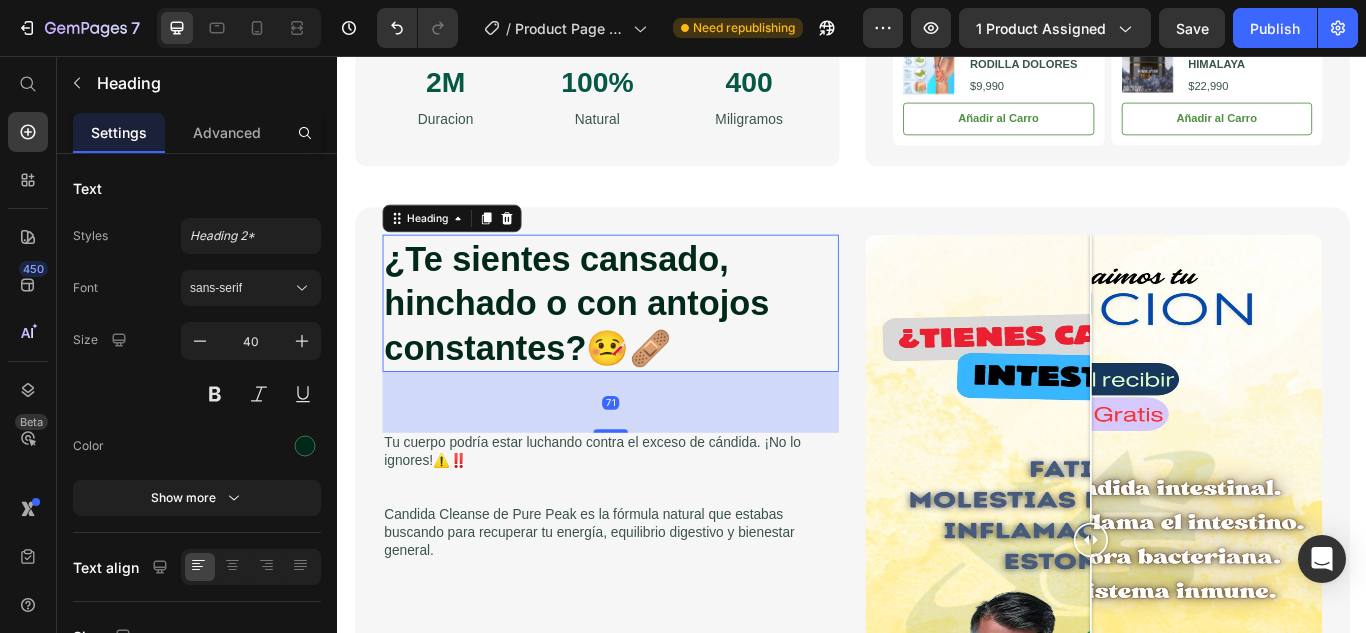 click on "¿Te sientes cansado, hinchado o con antojos constantes?🤒🩹" at bounding box center (655, 345) 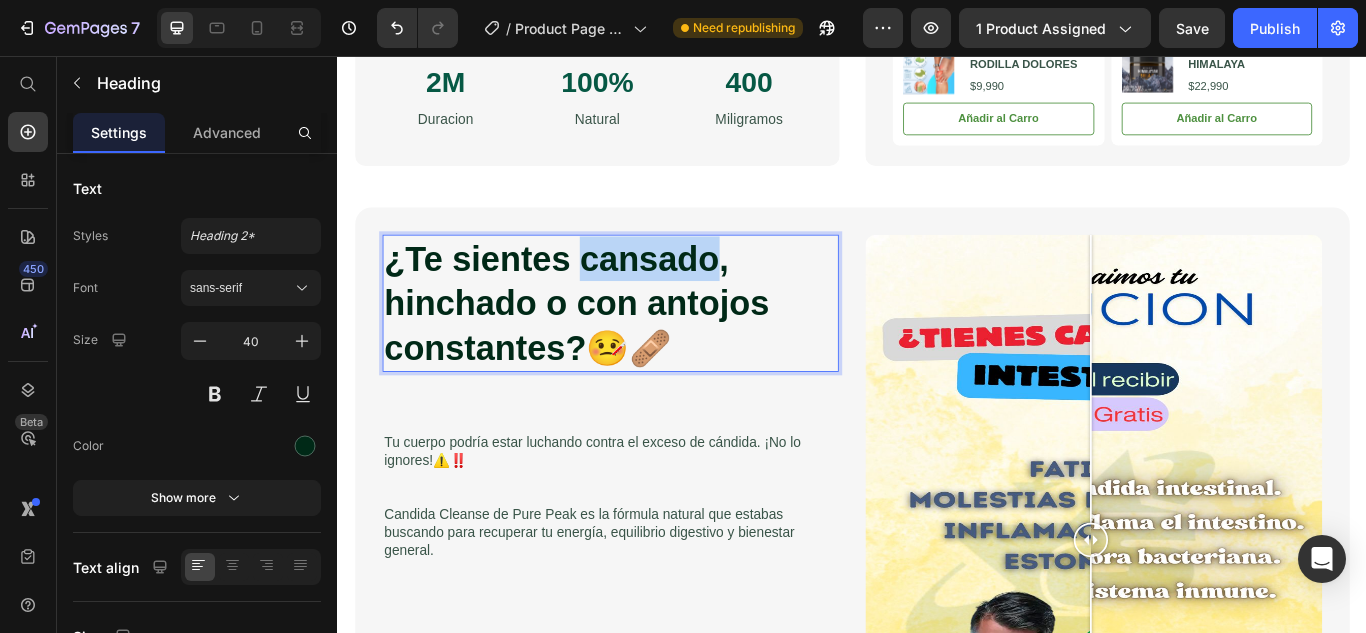 click on "¿Te sientes cansado, hinchado o con antojos constantes?🤒🩹" at bounding box center [655, 345] 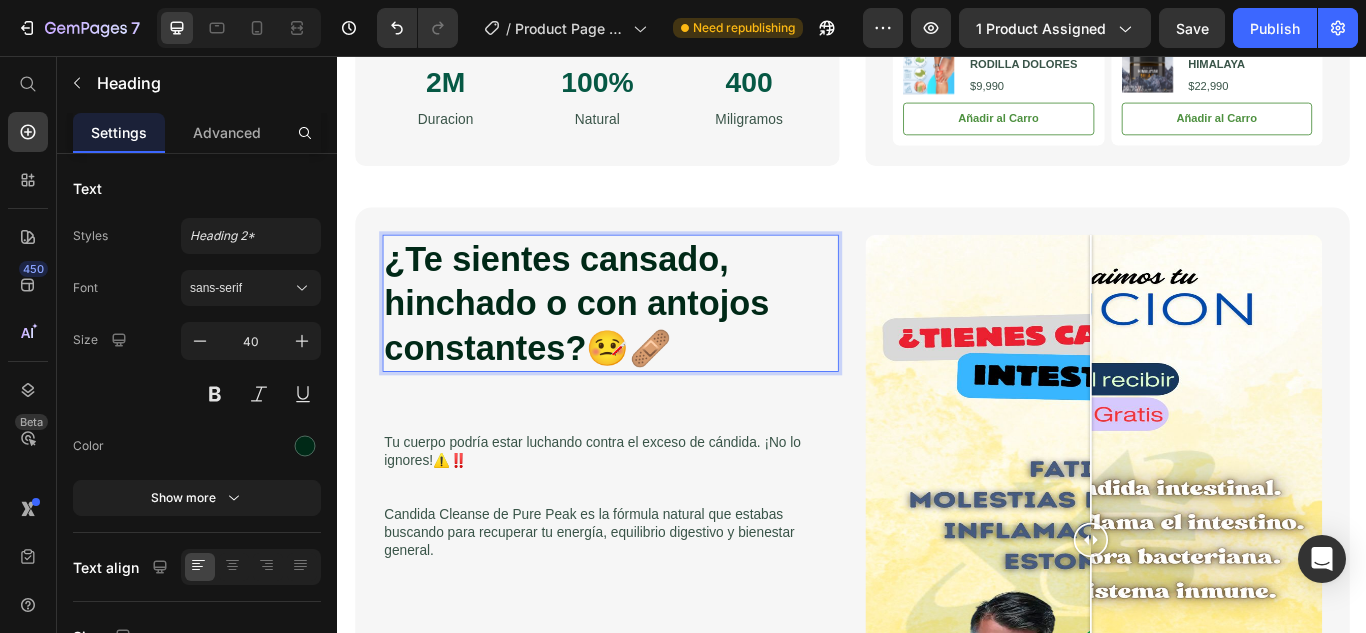 click on "¿Te sientes cansado, hinchado o con antojos constantes?🤒🩹" at bounding box center (655, 345) 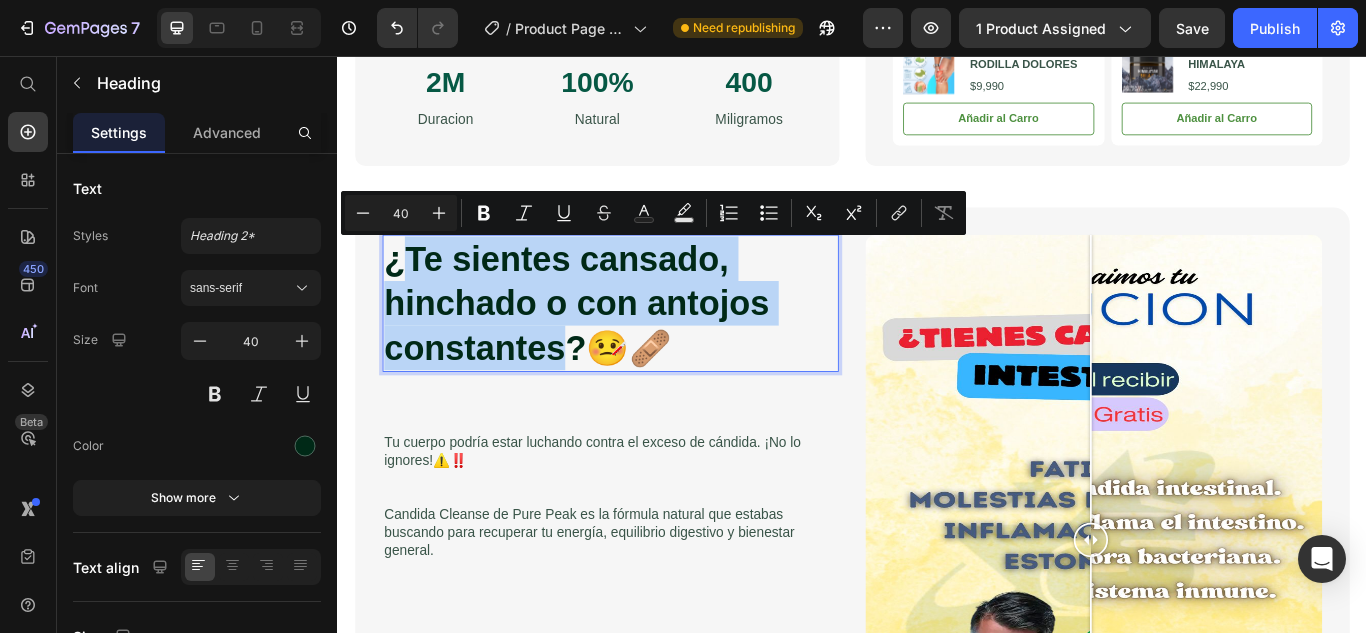 drag, startPoint x: 601, startPoint y: 393, endPoint x: 420, endPoint y: 299, distance: 203.95343 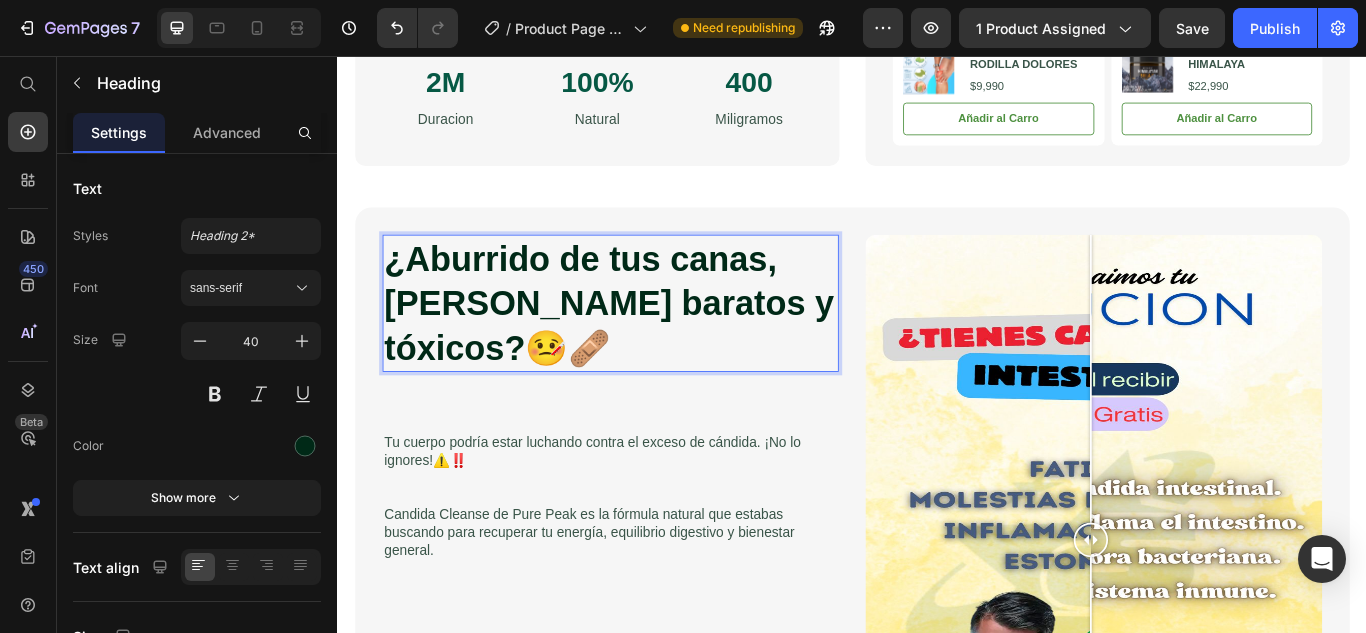 click on "¿Aburrido de tus canas, [PERSON_NAME] baratos y tóxicos?🤒🩹" at bounding box center [655, 345] 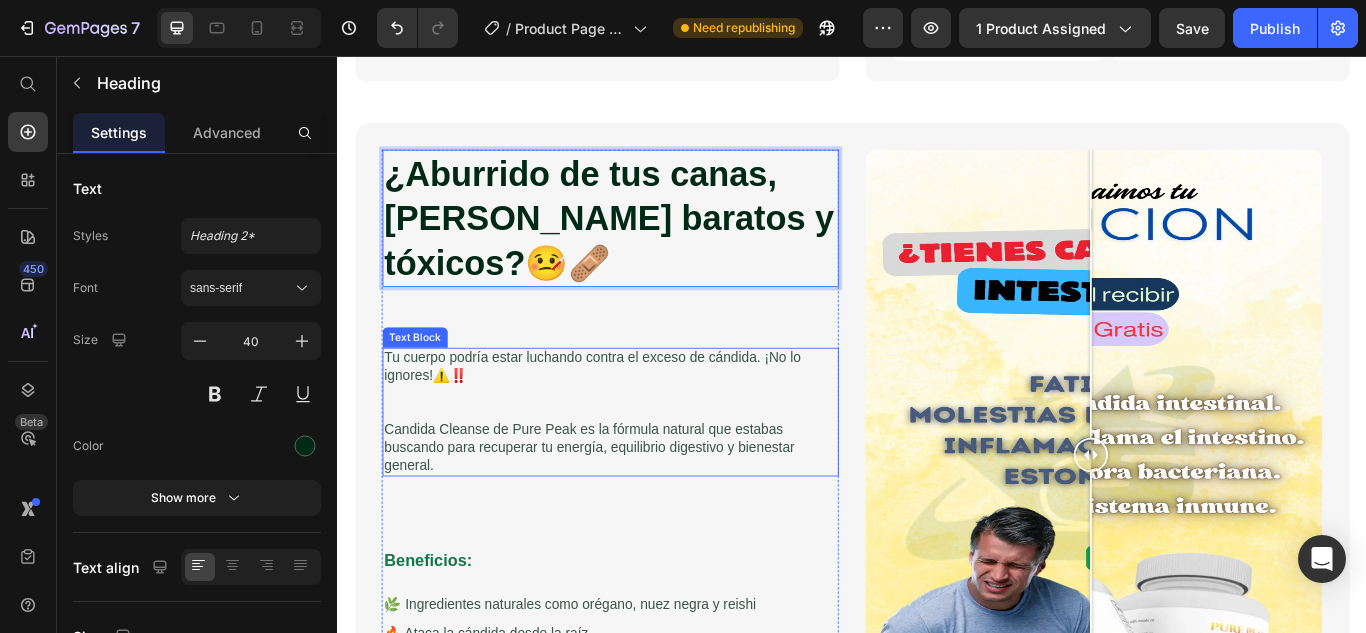 scroll, scrollTop: 1200, scrollLeft: 0, axis: vertical 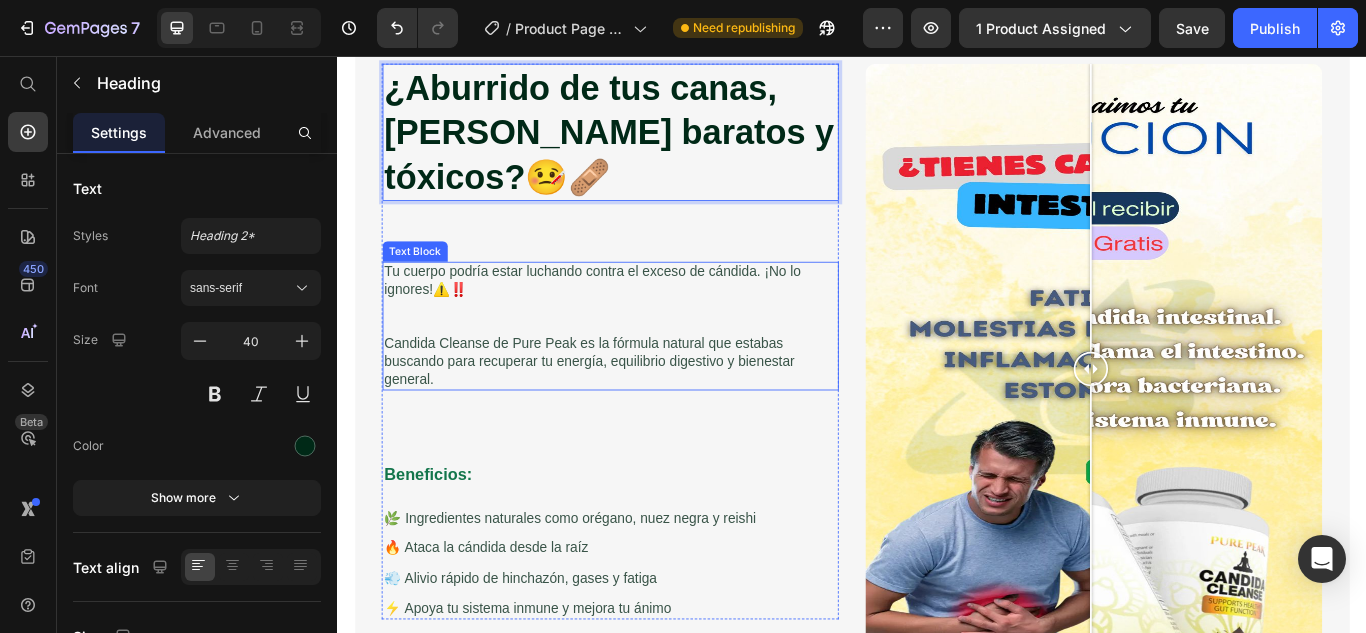 click on "Tu cuerpo podría estar luchando contra el exceso de cándida. ¡No lo ignores!⚠️‼️" at bounding box center [655, 339] 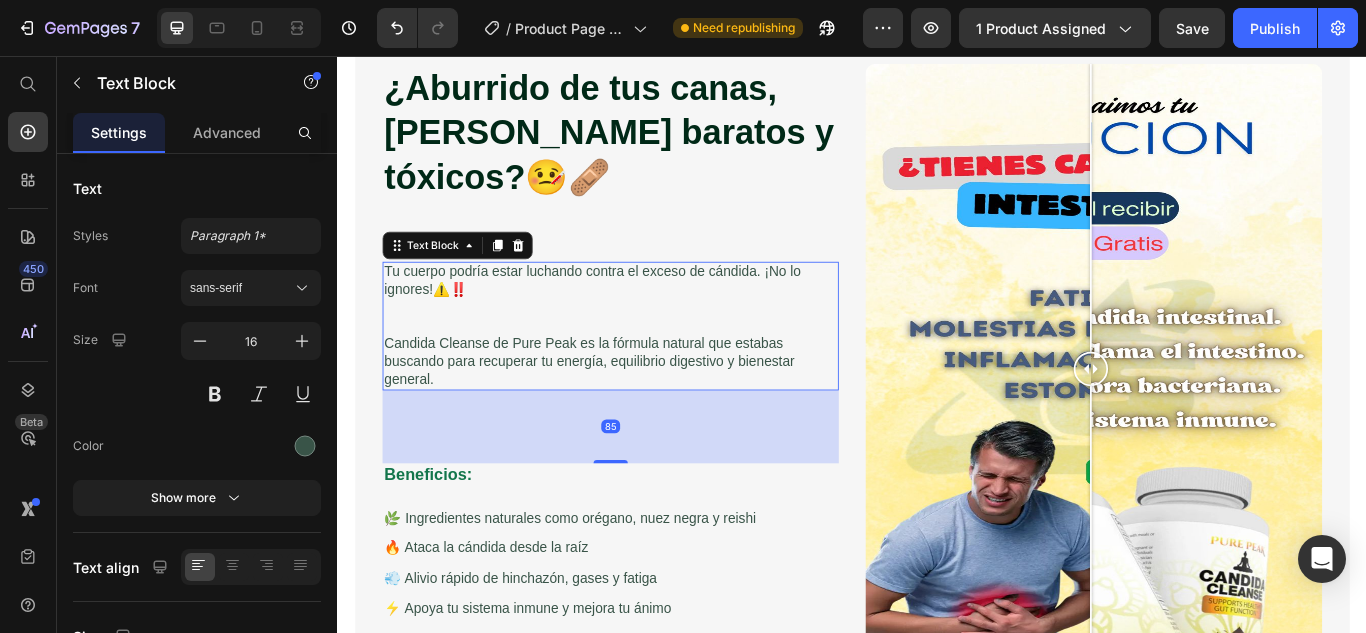 click on "Tu cuerpo podría estar luchando contra el exceso de cándida. ¡No lo ignores!⚠️‼️" at bounding box center (655, 339) 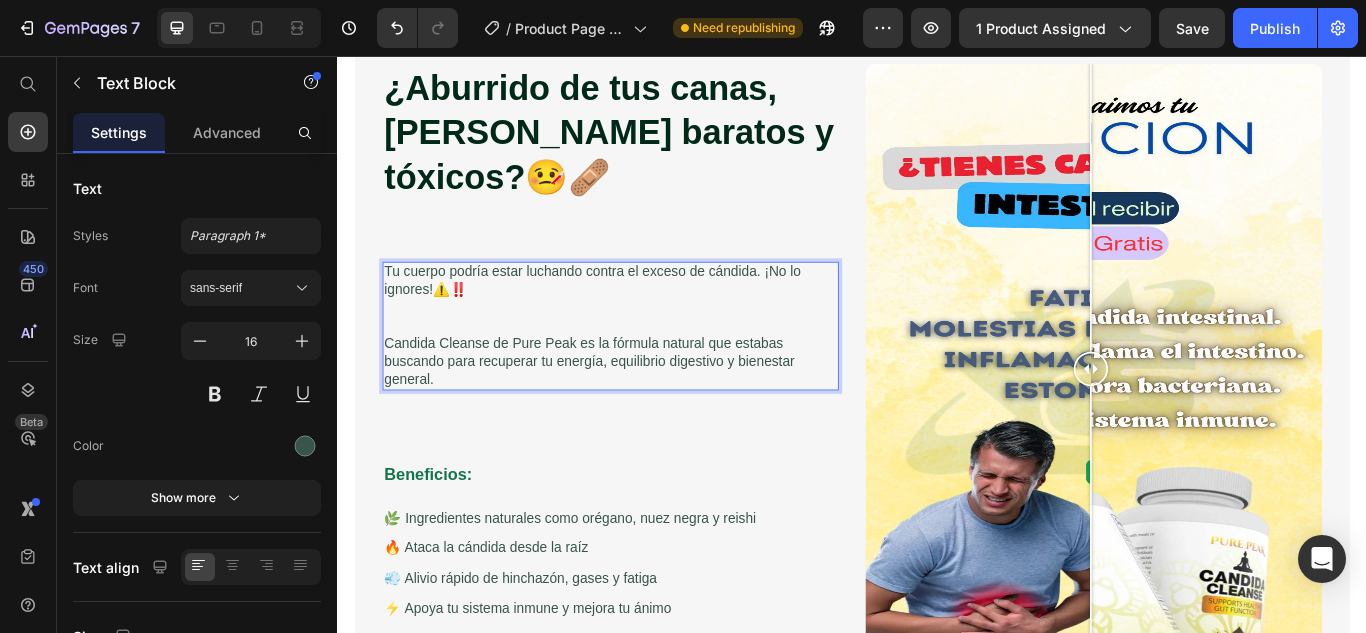 click on "Tu cuerpo podría estar luchando contra el exceso de cándida. ¡No lo ignores!⚠️‼️" at bounding box center (655, 339) 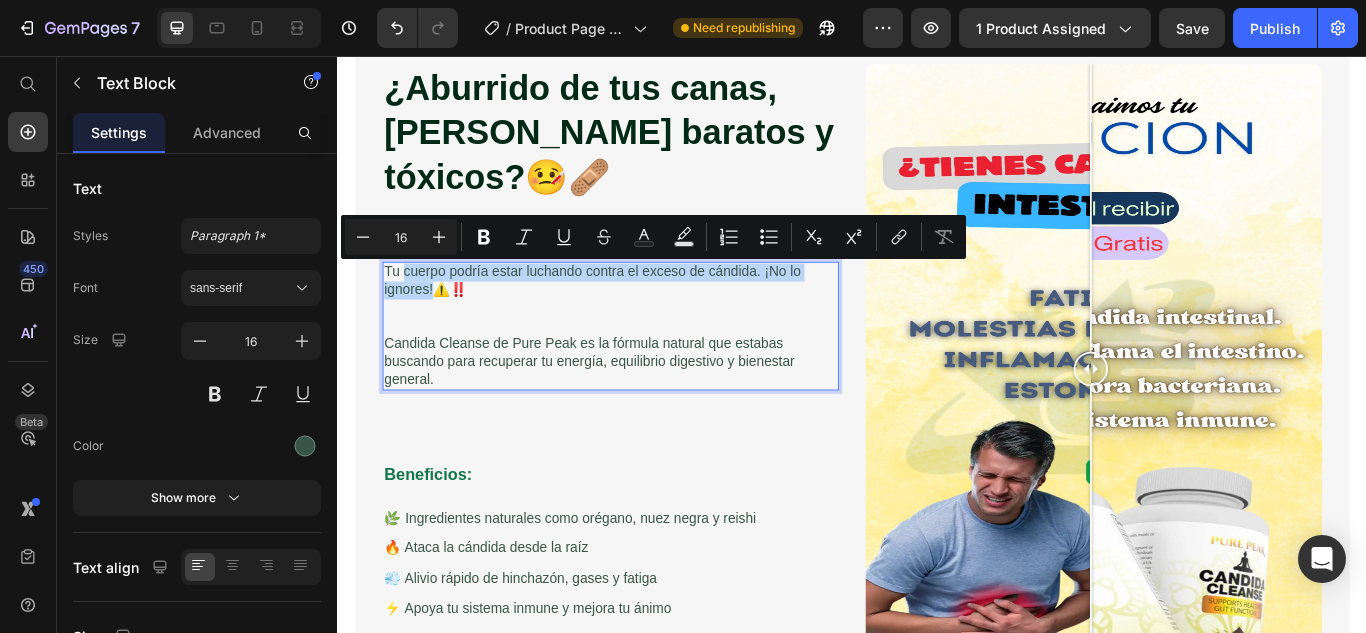 drag, startPoint x: 443, startPoint y: 326, endPoint x: 416, endPoint y: 304, distance: 34.828148 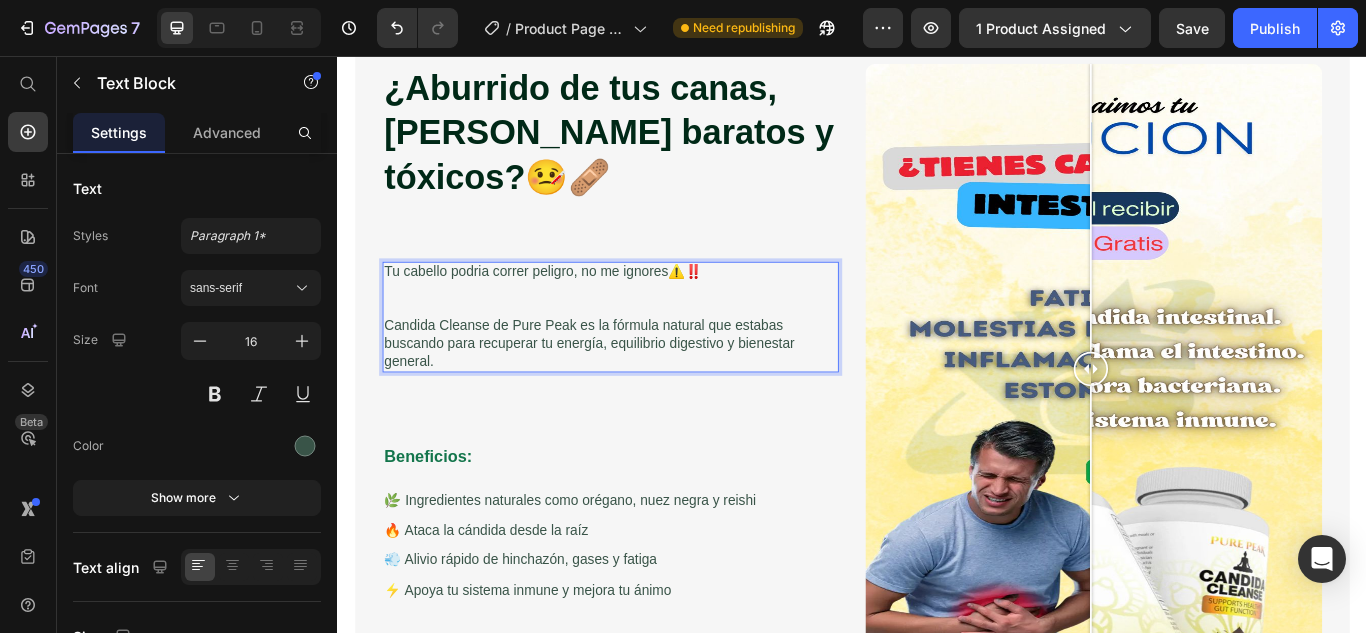 click on "Candida Cleanse de Pure Peak es la fórmula natural que estabas buscando para recuperar tu energía, equilibrio digestivo y bienestar general." at bounding box center (655, 392) 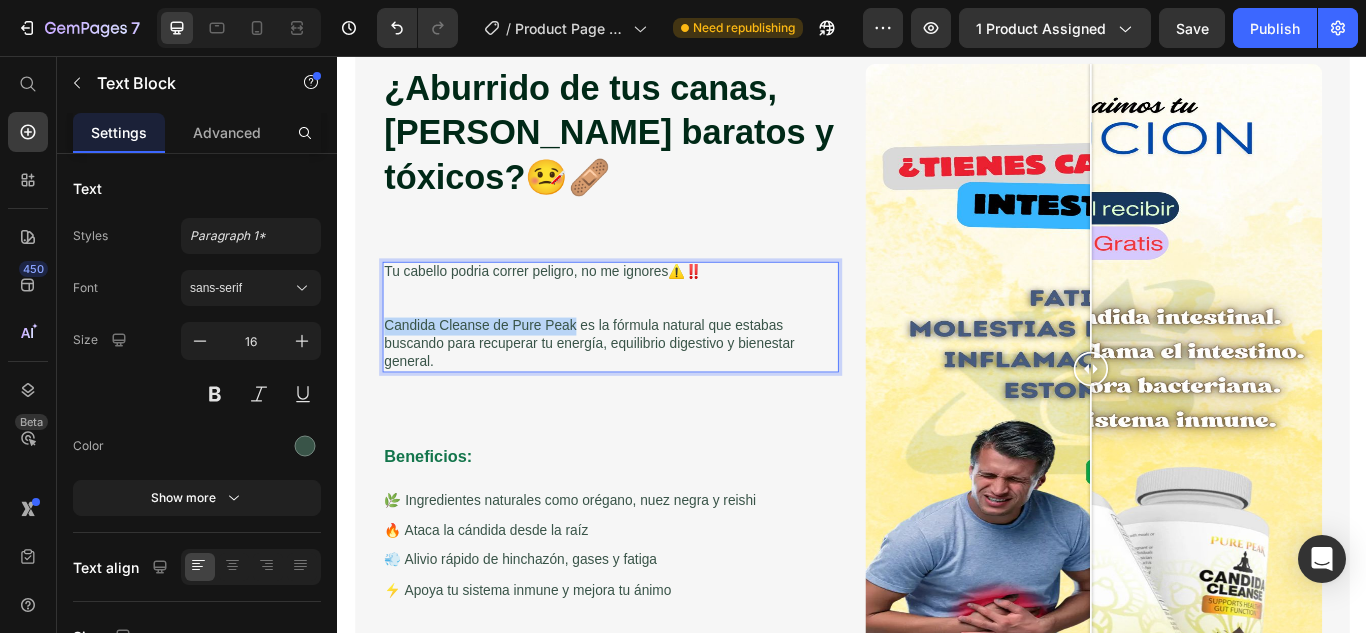 drag, startPoint x: 616, startPoint y: 373, endPoint x: 390, endPoint y: 380, distance: 226.10838 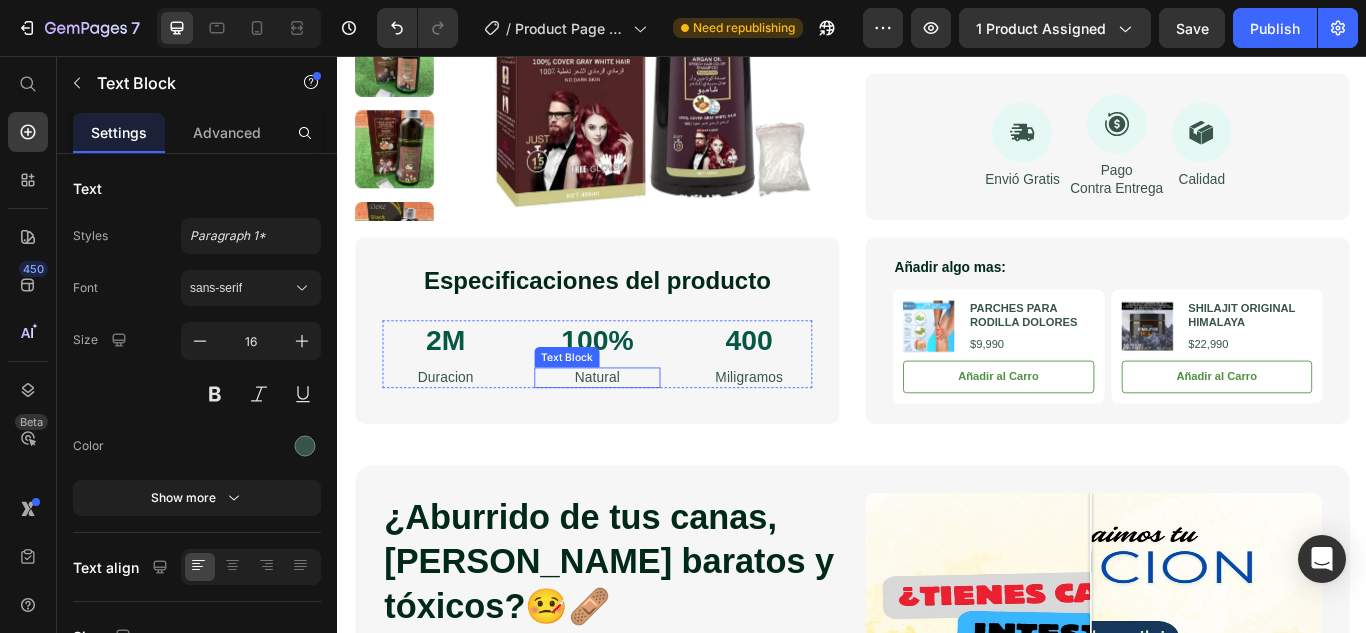scroll, scrollTop: 1400, scrollLeft: 0, axis: vertical 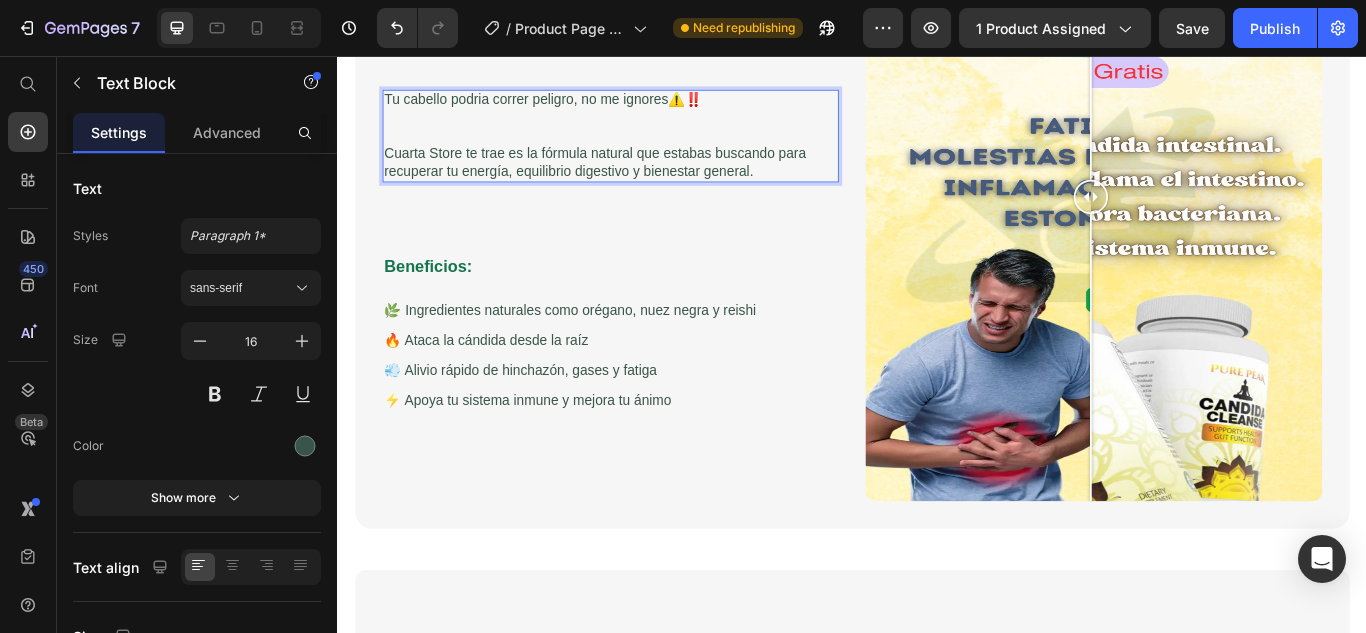 click on "Cuarta Store te trae es la fórmula natural que estabas buscando para recuperar tu energía, equilibrio digestivo y bienestar general." at bounding box center (655, 182) 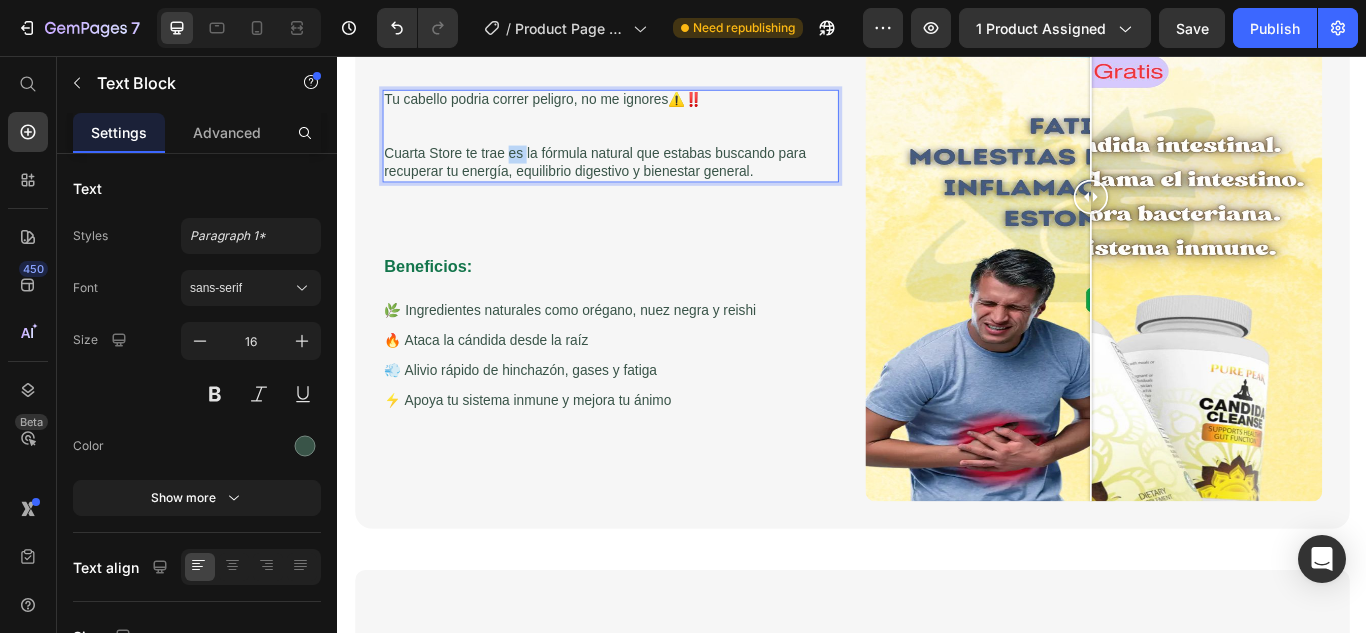 click on "Cuarta Store te trae es la fórmula natural que estabas buscando para recuperar tu energía, equilibrio digestivo y bienestar general." at bounding box center [655, 182] 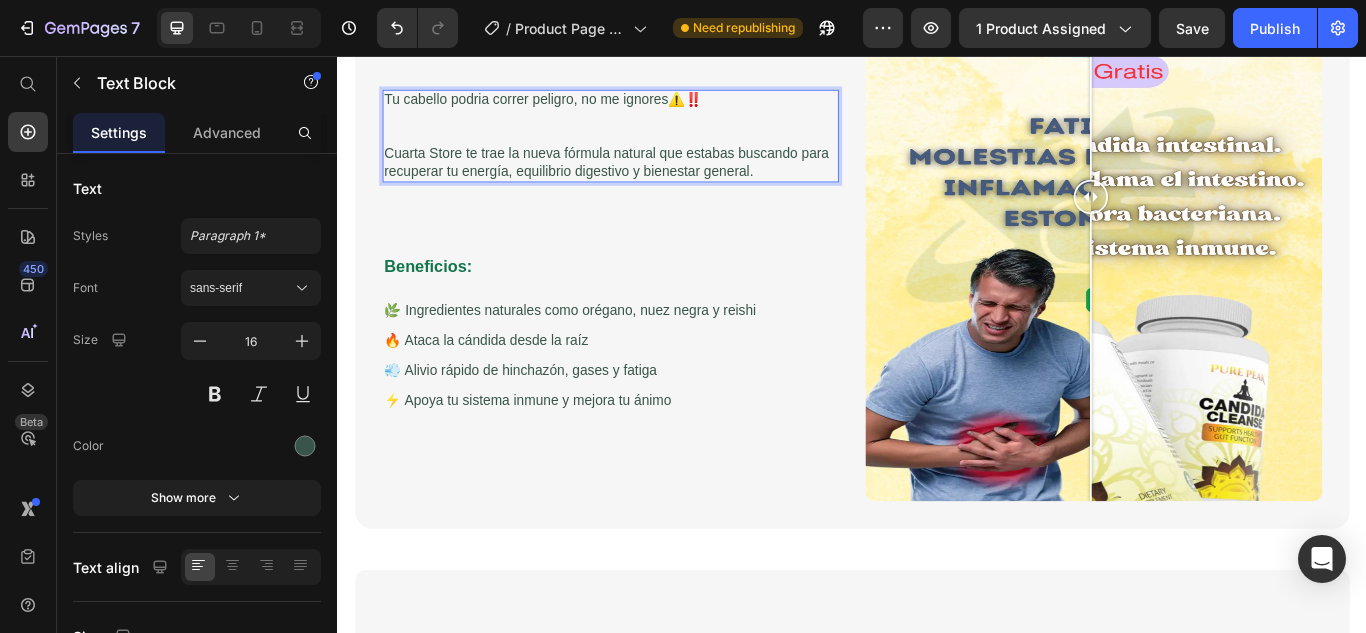 click on "Cuarta Store te trae la nueva fórmula natural que estabas buscando para recuperar tu energía, equilibrio digestivo y bienestar general." at bounding box center (655, 182) 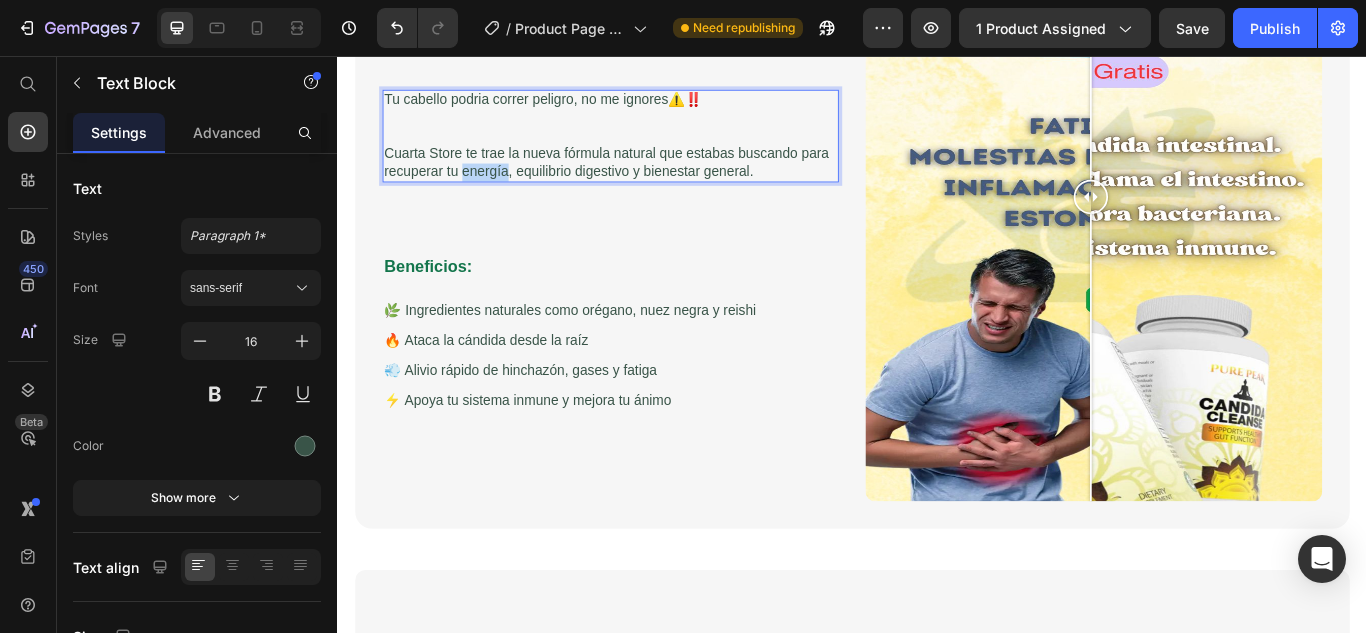 click on "Cuarta Store te trae la nueva fórmula natural que estabas buscando para recuperar tu energía, equilibrio digestivo y bienestar general." at bounding box center (655, 182) 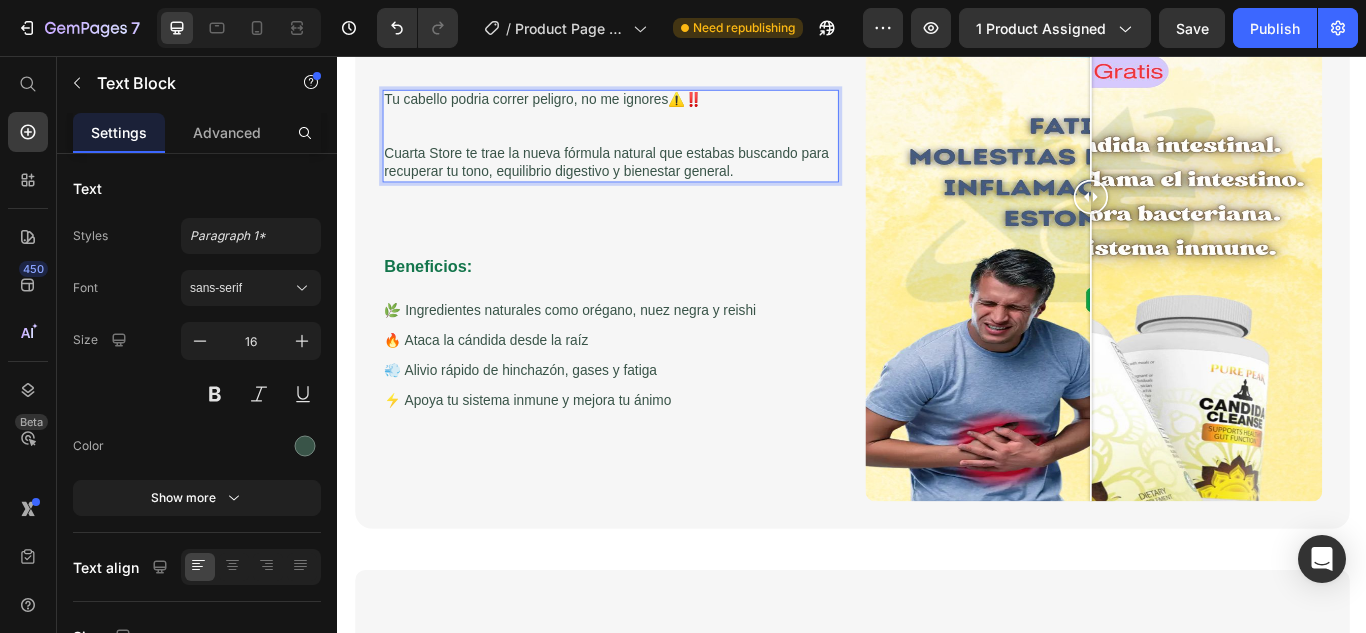 click on "Cuarta Store te trae la nueva fórmula natural que estabas buscando para recuperar tu tono, equilibrio digestivo y bienestar general." at bounding box center (655, 182) 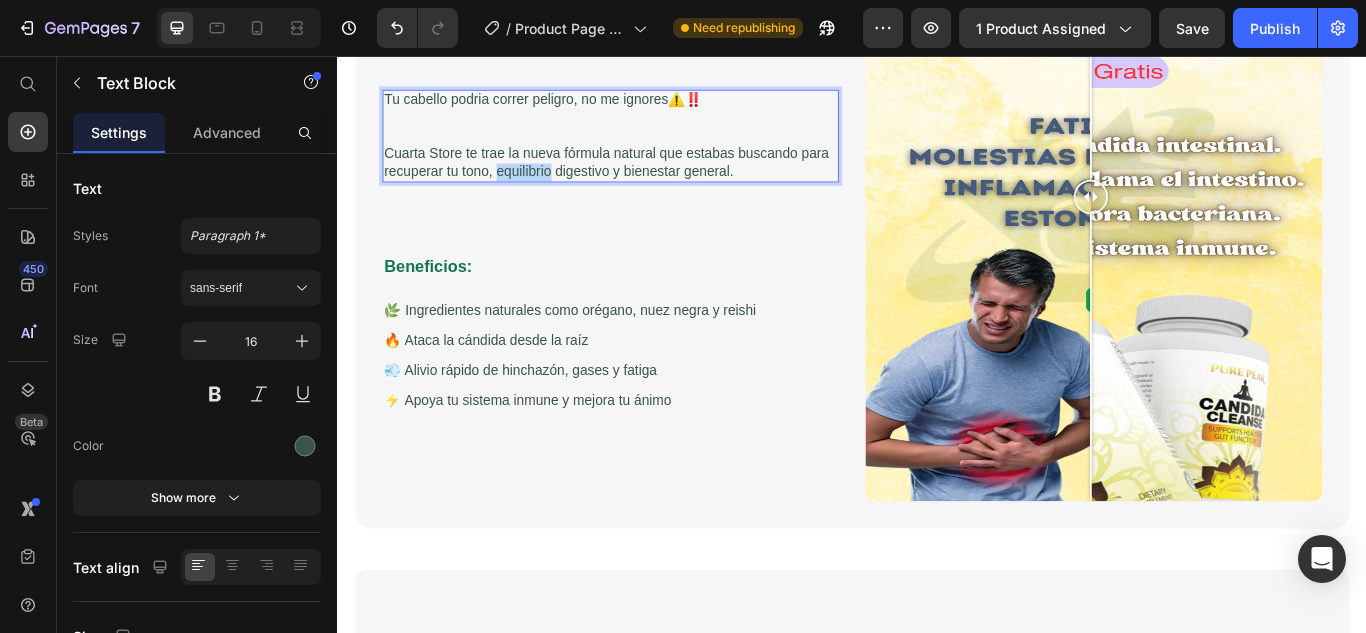 click on "Cuarta Store te trae la nueva fórmula natural que estabas buscando para recuperar tu tono, equilibrio digestivo y bienestar general." at bounding box center (655, 182) 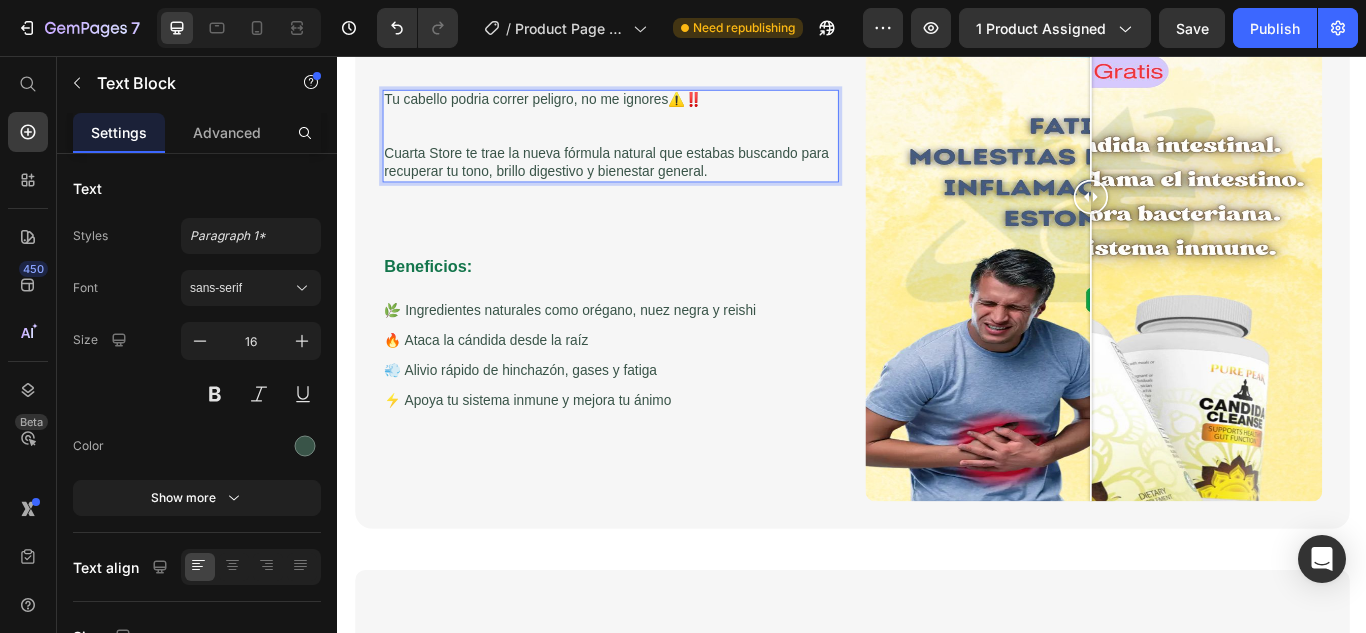 click on "Cuarta Store te trae la nueva fórmula natural que estabas buscando para recuperar tu tono, brillo digestivo y bienestar general." at bounding box center [655, 182] 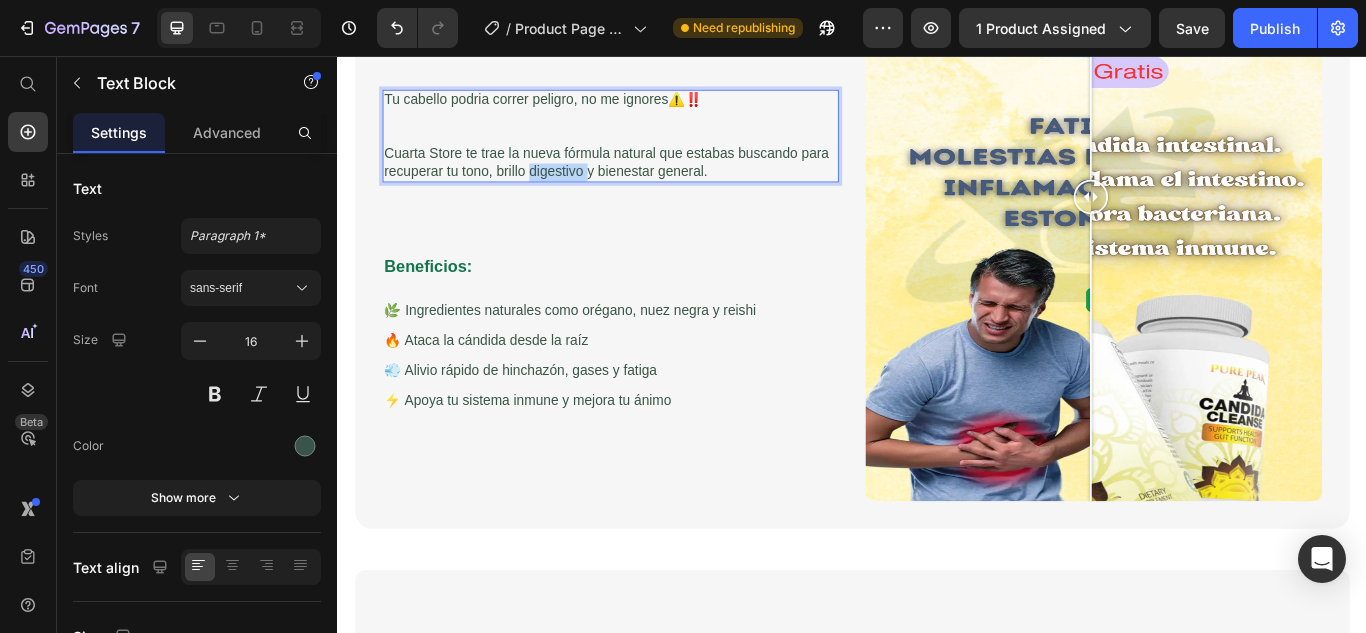 click on "Cuarta Store te trae la nueva fórmula natural que estabas buscando para recuperar tu tono, brillo digestivo y bienestar general." at bounding box center (655, 182) 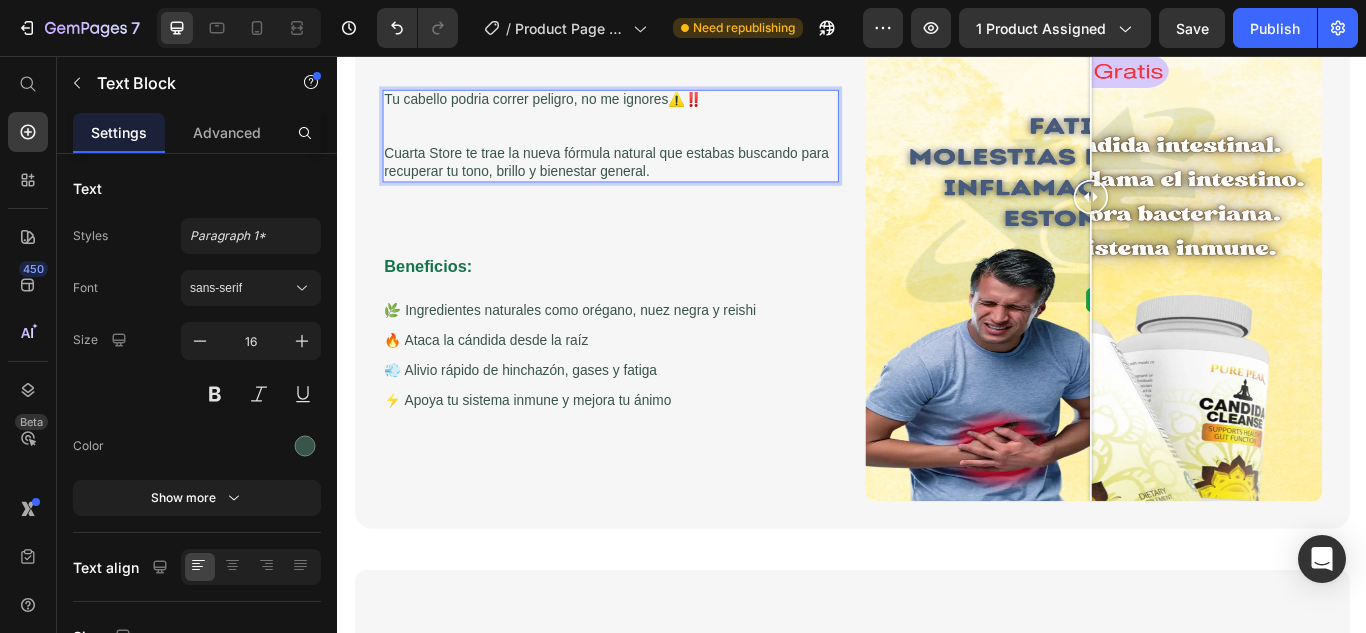 click on "Cuarta Store te trae la nueva fórmula natural que estabas buscando para recuperar tu tono, brillo y bienestar general." at bounding box center (655, 182) 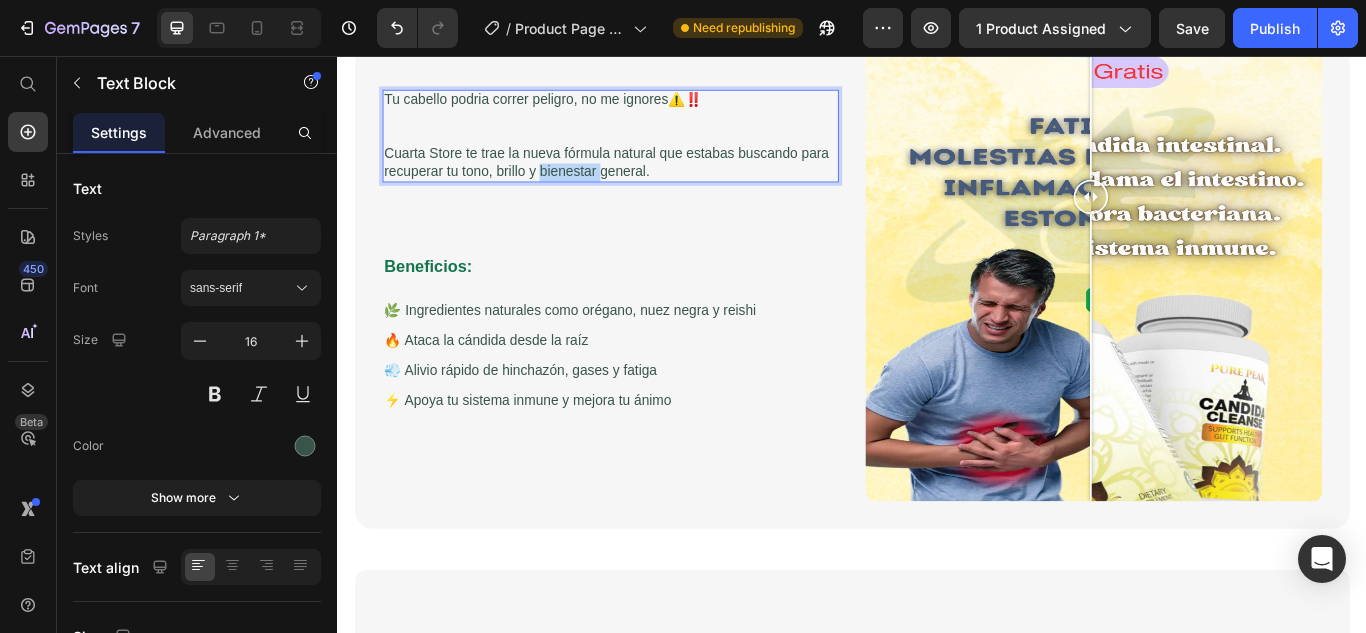 click on "Cuarta Store te trae la nueva fórmula natural que estabas buscando para recuperar tu tono, brillo y bienestar general." at bounding box center [655, 182] 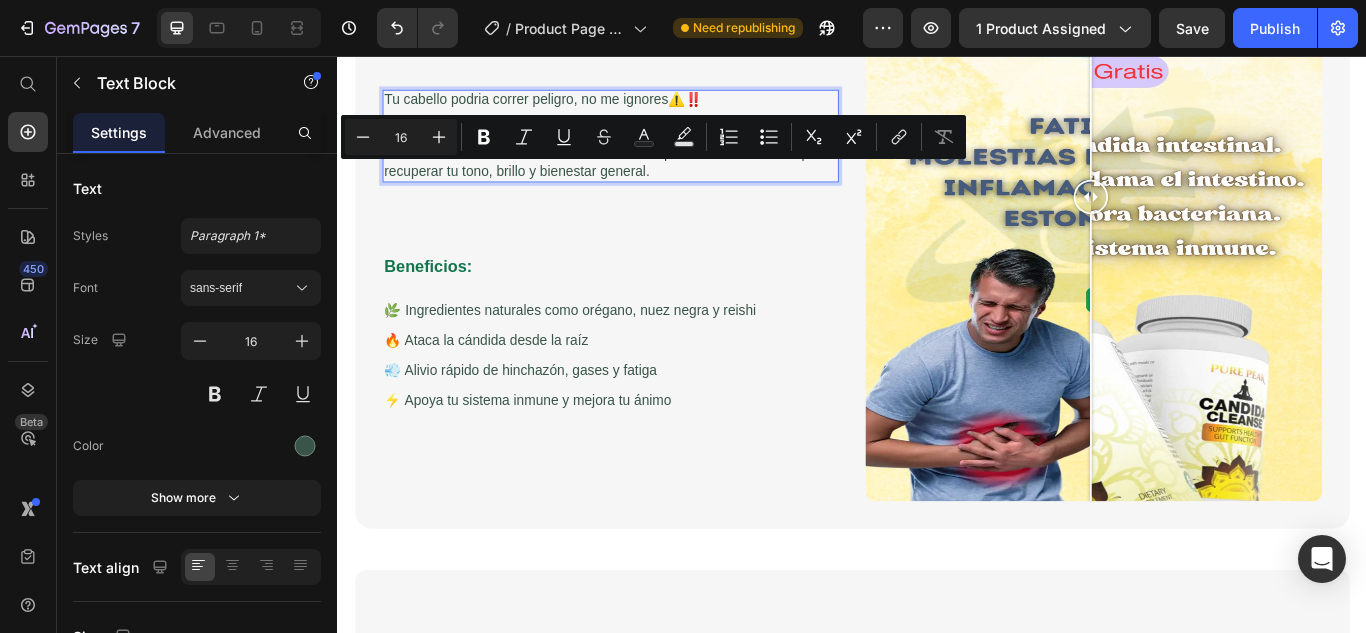 click on "Cuarta Store te trae la nueva fórmula natural que estabas buscando para recuperar tu tono, brillo y bienestar general." at bounding box center [655, 182] 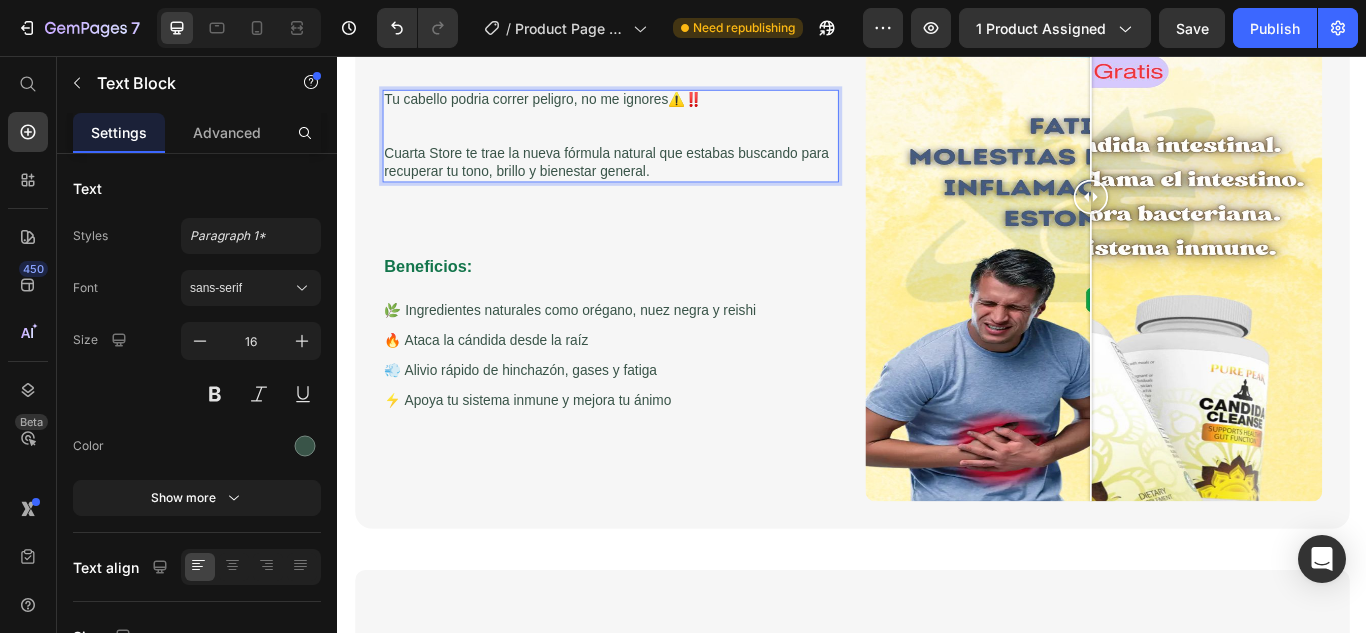 click on "Cuarta Store te trae la nueva fórmula natural que estabas buscando para recuperar tu tono, brillo y bienestar general." at bounding box center [655, 182] 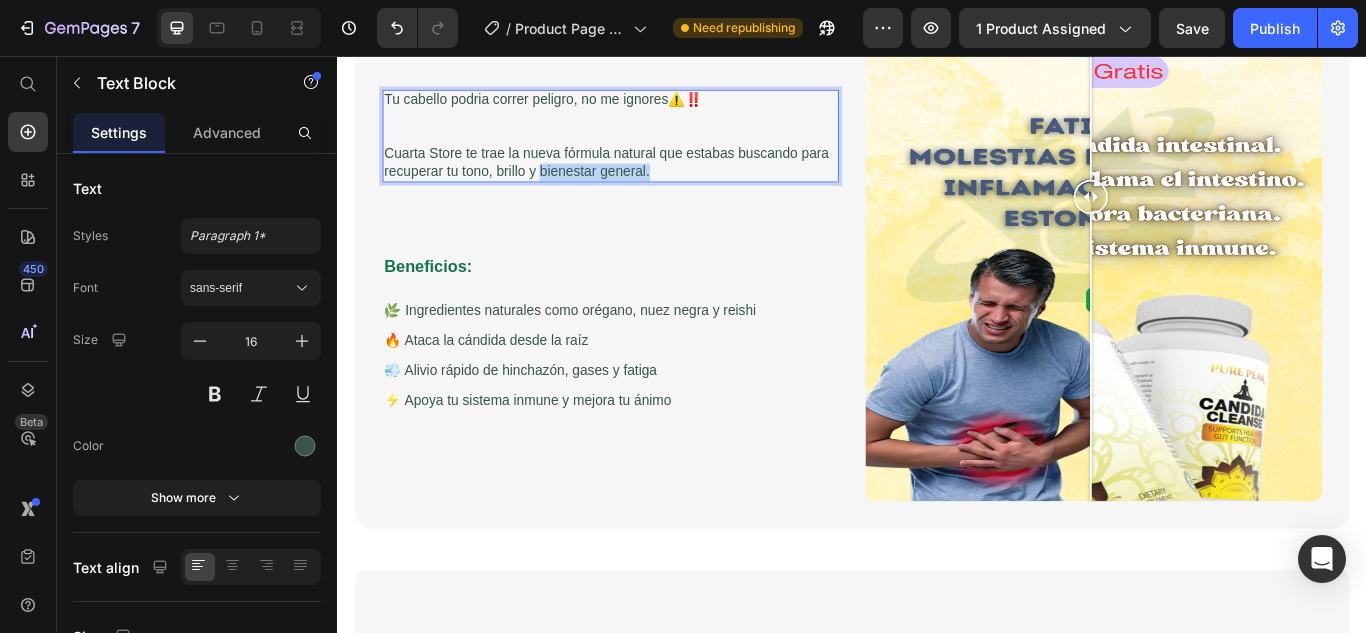 drag, startPoint x: 696, startPoint y: 192, endPoint x: 587, endPoint y: 194, distance: 109.01835 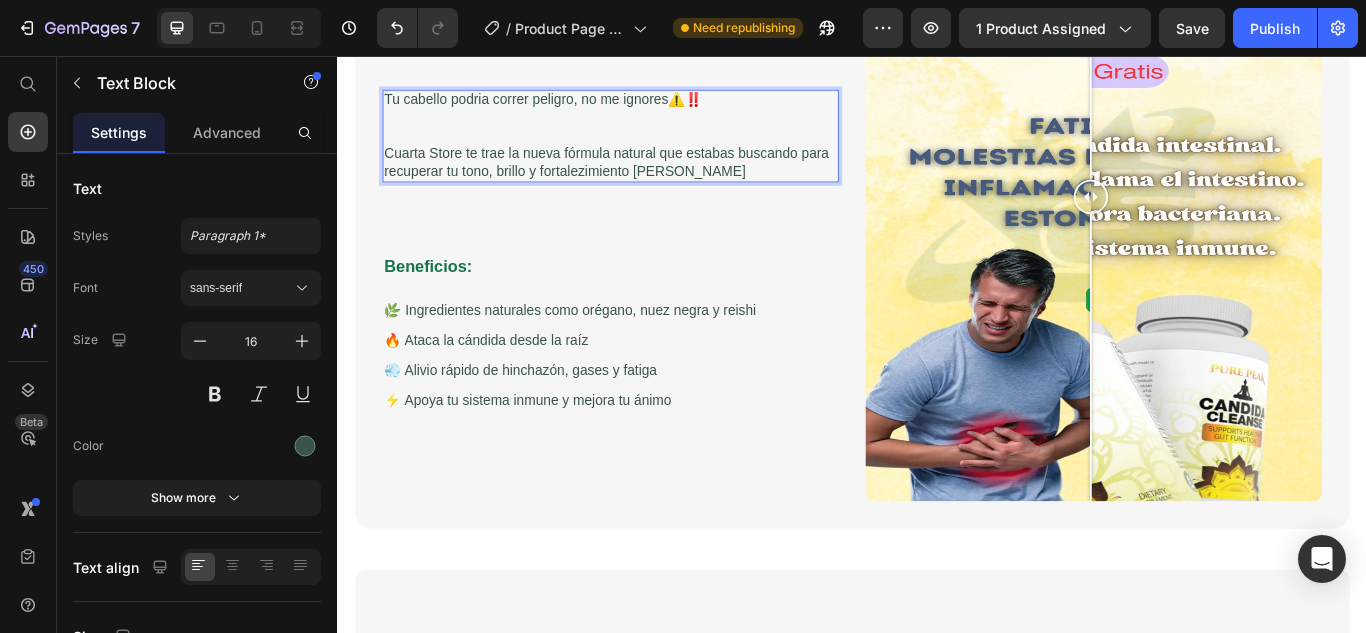 drag, startPoint x: 612, startPoint y: 185, endPoint x: 552, endPoint y: 199, distance: 61.611687 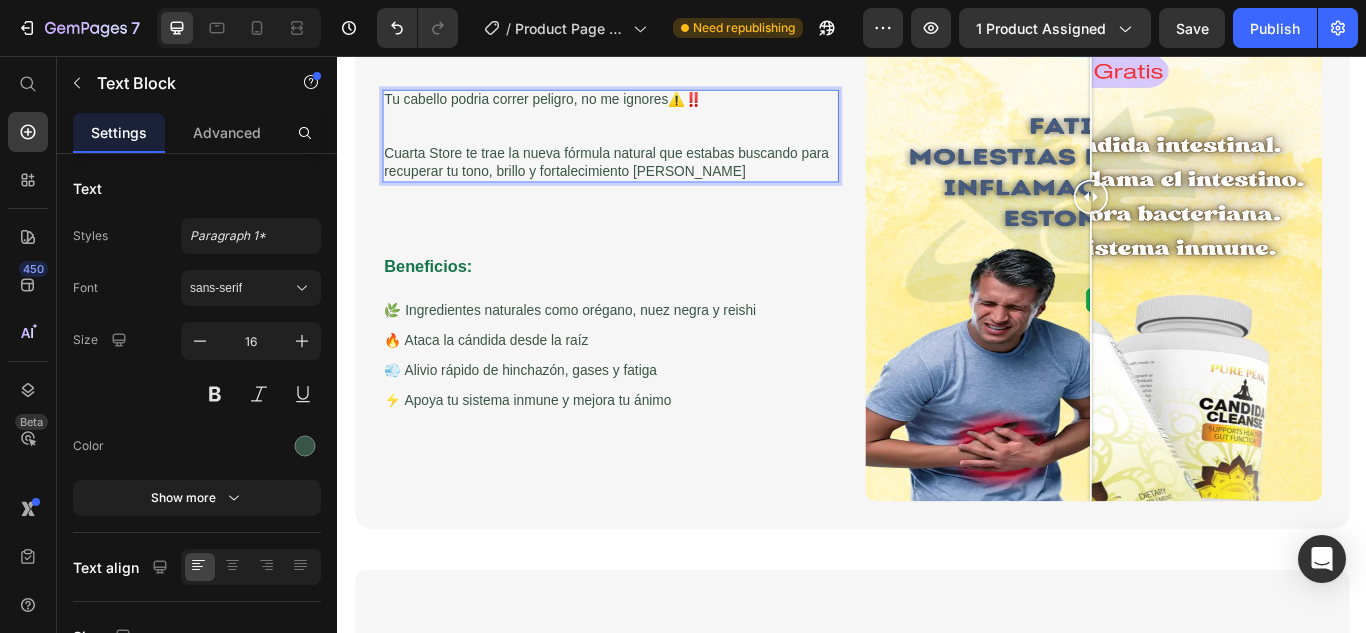 click on "Cuarta Store te trae la nueva fórmula natural que estabas buscando para recuperar tu tono, brillo y fortalecimiento [PERSON_NAME]" at bounding box center (655, 182) 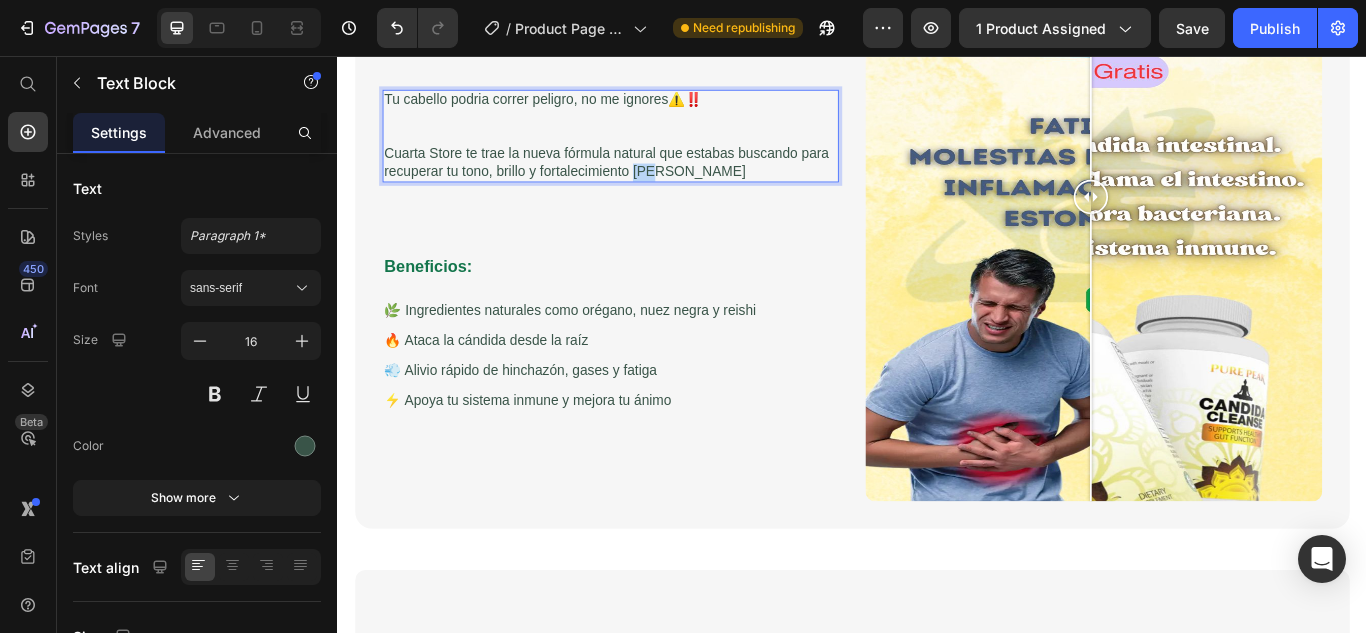 click on "Cuarta Store te trae la nueva fórmula natural que estabas buscando para recuperar tu tono, brillo y fortalecimiento [PERSON_NAME]" at bounding box center (655, 182) 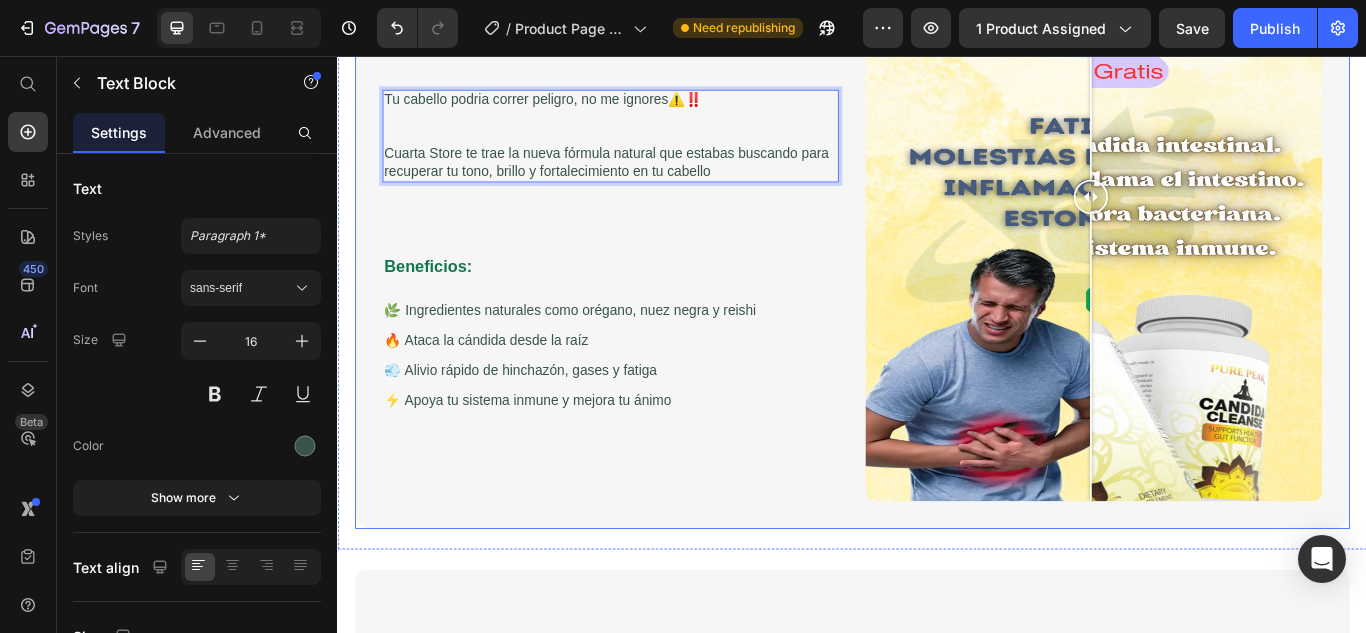 click on "¿Aburrido de tus canas, [PERSON_NAME] baratos y tóxicos?🤒🩹 Heading Tu cabello podria correr peligro, no me ignores⚠️‼️   Cuarta Store te trae la nueva fórmula natural que estabas buscando para recuperar tu tono, brillo y fortalecimiento en tu cabello Text Block   85 Image Comparison Beneficios: Text Block 🌿 Ingredientes naturales como orégano, nuez negra y reishi Text Block Row 🔥 Ataca la cándida desde la raíz Text Block Row 💨 Alivio rápido de hinchazón, gases y fatiga Text Block ⚡ Apoya tu sistema inmune y mejora tu ánimo Text Block Row Row" at bounding box center (655, 220) 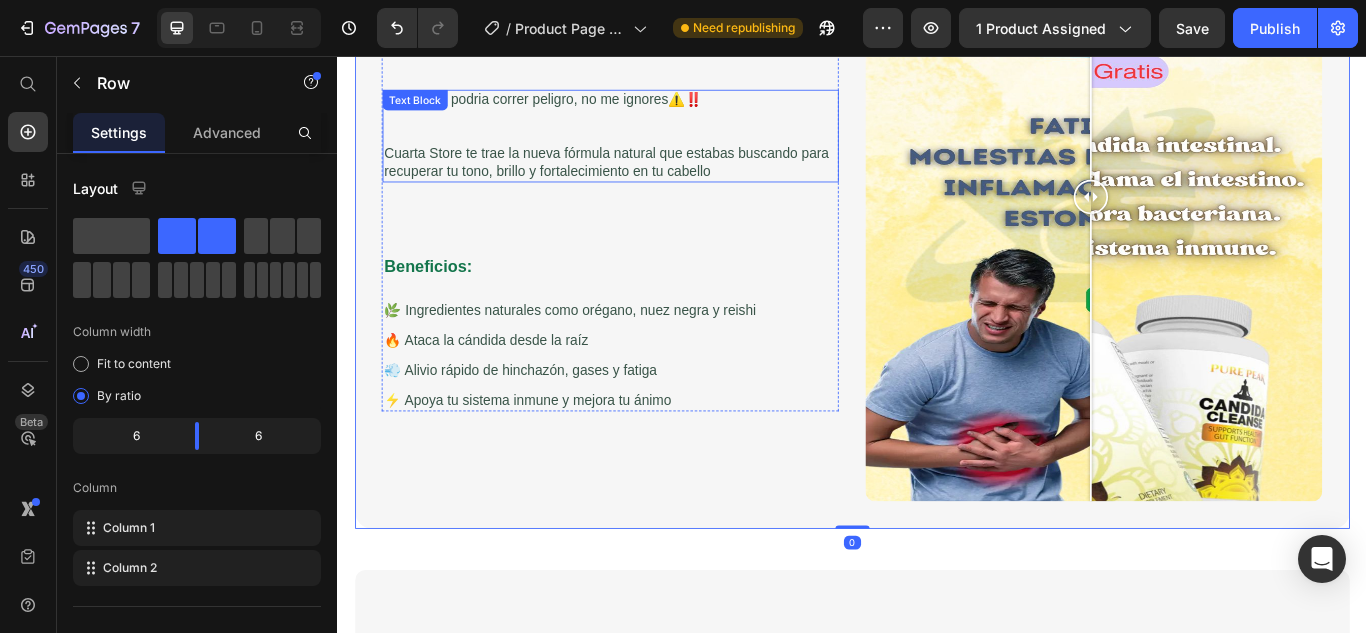click on "Cuarta Store te trae la nueva fórmula natural que estabas buscando para recuperar tu tono, brillo y fortalecimiento en tu cabello" at bounding box center (655, 182) 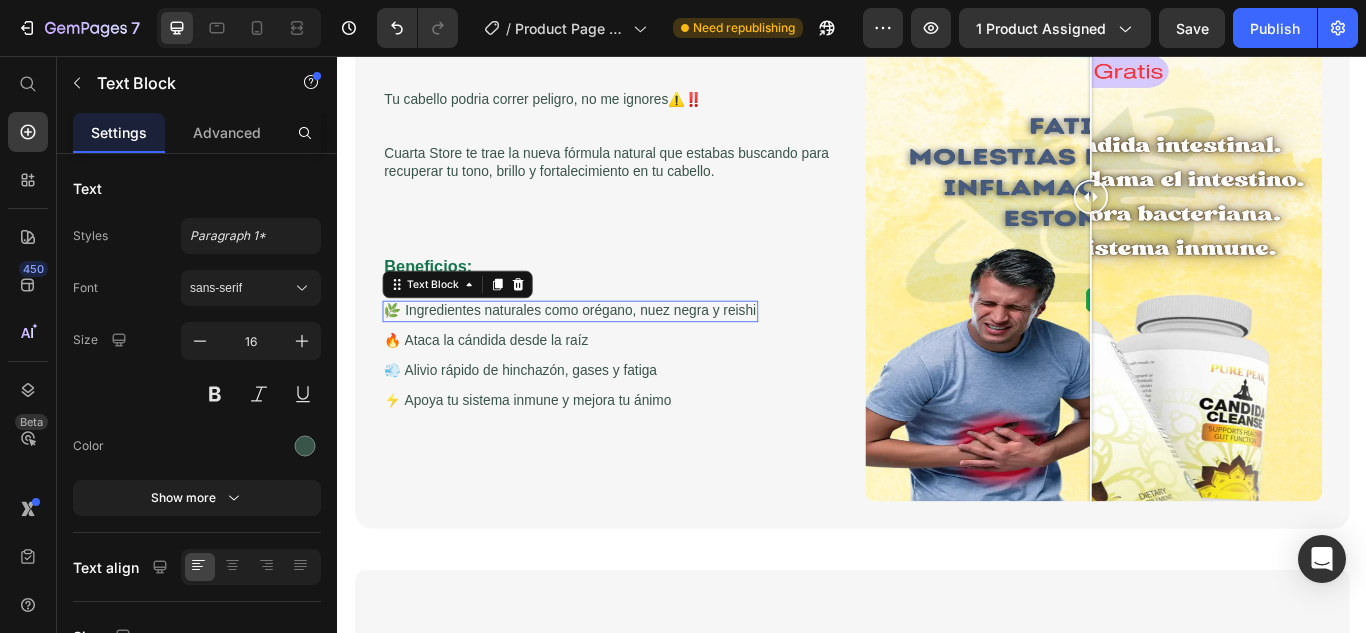 click on "🌿 Ingredientes naturales como orégano, nuez negra y reishi" at bounding box center (608, 354) 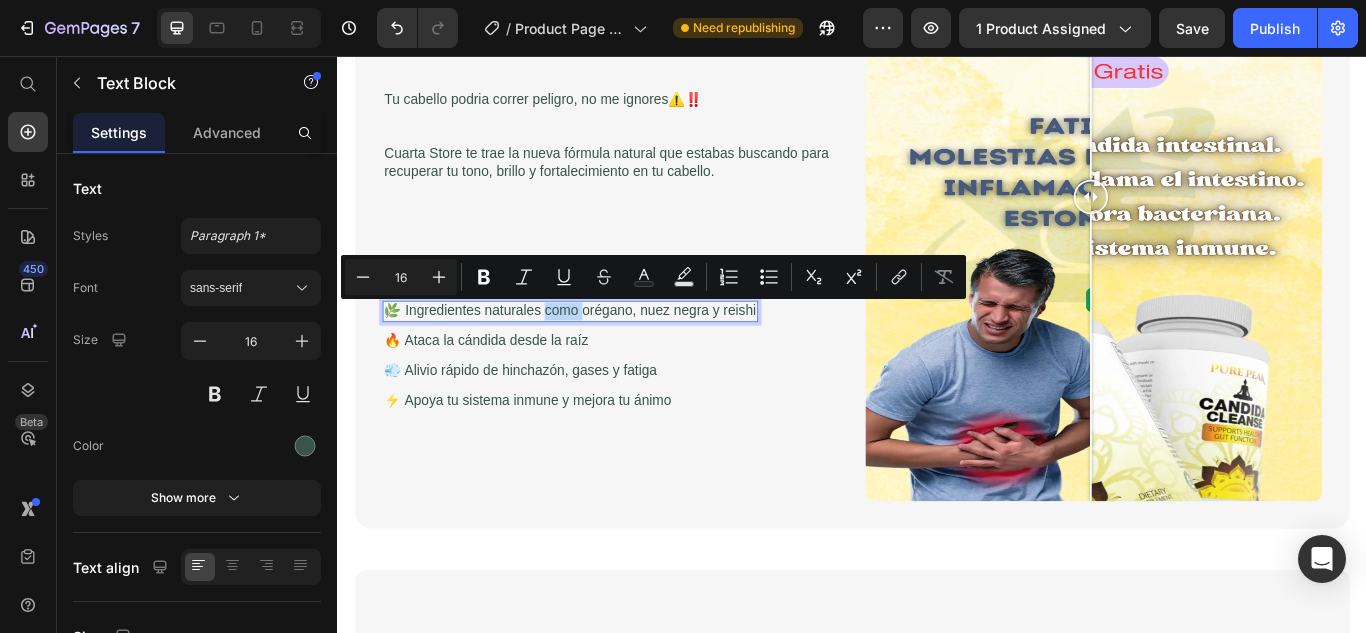 click on "🌿 Ingredientes naturales como orégano, nuez negra y reishi" at bounding box center [608, 354] 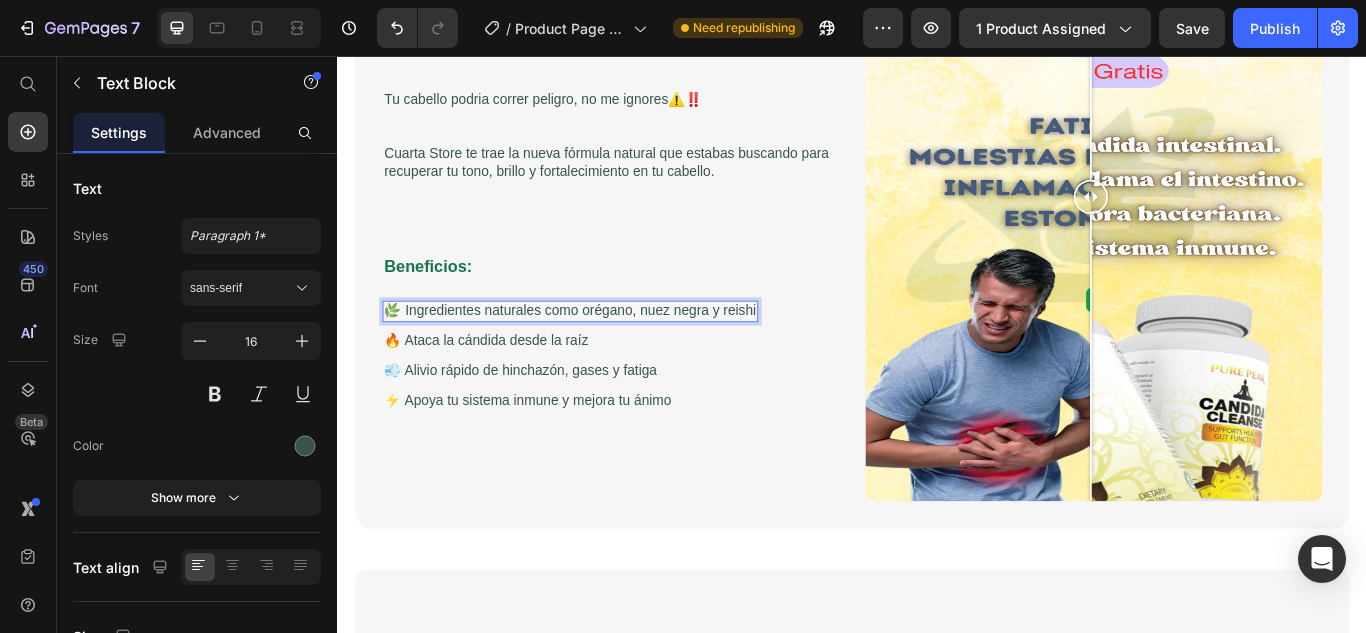 click on "🌿 Ingredientes naturales como orégano, nuez negra y reishi" at bounding box center [608, 354] 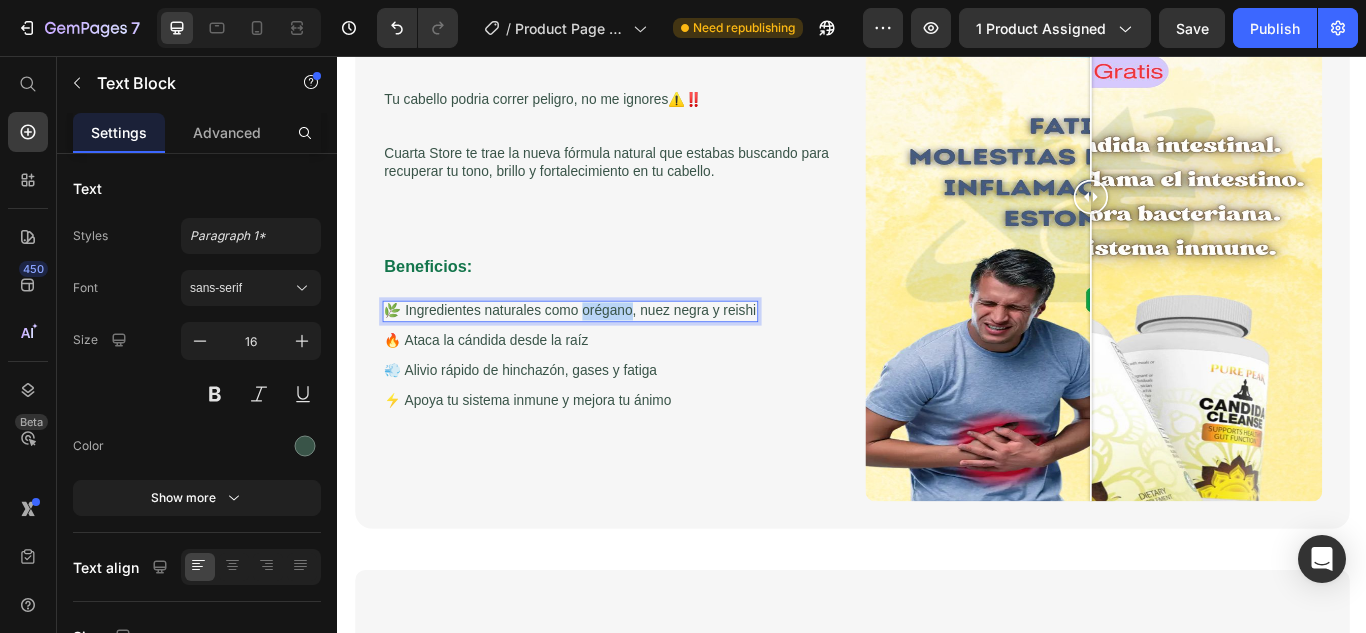 click on "🌿 Ingredientes naturales como orégano, nuez negra y reishi" at bounding box center (608, 354) 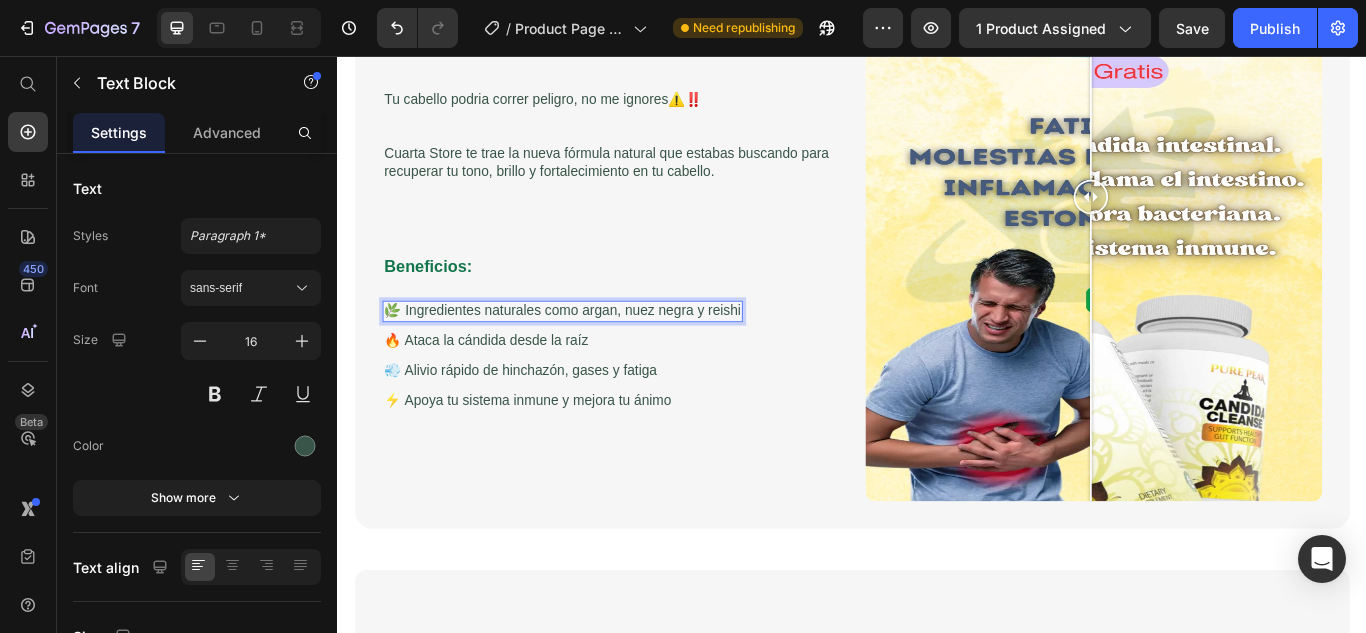 click on "🌿 Ingredientes naturales como argan, nuez negra y reishi" at bounding box center [599, 354] 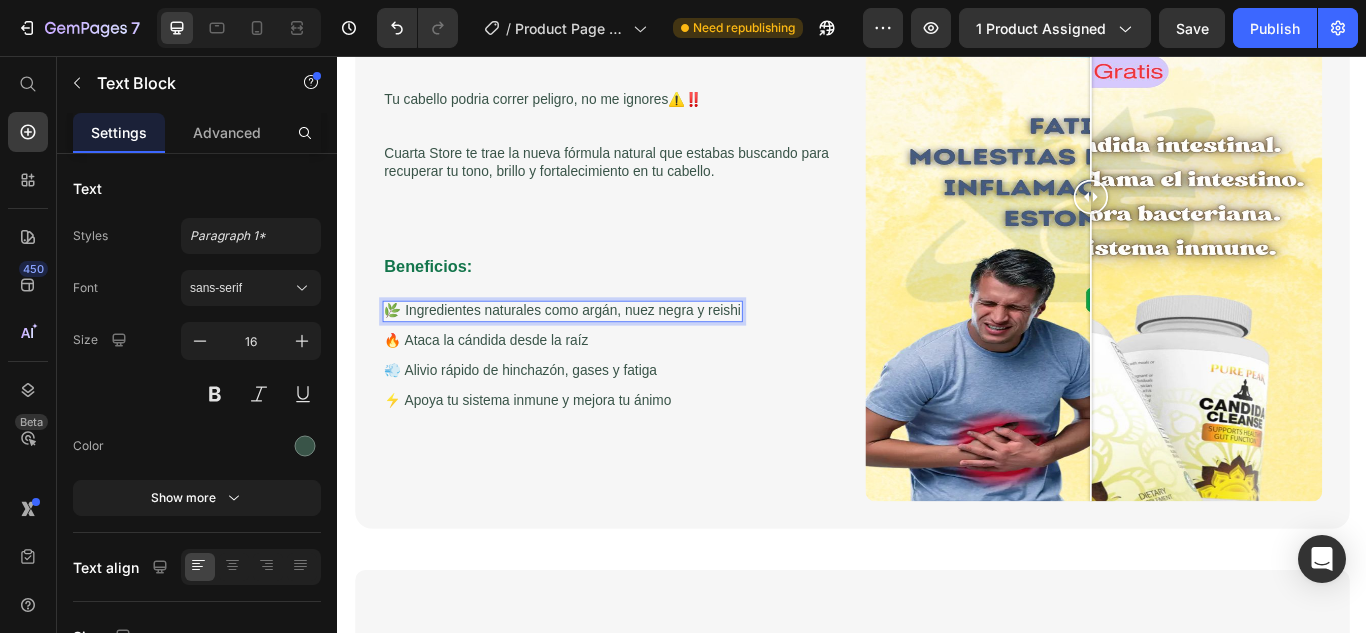 click on "🌿 Ingredientes naturales como argán, nuez negra y reishi" at bounding box center (599, 354) 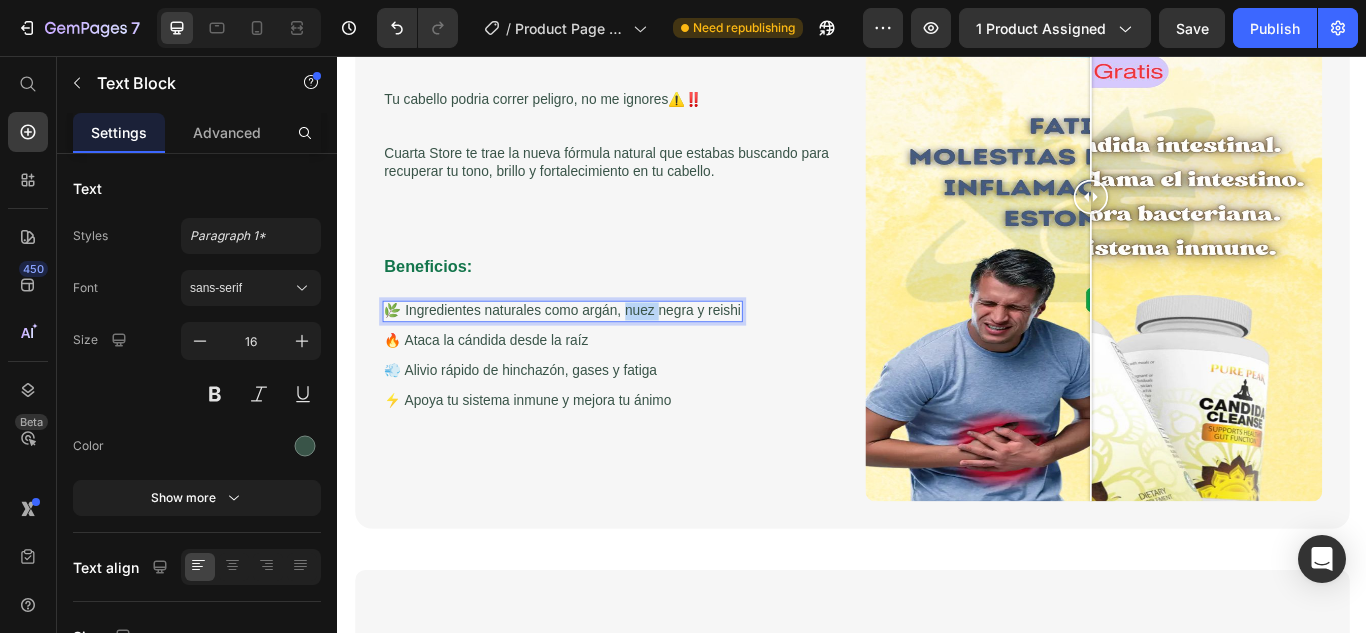 click on "🌿 Ingredientes naturales como argán, nuez negra y reishi" at bounding box center [599, 354] 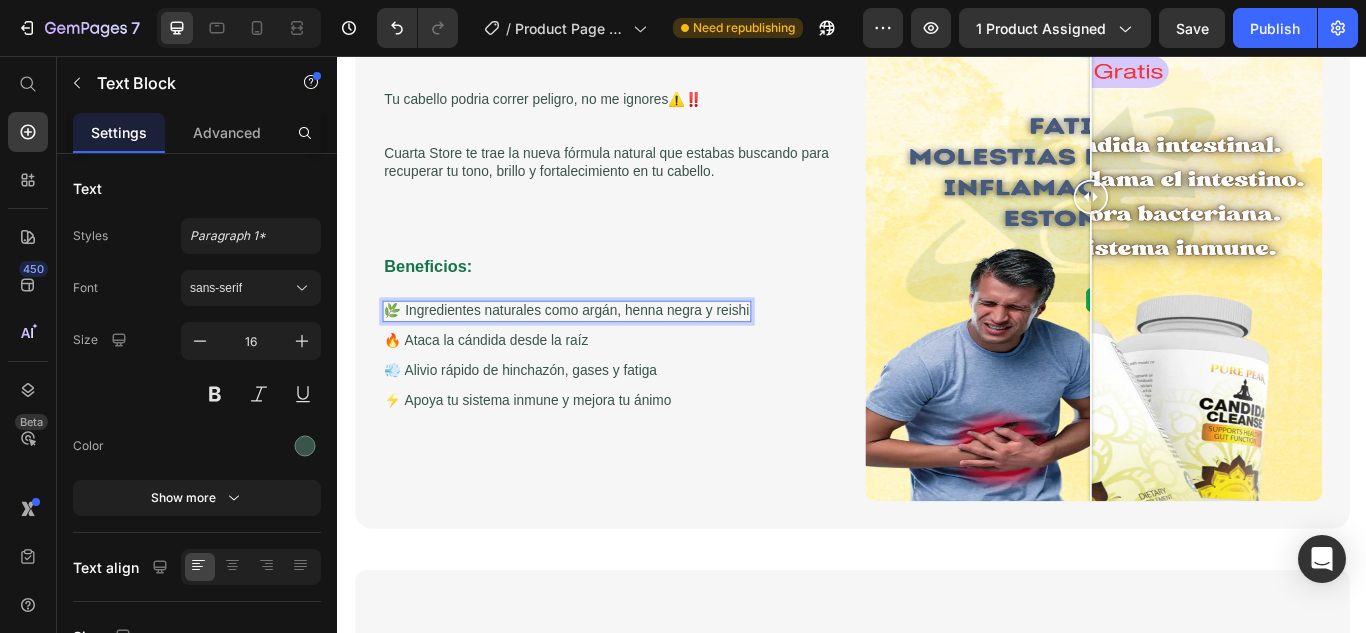 click on "🌿 Ingredientes naturales como argán, henna negra y reishi" at bounding box center (604, 354) 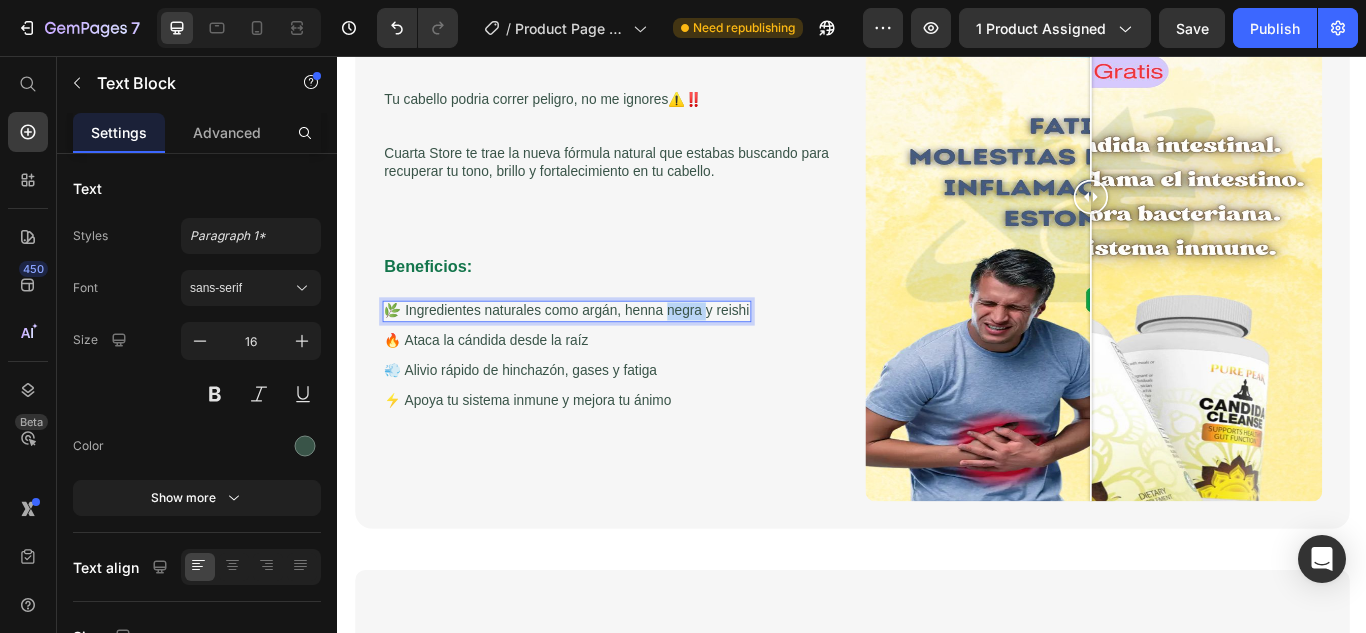 click on "🌿 Ingredientes naturales como argán, henna negra y reishi" at bounding box center [604, 354] 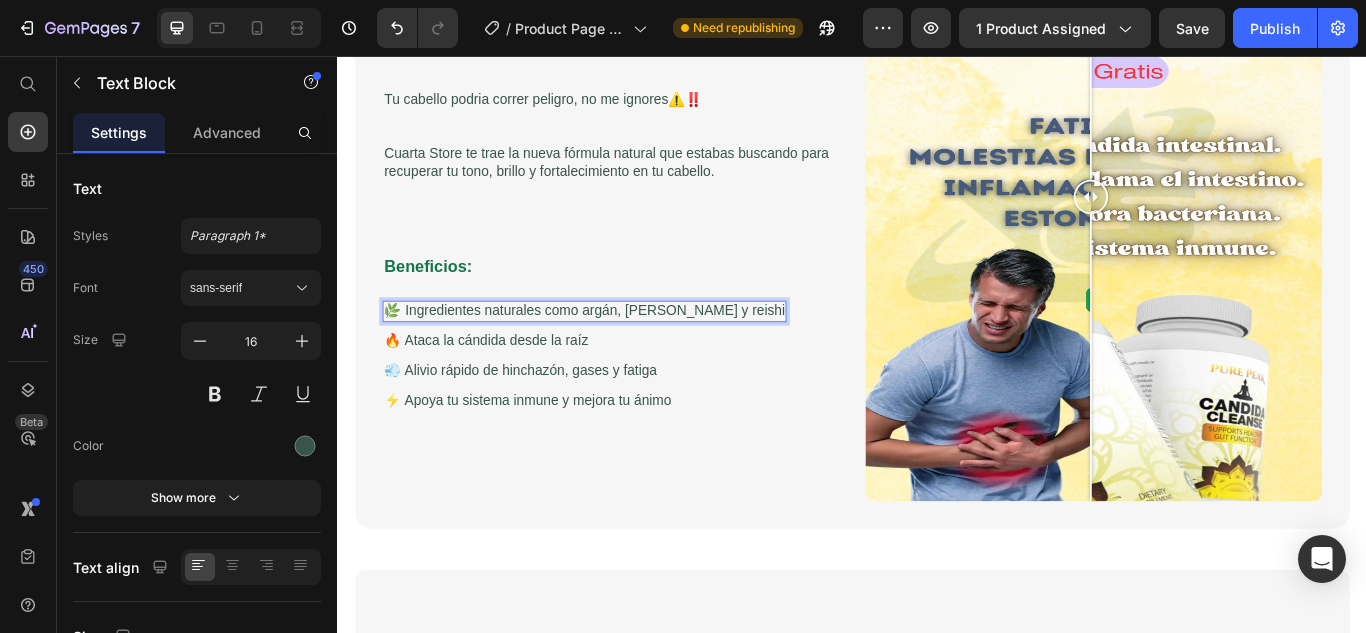 click on "🌿 Ingredientes naturales como argán, [PERSON_NAME] y reishi" at bounding box center (624, 354) 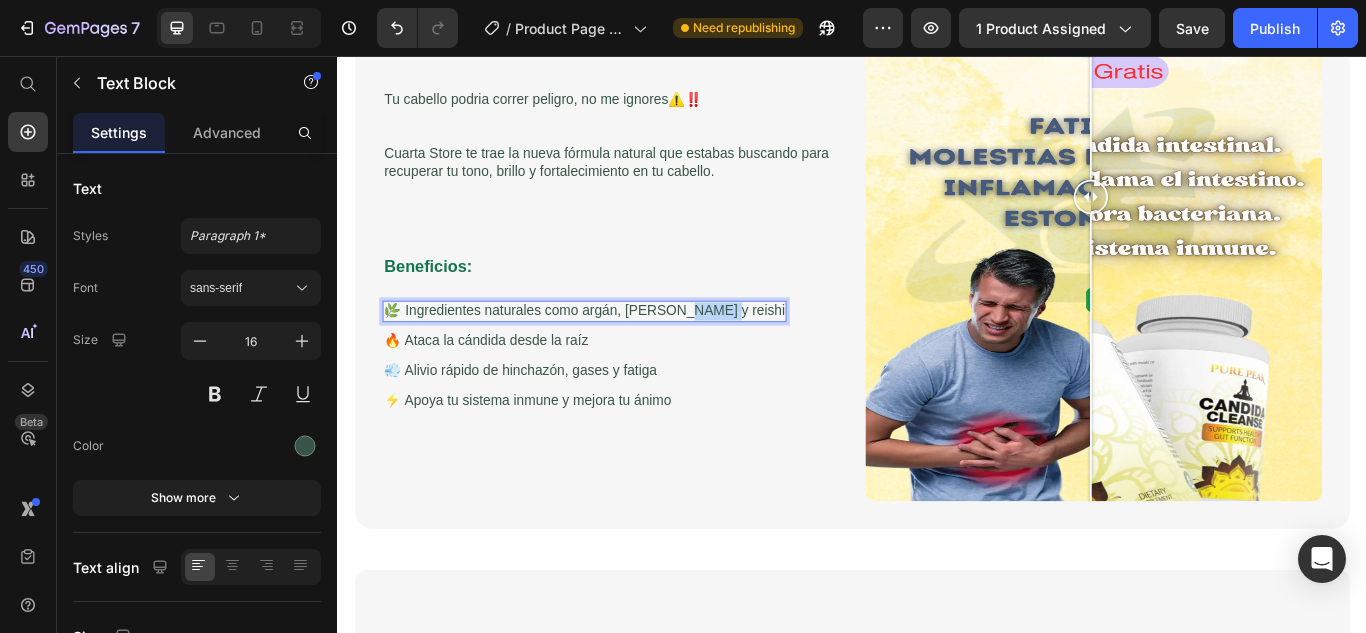 click on "🌿 Ingredientes naturales como argán, [PERSON_NAME] y reishi" at bounding box center [624, 354] 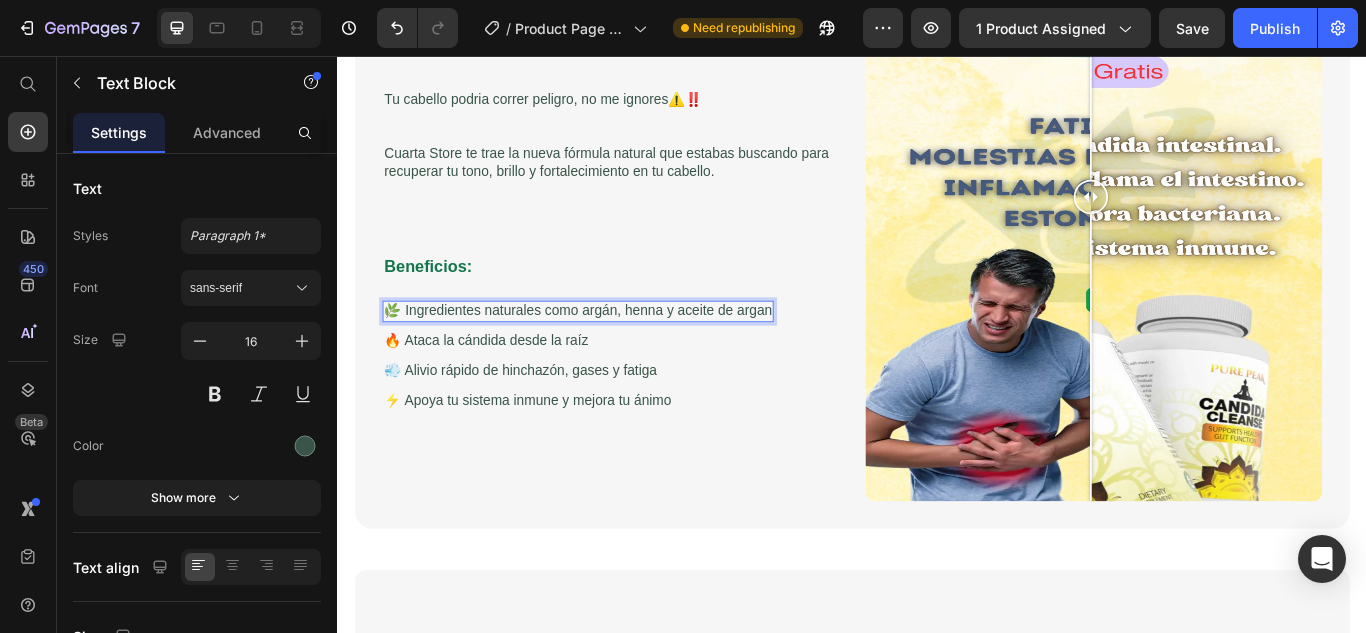 click on "🌿 Ingredientes naturales como argán, henna y aceite de argan" at bounding box center [617, 354] 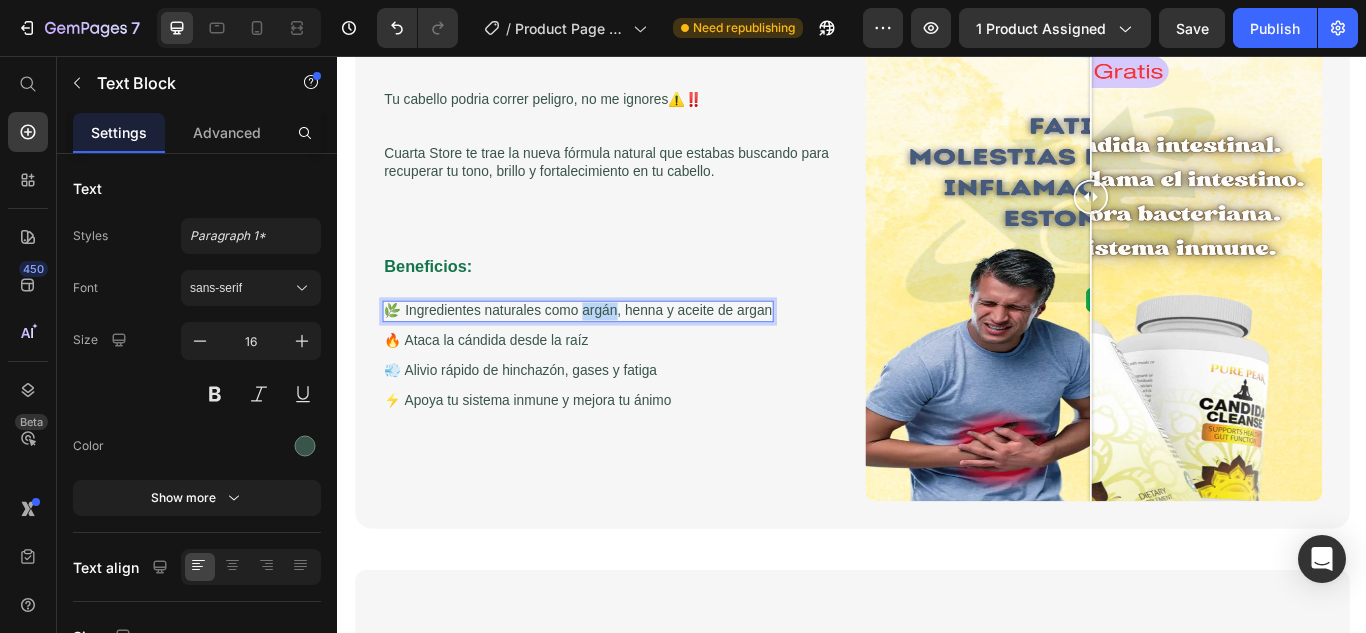 click on "🌿 Ingredientes naturales como argán, henna y aceite de argan" at bounding box center (617, 354) 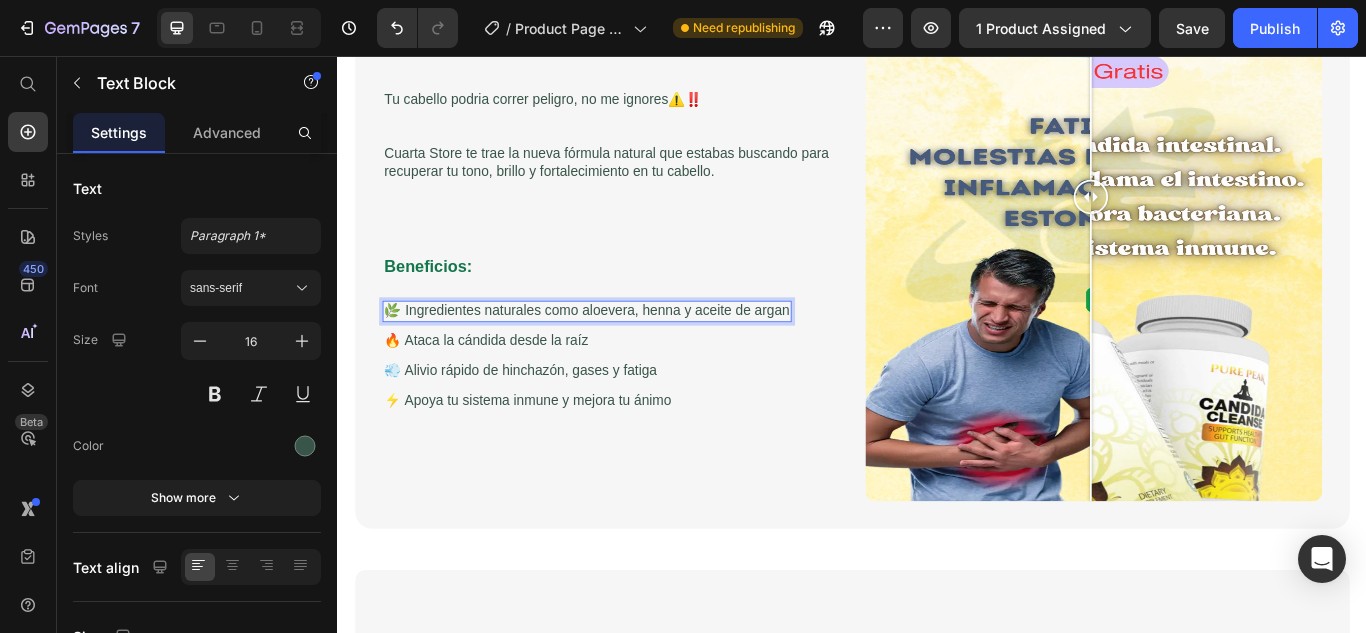 click on "🌿 Ingredientes naturales como aloevera, henna y aceite de argan" at bounding box center (627, 354) 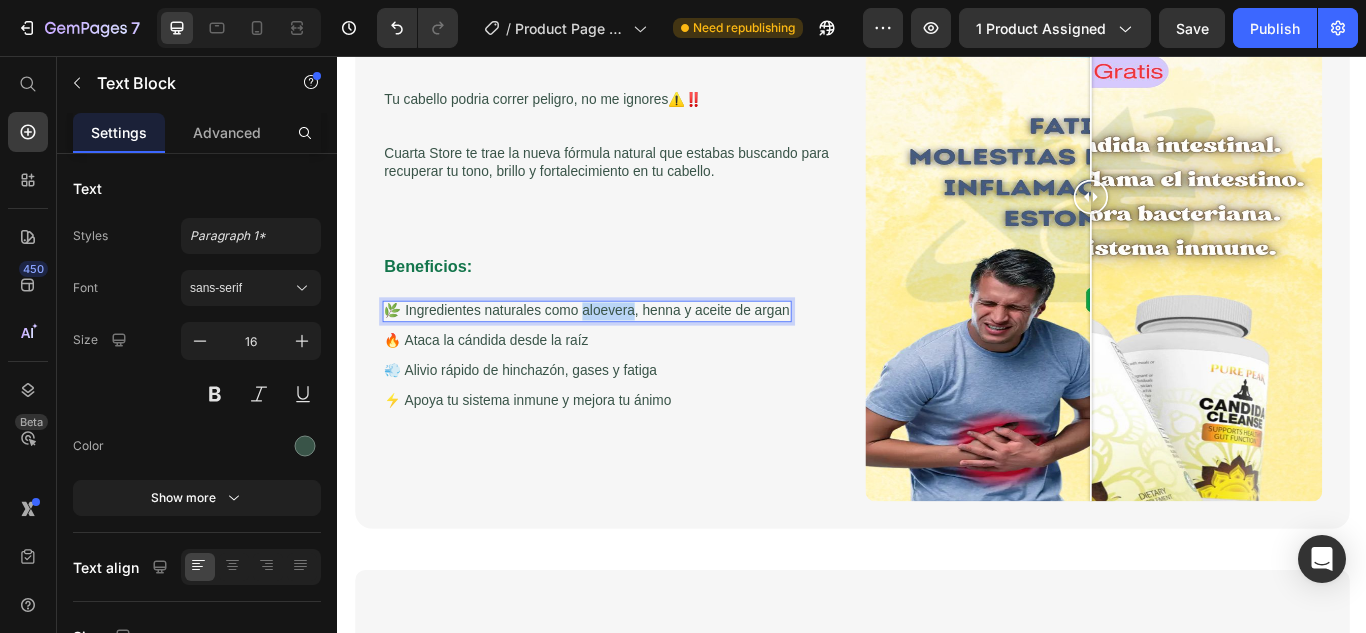 click on "🌿 Ingredientes naturales como aloevera, henna y aceite de argan" at bounding box center (627, 354) 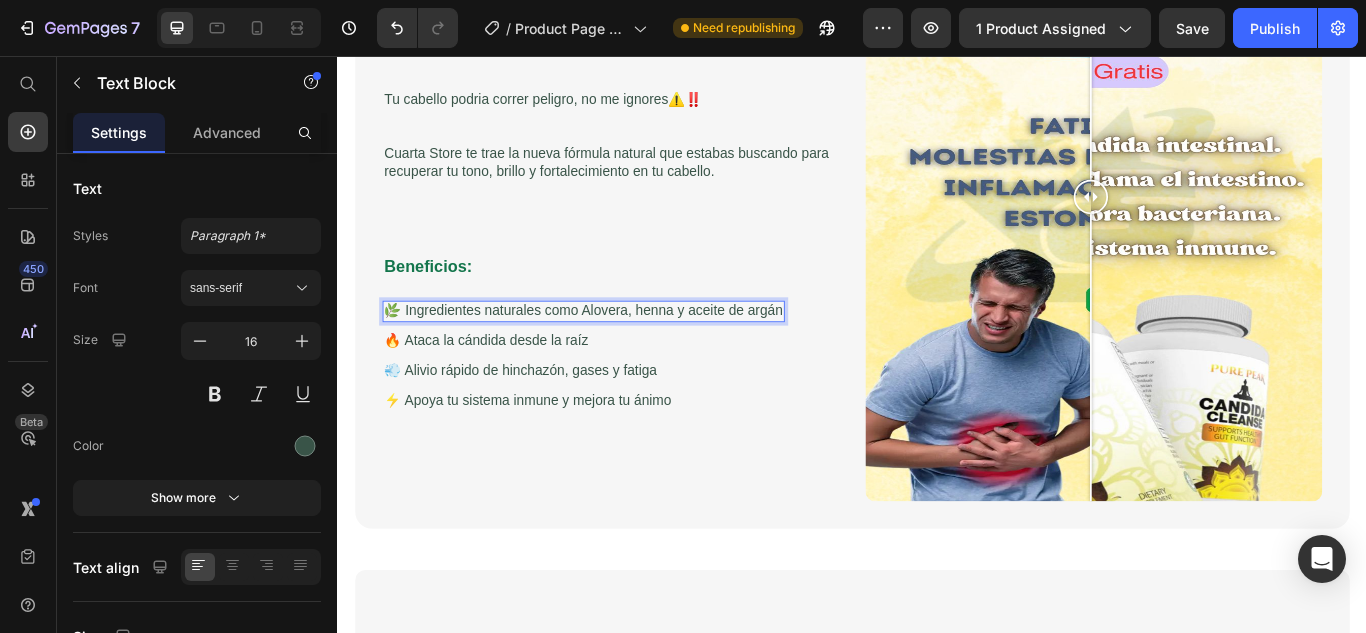 drag, startPoint x: 656, startPoint y: 348, endPoint x: 646, endPoint y: 356, distance: 12.806249 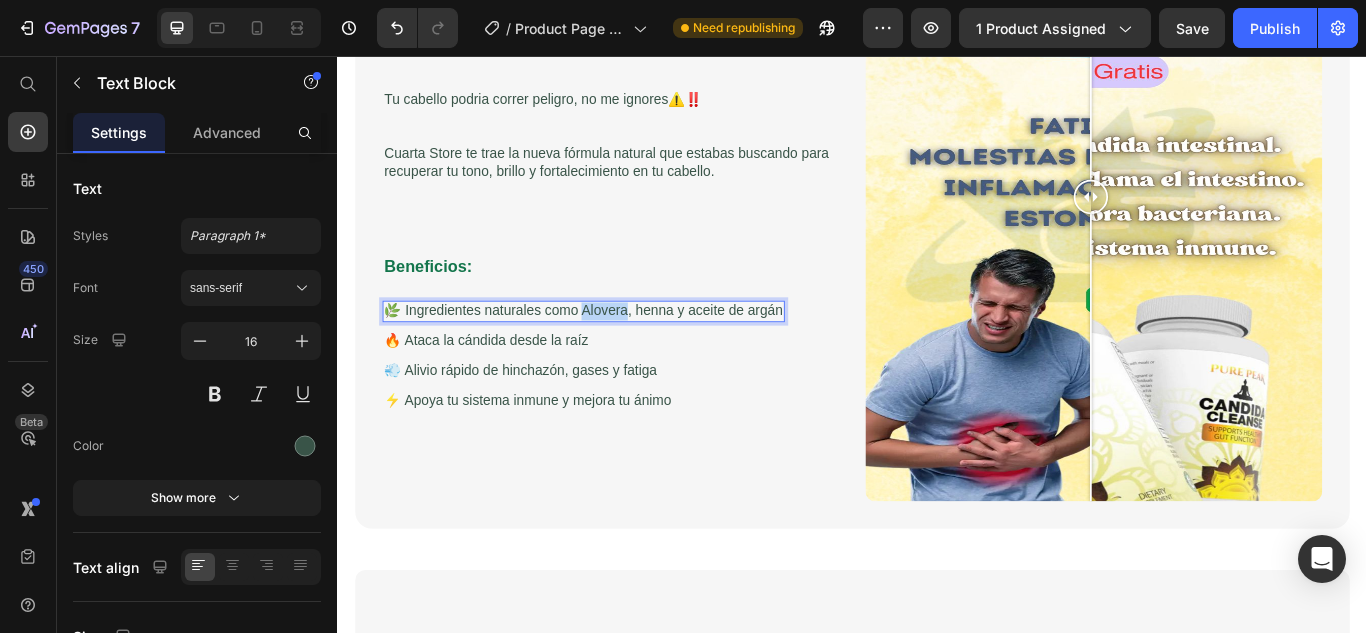 click on "🌿 Ingredientes naturales como Alovera, henna y aceite de argán" at bounding box center (623, 354) 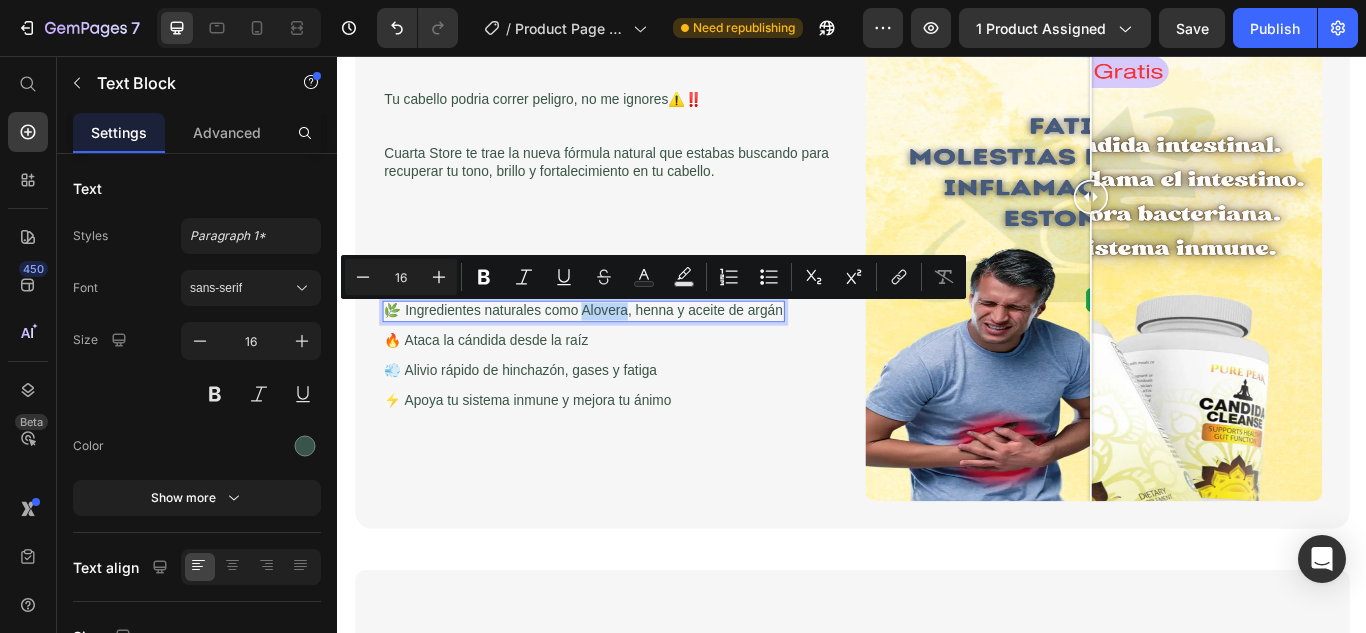 click on "🌿 Ingredientes naturales como Alovera, henna y aceite de argán" at bounding box center [623, 354] 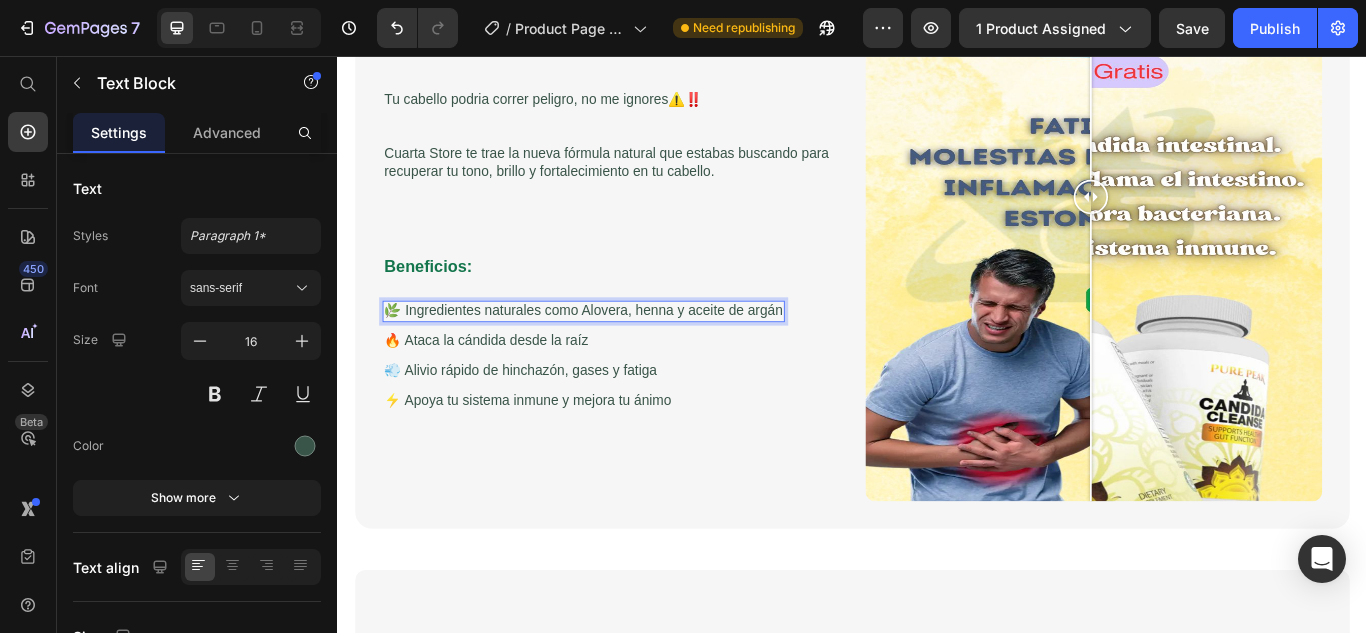 drag, startPoint x: 643, startPoint y: 359, endPoint x: 629, endPoint y: 360, distance: 14.035668 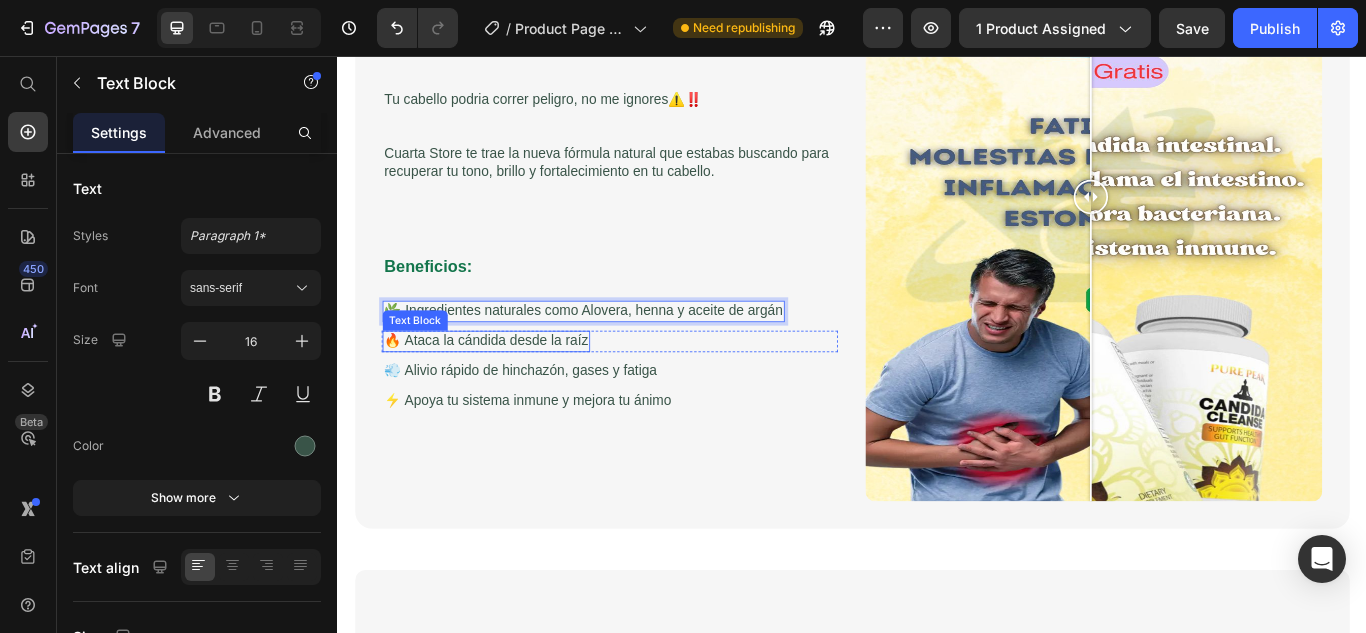 click on "🔥 Ataca la cándida desde la raíz" at bounding box center [510, 389] 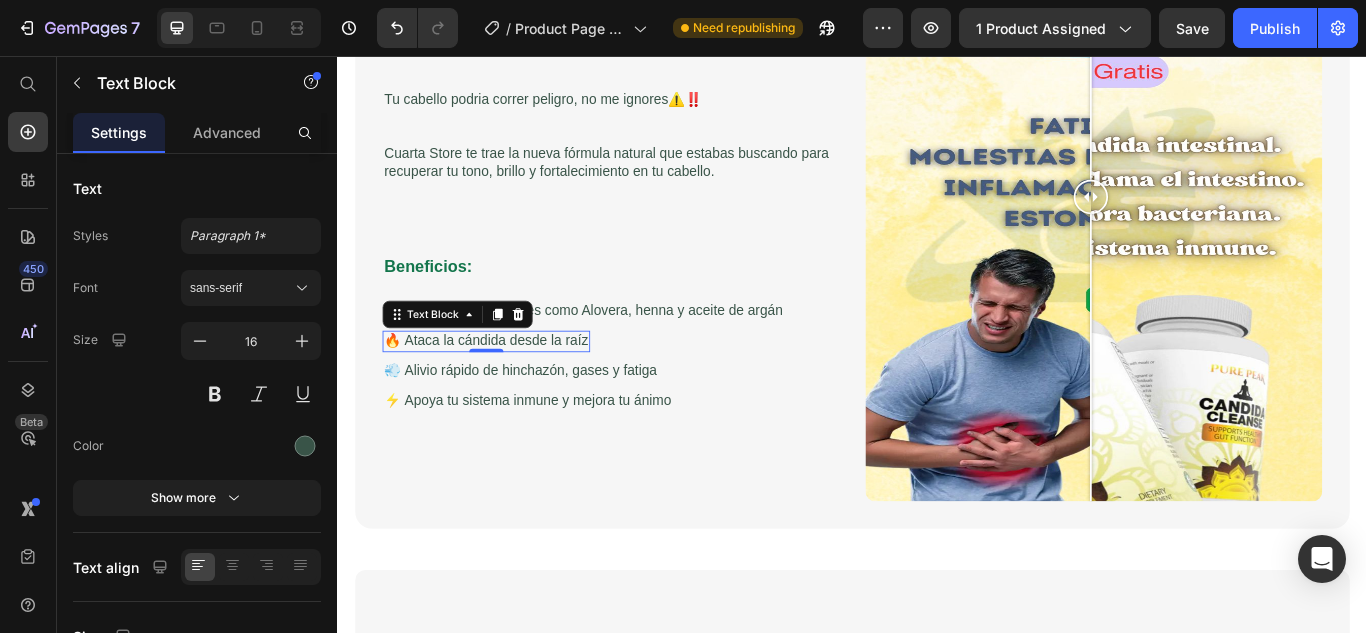 click on "🔥 Ataca la cándida desde la raíz" at bounding box center (510, 389) 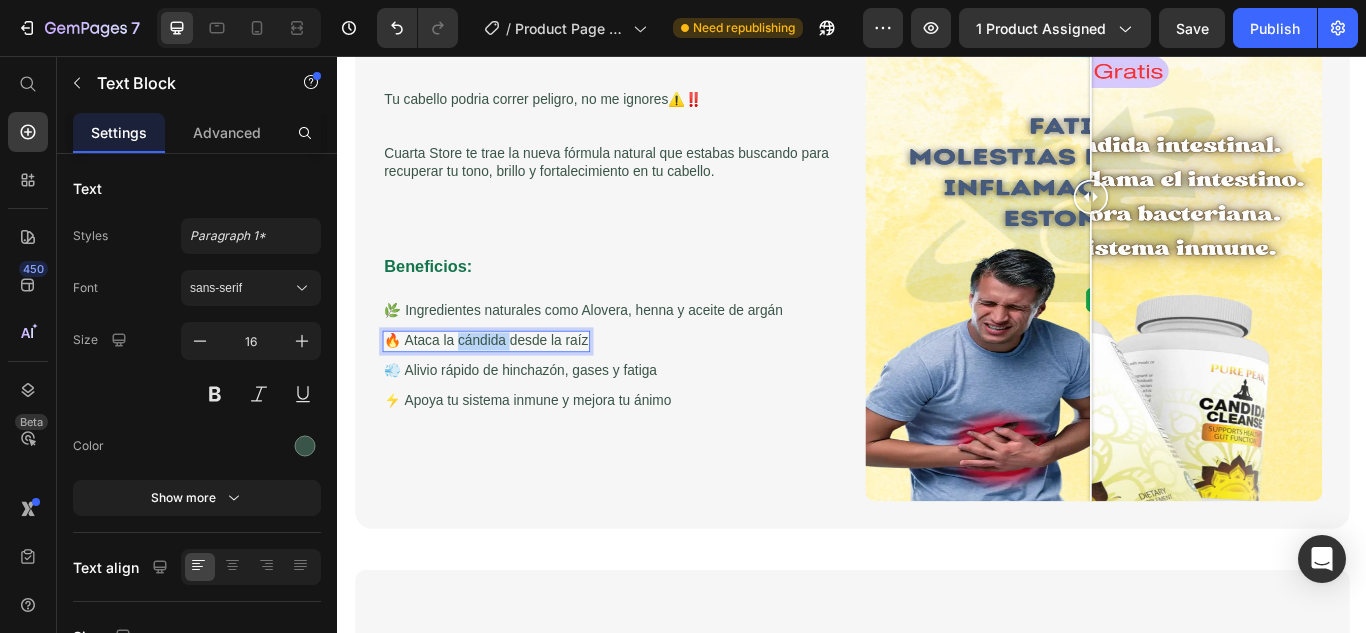 click on "🔥 Ataca la cándida desde la raíz" at bounding box center [510, 389] 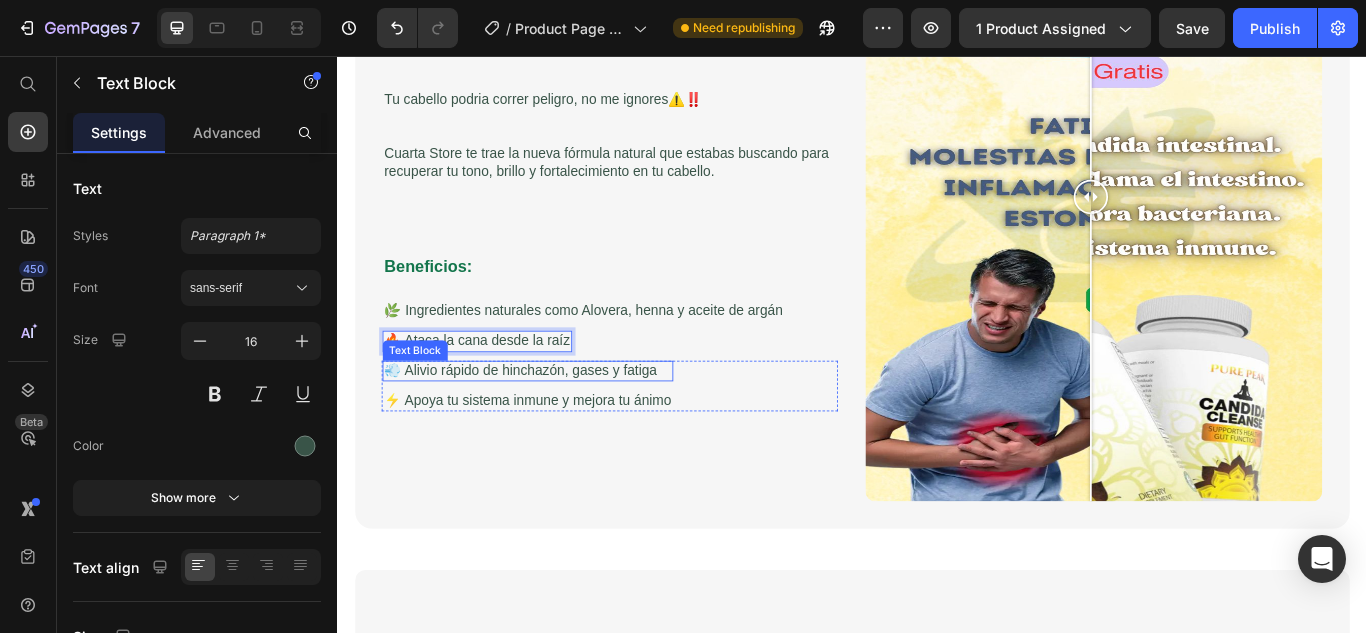 click on "💨 Alivio rápido de hinchazón, gases y fatiga" at bounding box center [558, 424] 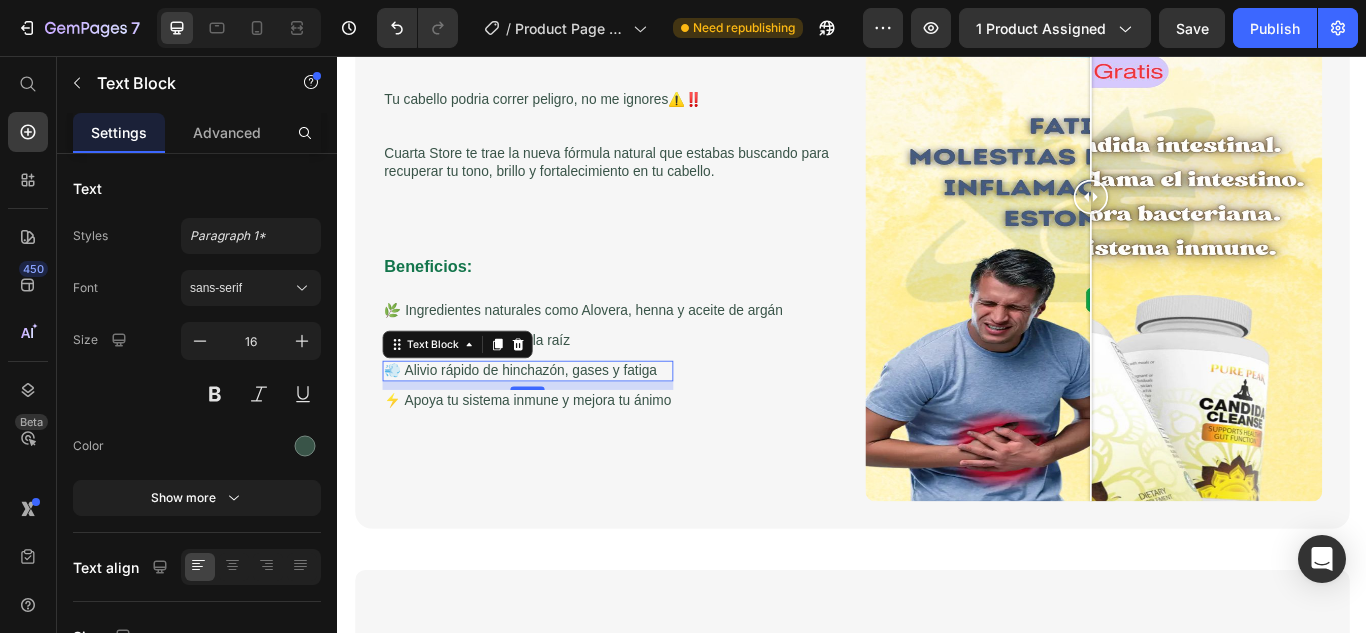 click on "💨 Alivio rápido de hinchazón, gases y fatiga" at bounding box center (558, 424) 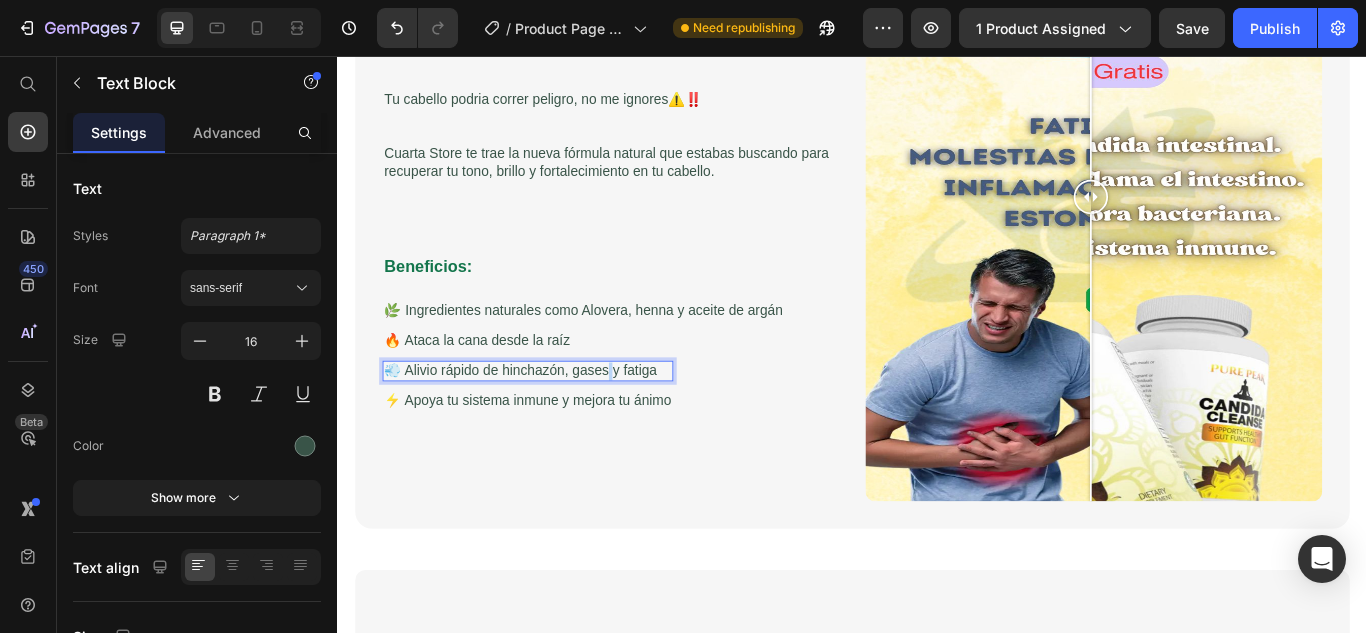 click on "💨 Alivio rápido de hinchazón, gases y fatiga" at bounding box center [558, 424] 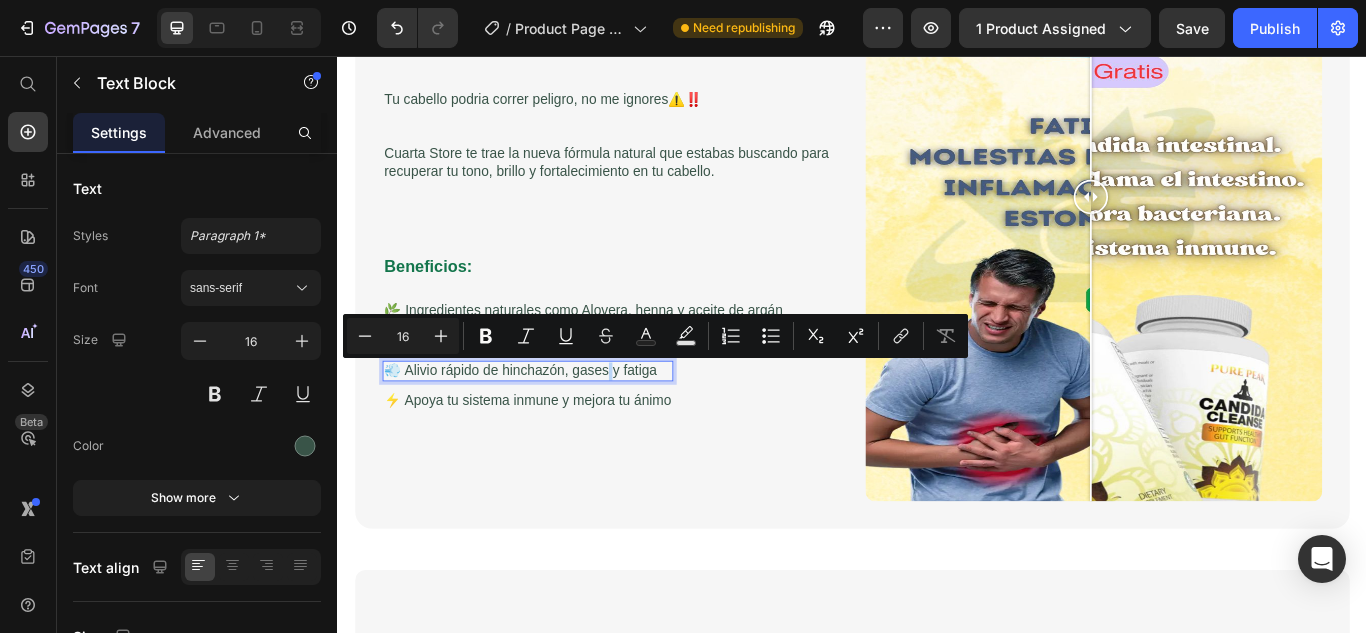 click on "💨 Alivio rápido de hinchazón, gases y fatiga" at bounding box center [558, 424] 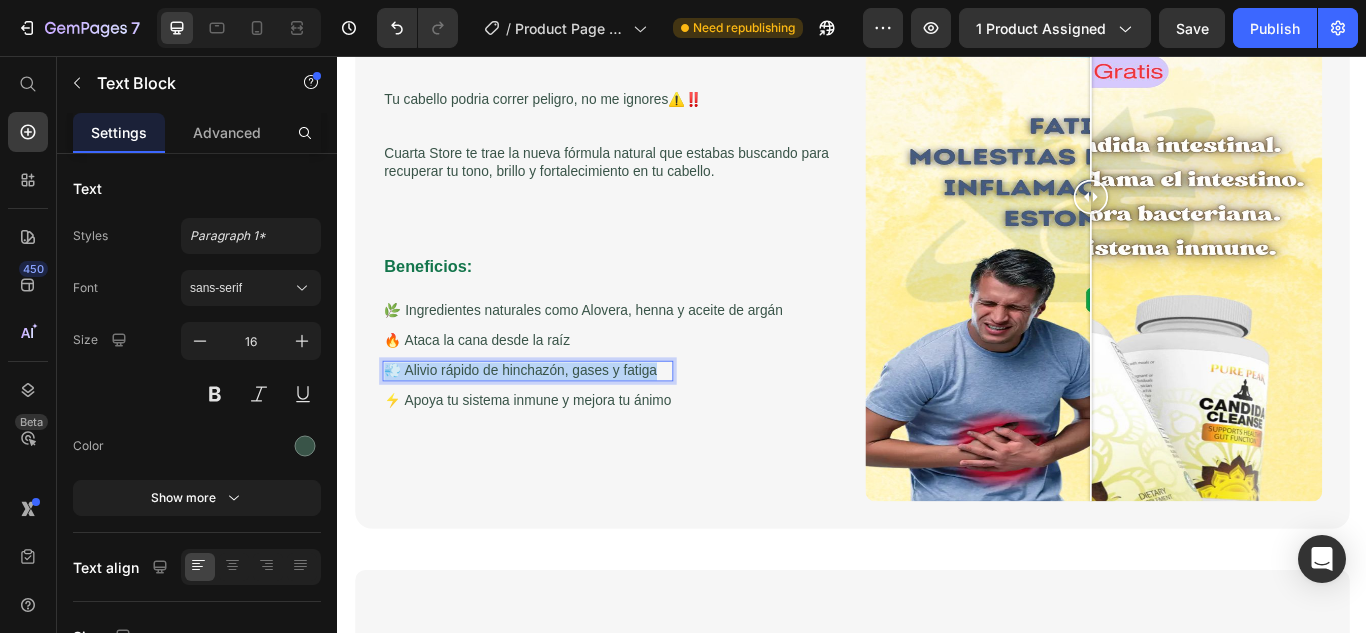 click on "💨 Alivio rápido de hinchazón, gases y fatiga" at bounding box center (558, 424) 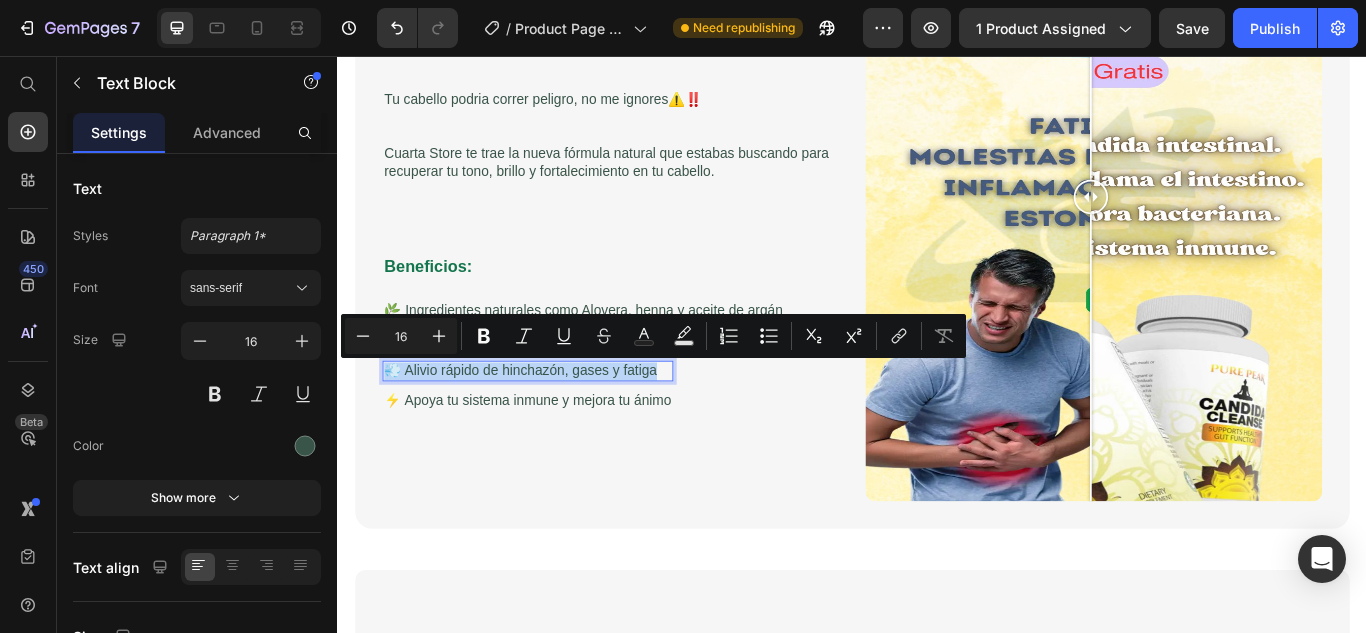 click on "💨 Alivio rápido de hinchazón, gases y fatiga" at bounding box center (558, 424) 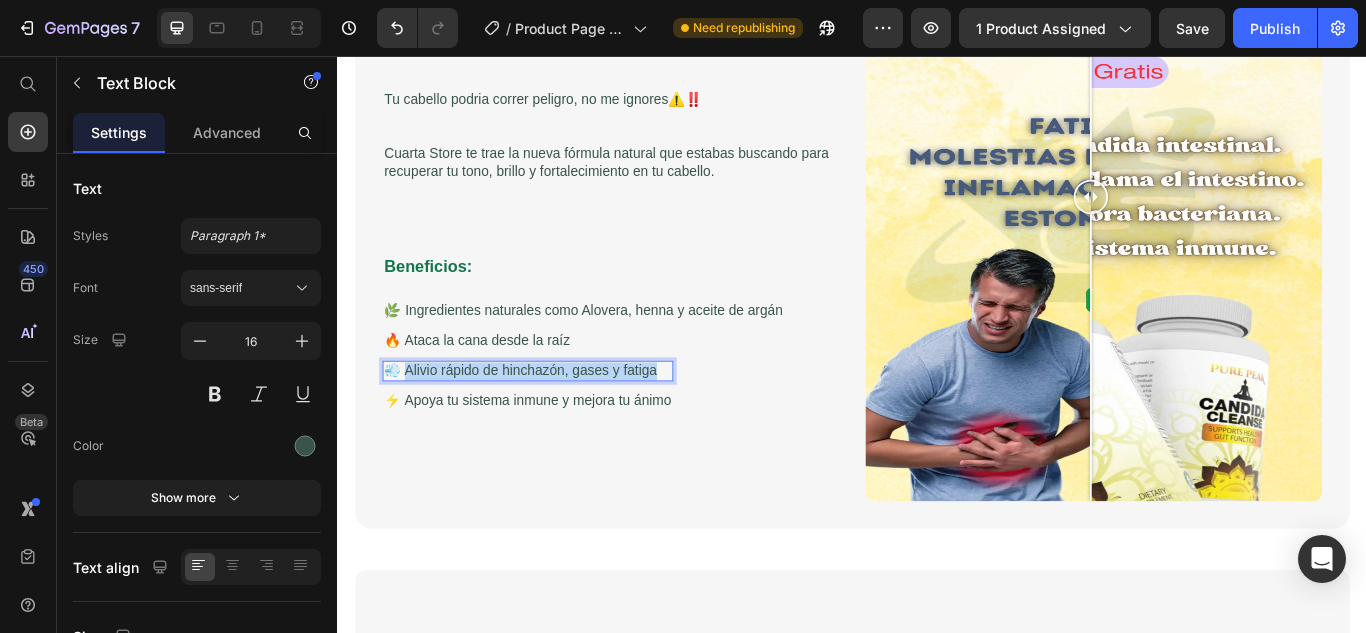 drag, startPoint x: 711, startPoint y: 421, endPoint x: 420, endPoint y: 426, distance: 291.04294 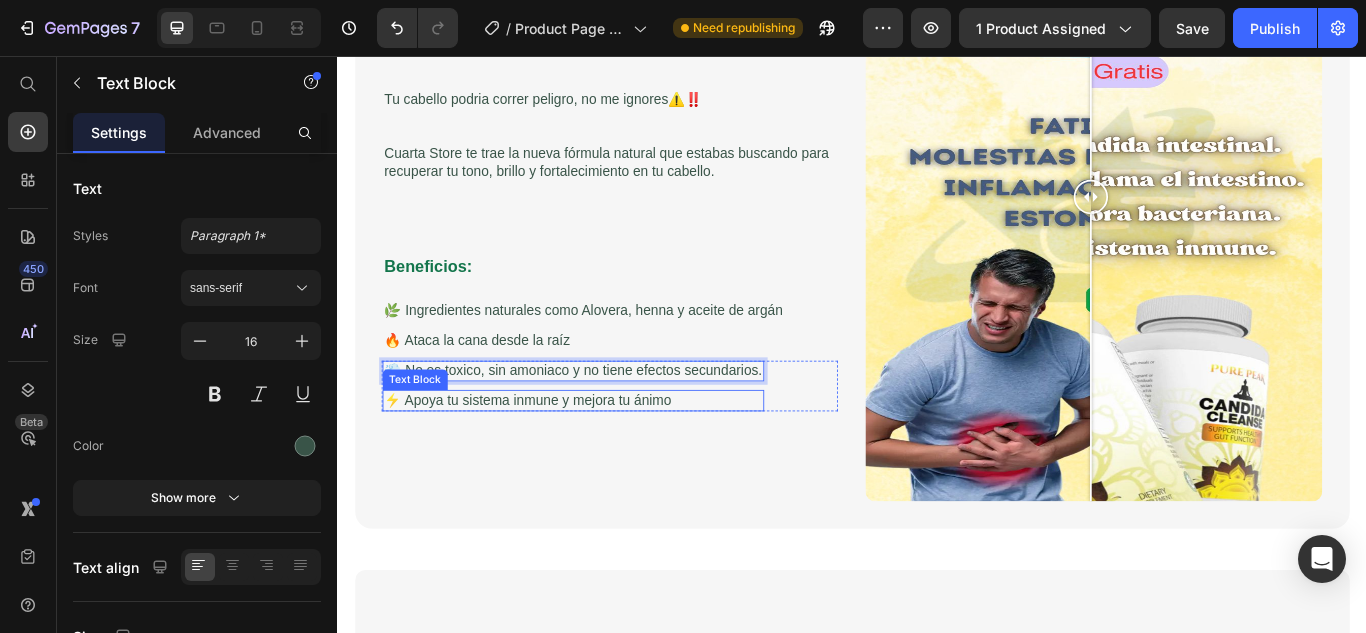 click on "⚡ Apoya tu sistema inmune y mejora tu ánimo" at bounding box center [611, 458] 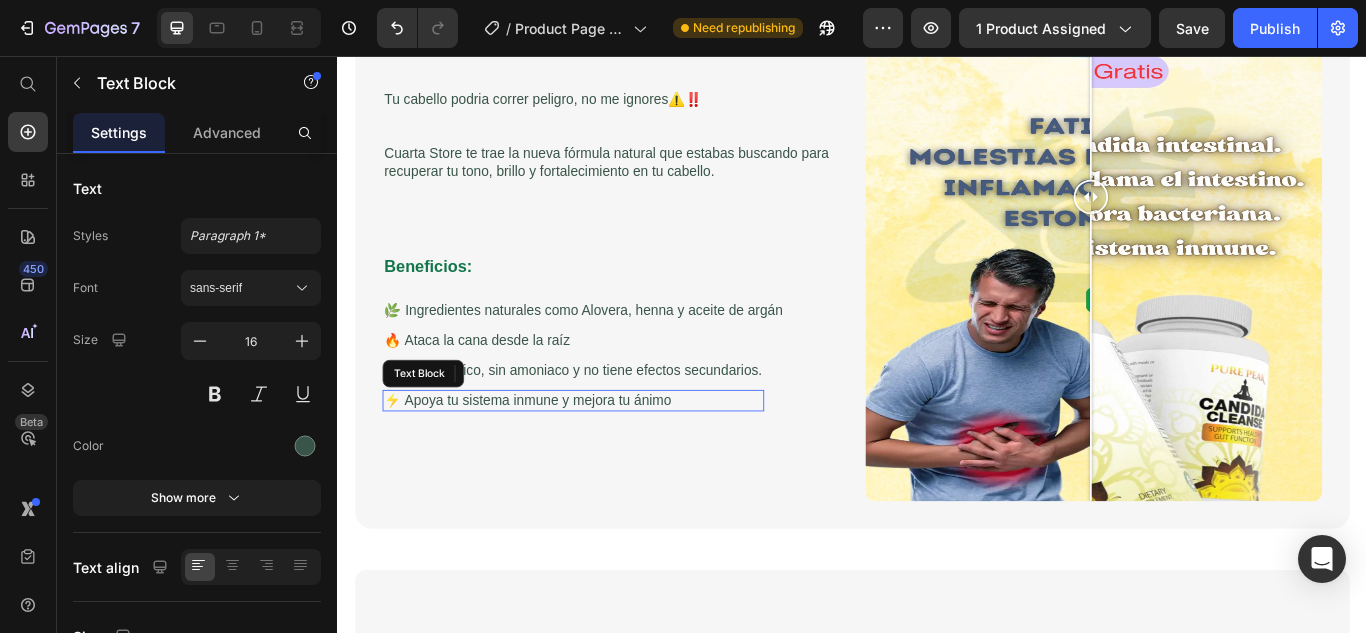 click on "⚡ Apoya tu sistema inmune y mejora tu ánimo" at bounding box center [611, 458] 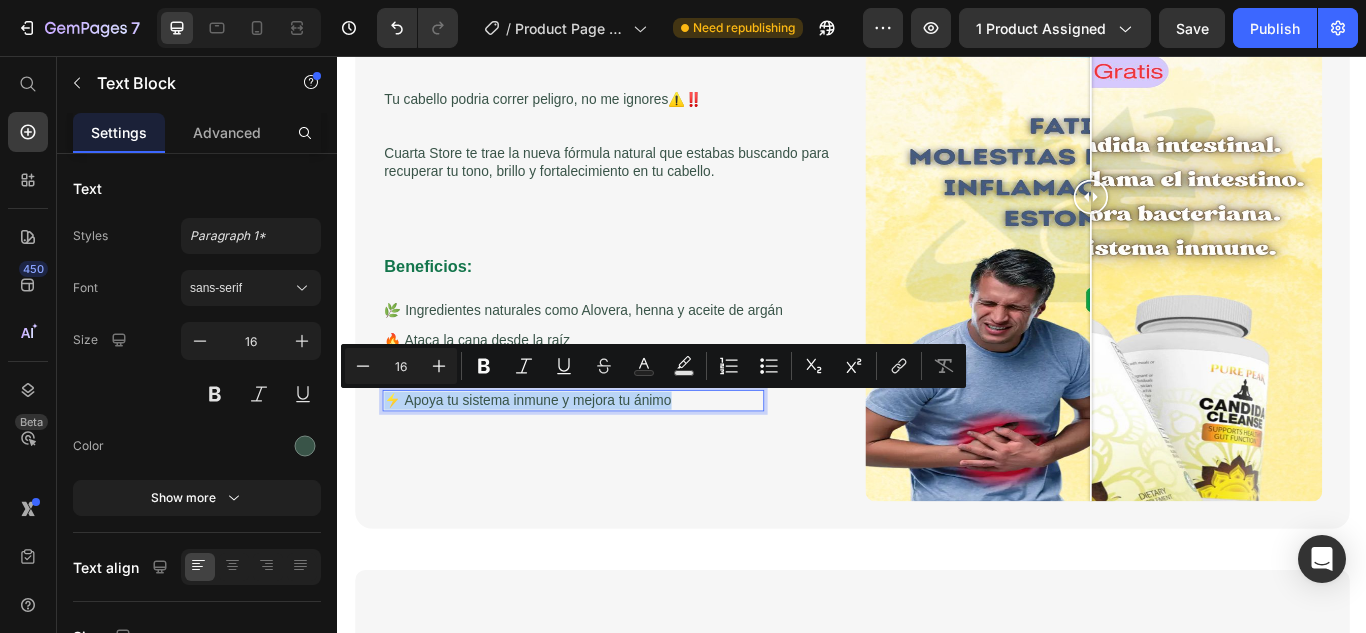 click on "⚡ Apoya tu sistema inmune y mejora tu ánimo" at bounding box center (611, 458) 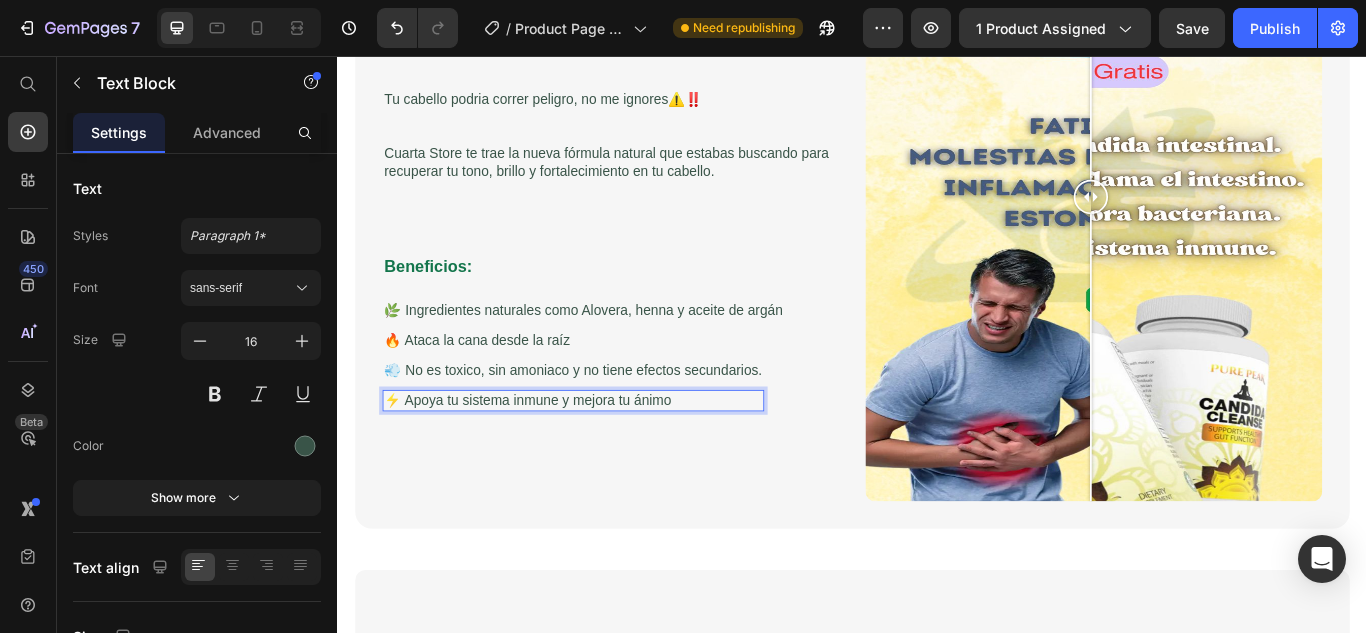 drag, startPoint x: 464, startPoint y: 468, endPoint x: 412, endPoint y: 458, distance: 52.95281 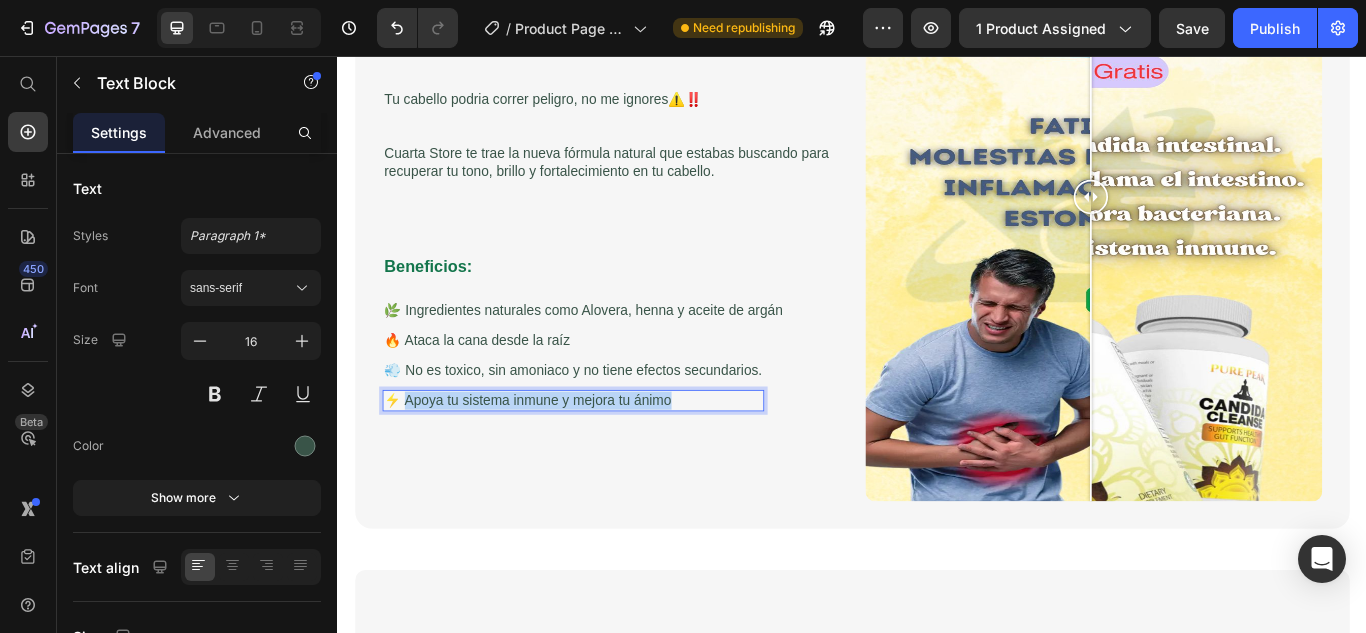 drag, startPoint x: 420, startPoint y: 455, endPoint x: 735, endPoint y: 447, distance: 315.10156 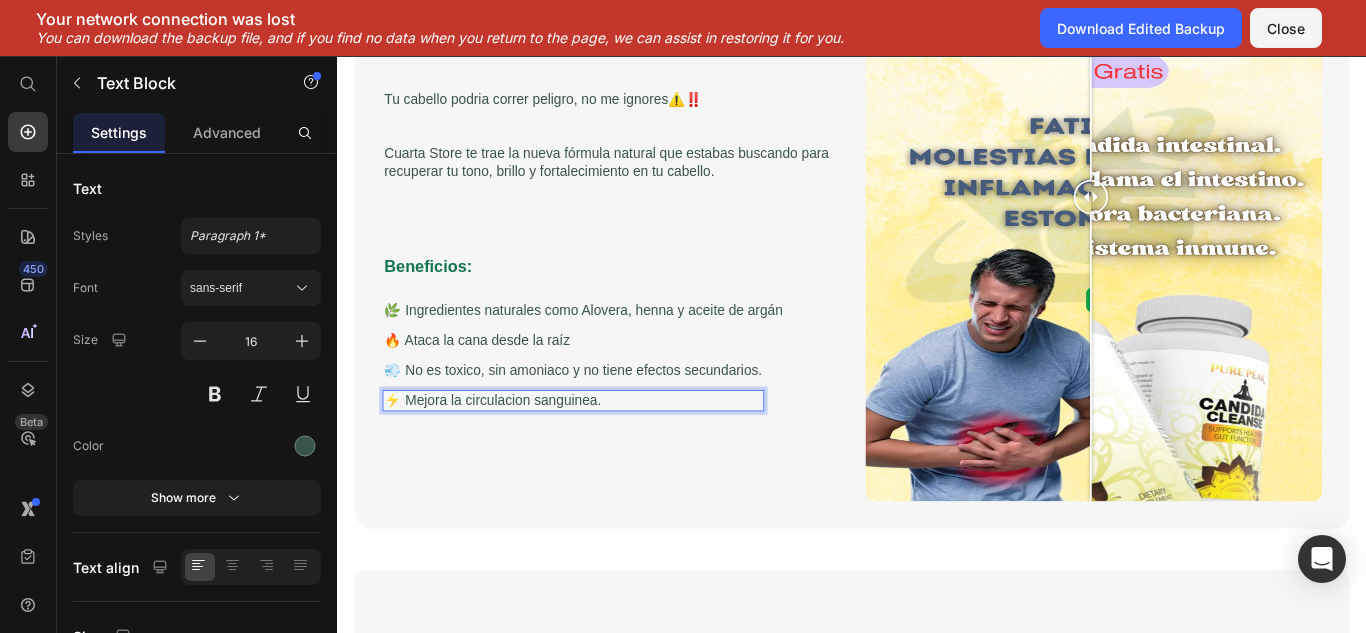 drag, startPoint x: 622, startPoint y: 448, endPoint x: 615, endPoint y: 459, distance: 13.038404 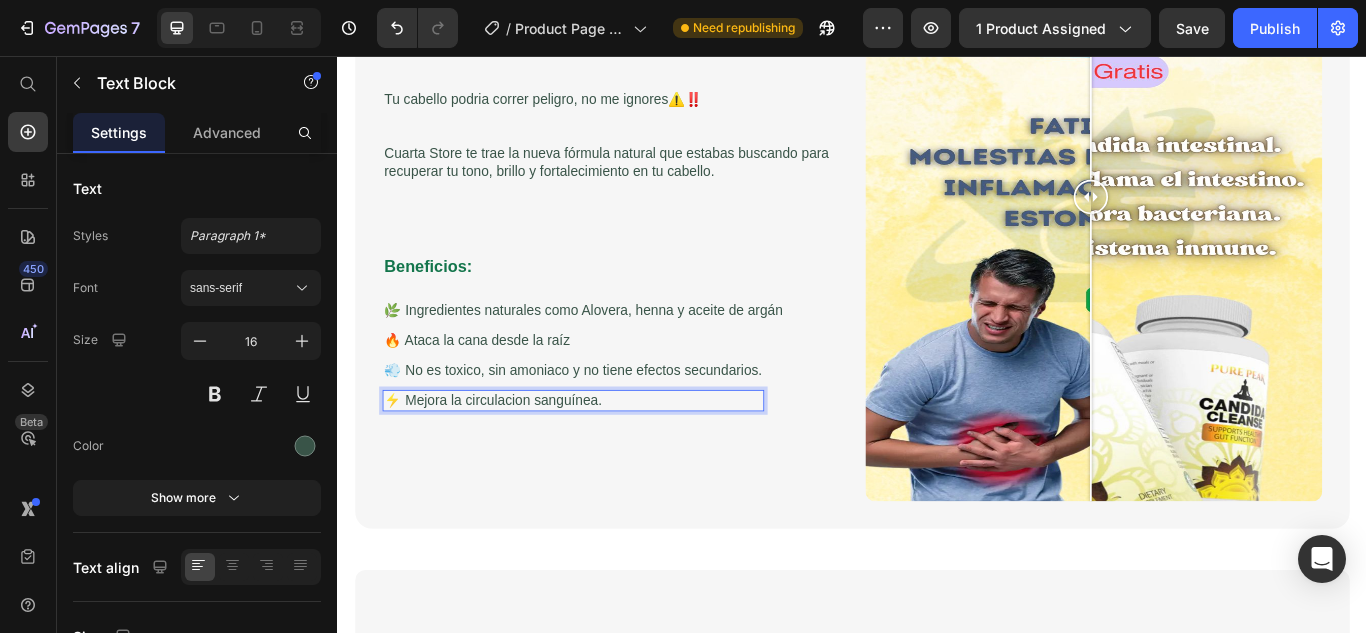 drag, startPoint x: 548, startPoint y: 458, endPoint x: 516, endPoint y: 452, distance: 32.55764 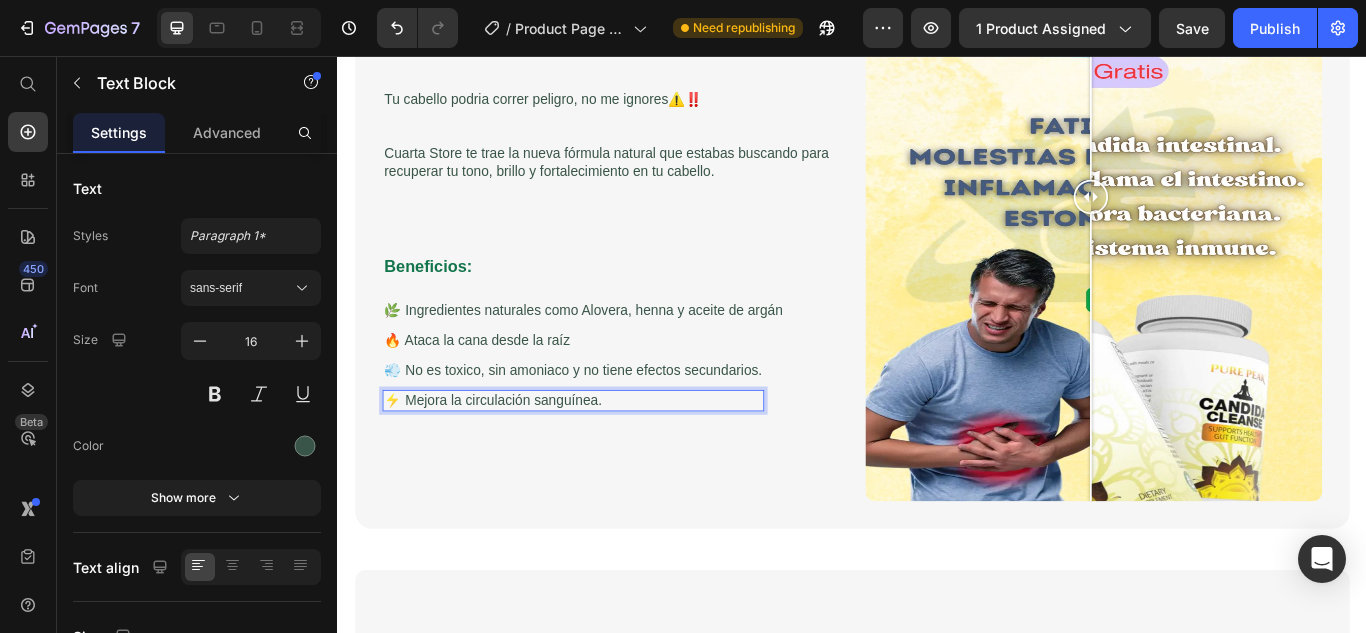 click on "¿Aburrido de tus canas, [PERSON_NAME] baratos y tóxicos?🤒🩹 Heading Tu cabello podria correr peligro, no me ignores⚠️‼️   Cuarta Store te trae la nueva fórmula natural que estabas buscando para recuperar tu tono, brillo y fortalecimiento en tu cabello. Text Block Image Comparison Beneficios: Text Block 🌿 Ingredientes naturales como Alovera, henna y aceite de argán Text Block Row 🔥 Ataca la cana desde la raíz Text Block Row 💨 No es toxico, sin amoniaco y no tiene efectos secundarios. Text Block ⚡ Mejora la circulación sanguínea. Text Block   0 Row Row" at bounding box center [655, 220] 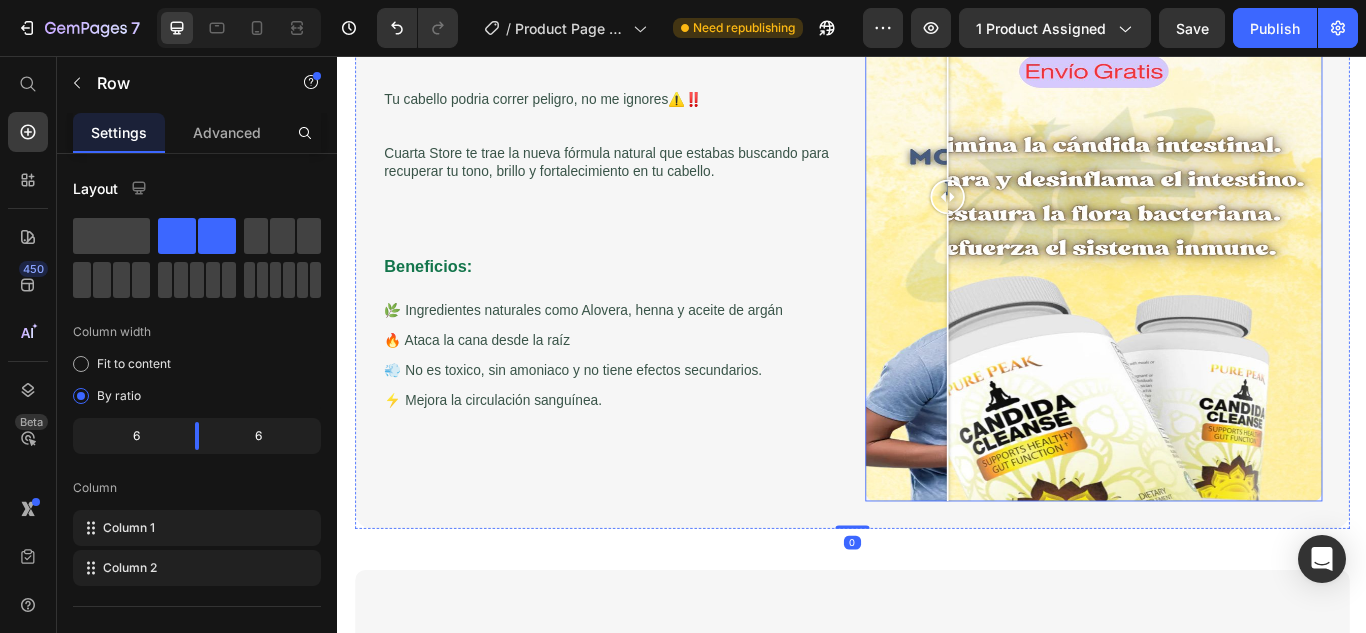 click at bounding box center (1218, 220) 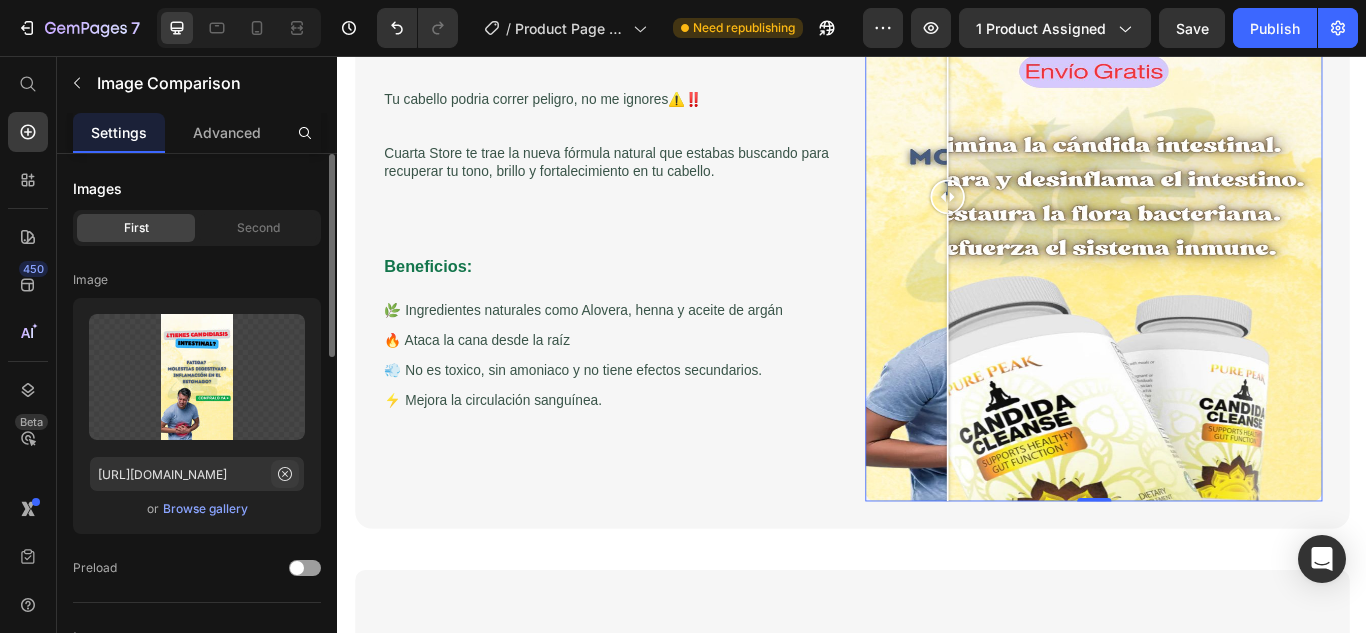 click 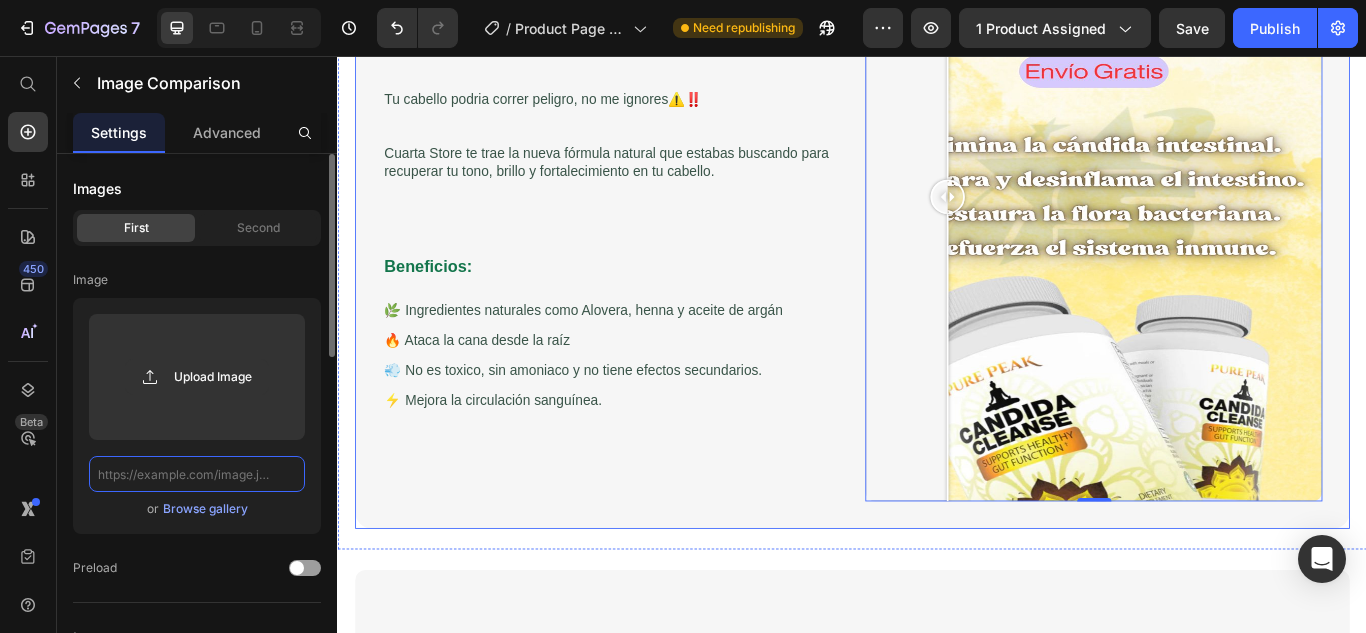 scroll, scrollTop: 0, scrollLeft: 0, axis: both 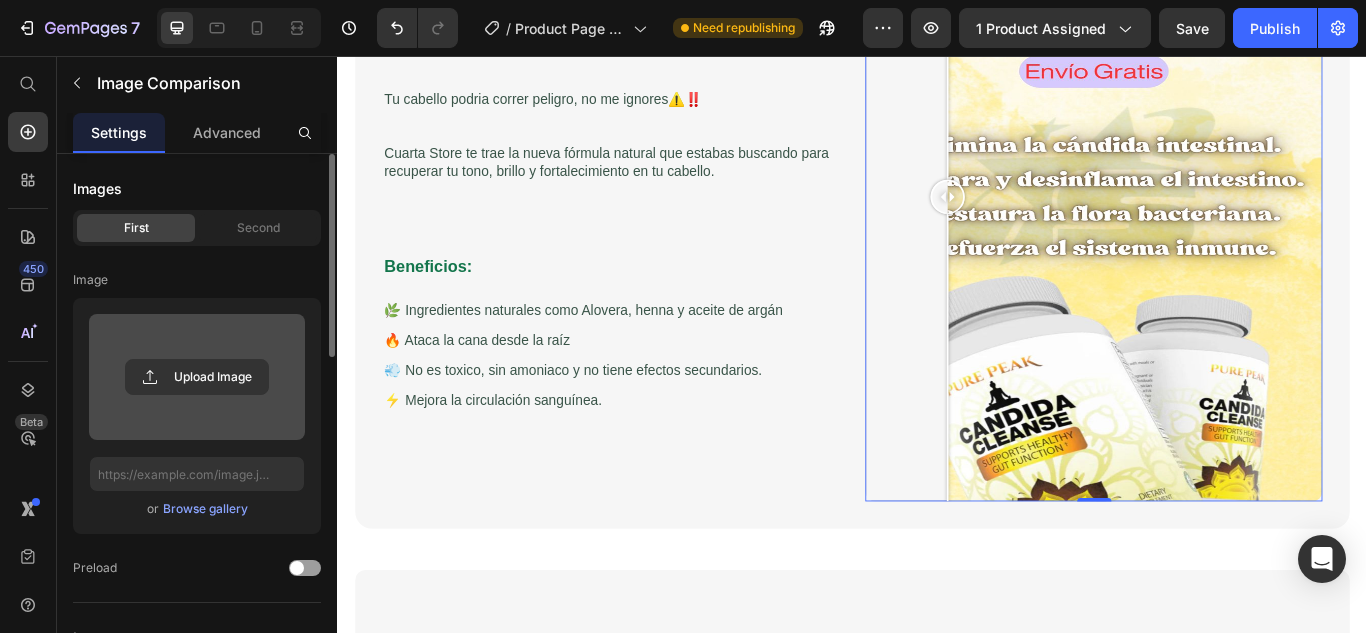 click at bounding box center (197, 377) 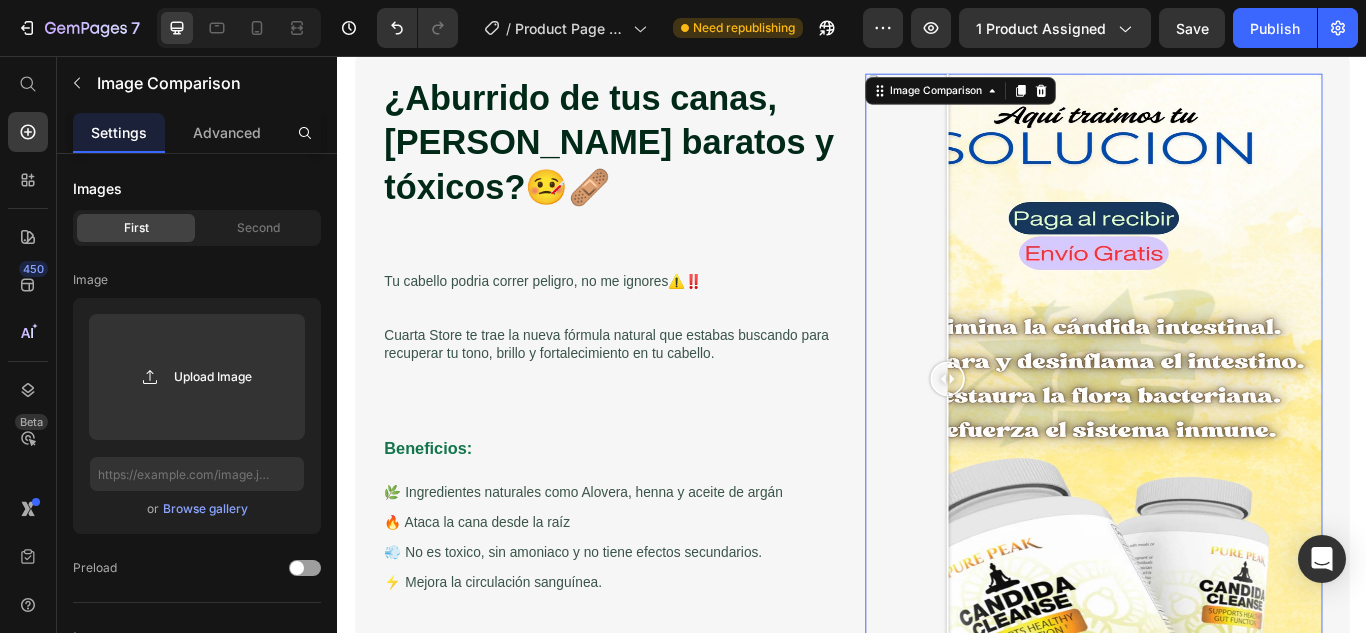 scroll, scrollTop: 1500, scrollLeft: 0, axis: vertical 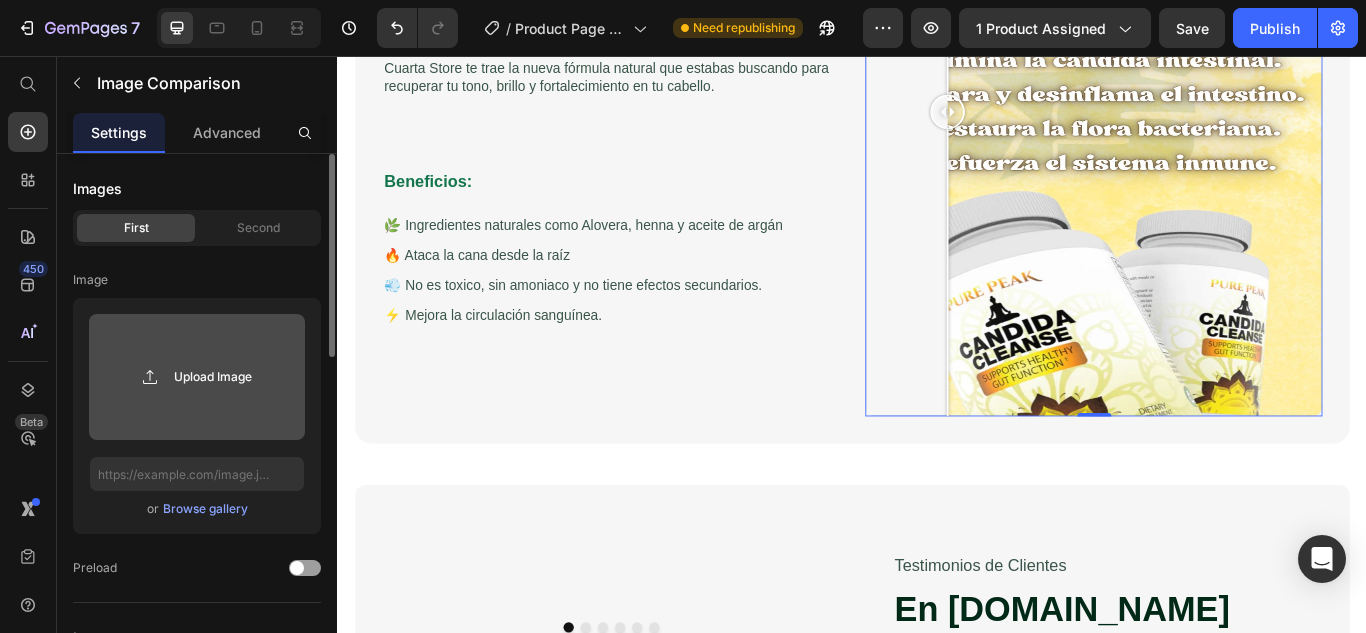 click 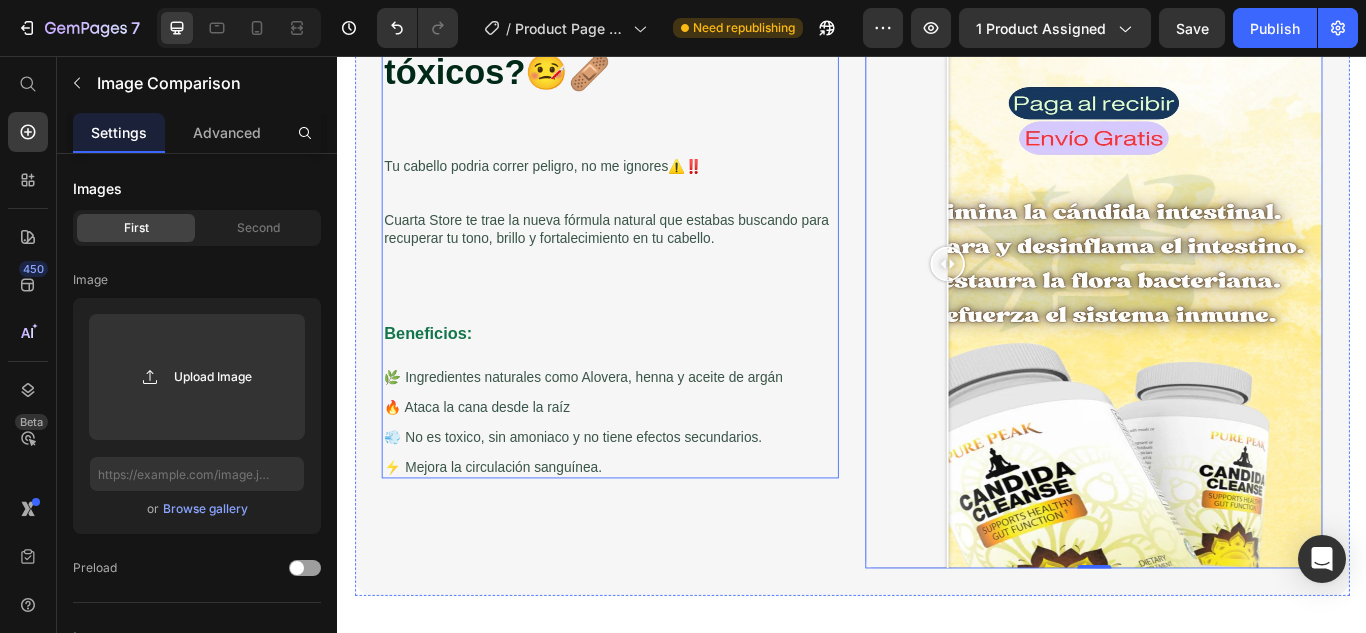 scroll, scrollTop: 1300, scrollLeft: 0, axis: vertical 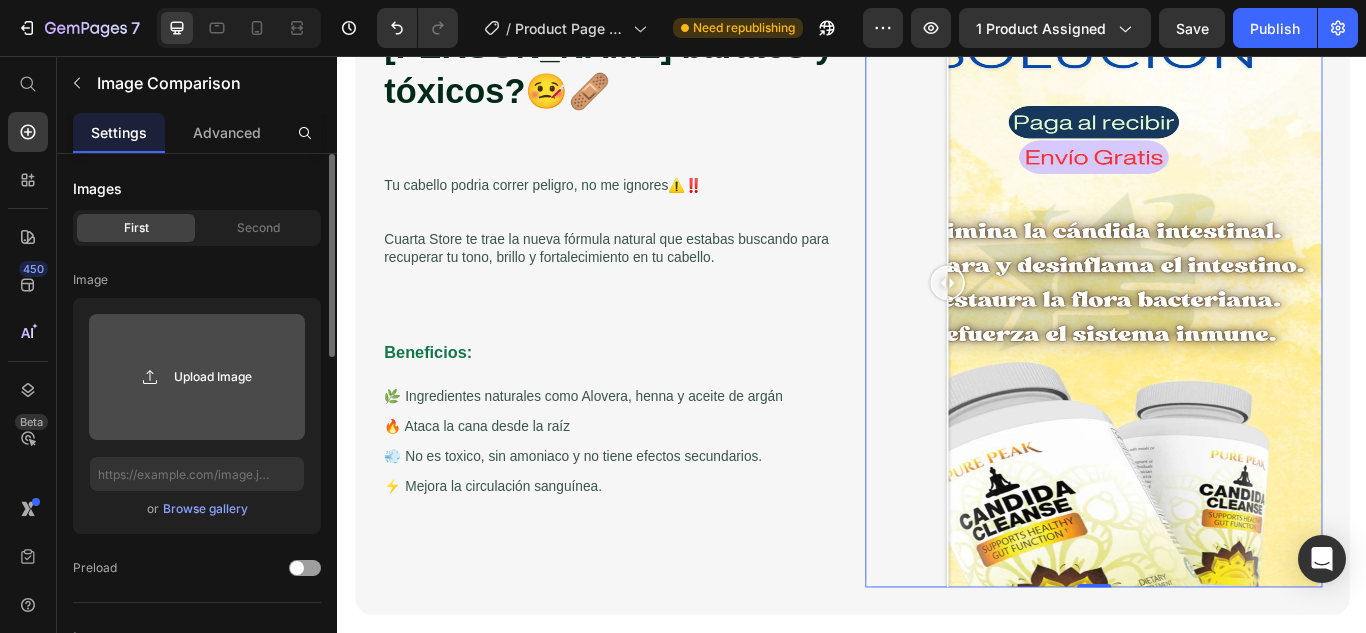 click 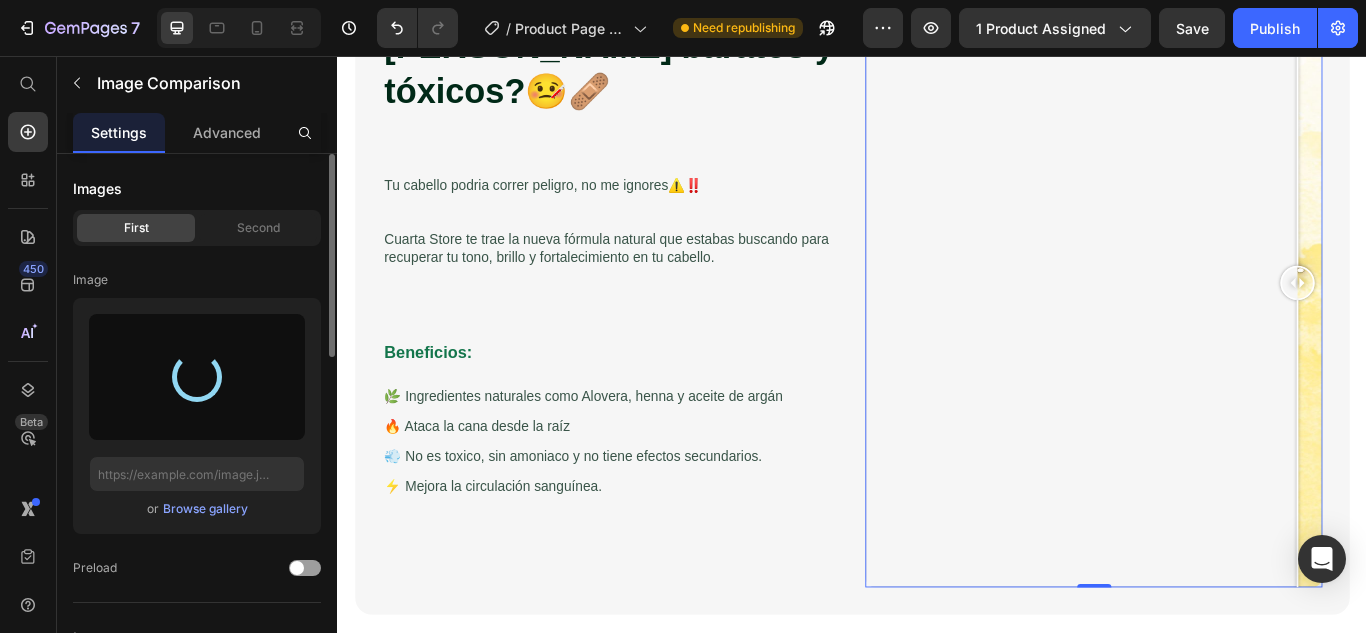 type on "[URL][DOMAIN_NAME]" 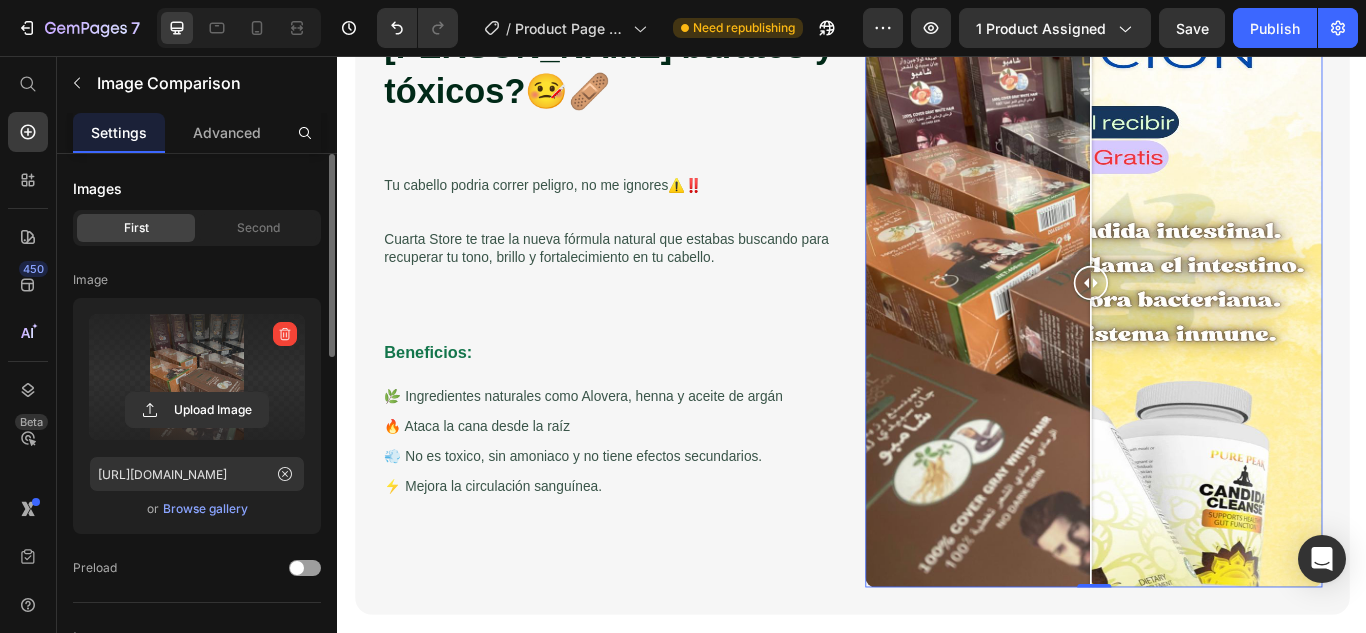 drag, startPoint x: 1039, startPoint y: 316, endPoint x: 1394, endPoint y: 349, distance: 356.53052 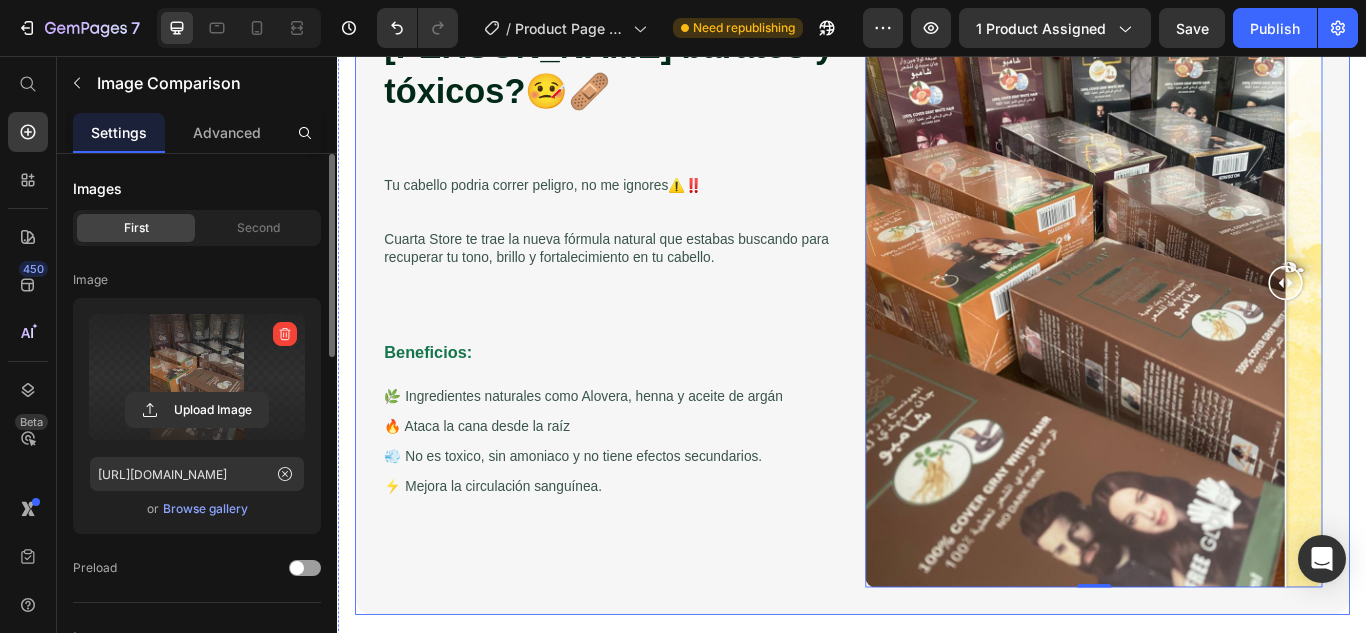drag, startPoint x: 1202, startPoint y: 310, endPoint x: 1535, endPoint y: 317, distance: 333.07358 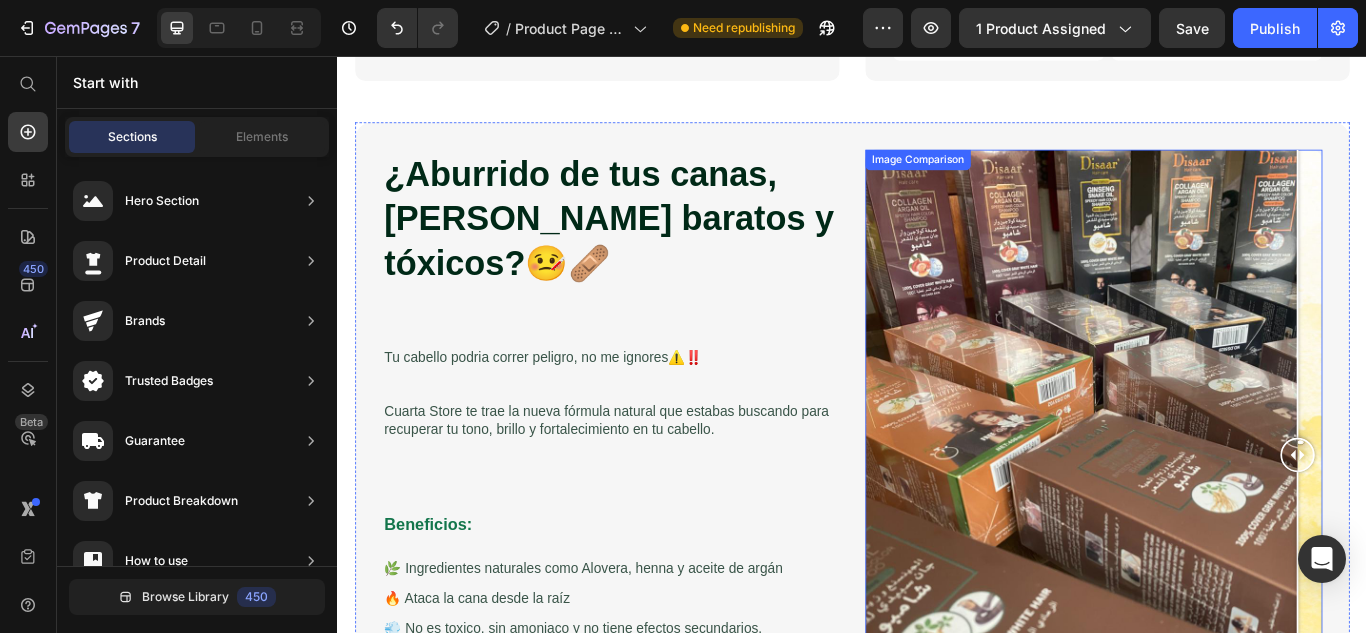 scroll, scrollTop: 1200, scrollLeft: 0, axis: vertical 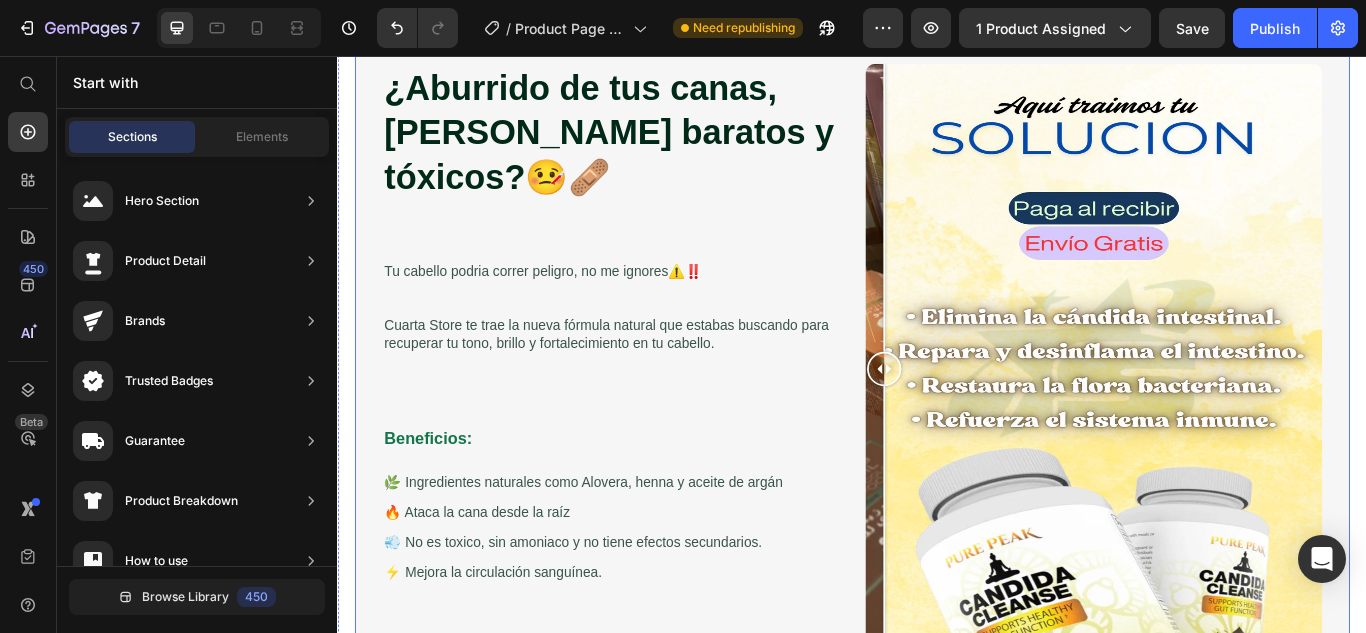 drag, startPoint x: 1461, startPoint y: 429, endPoint x: 654, endPoint y: 478, distance: 808.48627 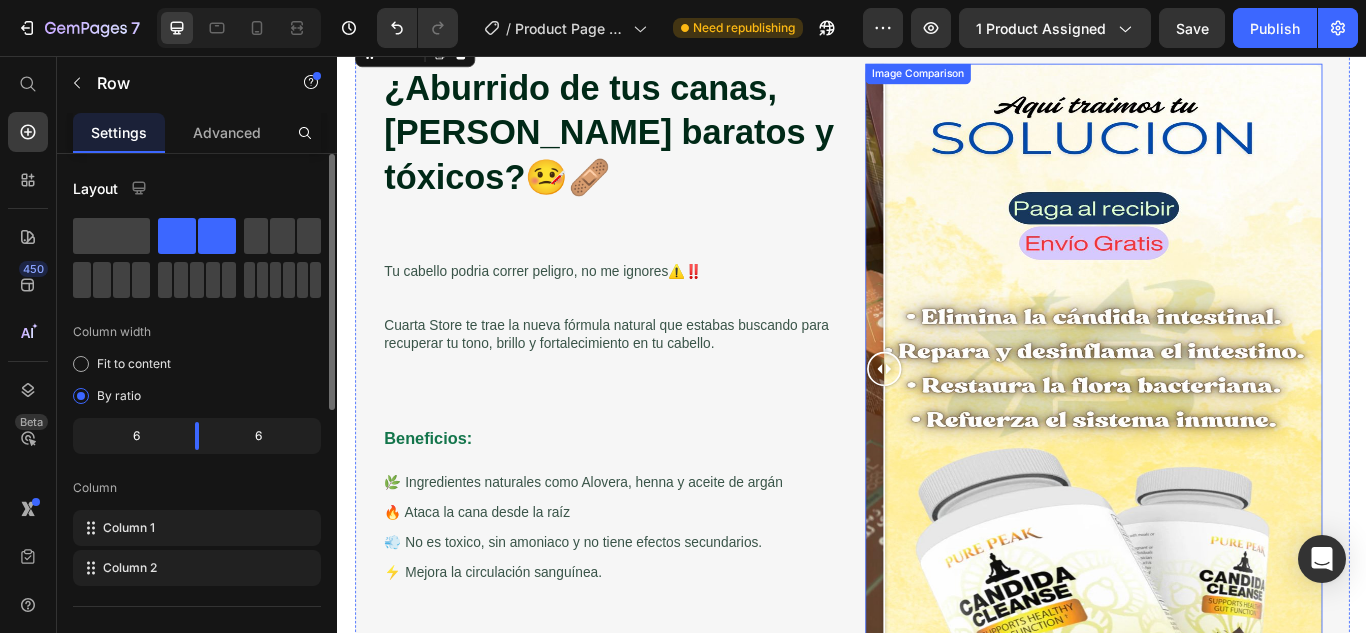 click at bounding box center [1218, 420] 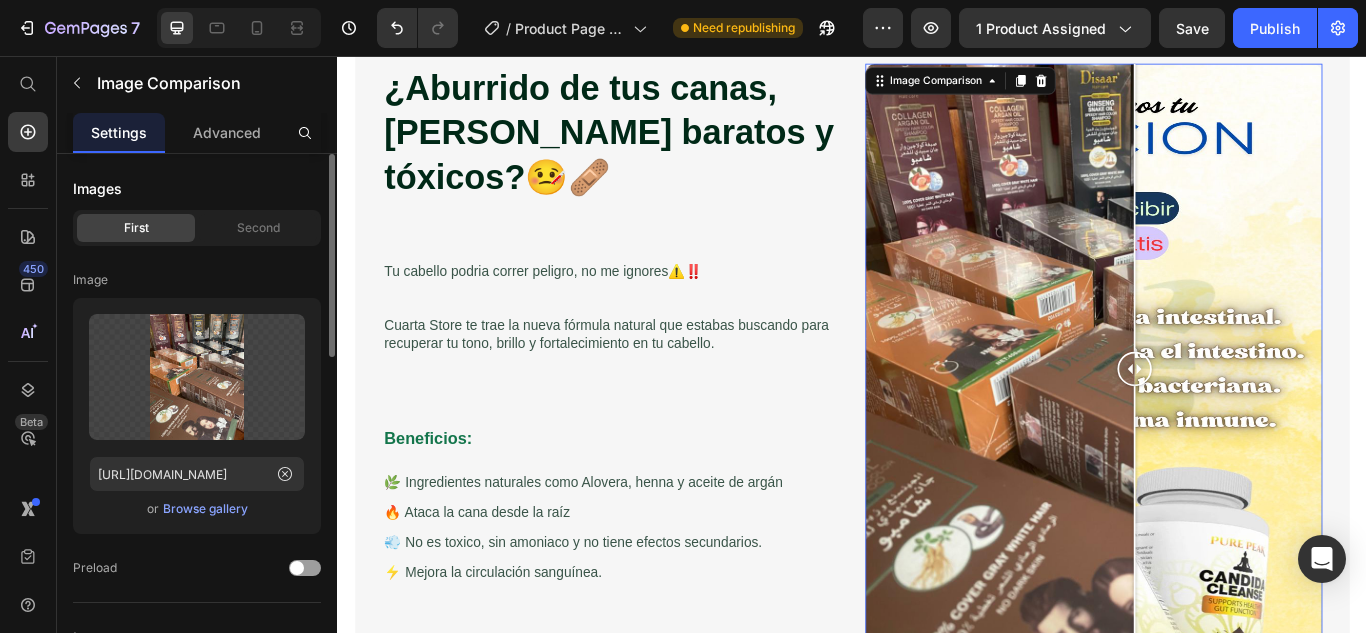 click on "Second" 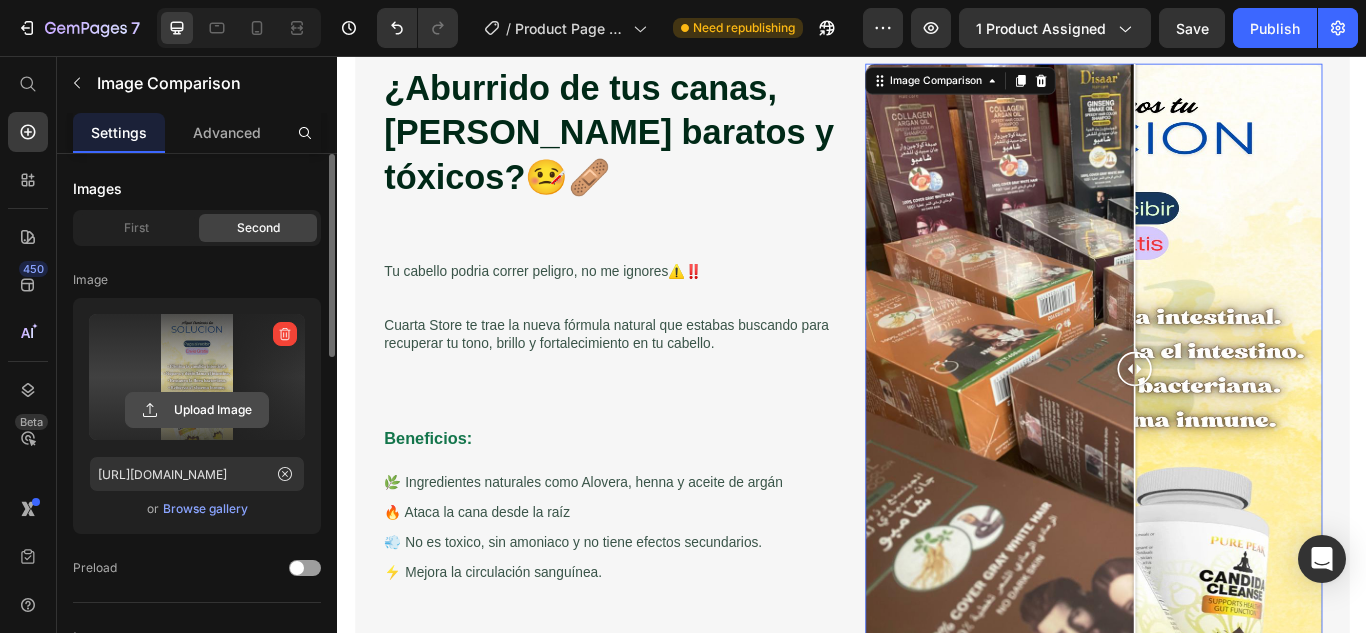 click 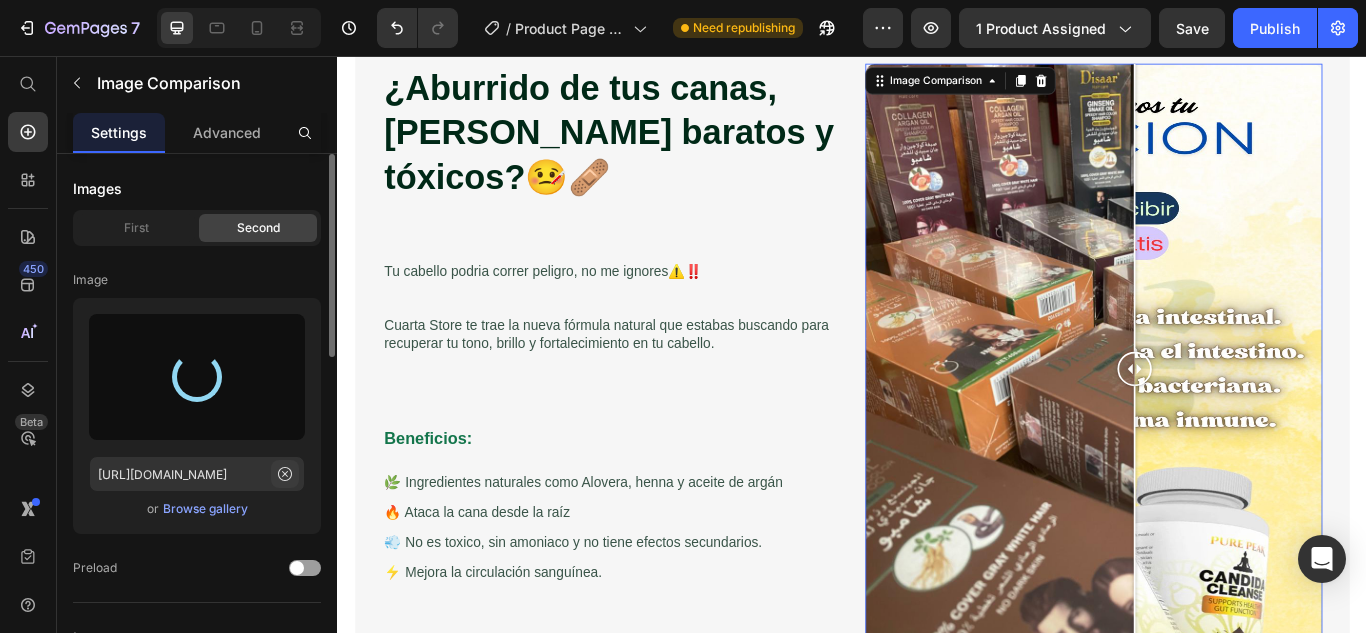 click 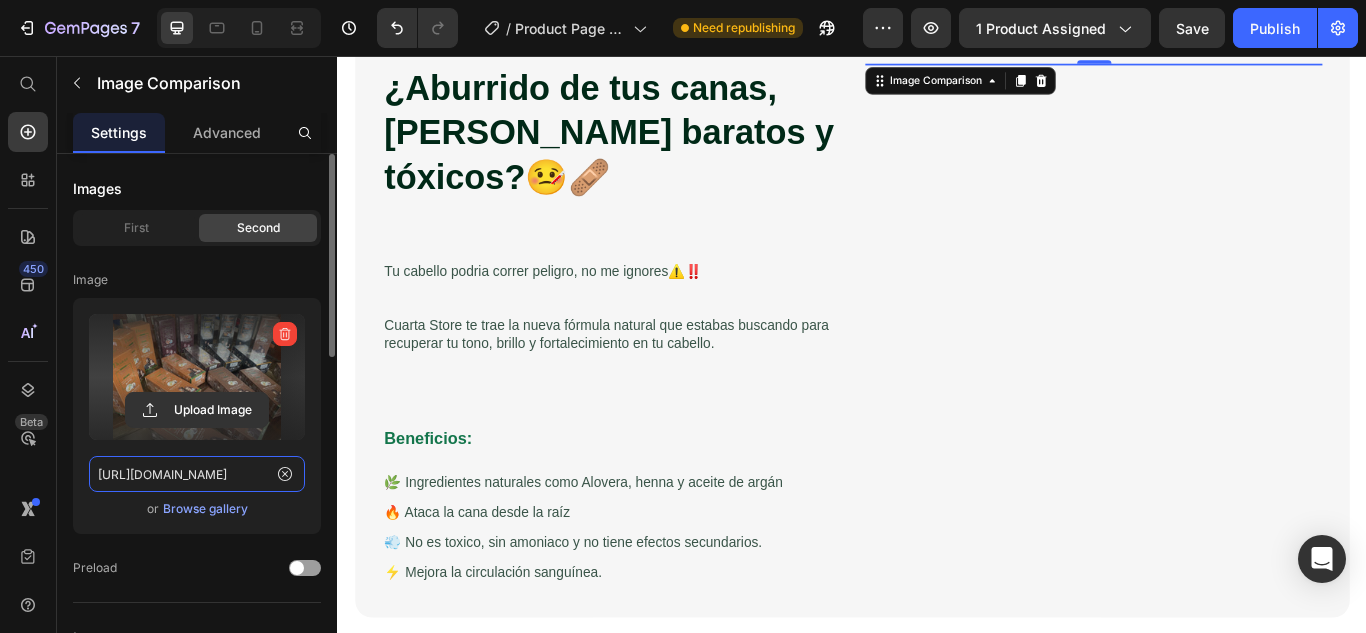 scroll, scrollTop: 0, scrollLeft: 0, axis: both 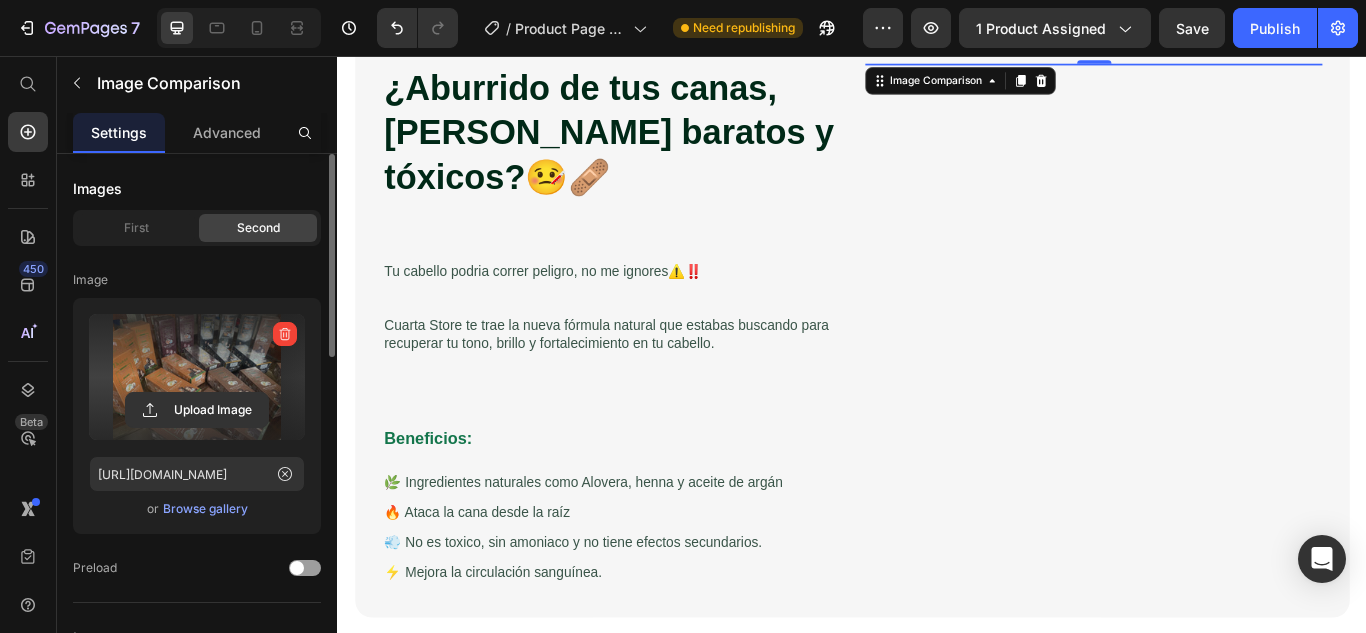 click at bounding box center (197, 377) 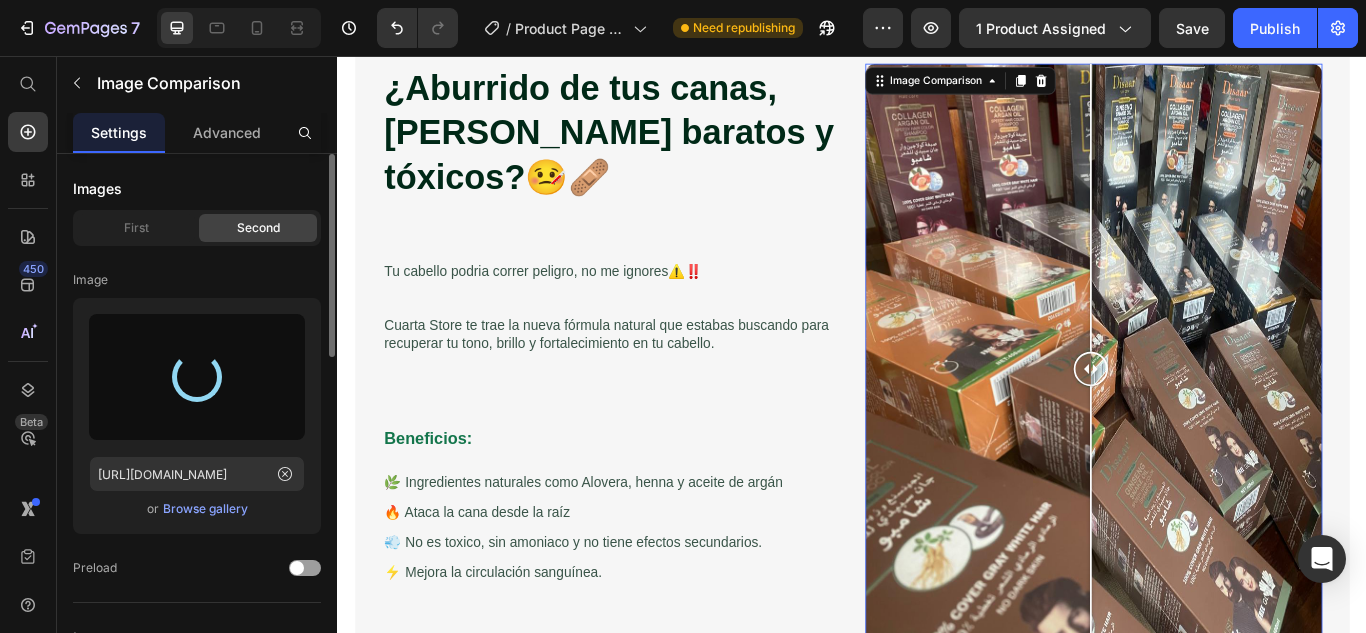 type on "[URL][DOMAIN_NAME]" 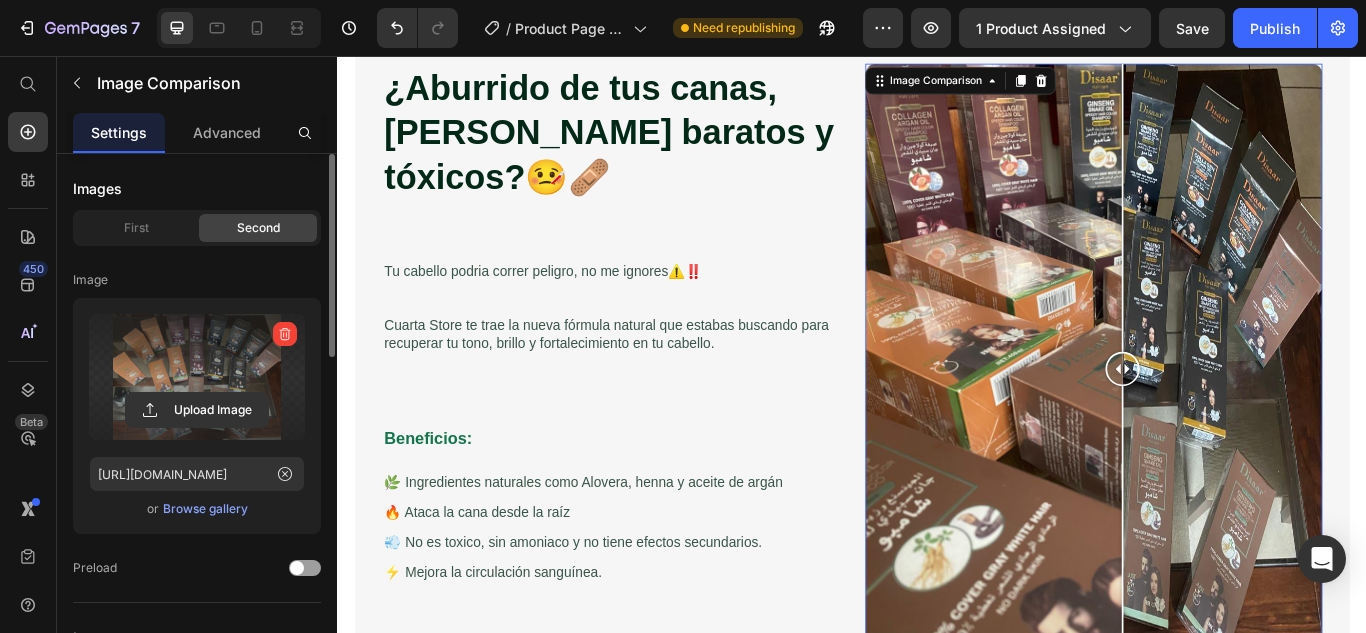 drag, startPoint x: 1218, startPoint y: 421, endPoint x: 1255, endPoint y: 411, distance: 38.327538 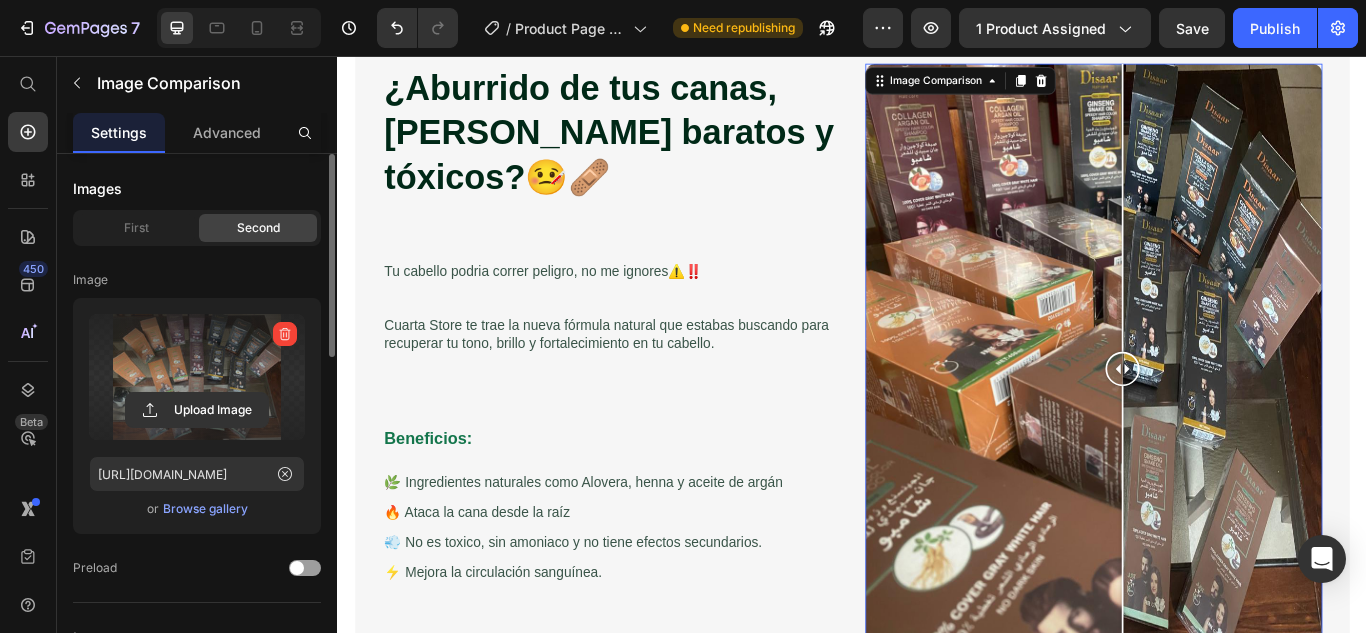 click at bounding box center [1252, 421] 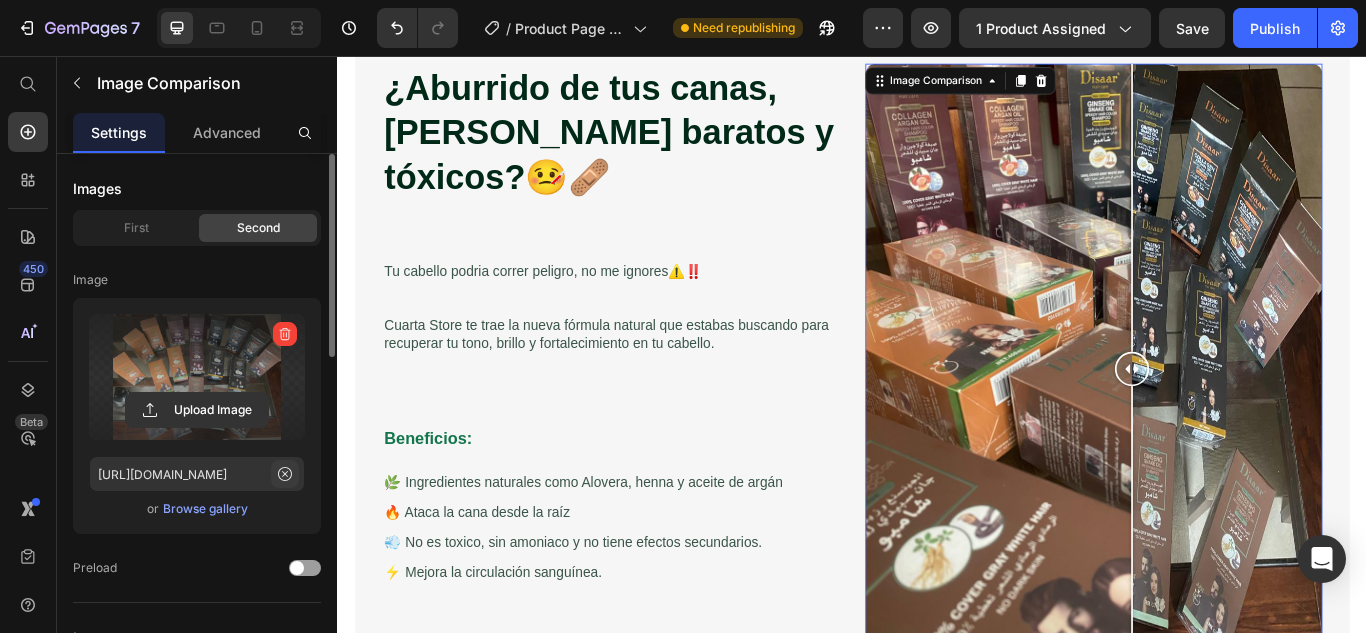 click 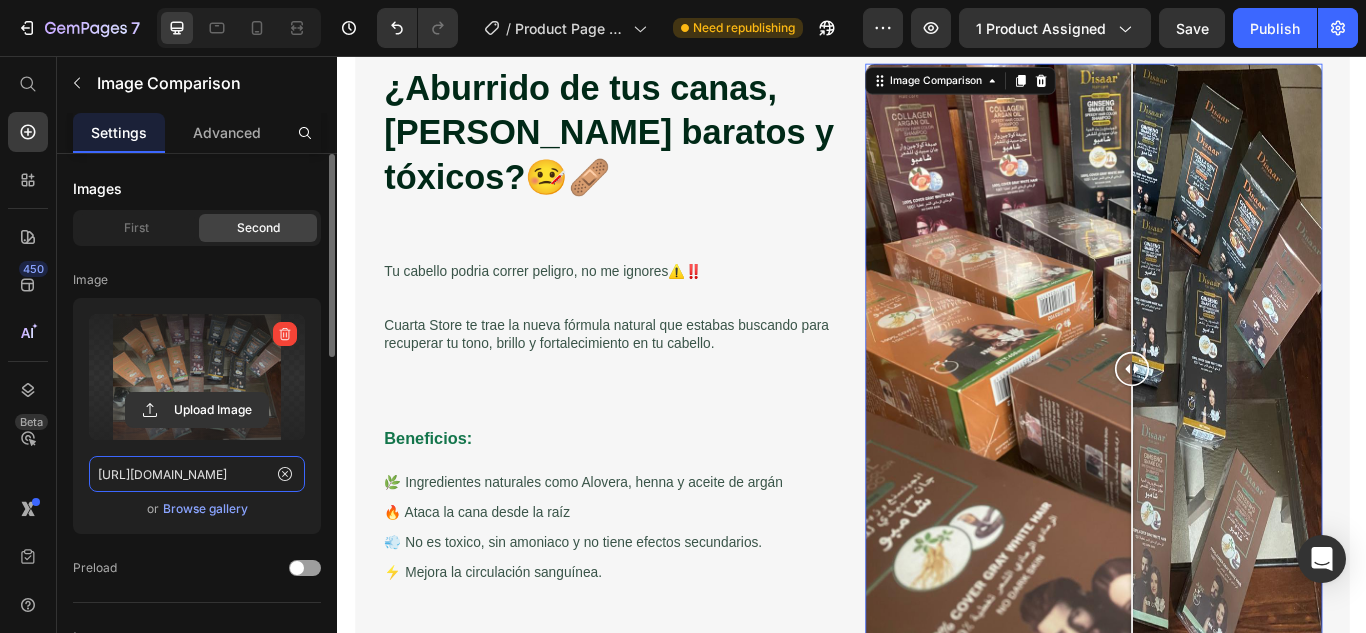 type 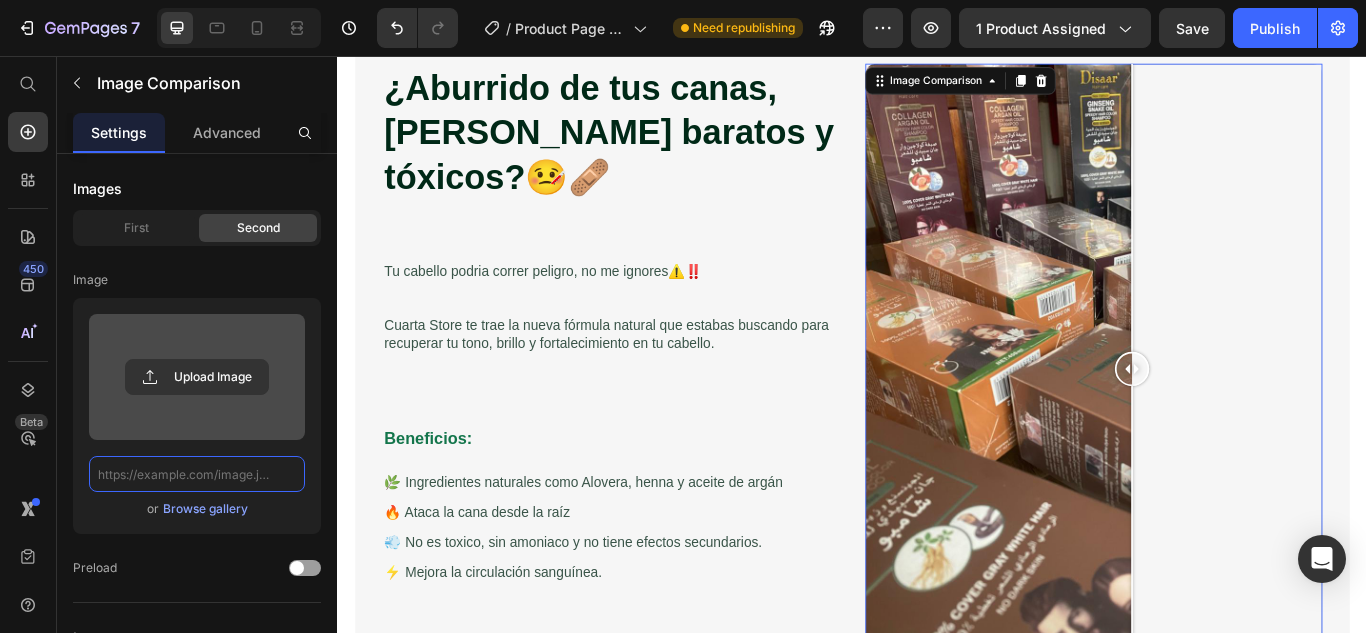 scroll, scrollTop: 0, scrollLeft: 0, axis: both 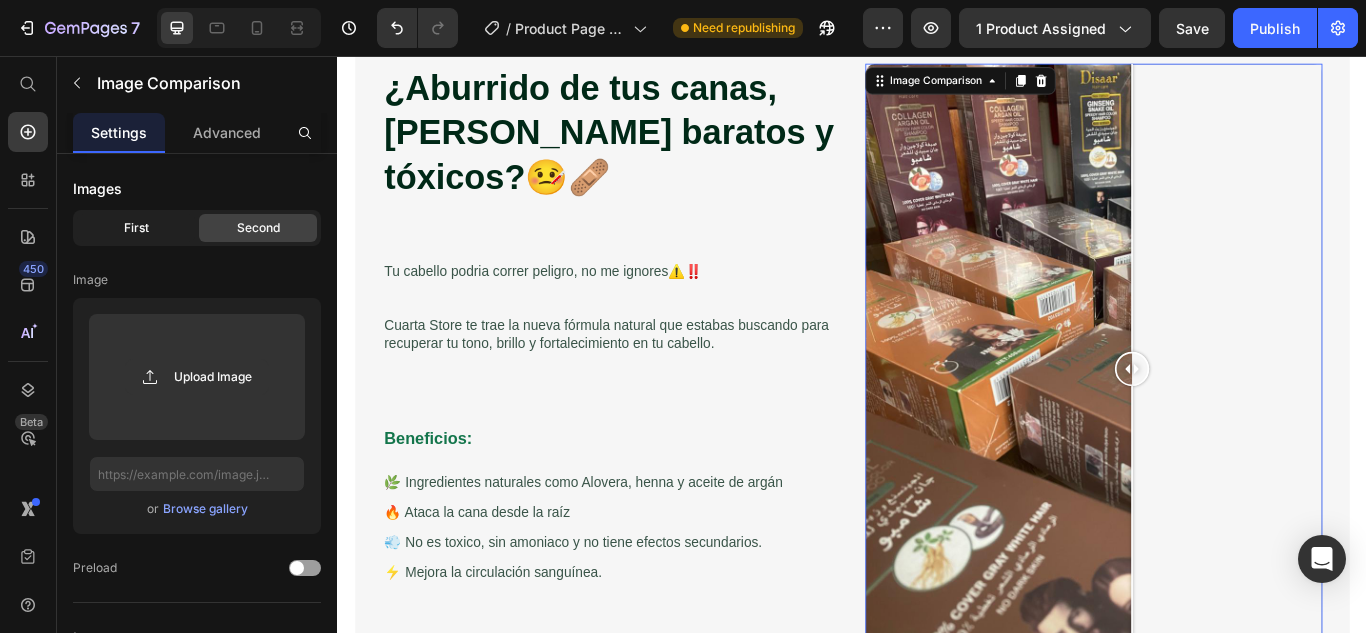 click on "First" 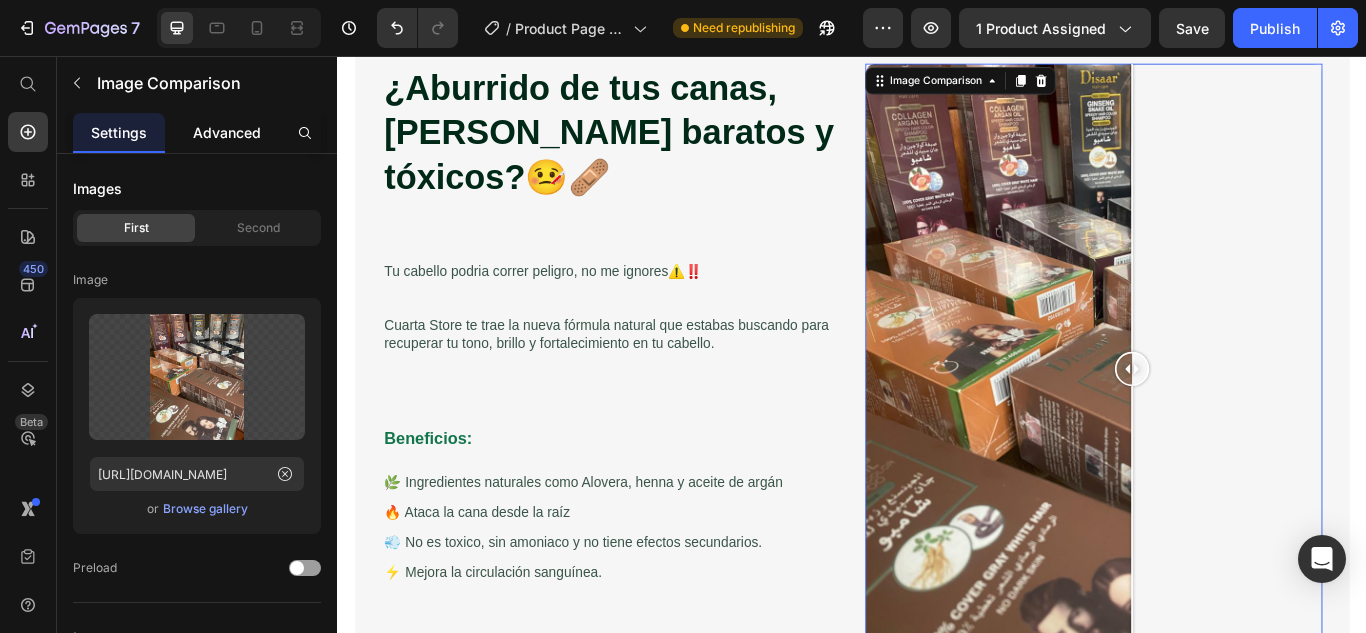 click on "Advanced" 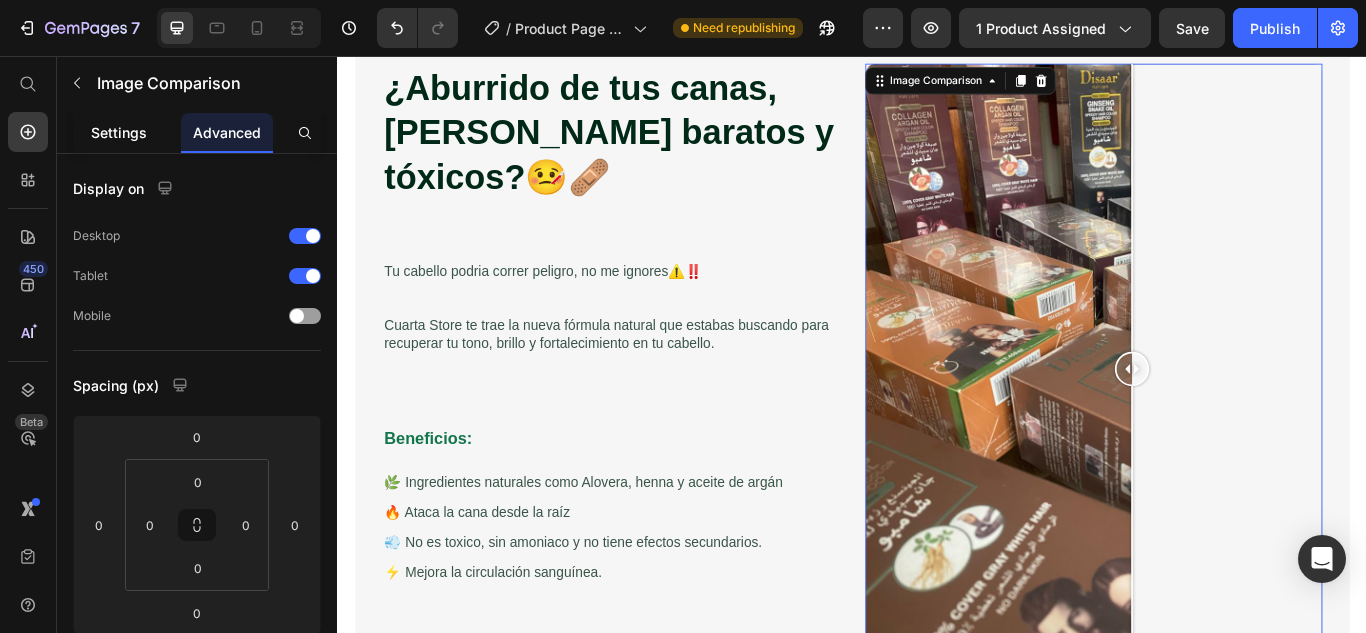 click on "Settings" at bounding box center [119, 132] 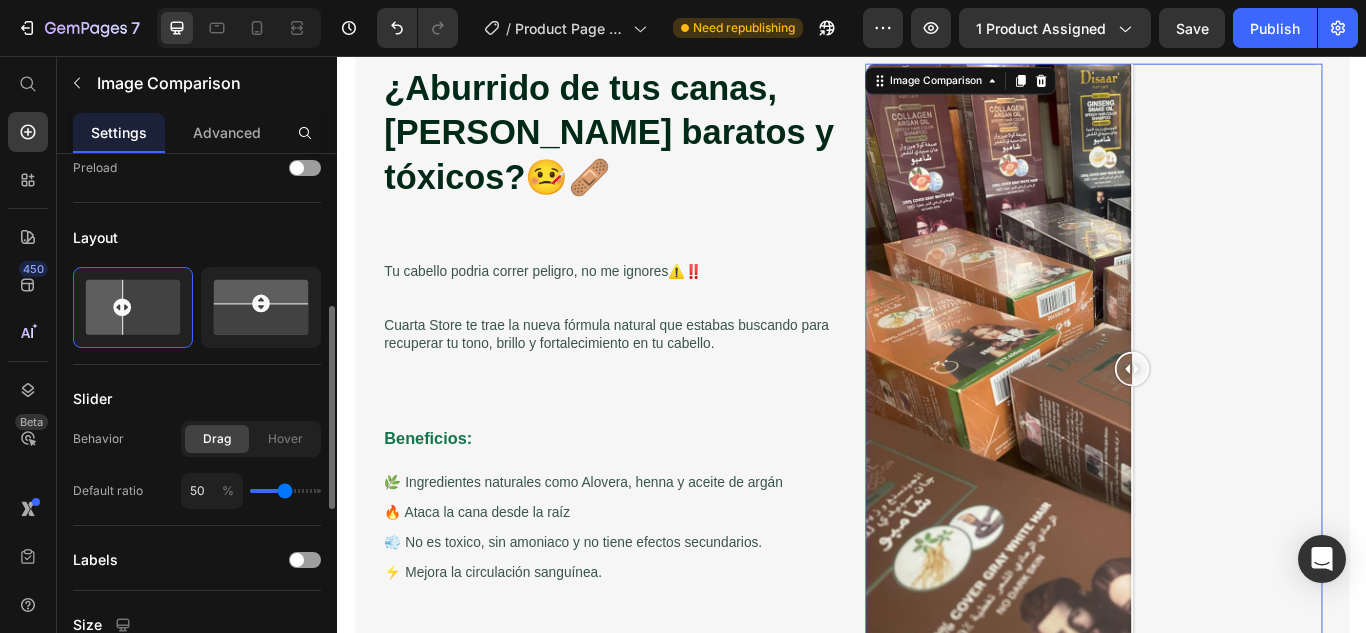 scroll, scrollTop: 874, scrollLeft: 0, axis: vertical 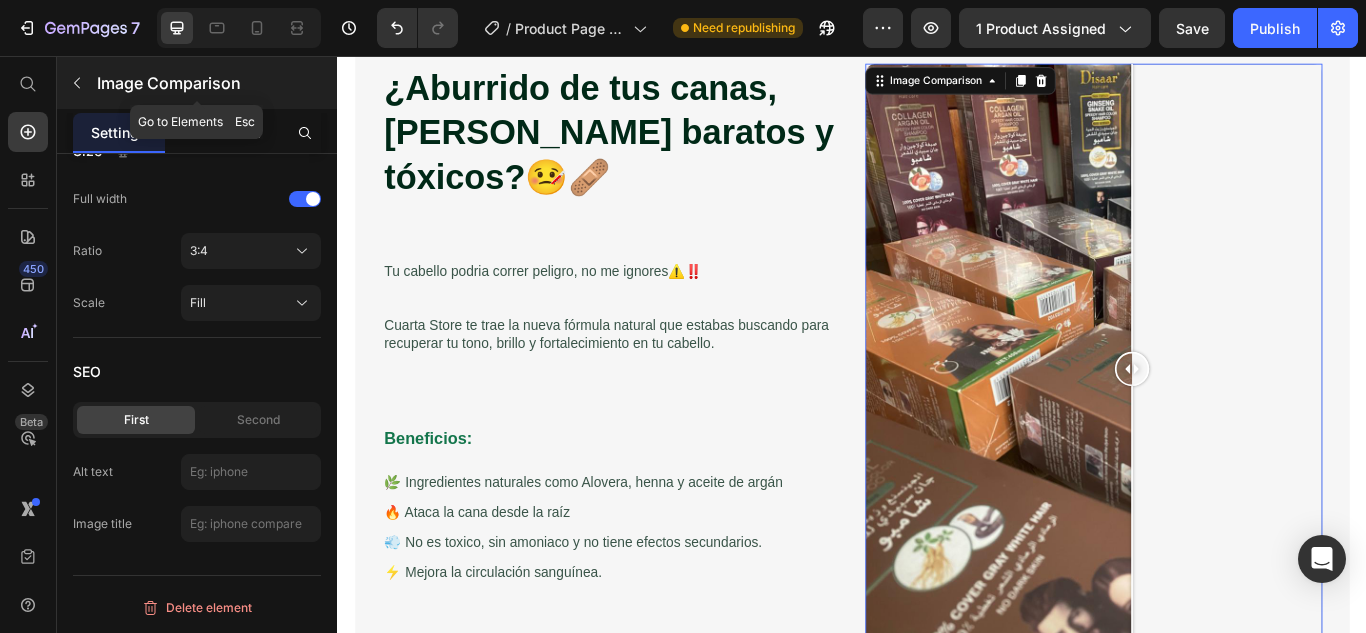 click at bounding box center [77, 83] 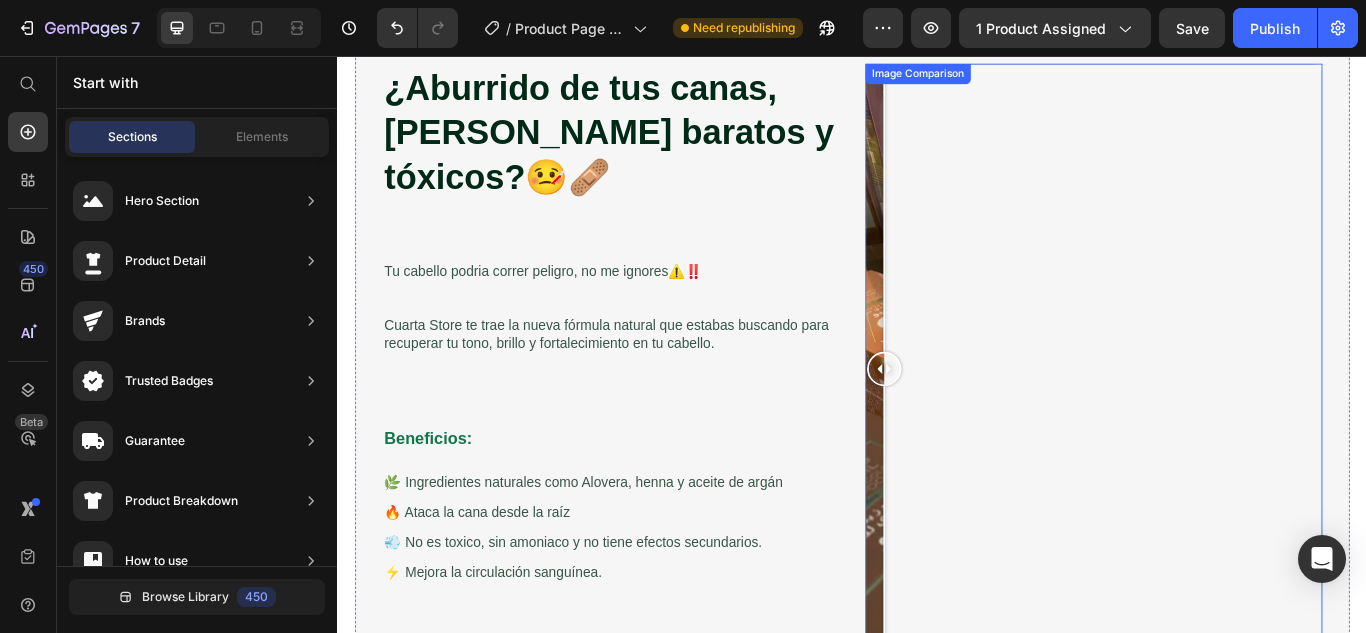 click at bounding box center (1218, 420) 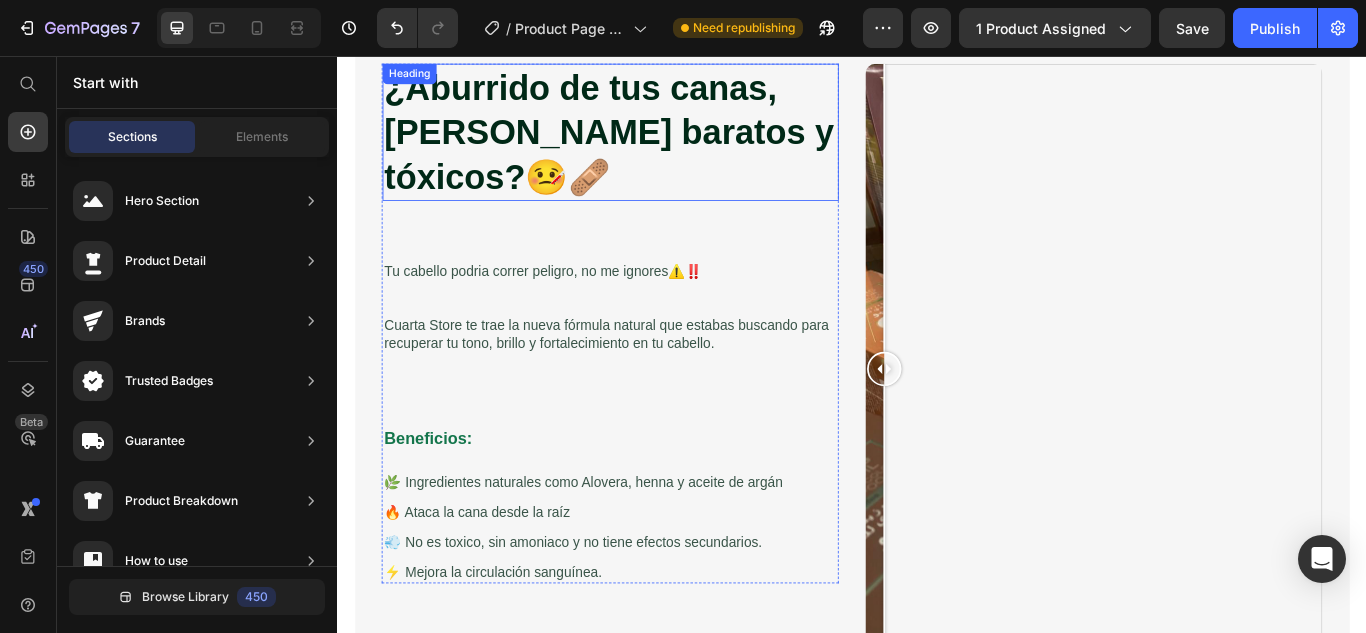 click on "¿Aburrido de tus canas, [PERSON_NAME] baratos y tóxicos?🤒🩹" at bounding box center (655, 145) 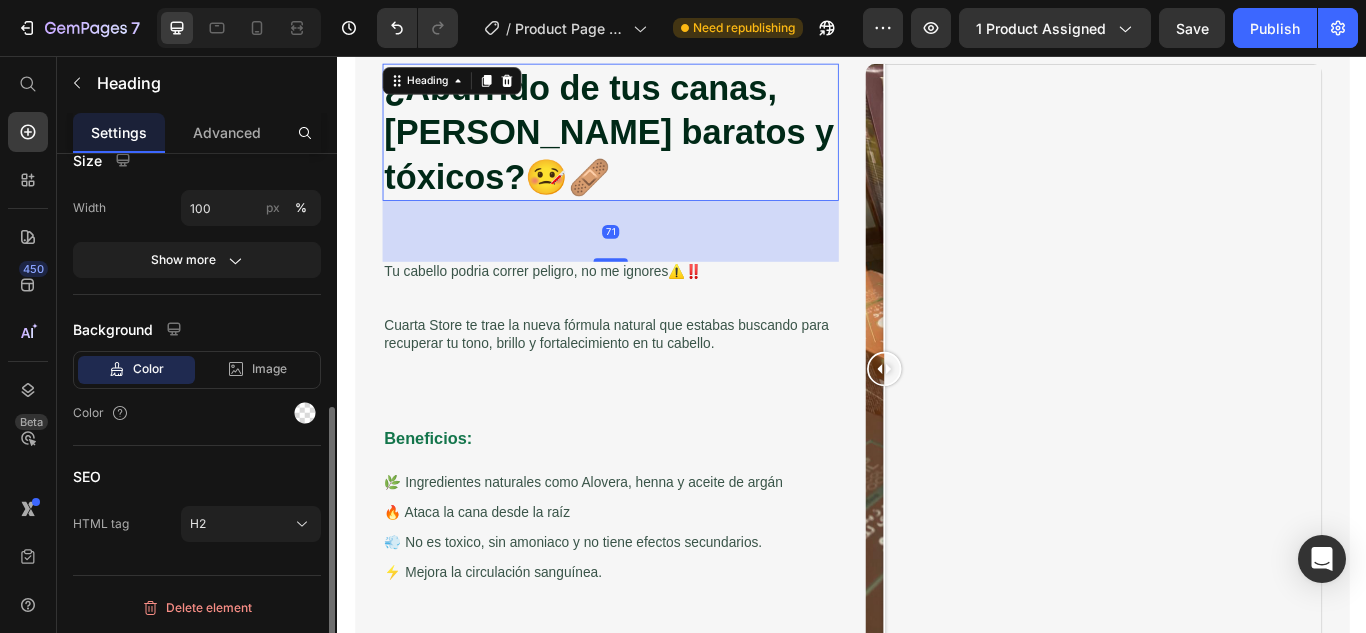 scroll, scrollTop: 0, scrollLeft: 0, axis: both 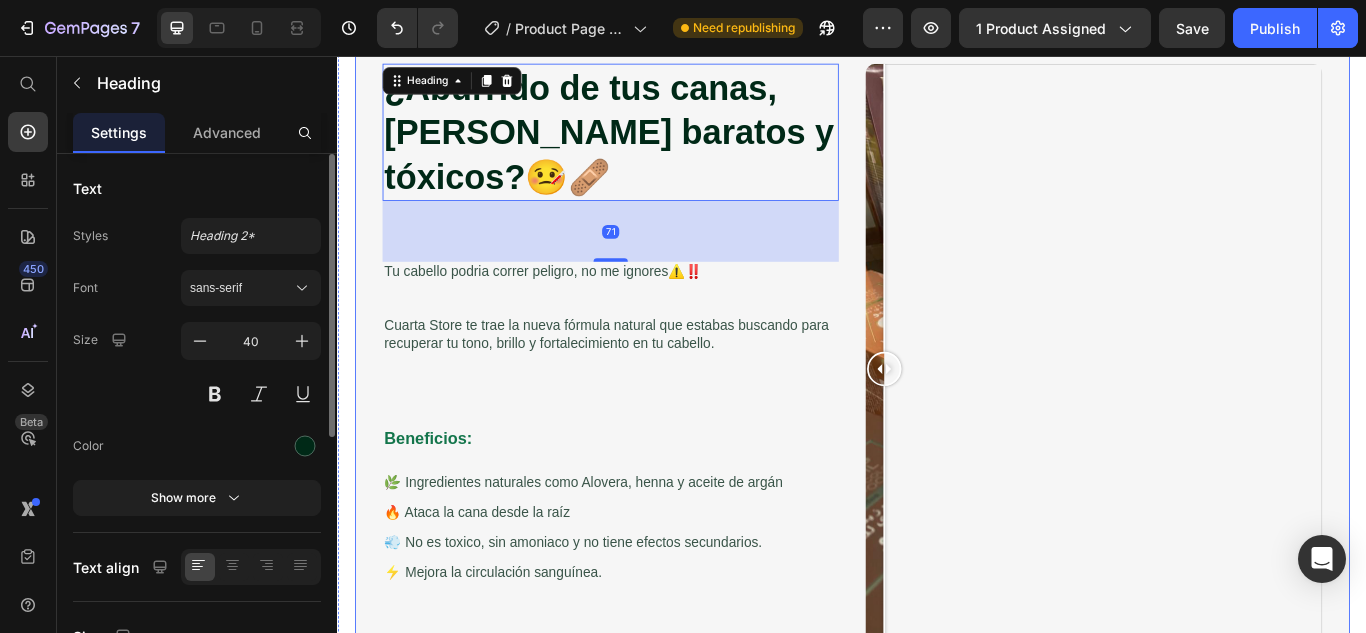 click on "¿Aburrido de tus canas, [PERSON_NAME] baratos y tóxicos?🤒🩹 Heading   71 Tu cabello podria correr peligro, no me ignores⚠️‼️   Cuarta Store te trae la nueva fórmula natural que estabas buscando para recuperar tu tono, brillo y fortalecimiento en tu cabello. Text Block Image Comparison Beneficios: Text Block 🌿 Ingredientes naturales como Alovera, henna y aceite de argán Text Block Row 🔥 Ataca la cana desde la raíz Text Block Row 💨 No es toxico, sin amoniaco y no tiene efectos secundarios. Text Block ⚡ Mejora la circulación sanguínea. Text Block Row Row Image Comparison Row" at bounding box center [937, 420] 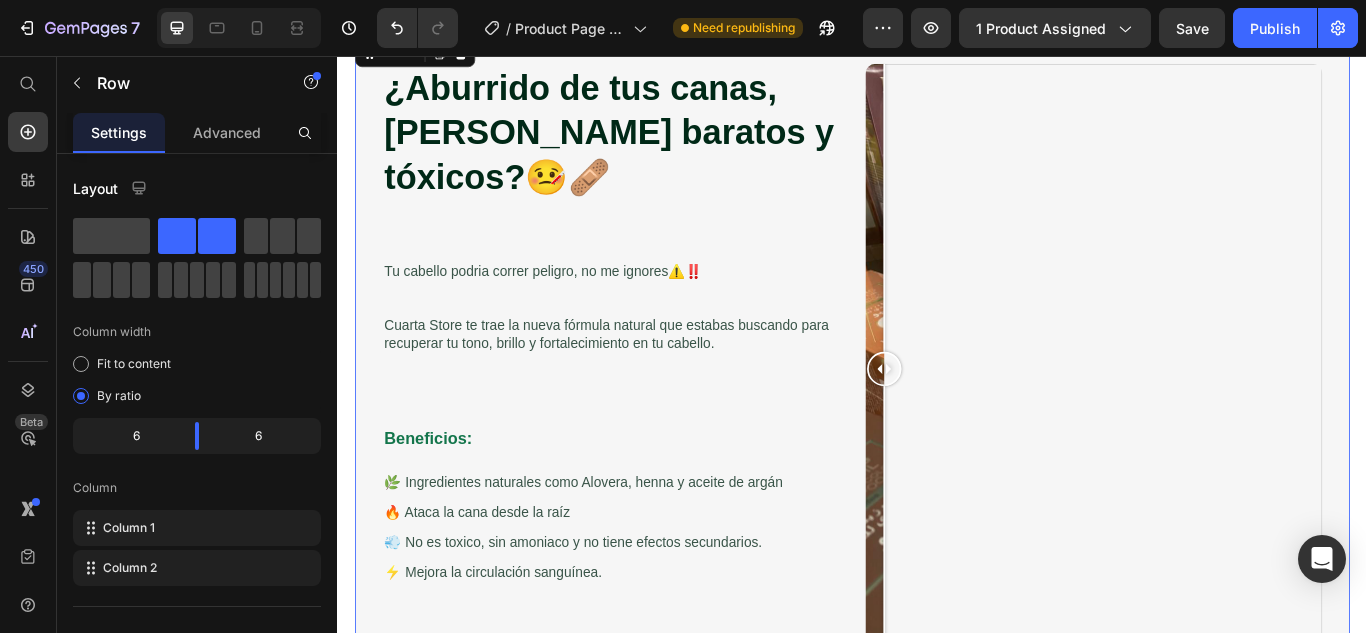click on "¿Aburrido de tus canas, [PERSON_NAME] baratos y tóxicos?🤒🩹 Heading Tu cabello podria correr peligro, no me ignores⚠️‼️   Cuarta Store te trae la nueva fórmula natural que estabas buscando para recuperar tu tono, brillo y fortalecimiento en tu cabello. Text Block Image Comparison Beneficios: Text Block 🌿 Ingredientes naturales como Alovera, henna y aceite de argán Text Block Row 🔥 Ataca la cana desde la raíz Text Block Row 💨 No es toxico, sin amoniaco y no tiene efectos secundarios. Text Block ⚡ Mejora la circulación sanguínea. Text Block Row Row Image Comparison Row   0" at bounding box center [937, 420] 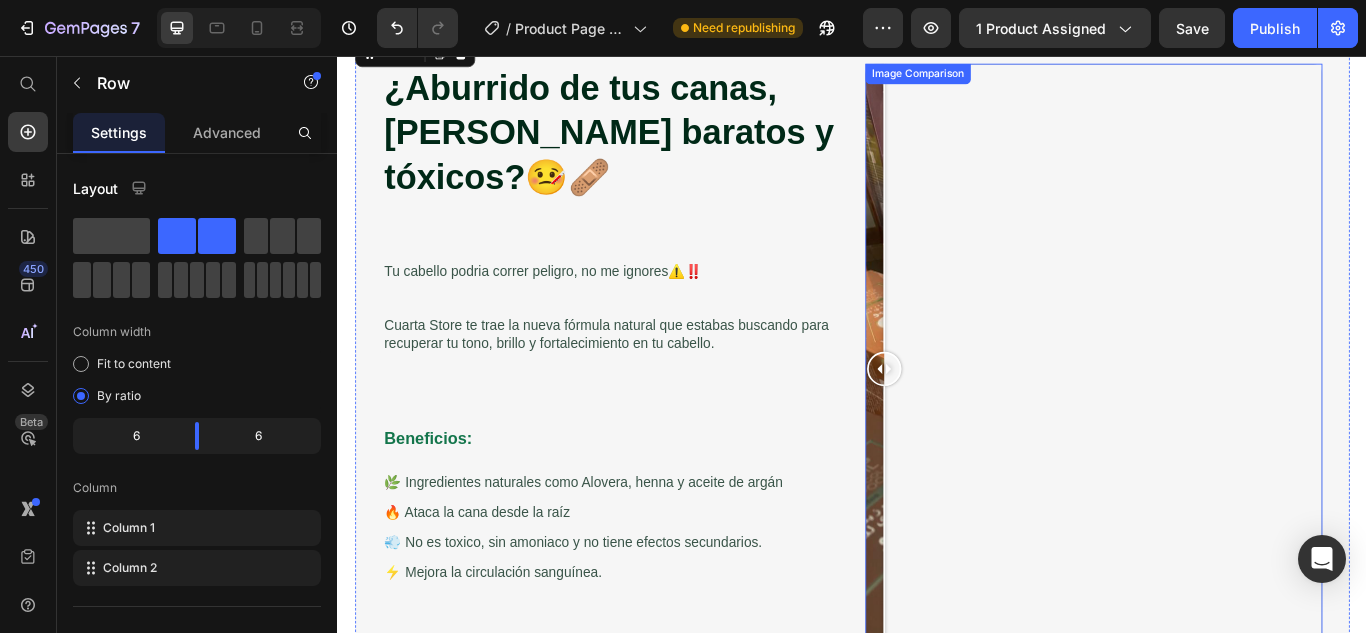 click at bounding box center (1218, 420) 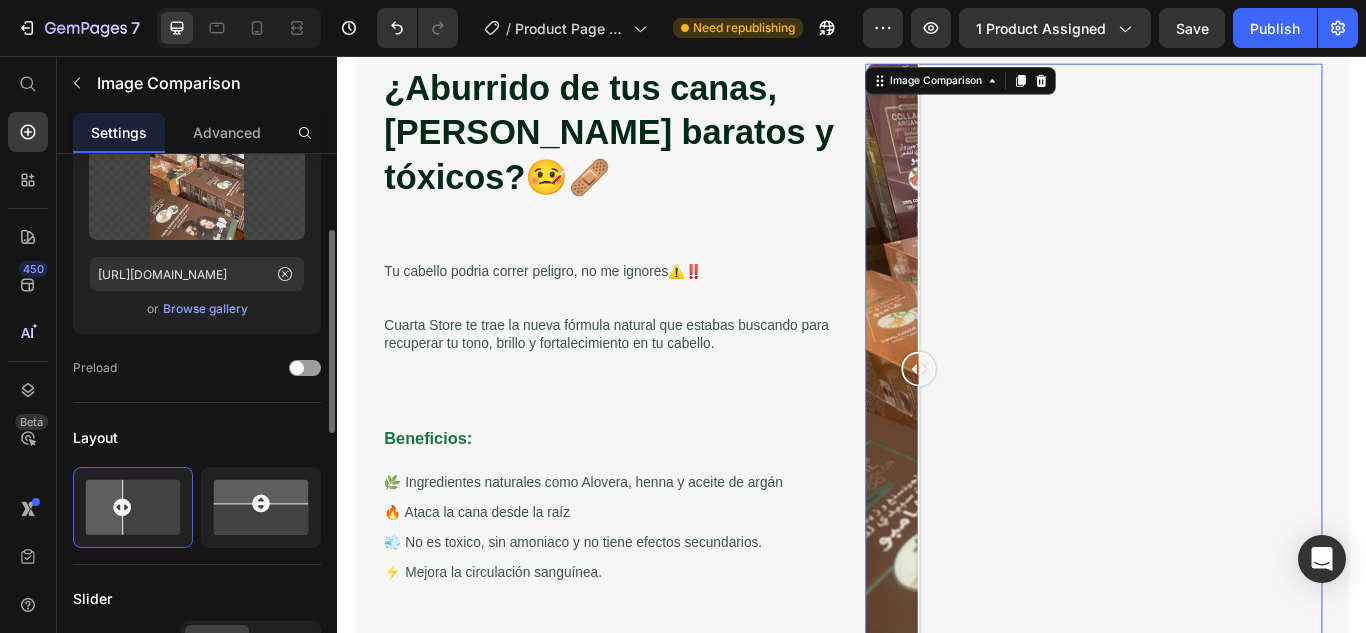 scroll, scrollTop: 0, scrollLeft: 0, axis: both 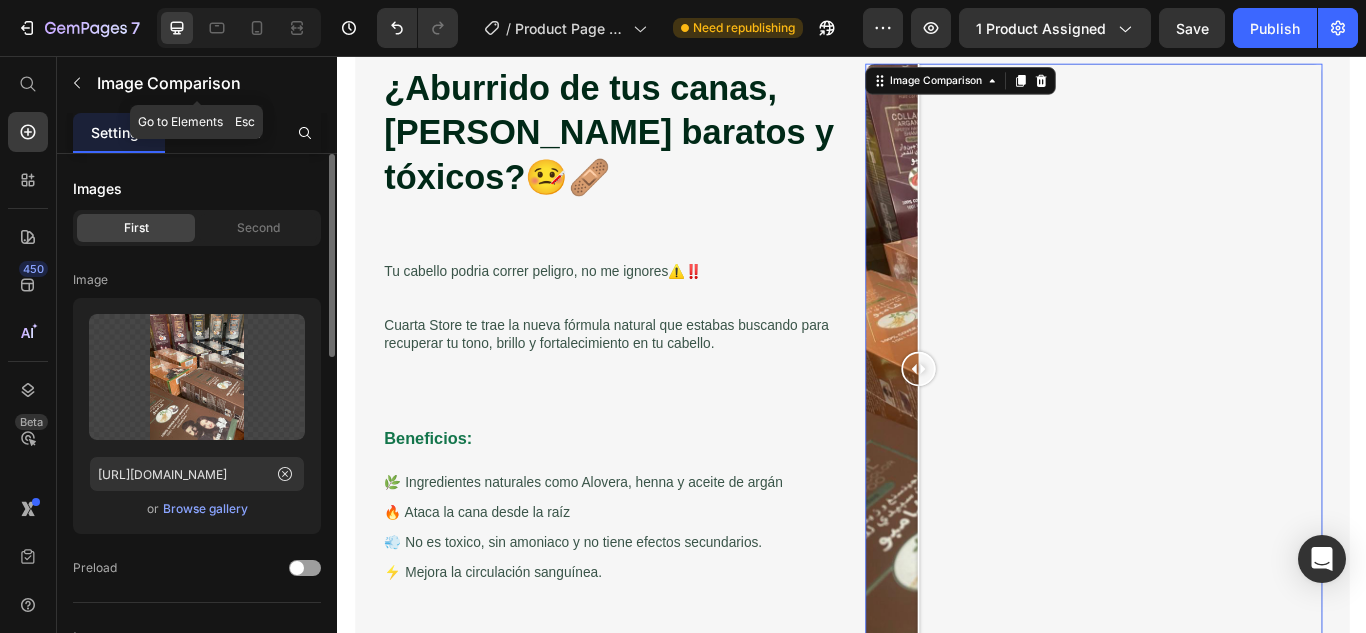 click on "Image Comparison" at bounding box center (197, 83) 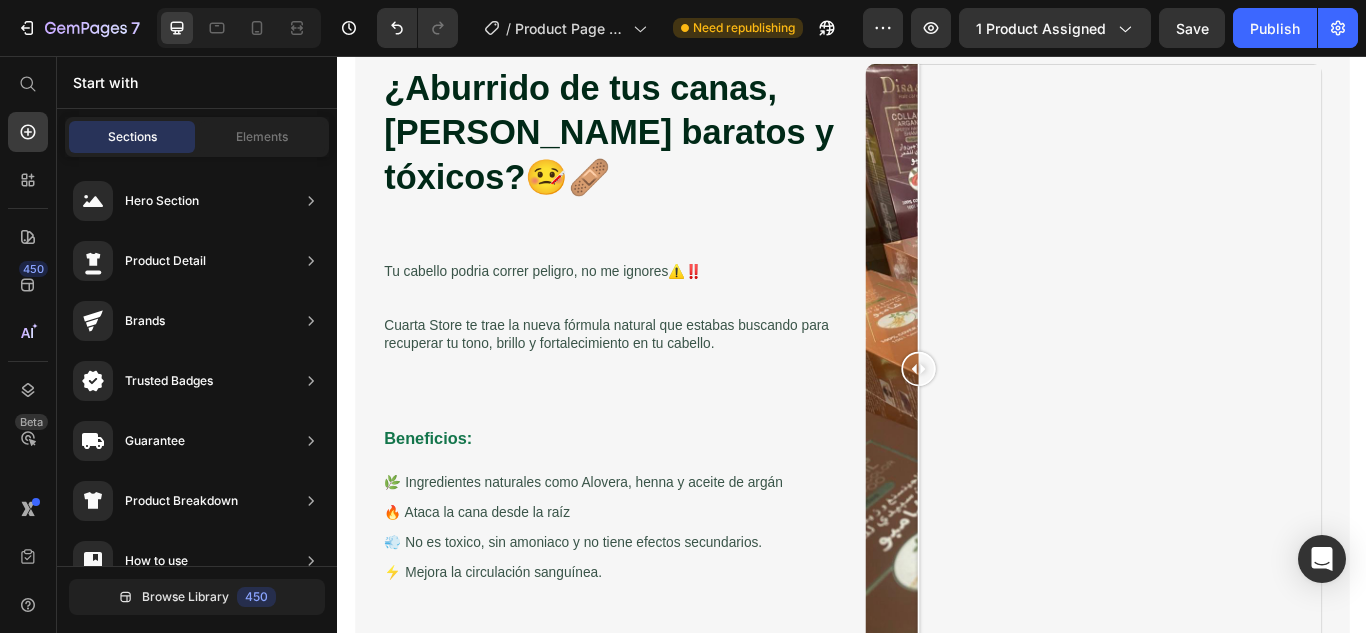click on "450 Beta" at bounding box center (28, 276) 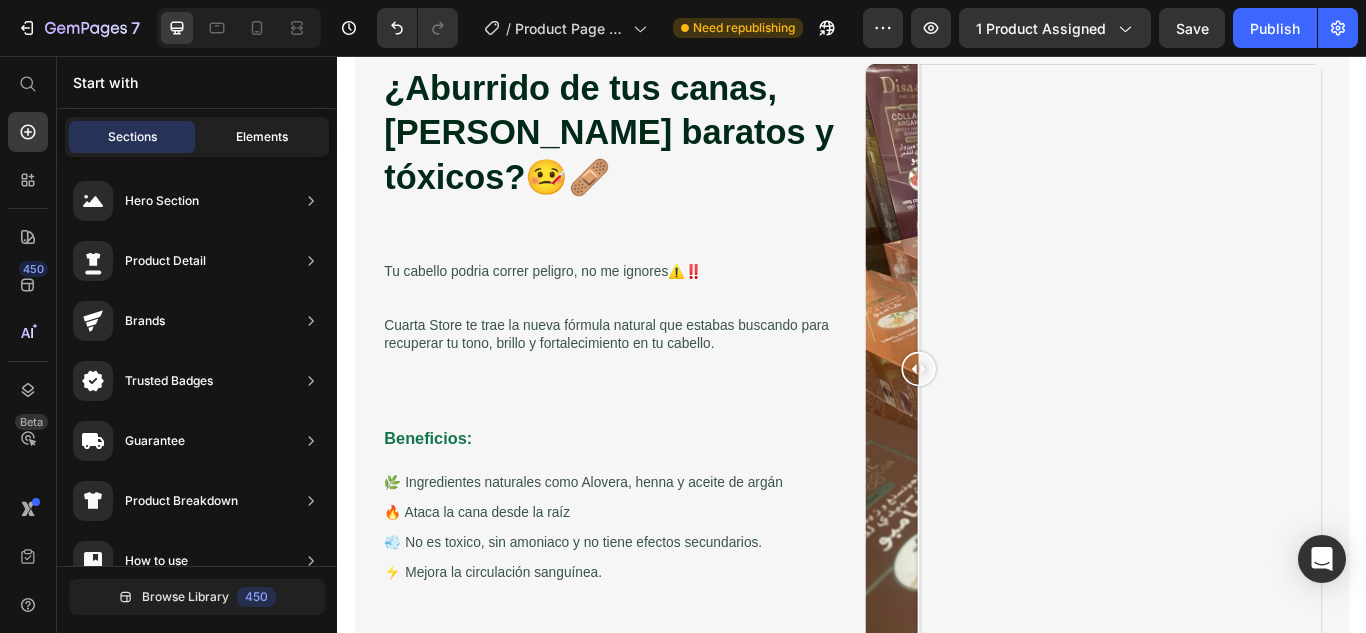 click on "Elements" 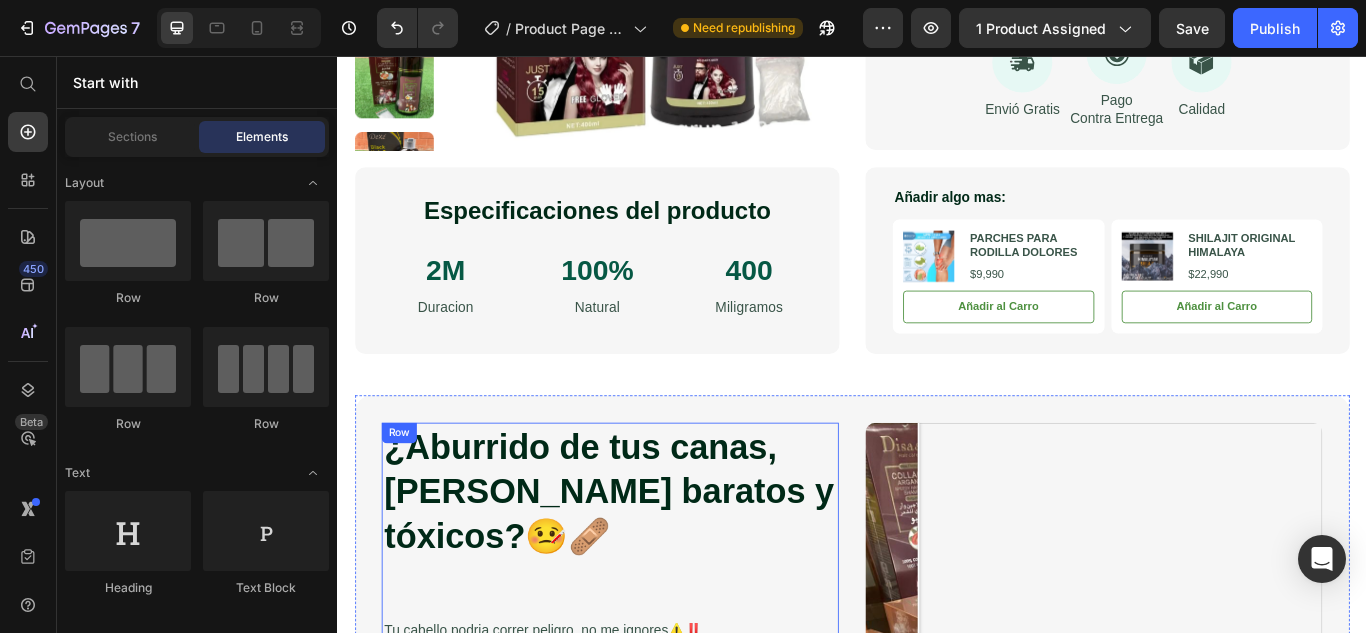 scroll, scrollTop: 1000, scrollLeft: 0, axis: vertical 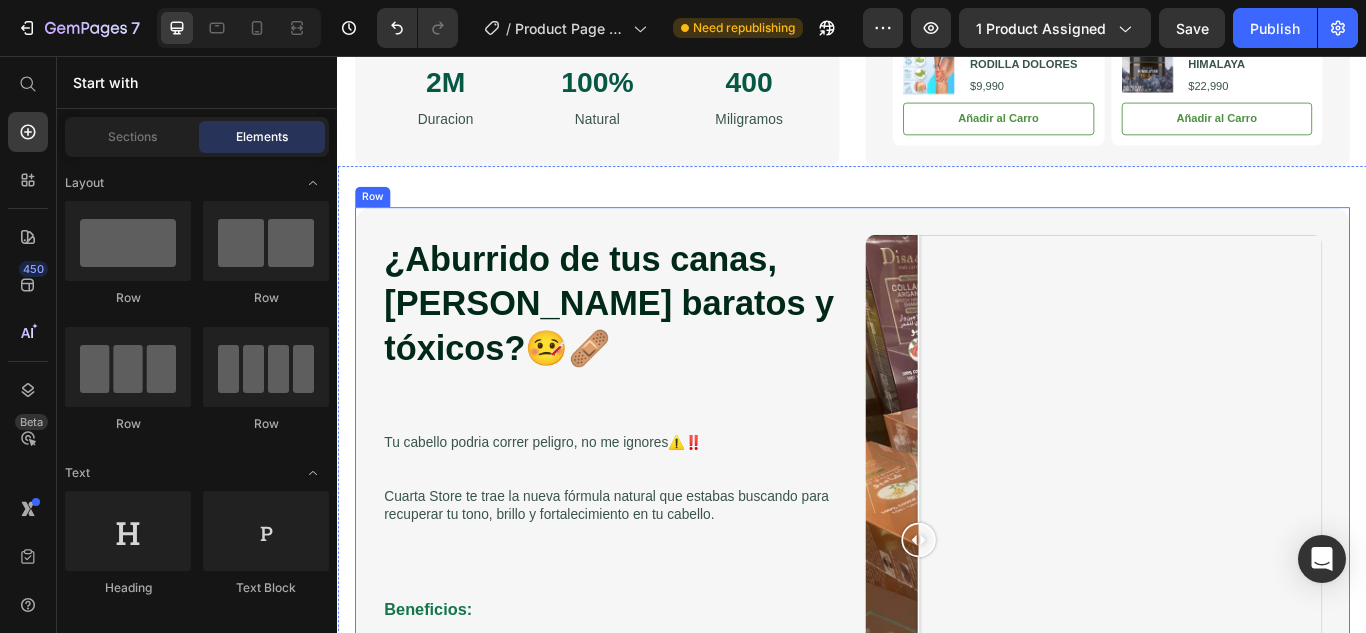 click on "¿Aburrido de tus canas, [PERSON_NAME] baratos y tóxicos?🤒🩹 Heading Tu cabello podria correr peligro, no me ignores⚠️‼️   Cuarta Store te trae la nueva fórmula natural que estabas buscando para recuperar tu tono, brillo y fortalecimiento en tu cabello. Text Block Image Comparison Beneficios: Text Block 🌿 Ingredientes naturales como Alovera, henna y aceite de argán Text Block Row 🔥 Ataca la cana desde la raíz Text Block Row 💨 No es toxico, sin amoniaco y no tiene efectos secundarios. Text Block ⚡ Mejora la circulación sanguínea. Text Block Row Row Image Comparison Row" at bounding box center [937, 620] 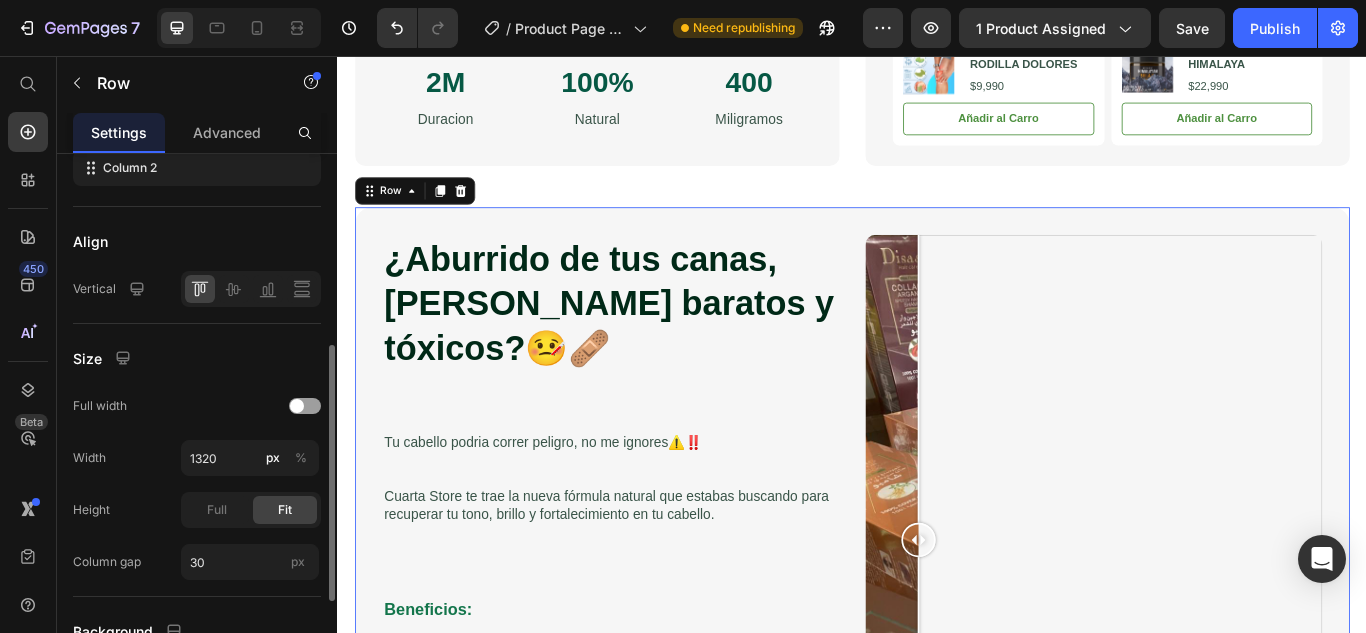 scroll, scrollTop: 200, scrollLeft: 0, axis: vertical 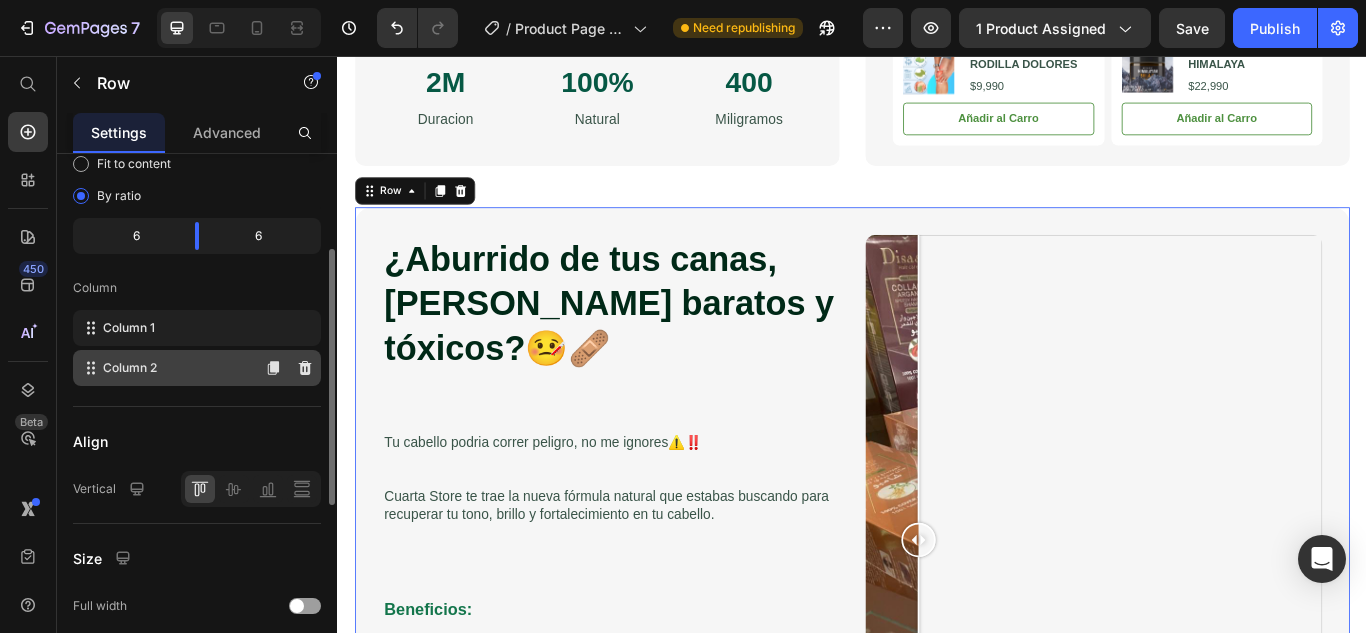 click on "Column 2" 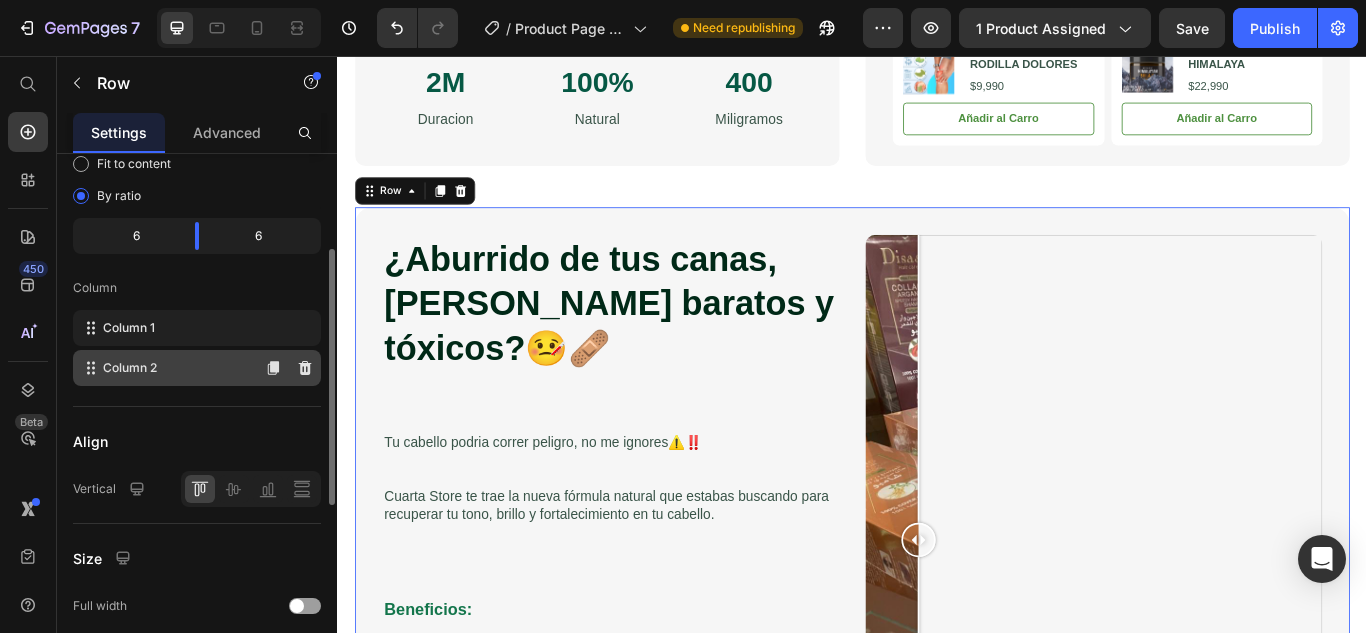 click on "Column 2" 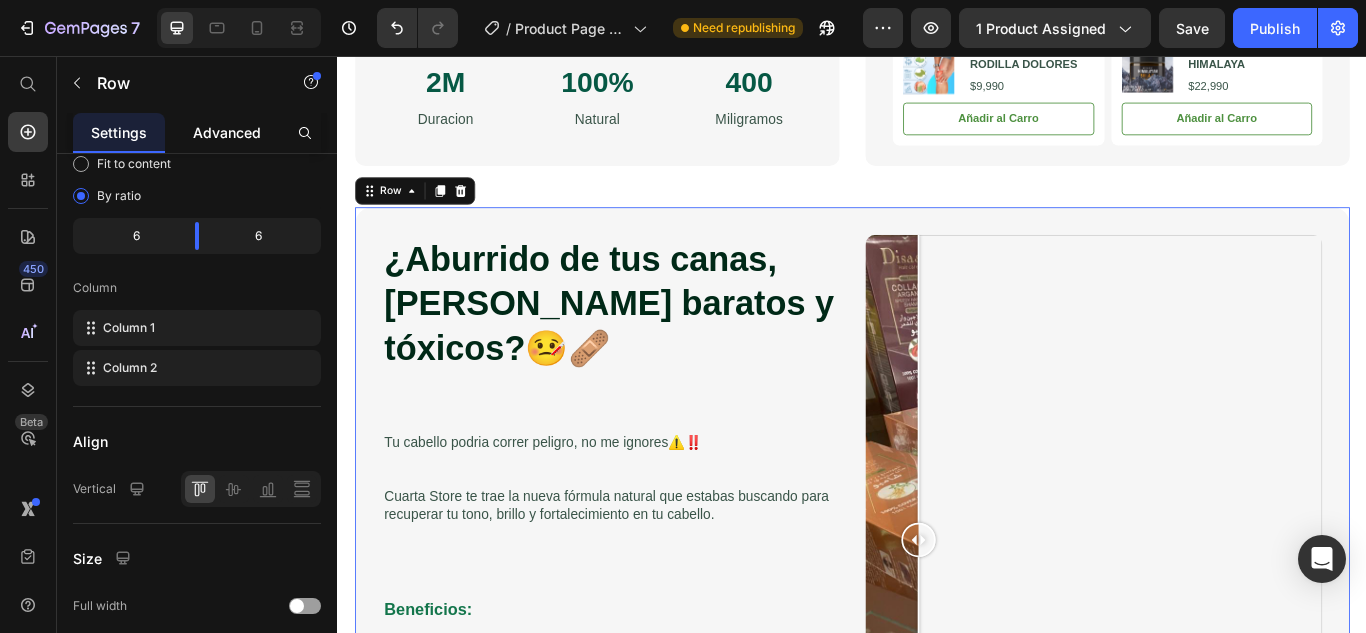 drag, startPoint x: 219, startPoint y: 116, endPoint x: 220, endPoint y: 133, distance: 17.029387 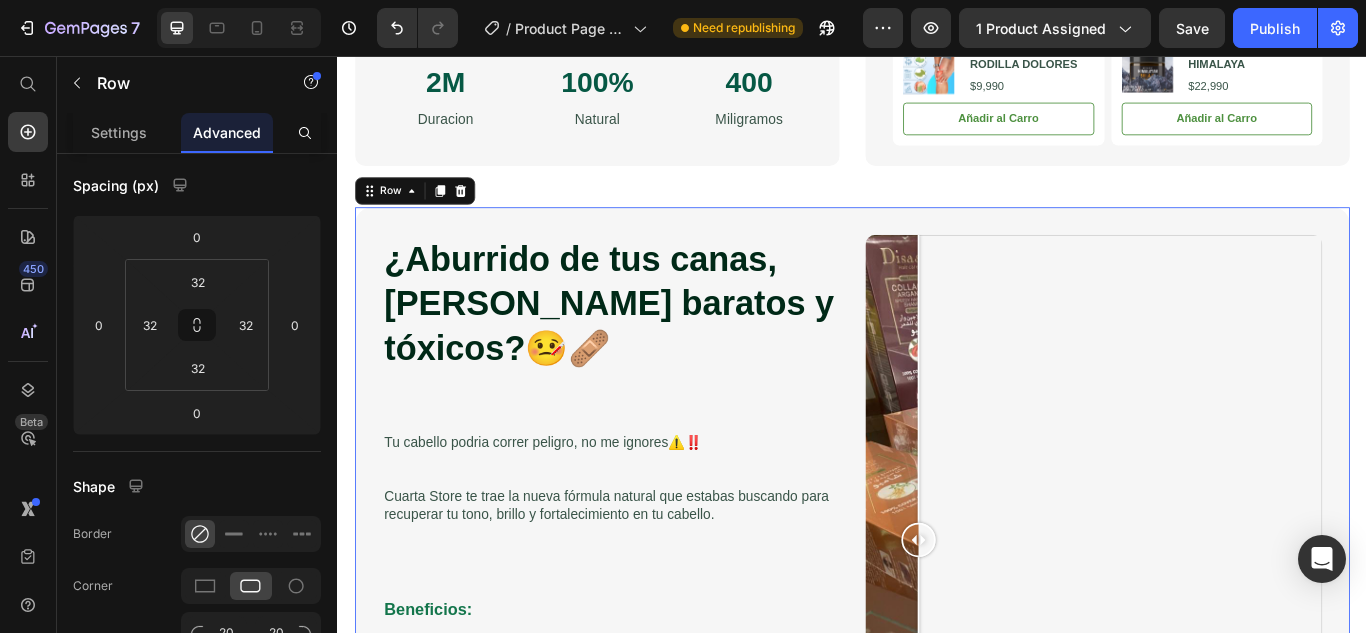 scroll, scrollTop: 0, scrollLeft: 0, axis: both 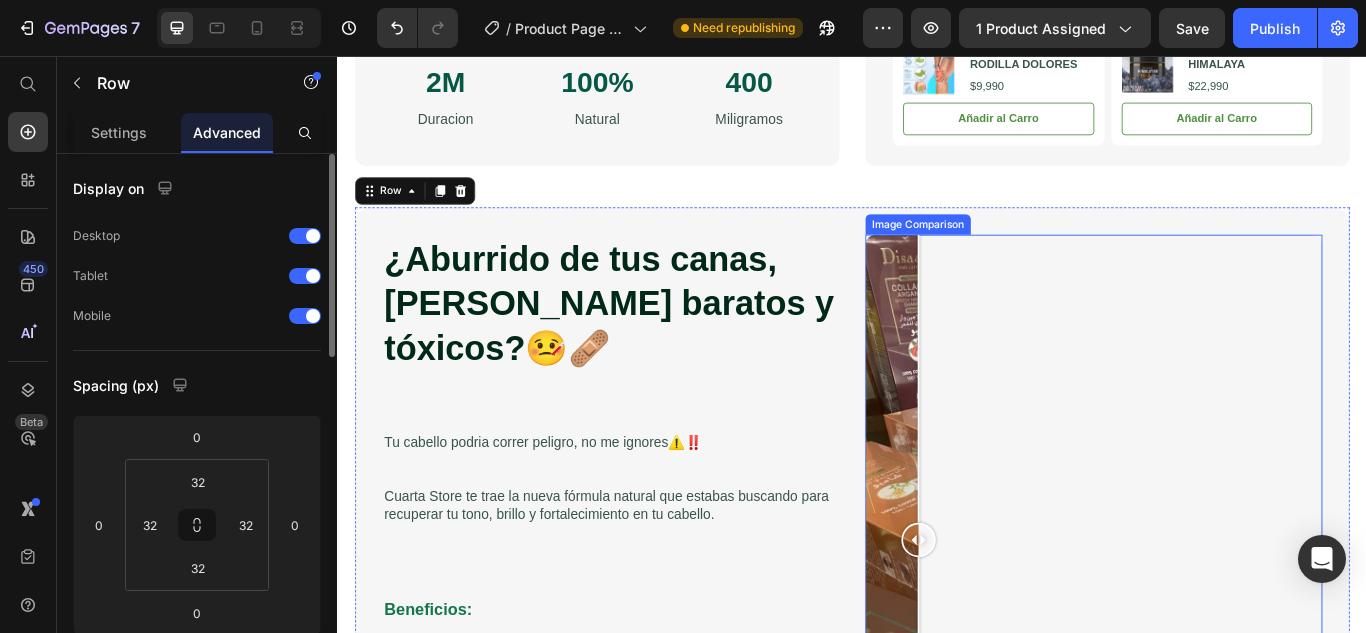 click at bounding box center [1218, 620] 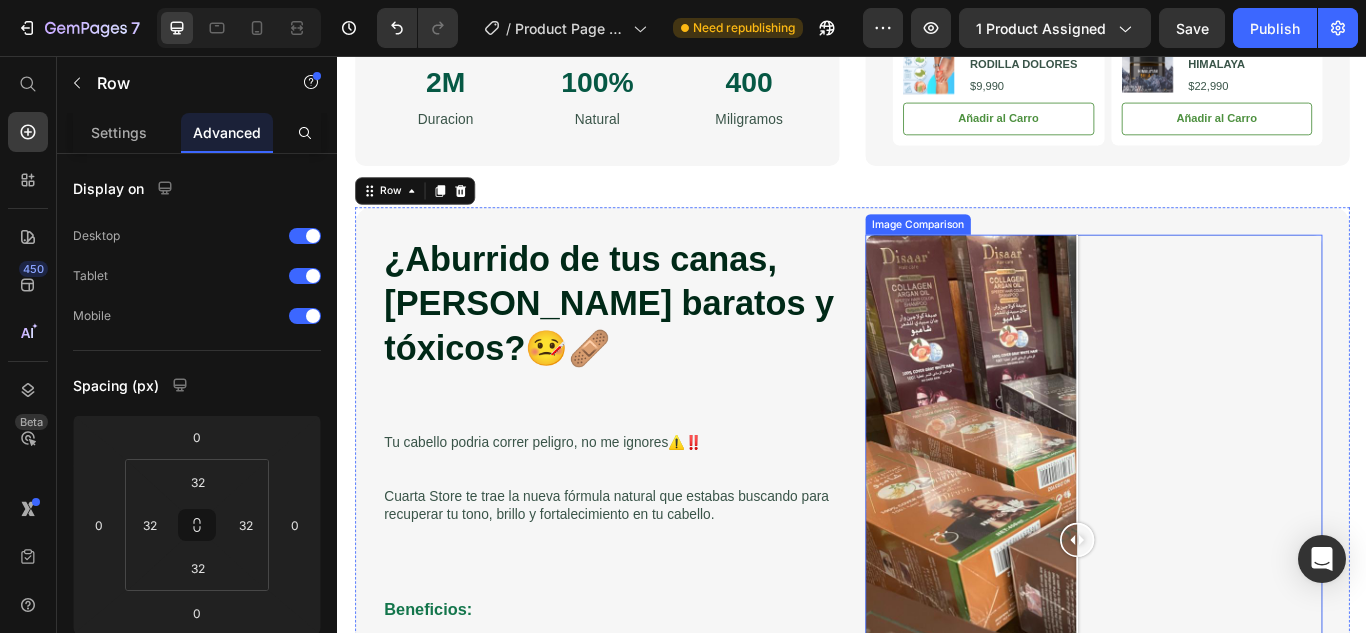 click at bounding box center (1218, 620) 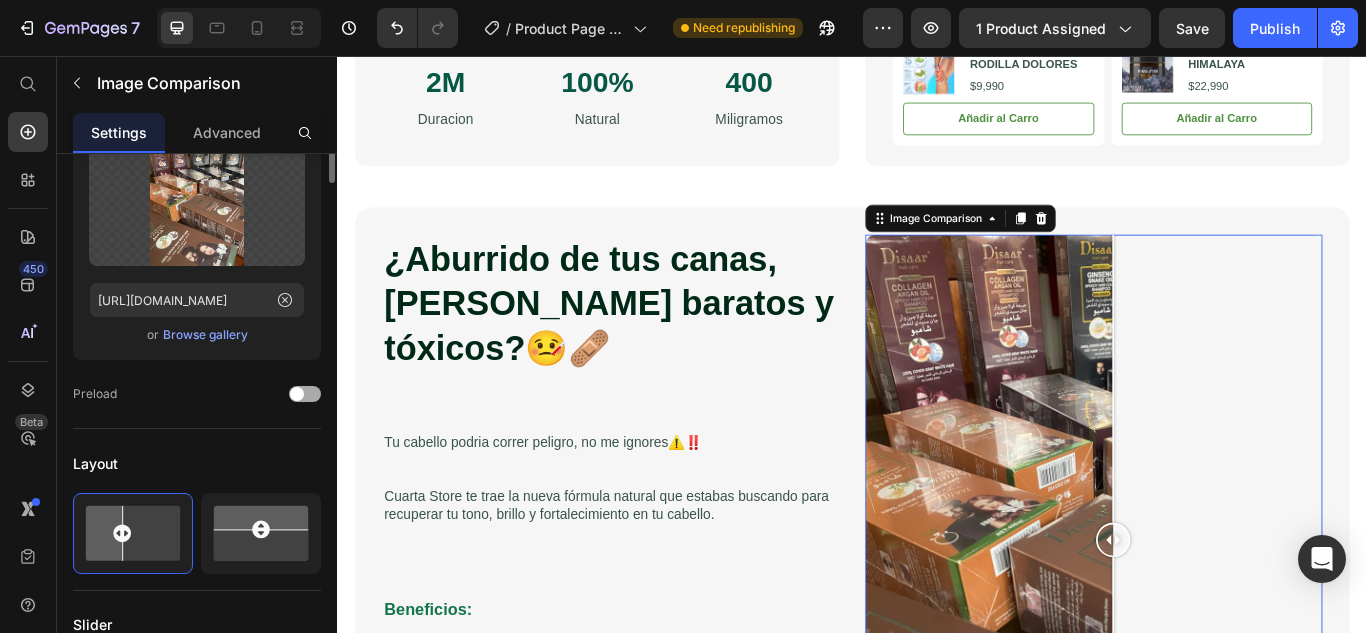 scroll, scrollTop: 0, scrollLeft: 0, axis: both 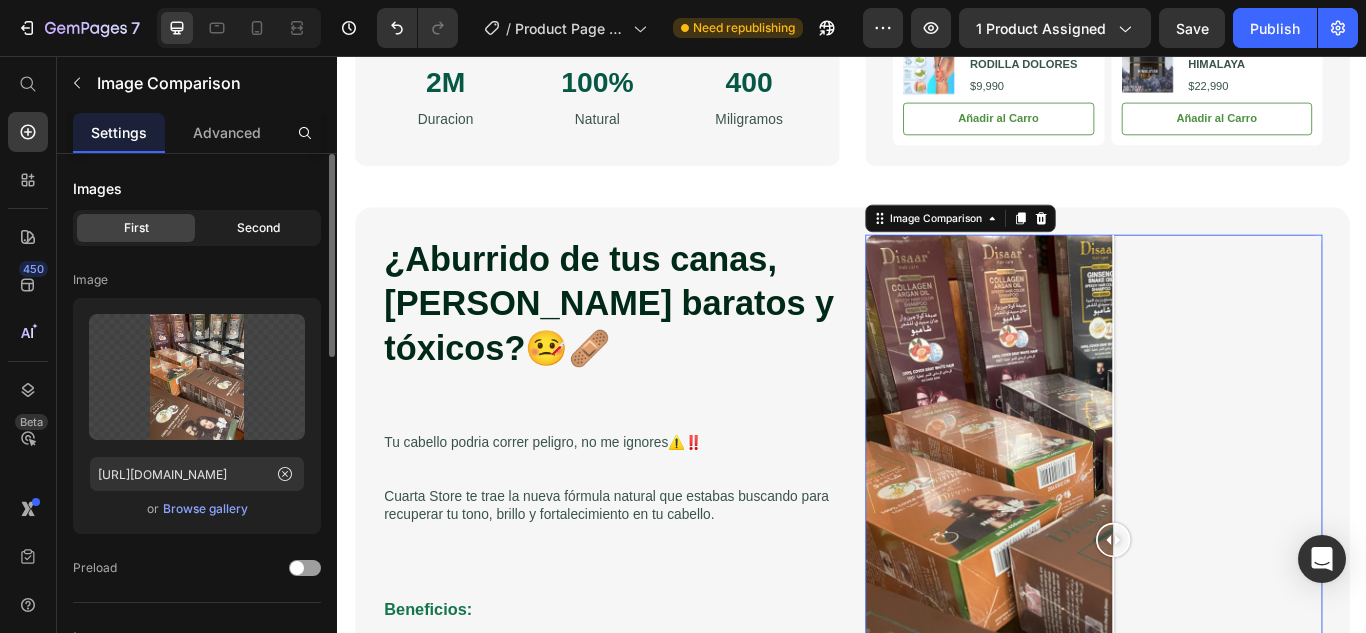 click on "Second" 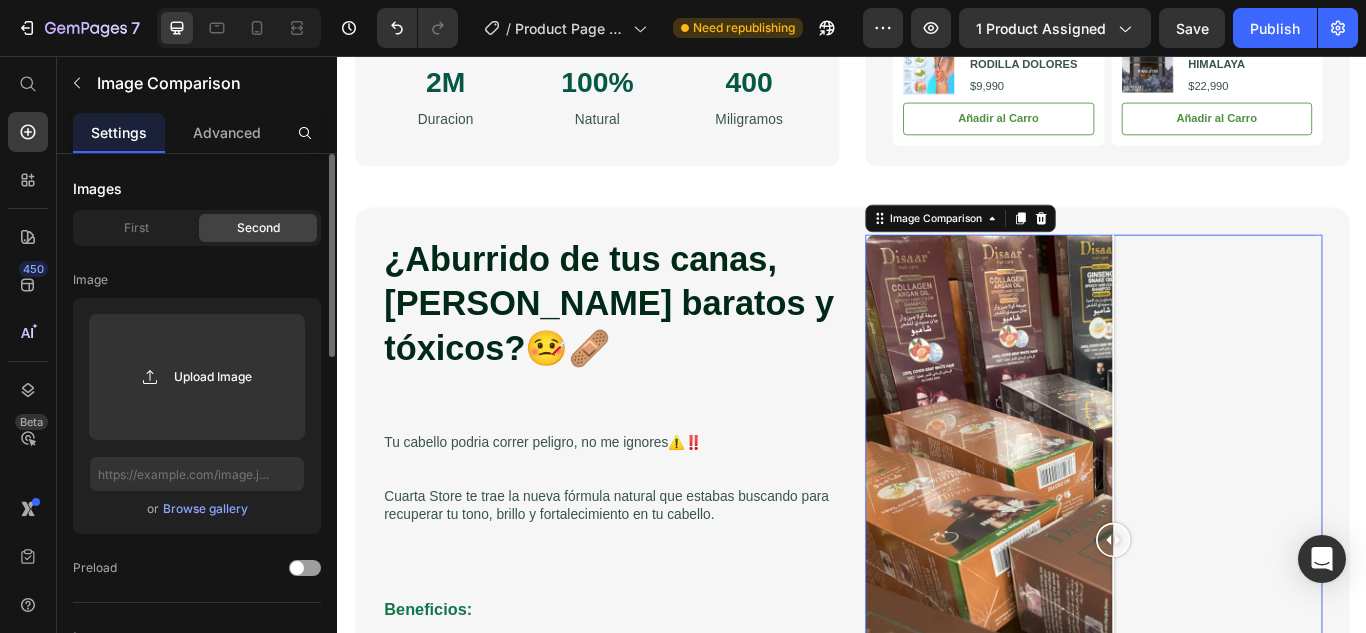 scroll, scrollTop: 600, scrollLeft: 0, axis: vertical 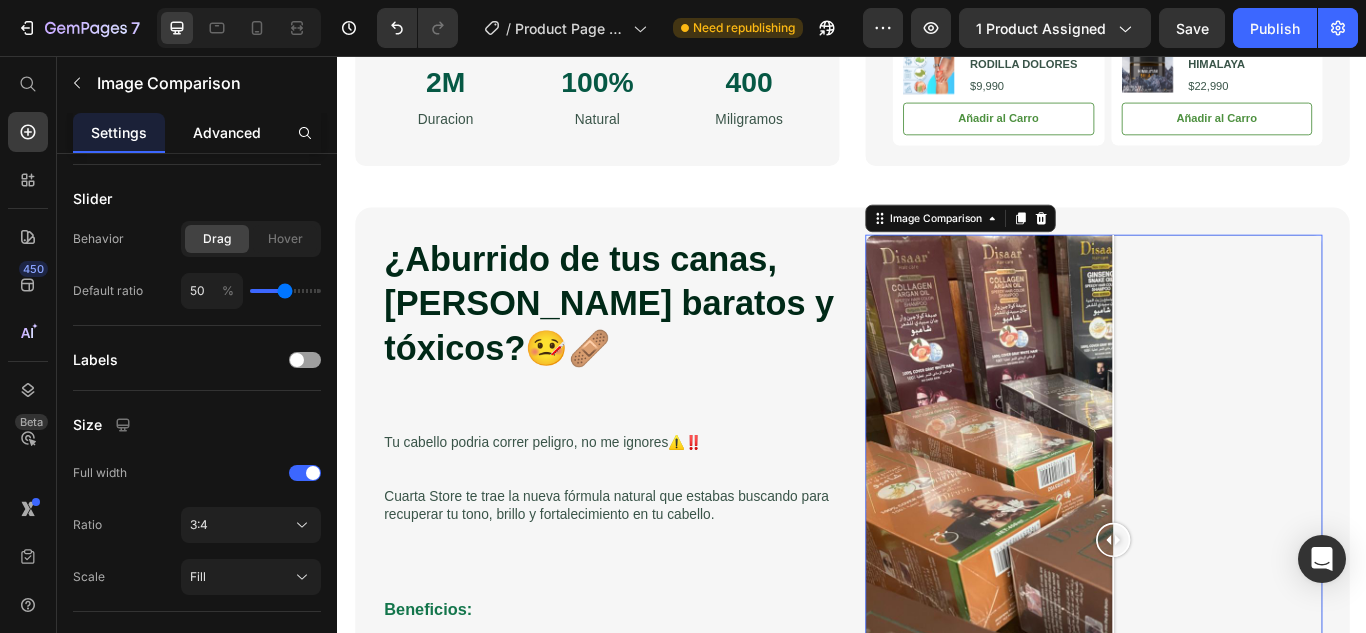 click on "Advanced" 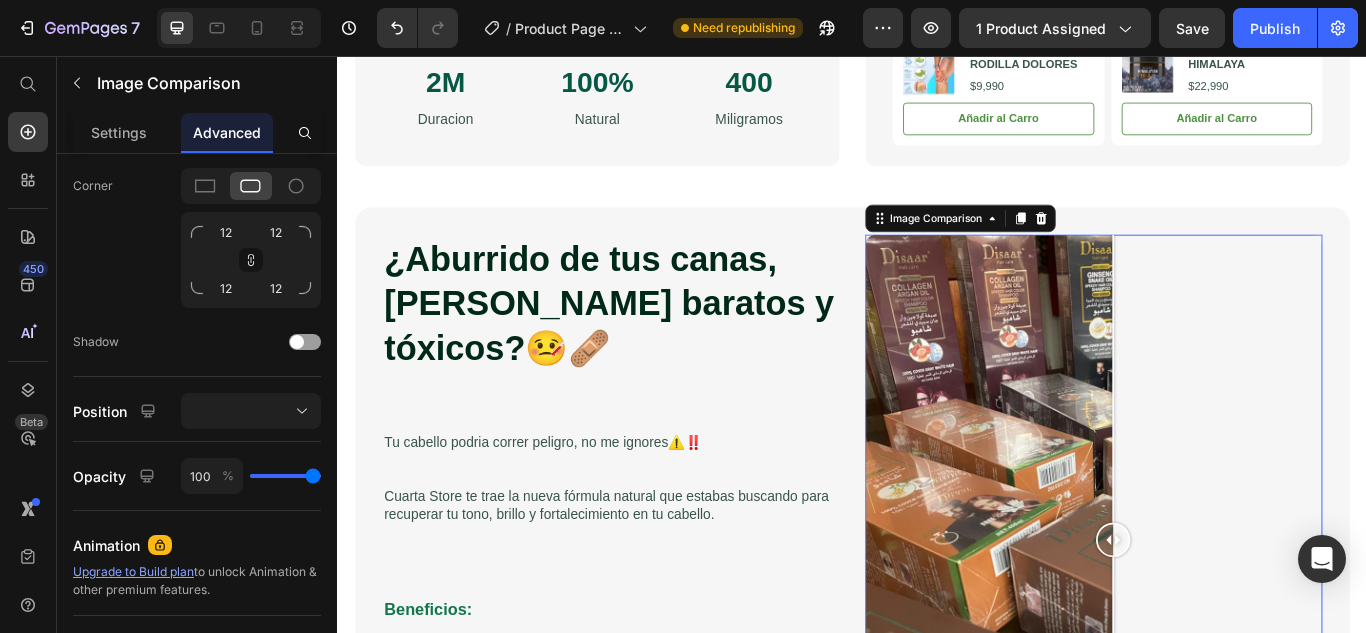scroll, scrollTop: 0, scrollLeft: 0, axis: both 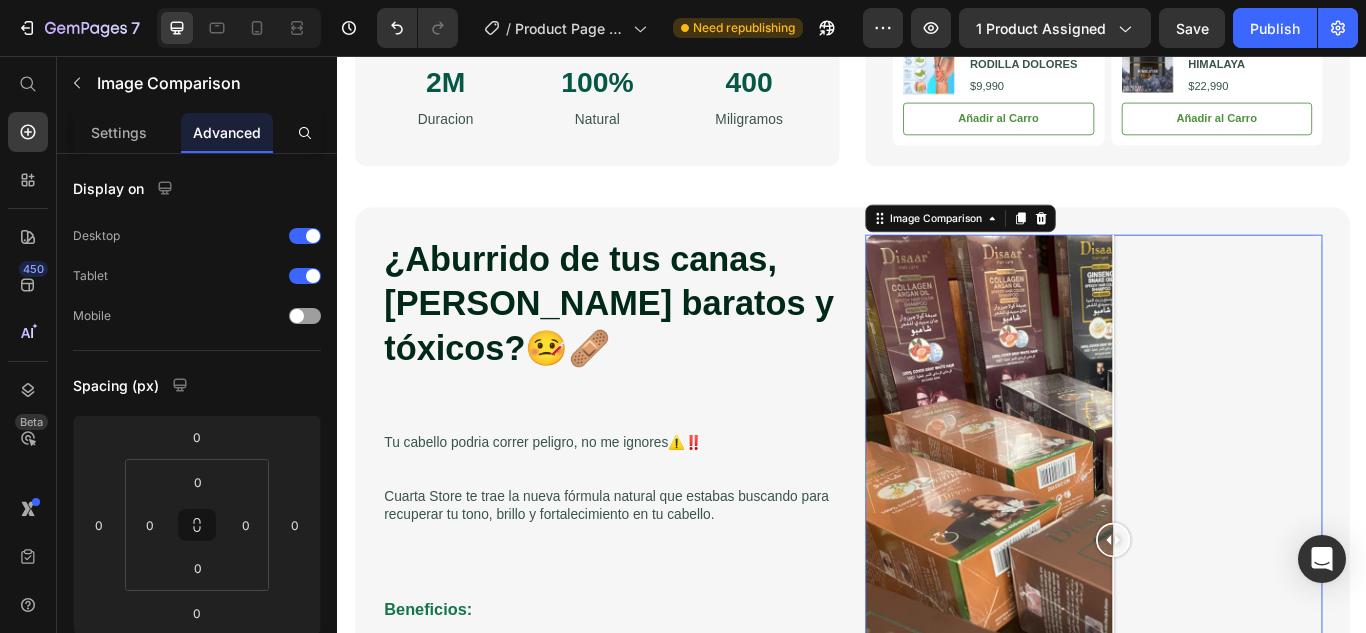 click 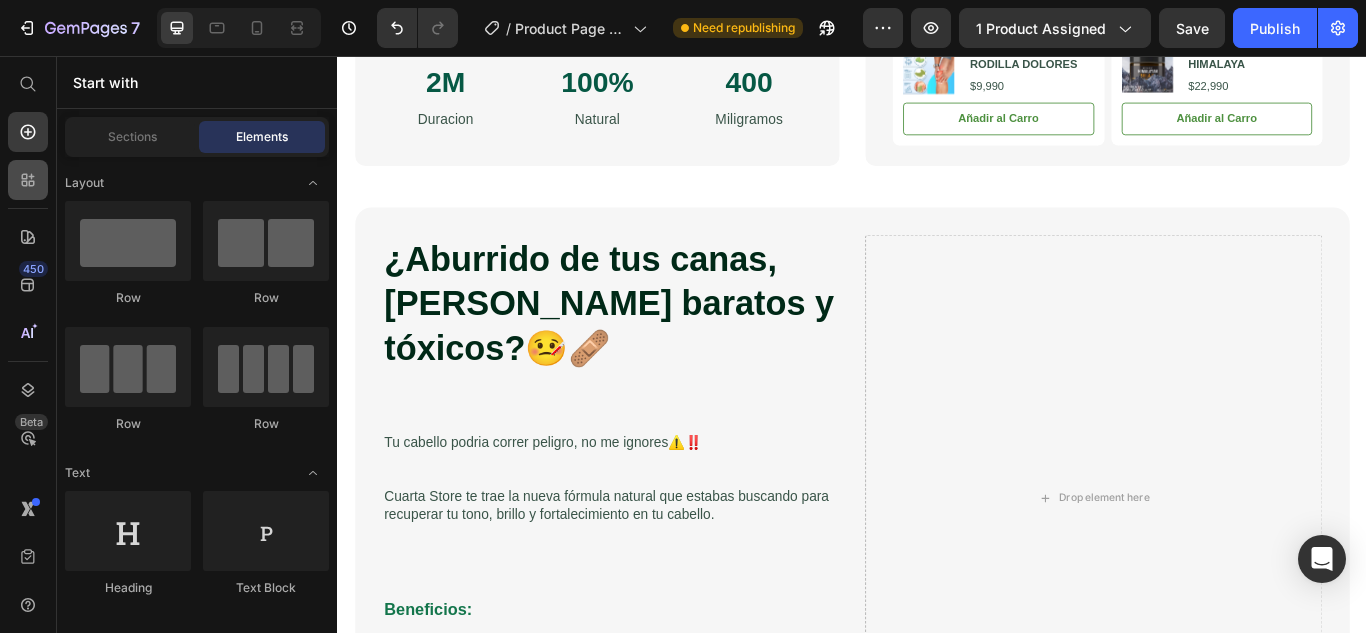 click 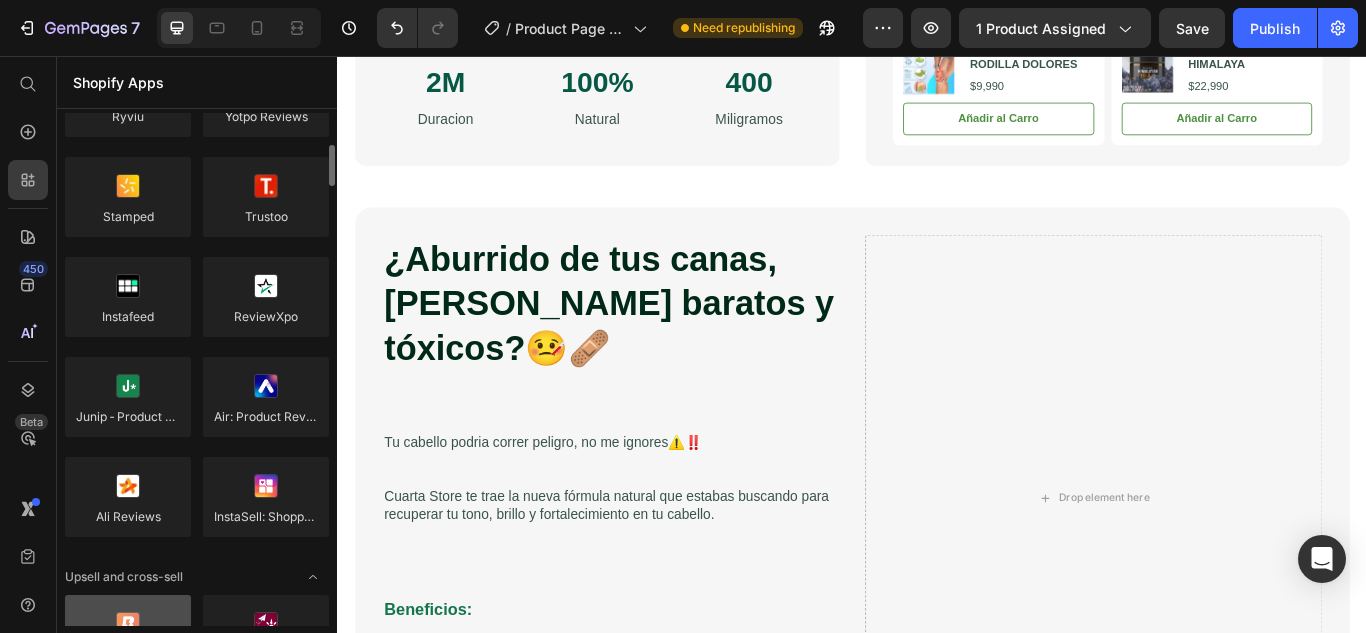 scroll, scrollTop: 700, scrollLeft: 0, axis: vertical 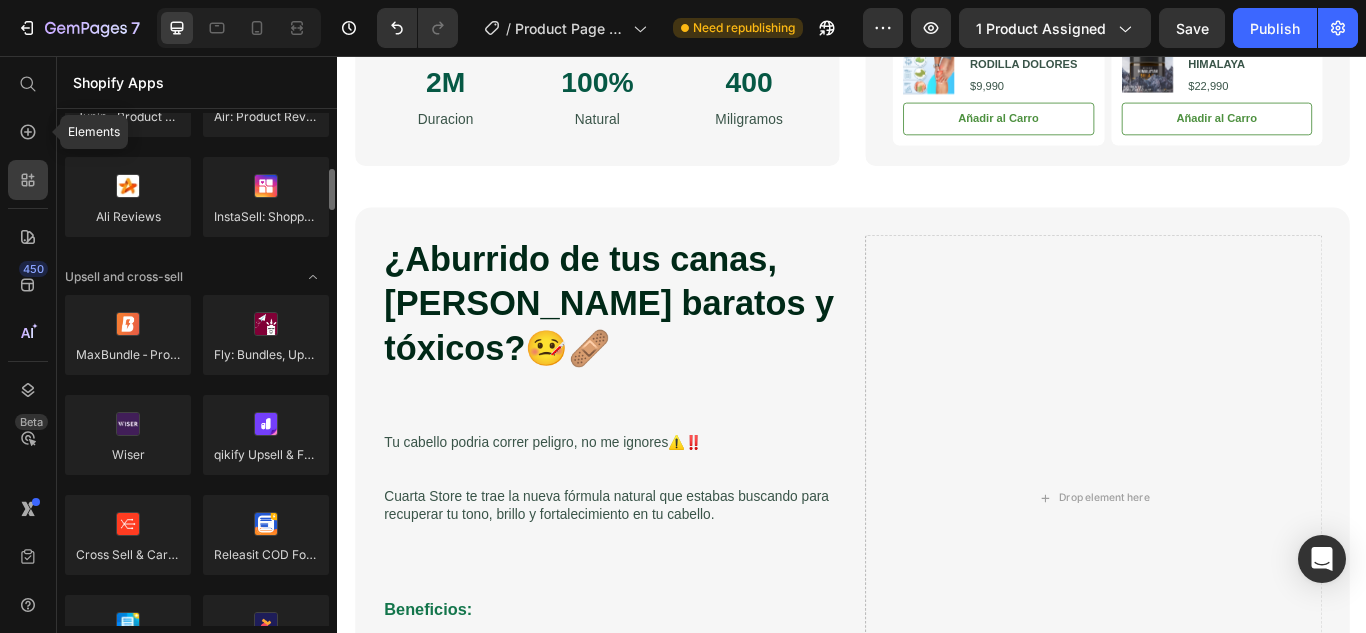 drag, startPoint x: 42, startPoint y: 135, endPoint x: 189, endPoint y: 238, distance: 179.49373 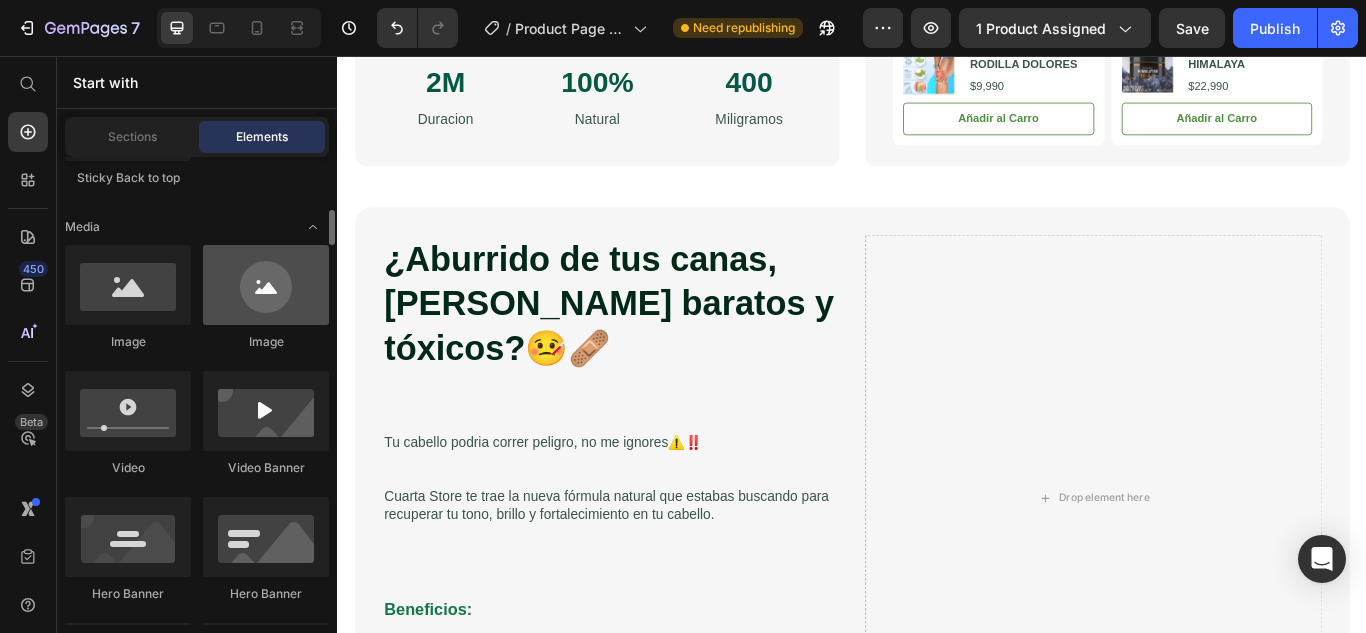 click at bounding box center (128, 285) 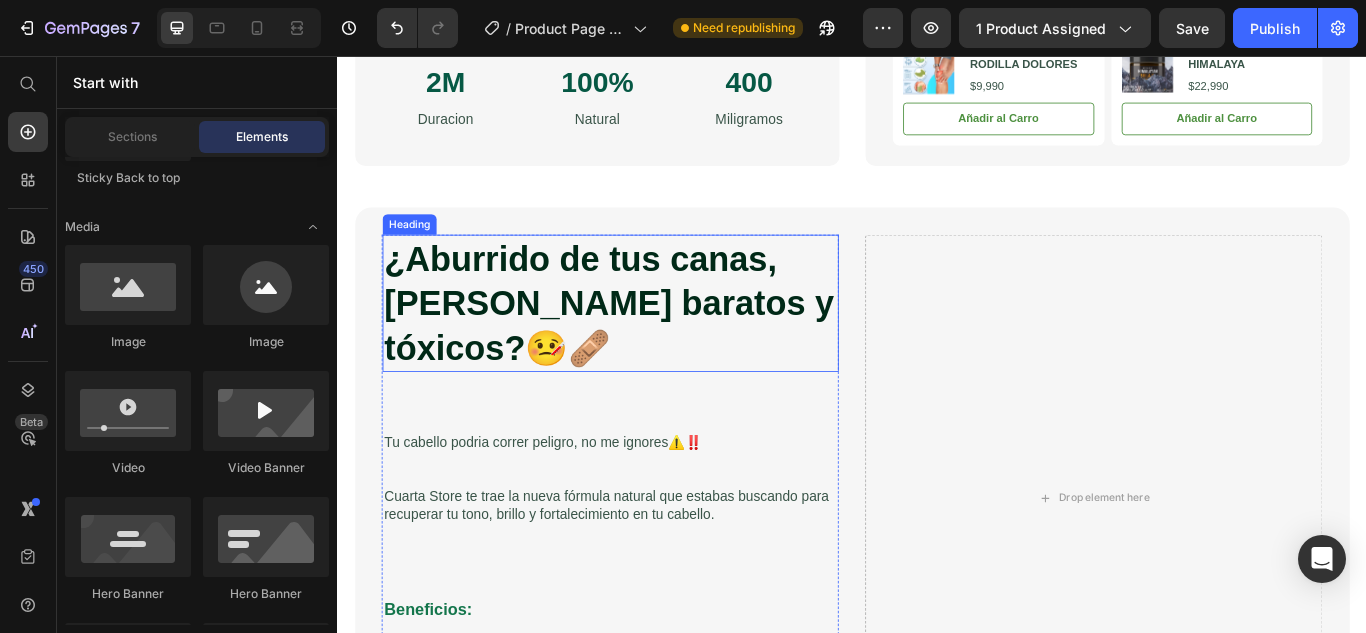 scroll, scrollTop: 1300, scrollLeft: 0, axis: vertical 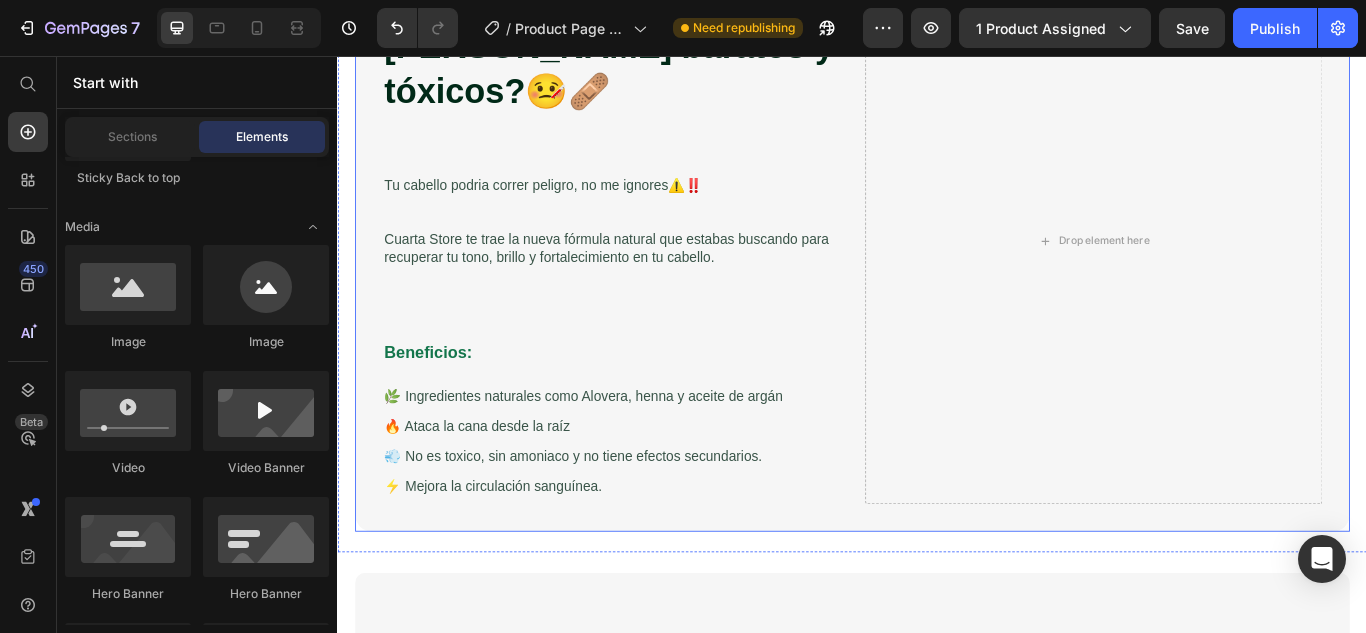 click on "¿Aburrido de tus canas, [PERSON_NAME] baratos y tóxicos?🤒🩹 Heading Tu cabello podria correr peligro, no me ignores⚠️‼️   Cuarta Store te trae la nueva fórmula natural que estabas buscando para recuperar tu tono, brillo y fortalecimiento en tu cabello. Text Block Image Comparison Beneficios: Text Block 🌿 Ingredientes naturales como Alovera, henna y aceite de argán Text Block Row 🔥 Ataca la cana desde la raíz Text Block Row 💨 No es toxico, sin amoniaco y no tiene efectos secundarios. Text Block ⚡ Mejora la circulación sanguínea. Text Block Row Row
Drop element here Row" at bounding box center (937, 272) 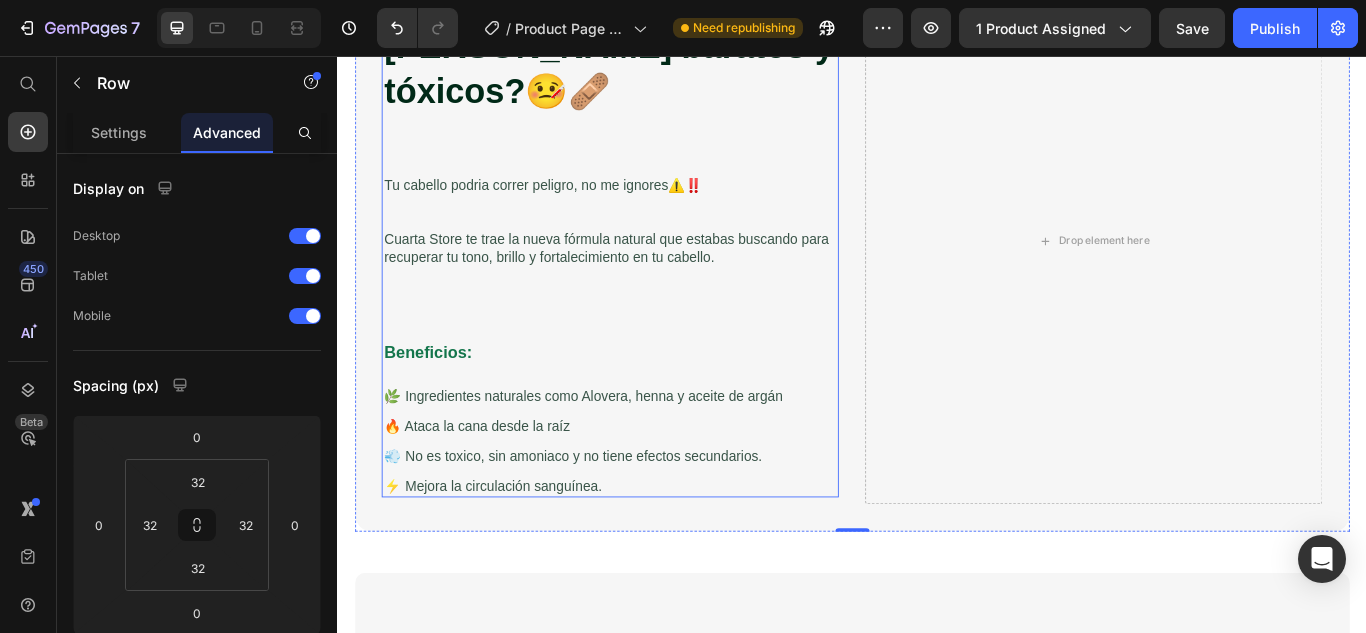 scroll, scrollTop: 1200, scrollLeft: 0, axis: vertical 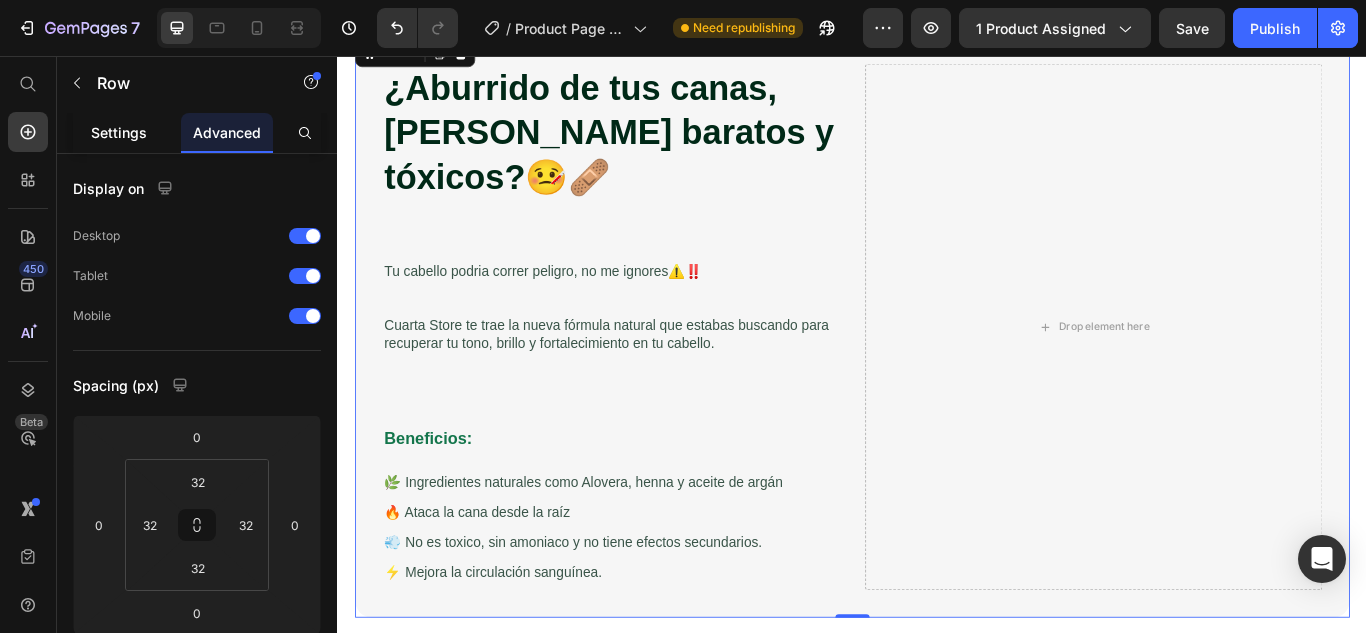drag, startPoint x: 141, startPoint y: 160, endPoint x: 139, endPoint y: 143, distance: 17.117243 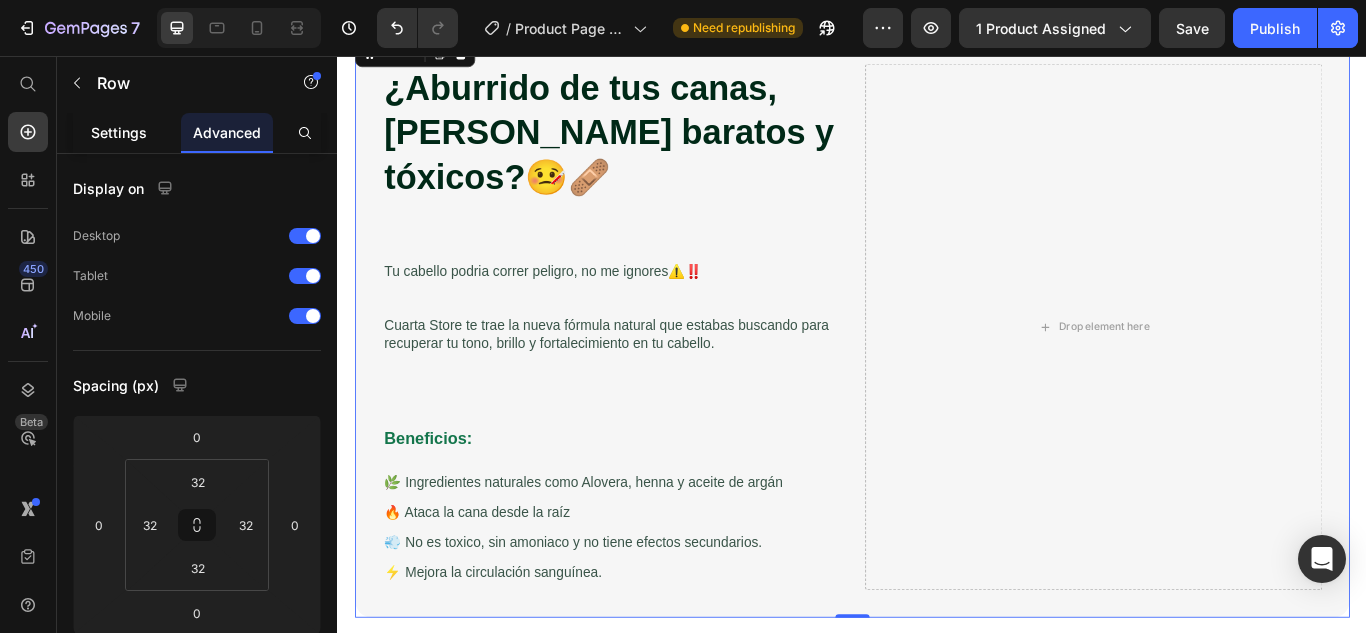 click on "Display on Desktop Tablet Mobile Spacing (px) 0 0 0 0 32 32 32 32 Shape Border Corner 20 20 20 20 Shadow Position Opacity 100 % Animation Upgrade to Build plan  to unlock Animation & other premium features. Interaction Upgrade to Optimize plan  to unlock Interaction & other premium features. CSS class  Delete element" at bounding box center (197, 858) 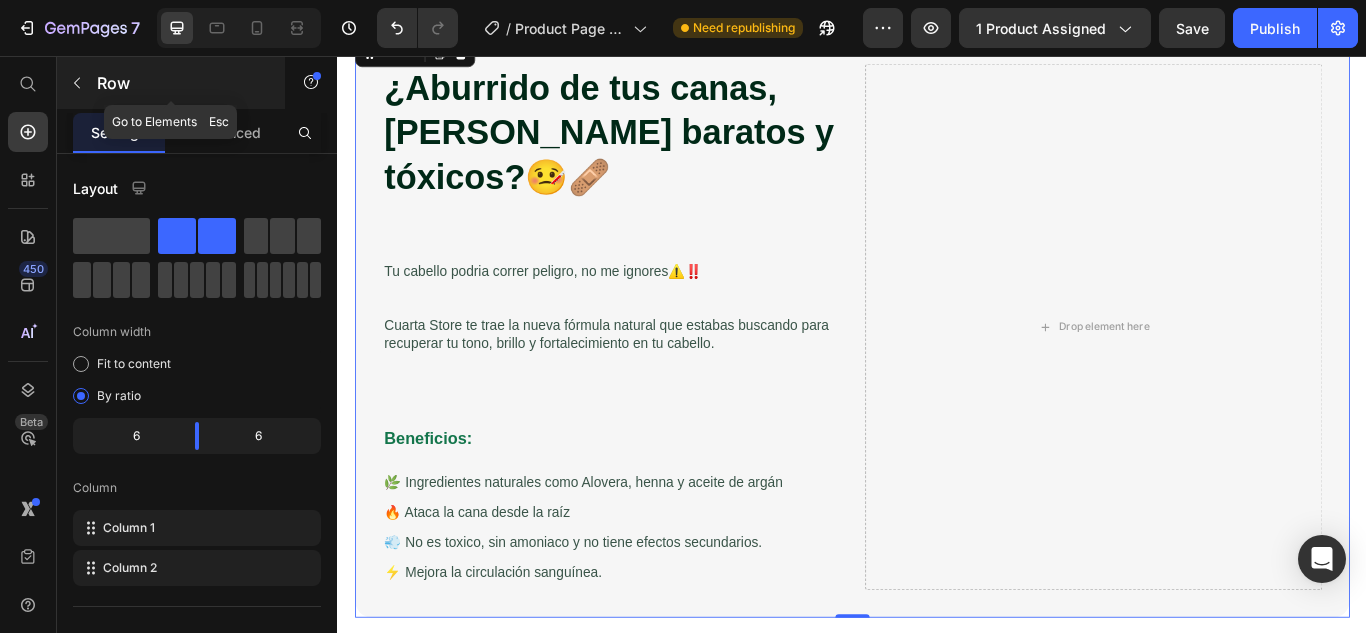 click at bounding box center [77, 83] 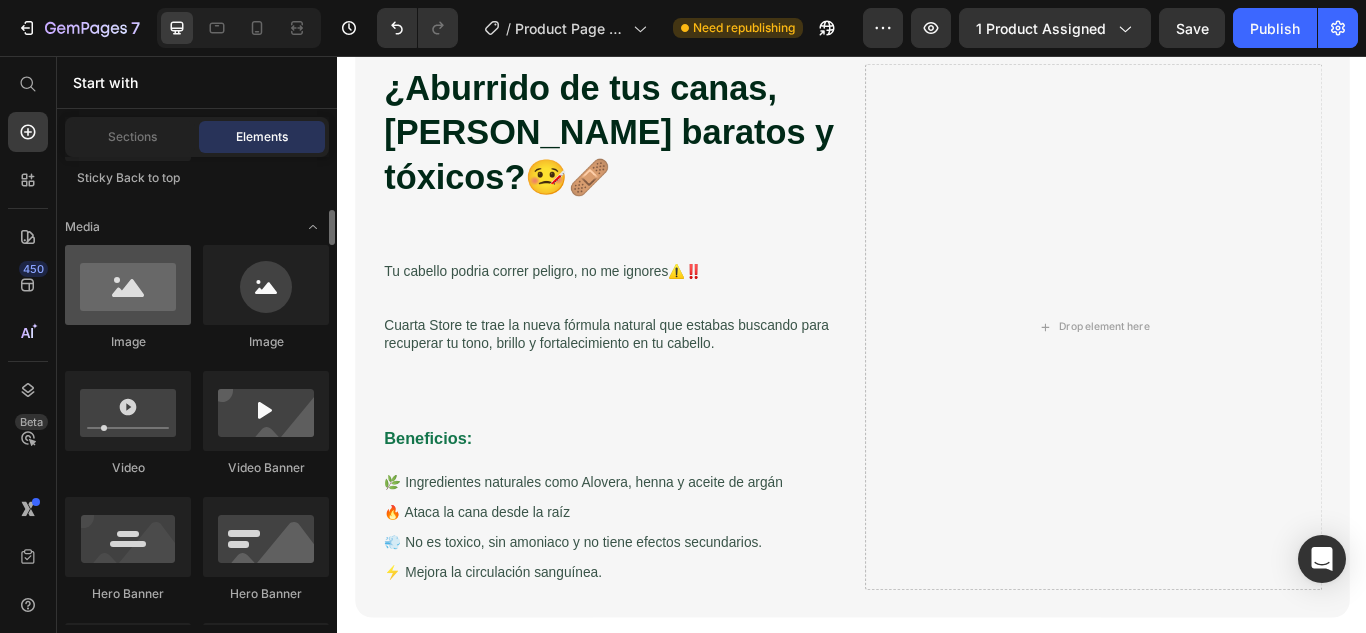 click at bounding box center [128, 285] 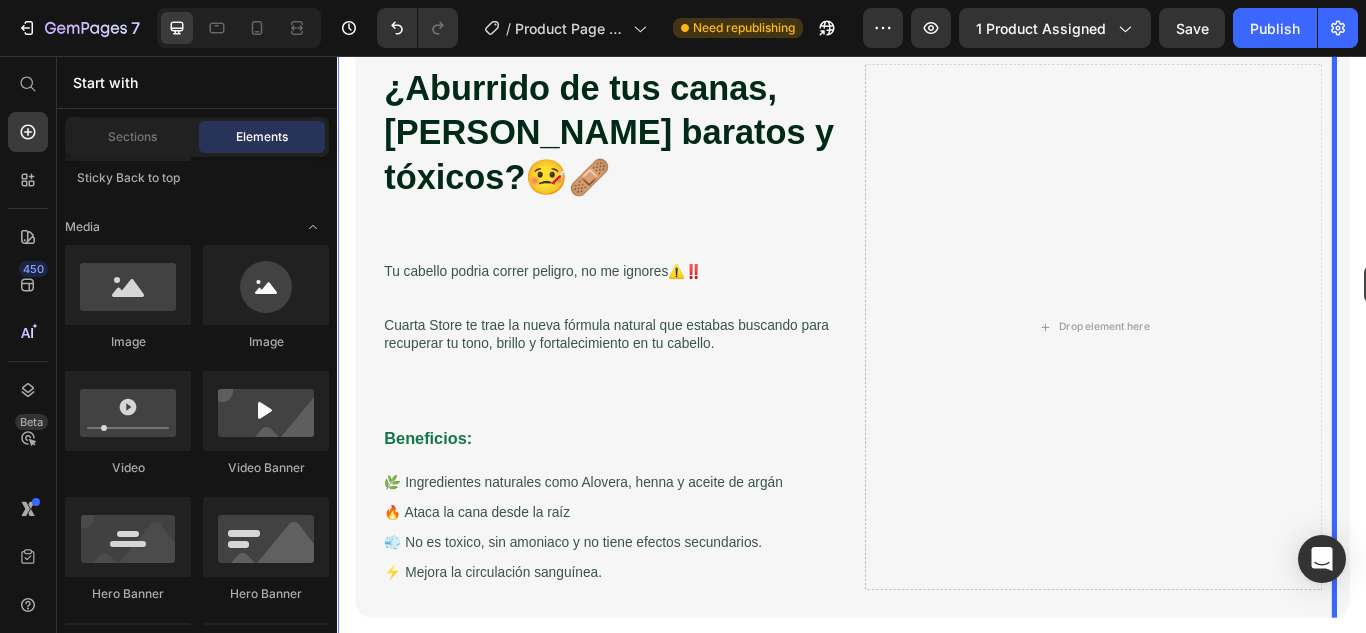drag, startPoint x: 515, startPoint y: 357, endPoint x: 1511, endPoint y: 300, distance: 997.6297 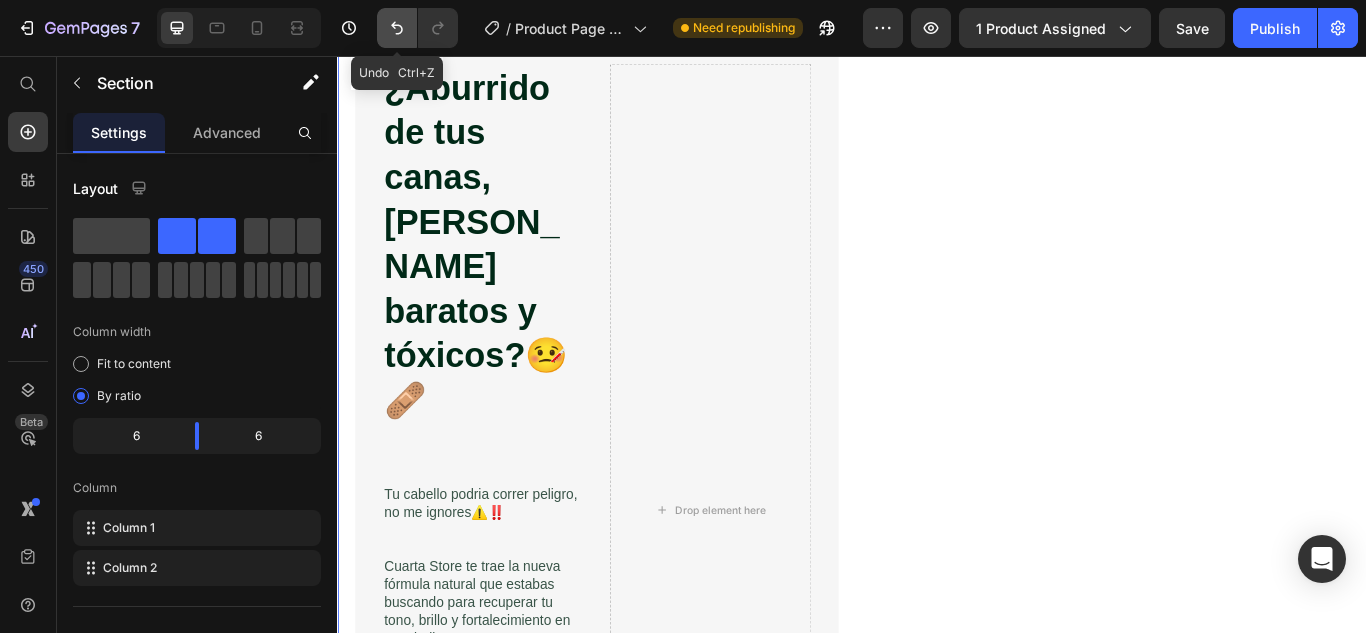 click 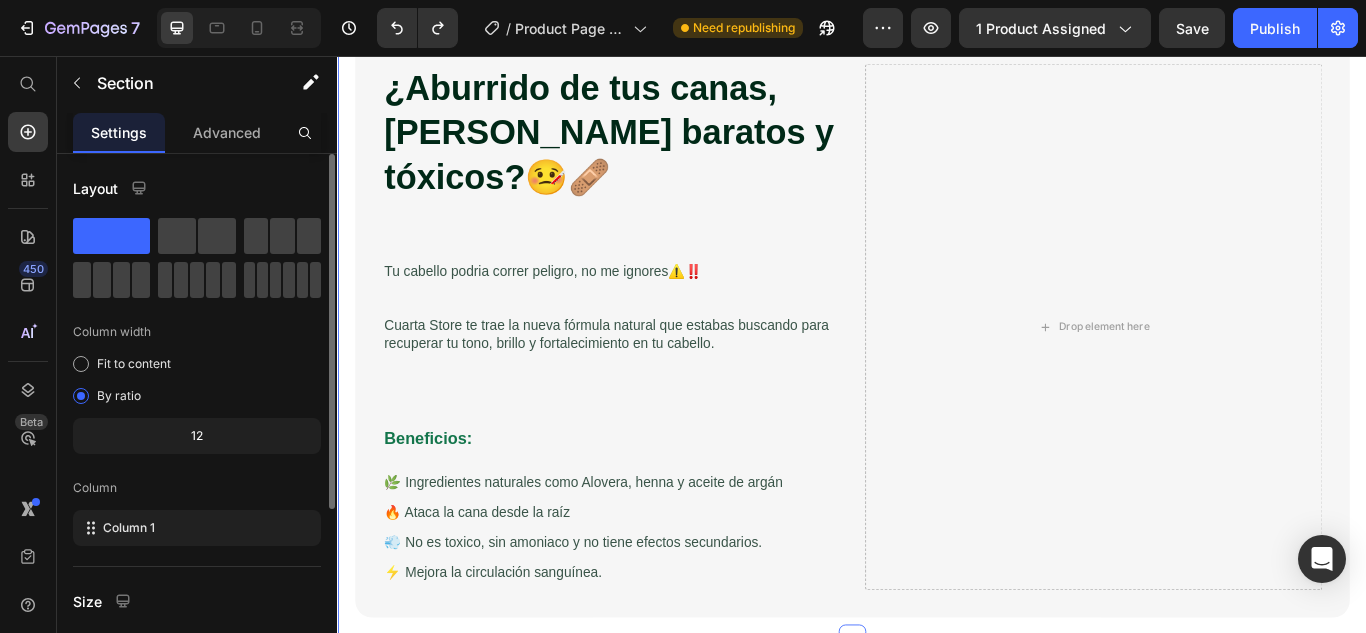 scroll, scrollTop: 272, scrollLeft: 0, axis: vertical 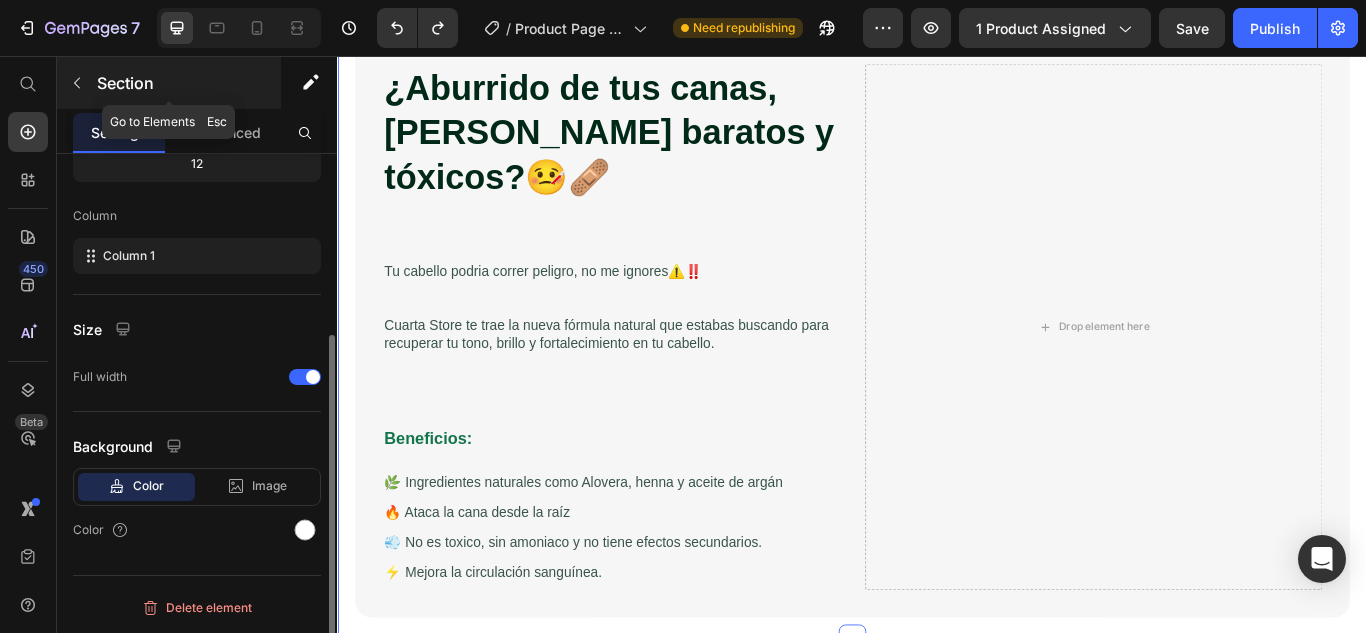 click at bounding box center [77, 83] 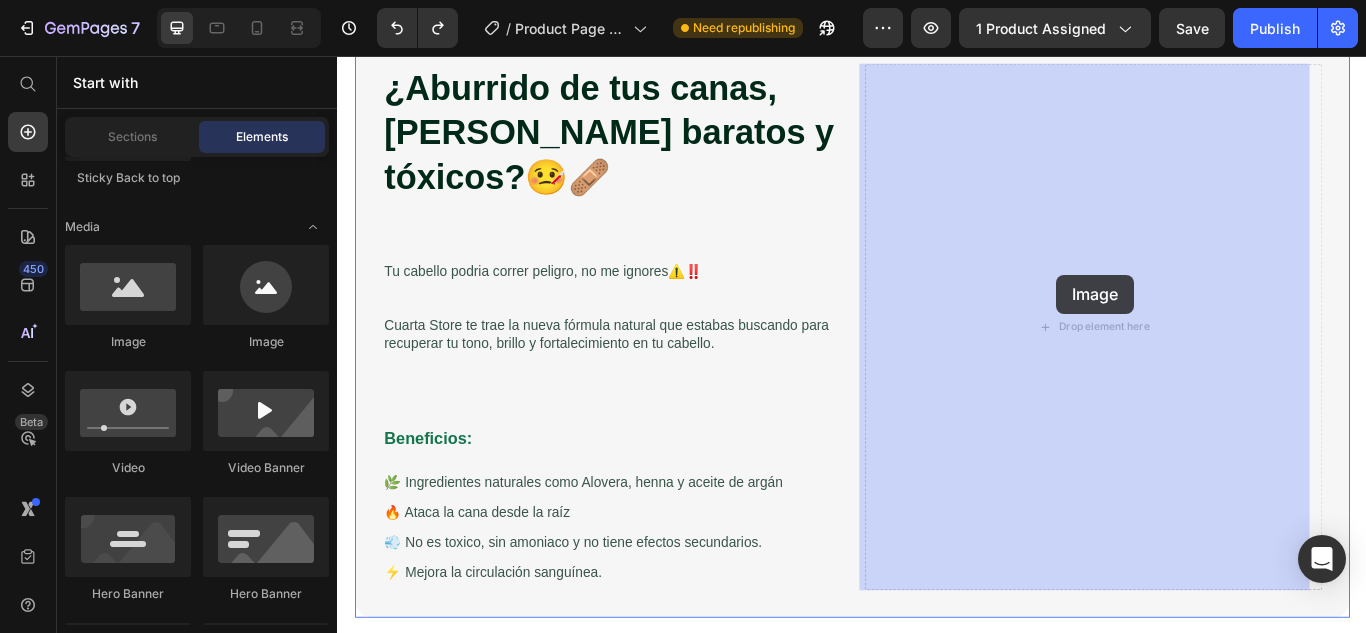 drag, startPoint x: 496, startPoint y: 320, endPoint x: 1176, endPoint y: 311, distance: 680.0596 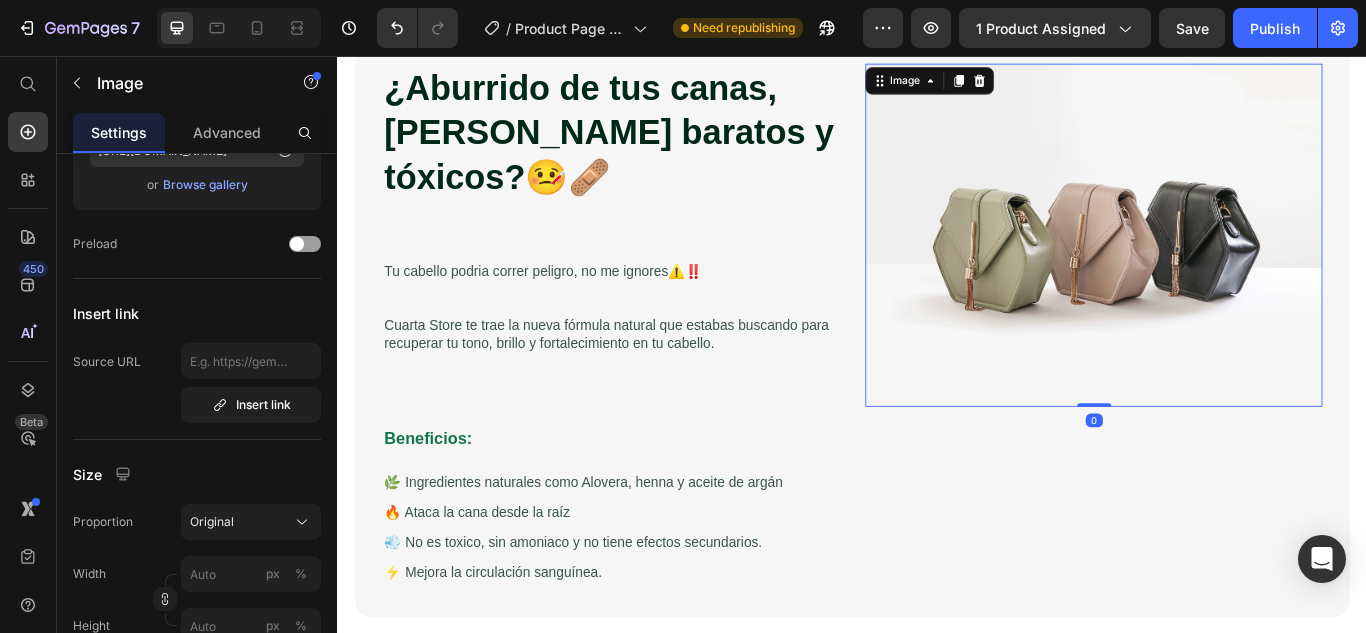 scroll, scrollTop: 0, scrollLeft: 0, axis: both 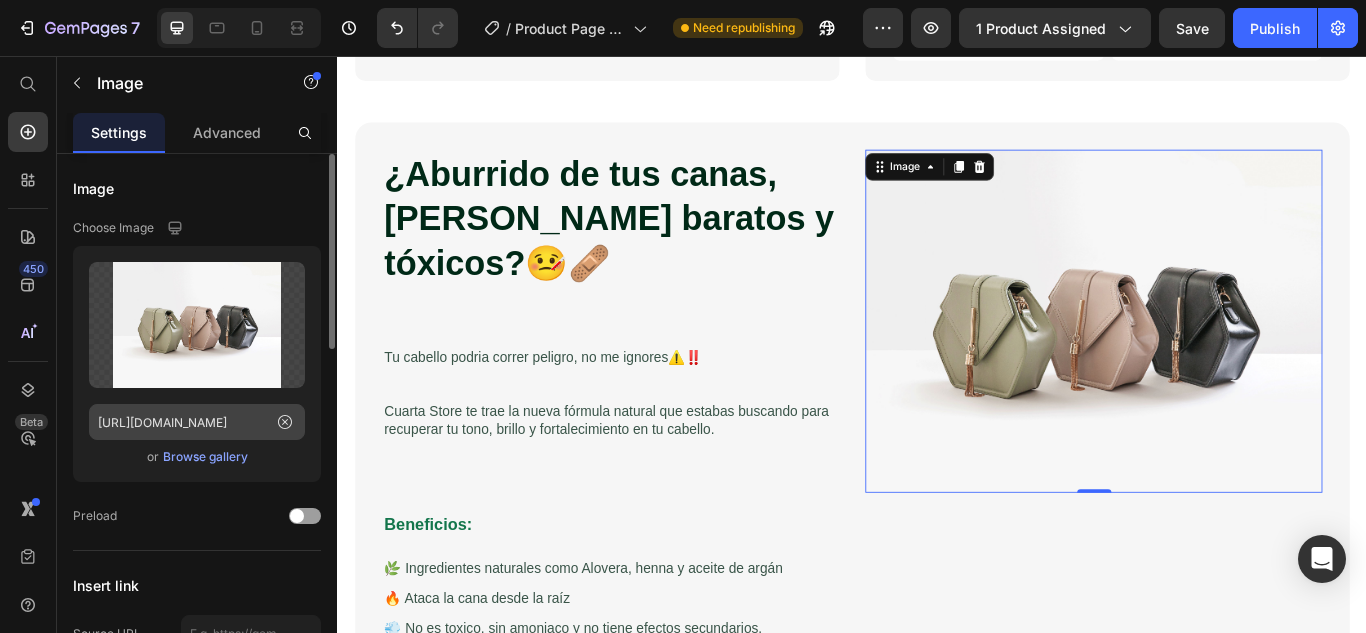 drag, startPoint x: 277, startPoint y: 419, endPoint x: 250, endPoint y: 406, distance: 29.966648 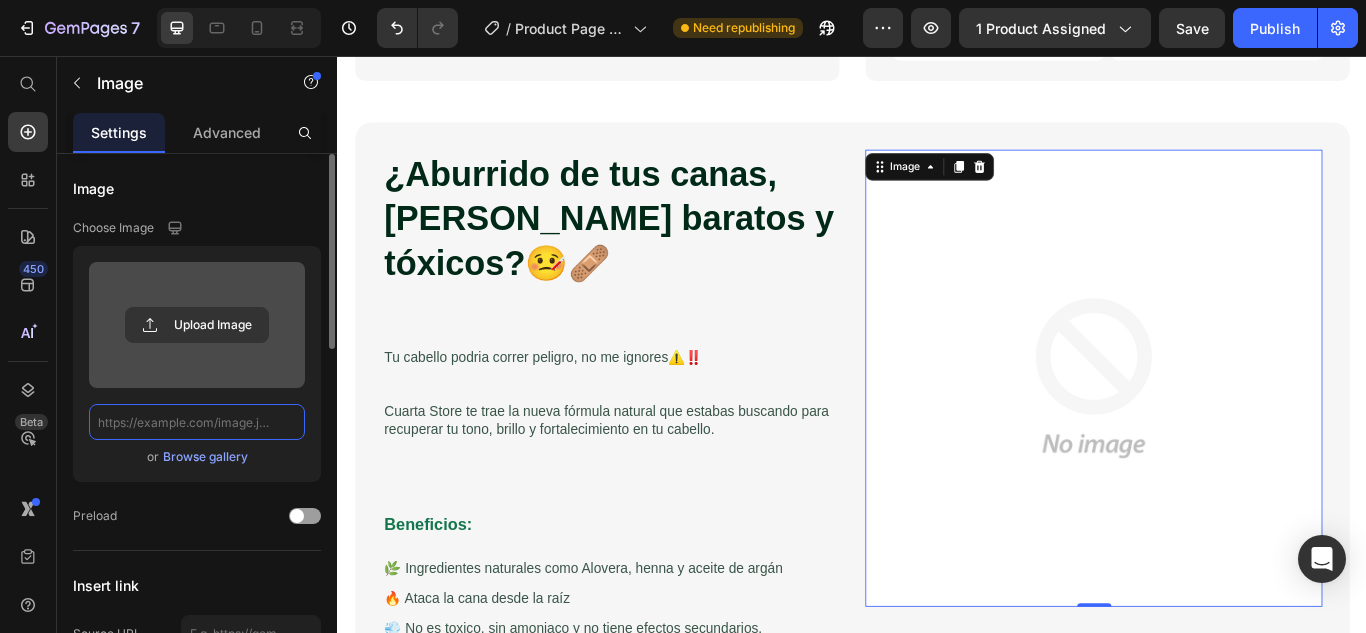 scroll, scrollTop: 0, scrollLeft: 0, axis: both 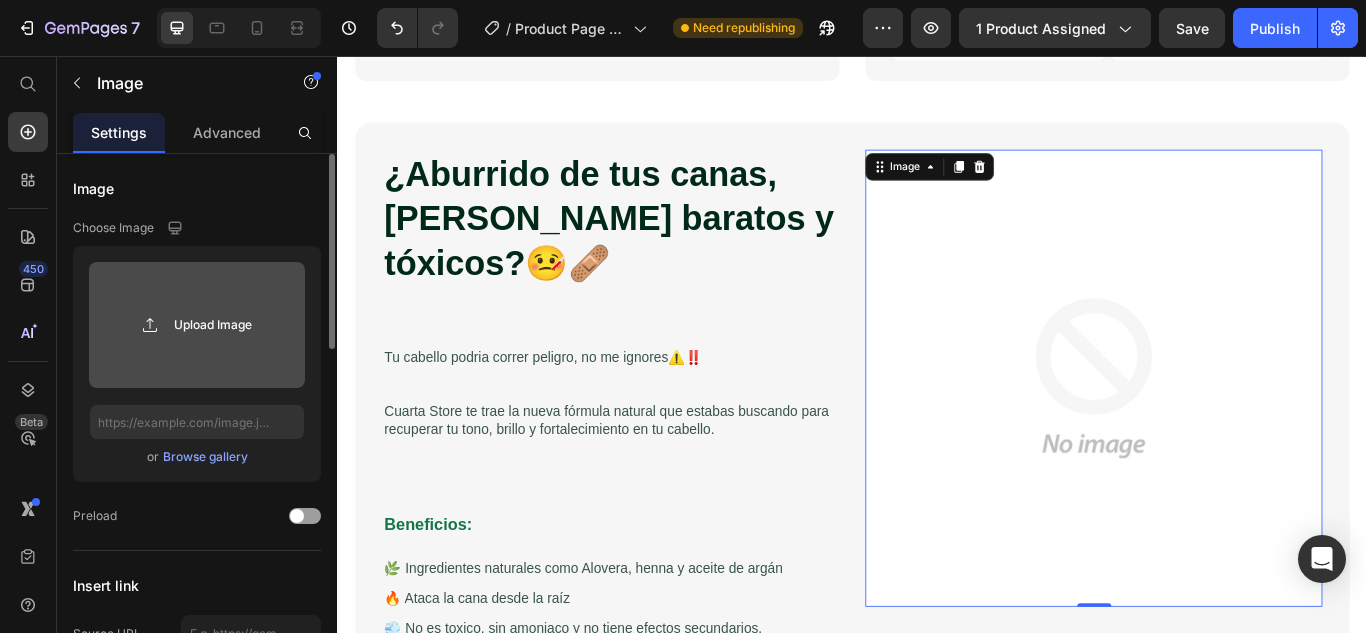 click 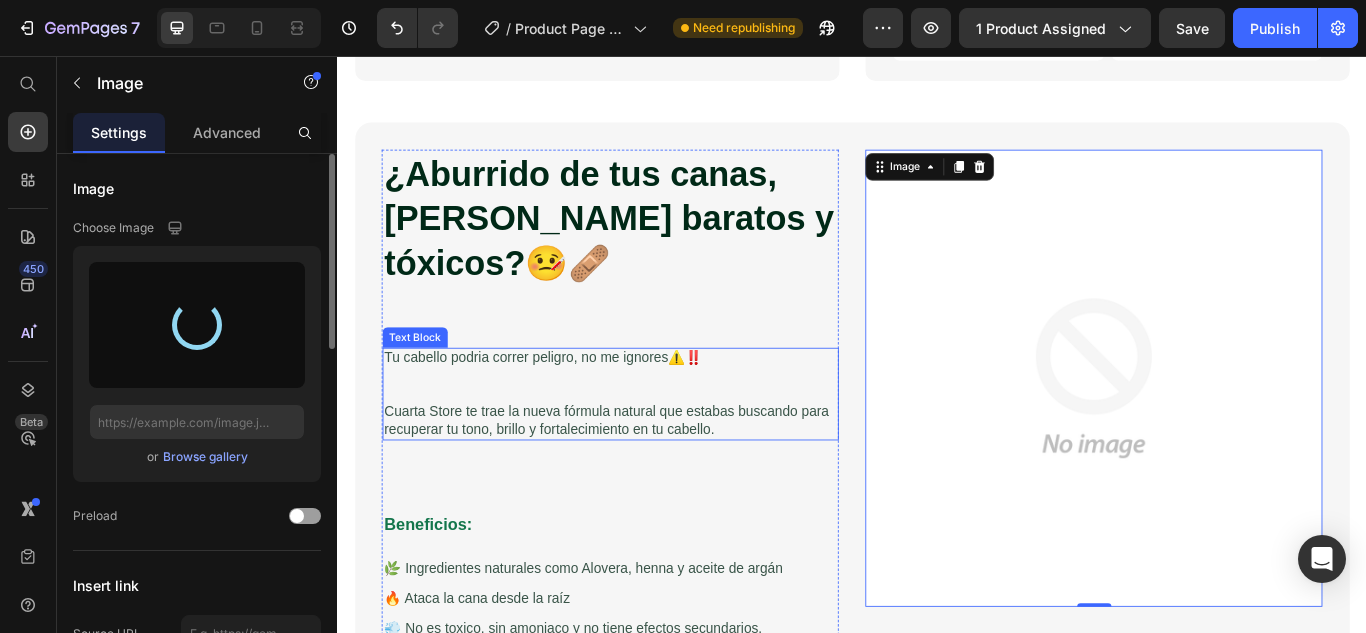 type on "[URL][DOMAIN_NAME]" 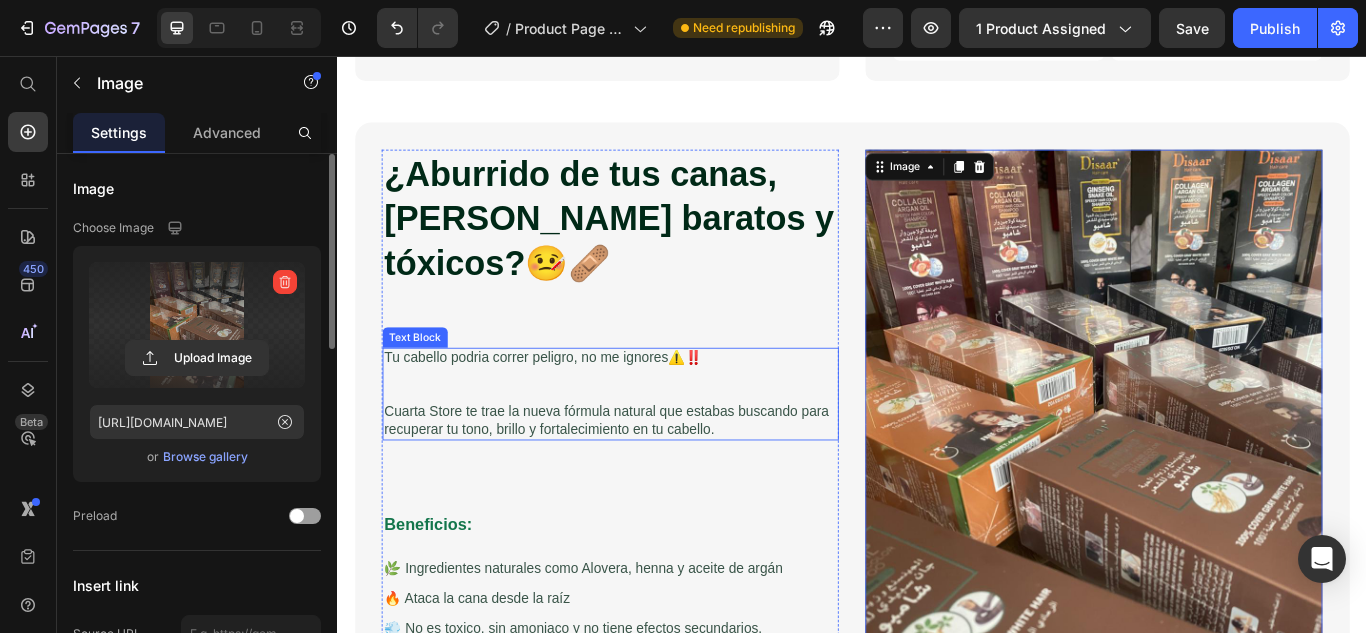 scroll, scrollTop: 1300, scrollLeft: 0, axis: vertical 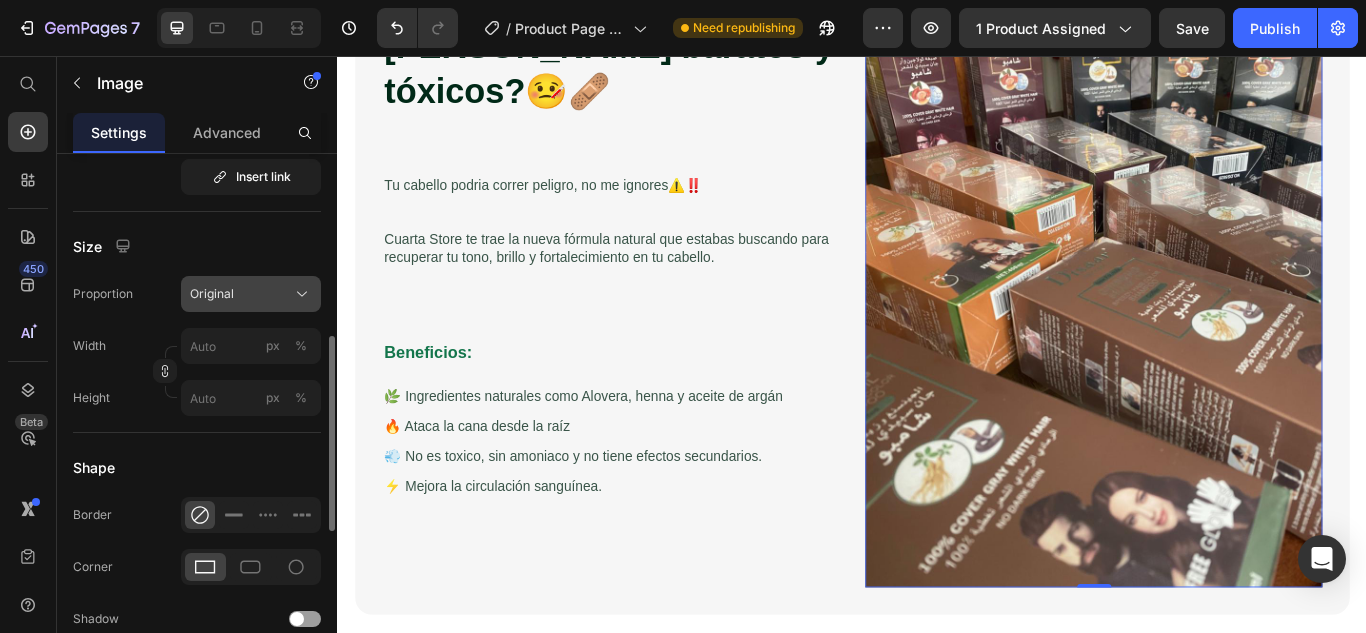 click on "Original" 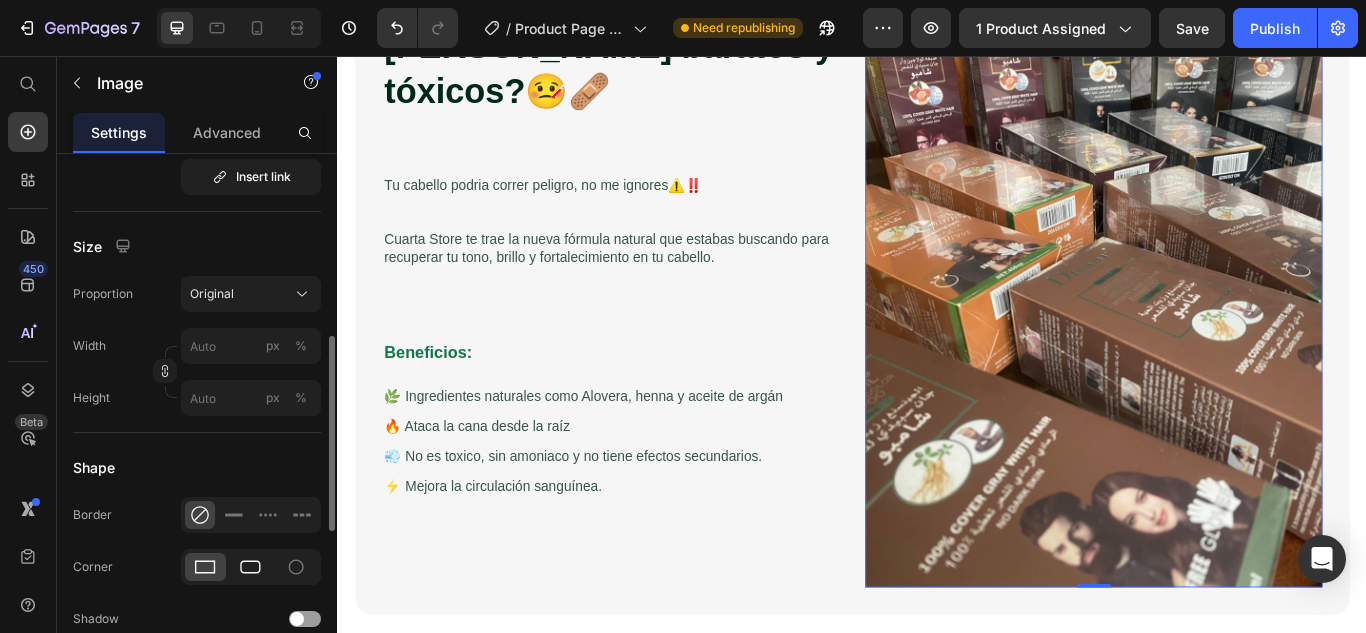 click 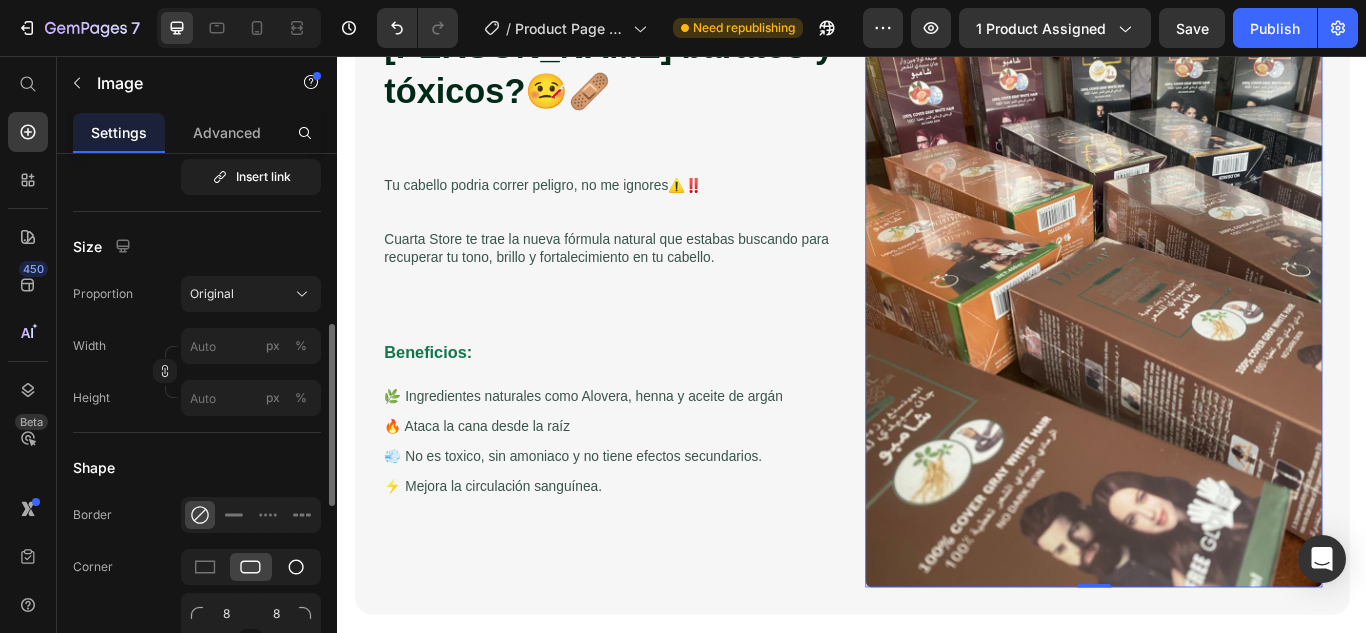 click 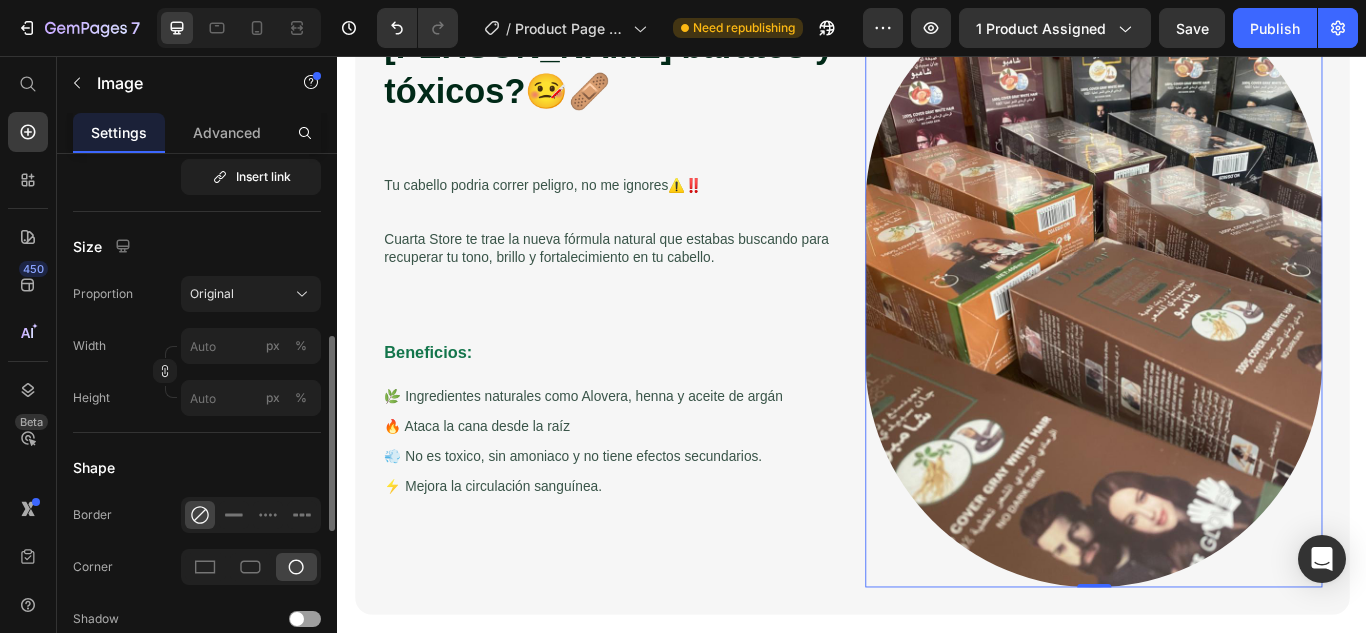 click 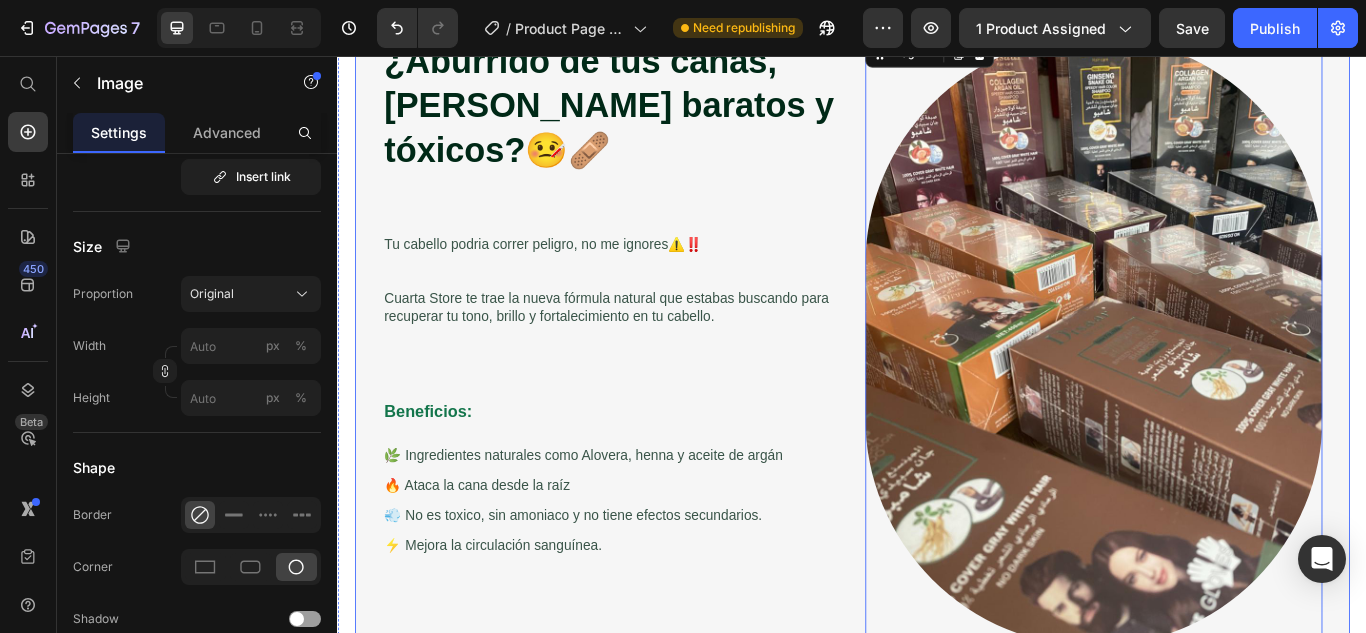 scroll, scrollTop: 1300, scrollLeft: 0, axis: vertical 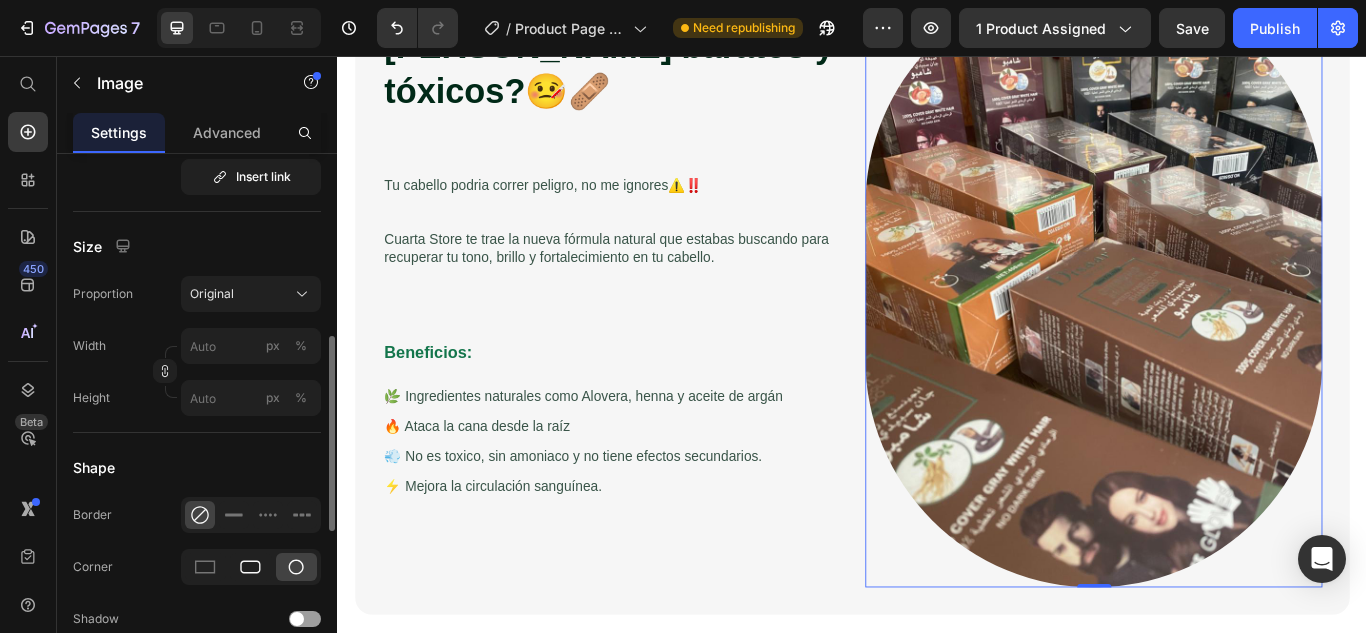 click 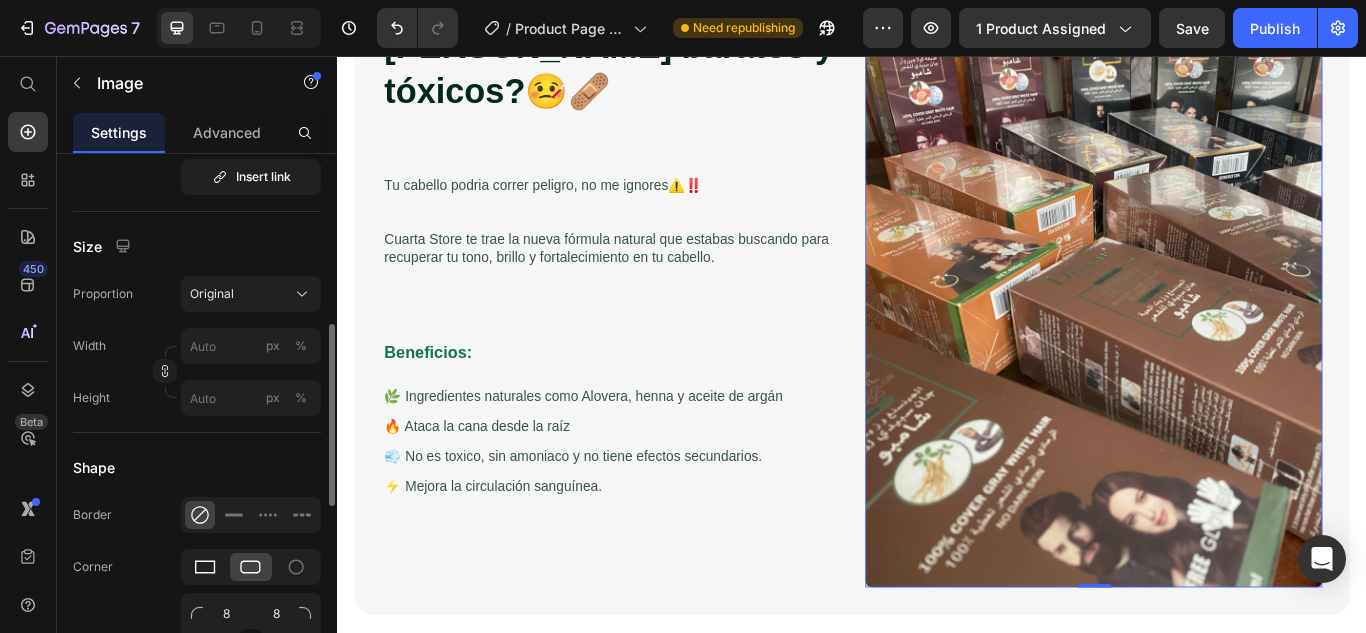 click 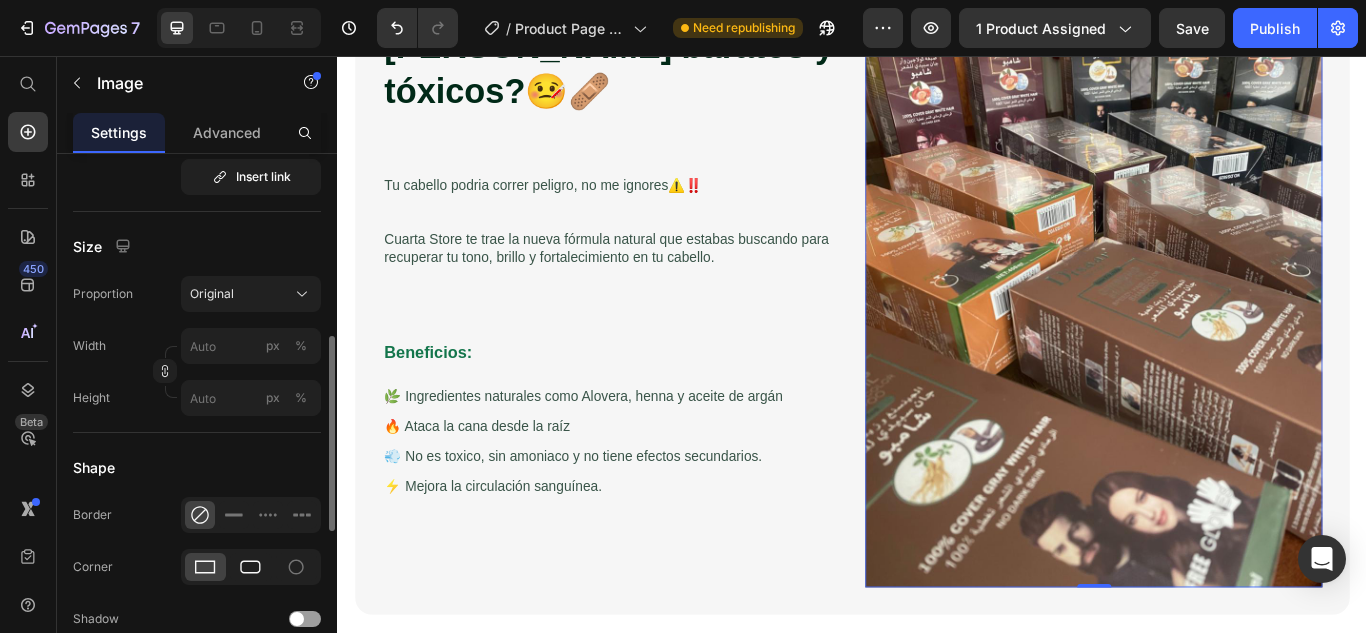 click 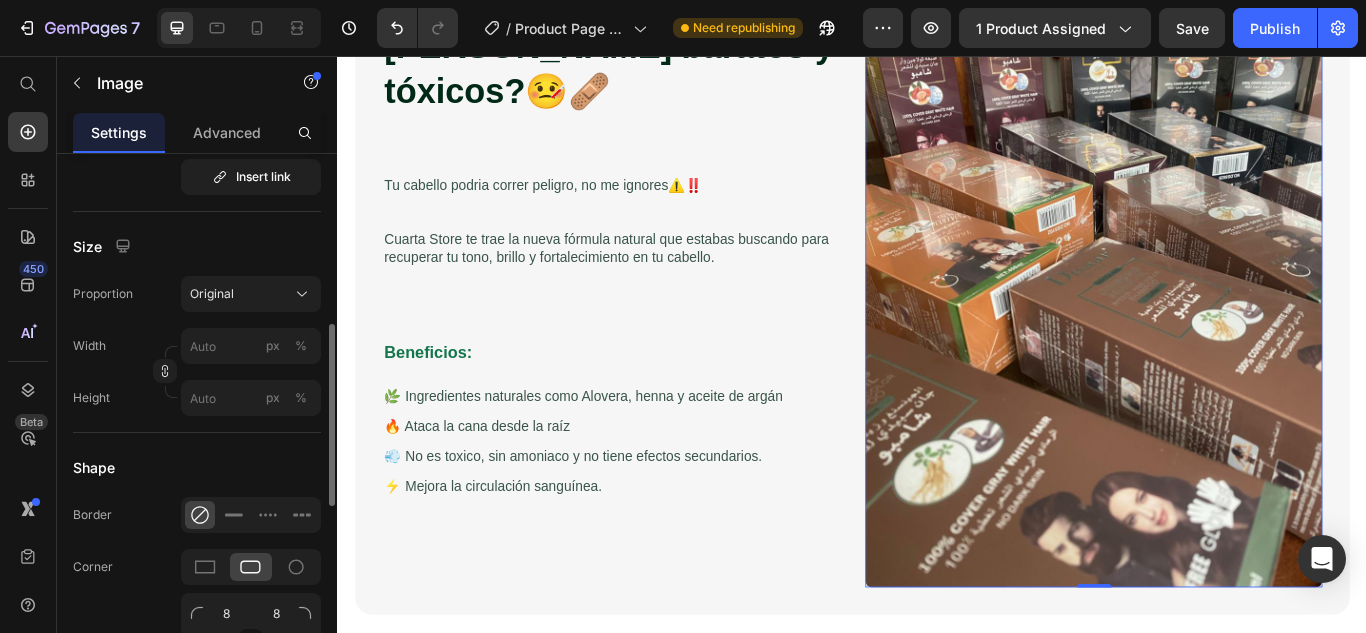 scroll, scrollTop: 600, scrollLeft: 0, axis: vertical 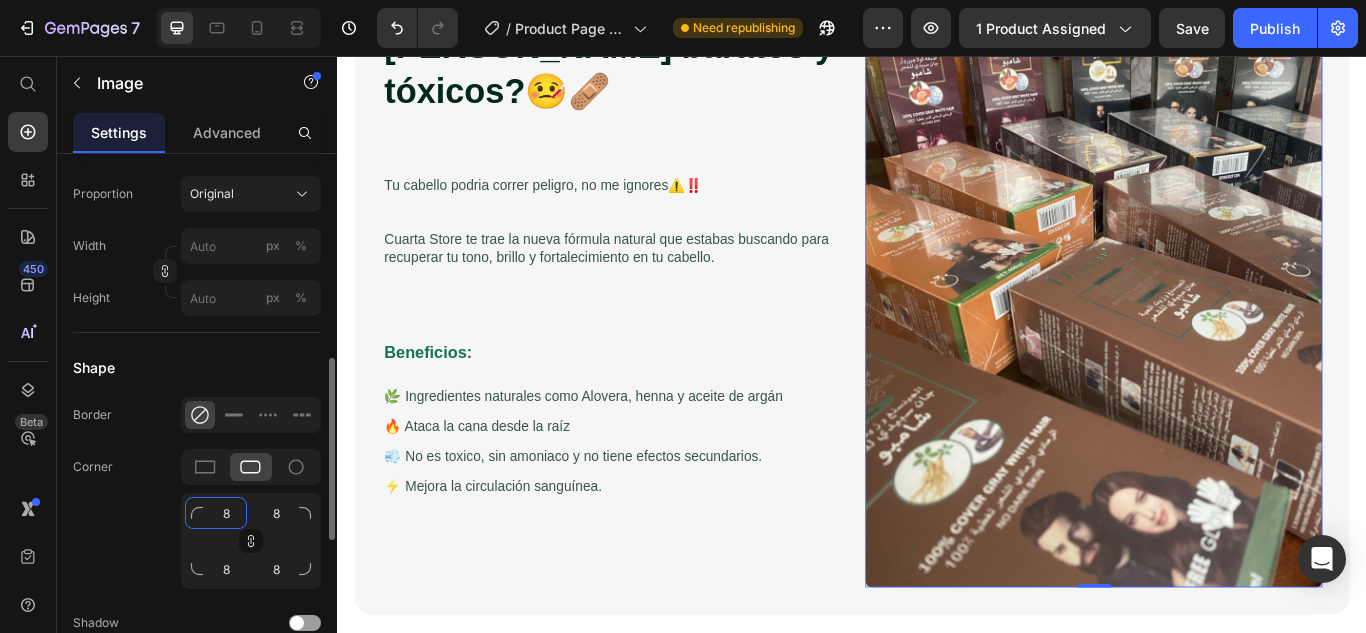 click on "8" 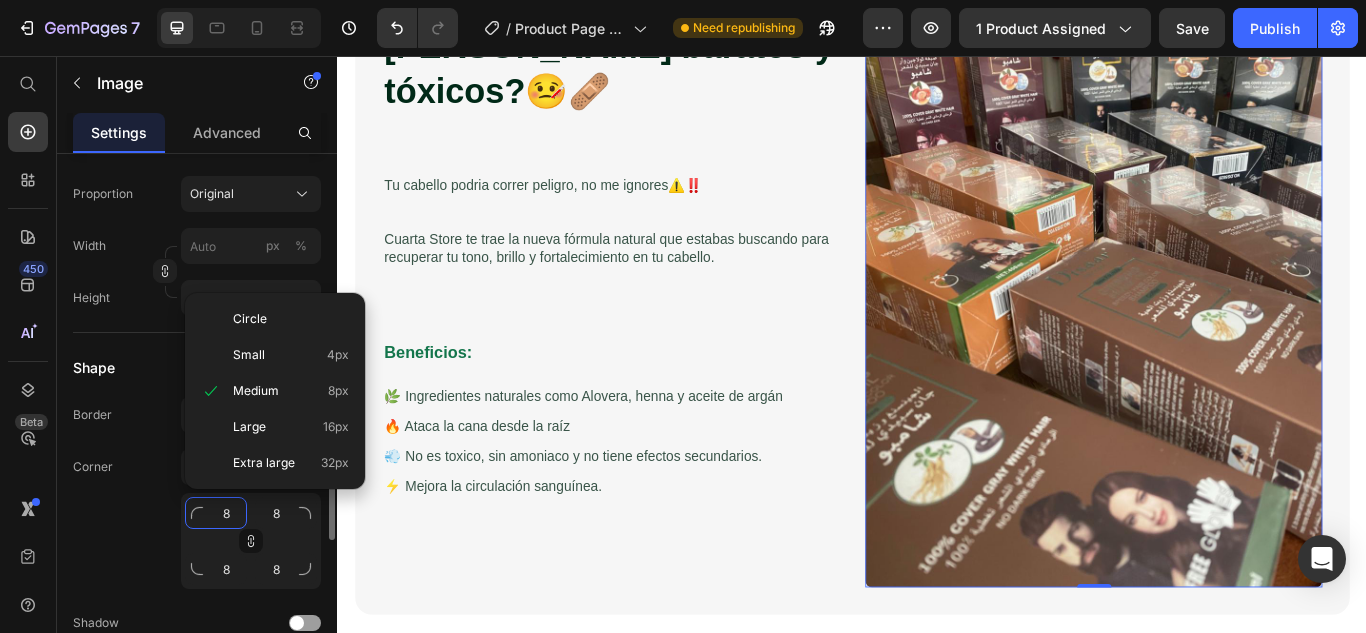 type on "2" 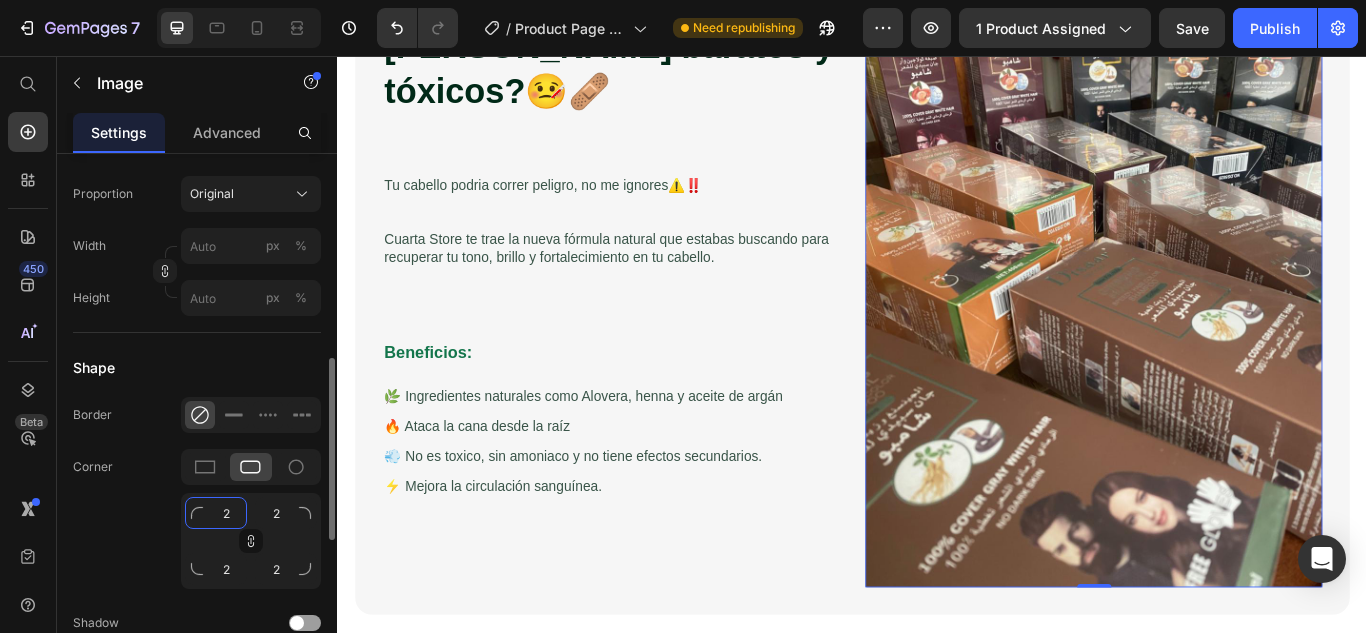 type on "20" 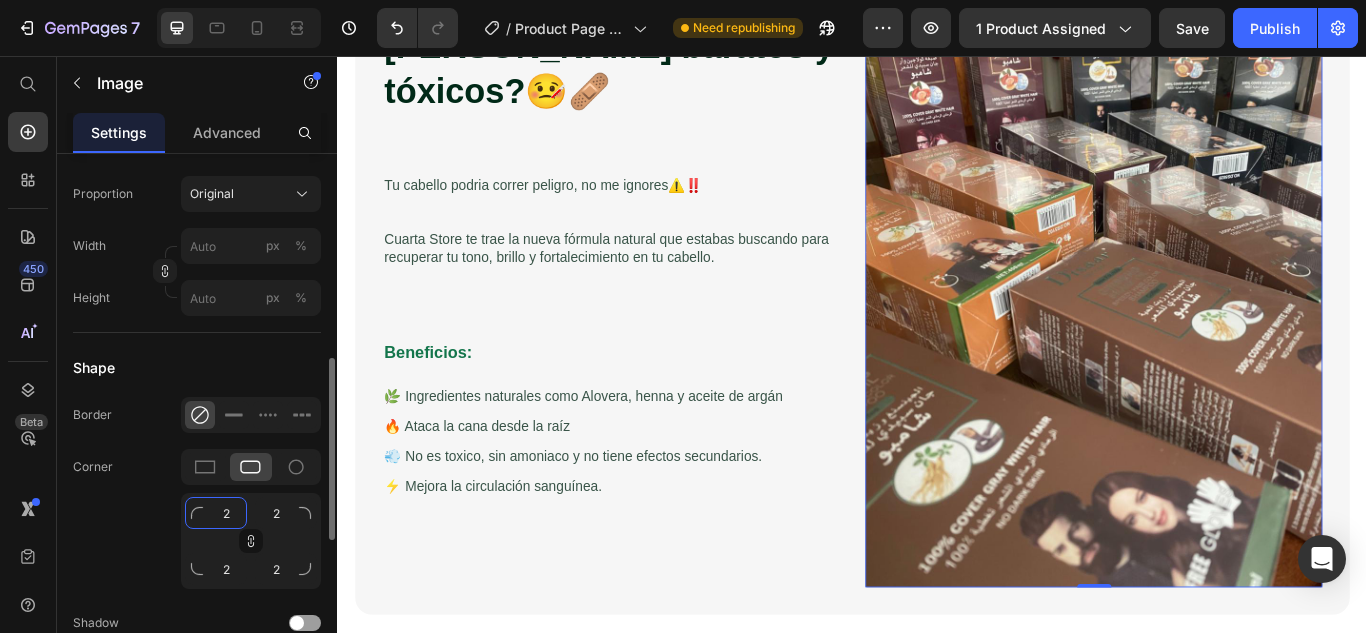type on "20" 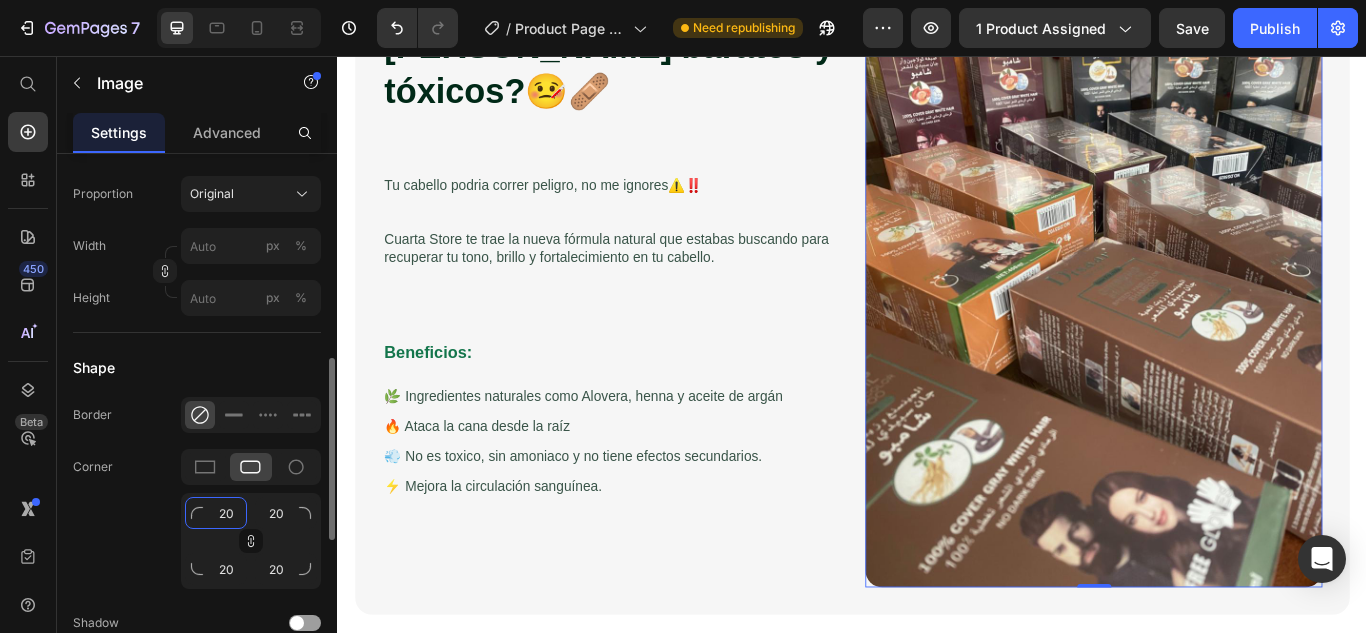 type on "200" 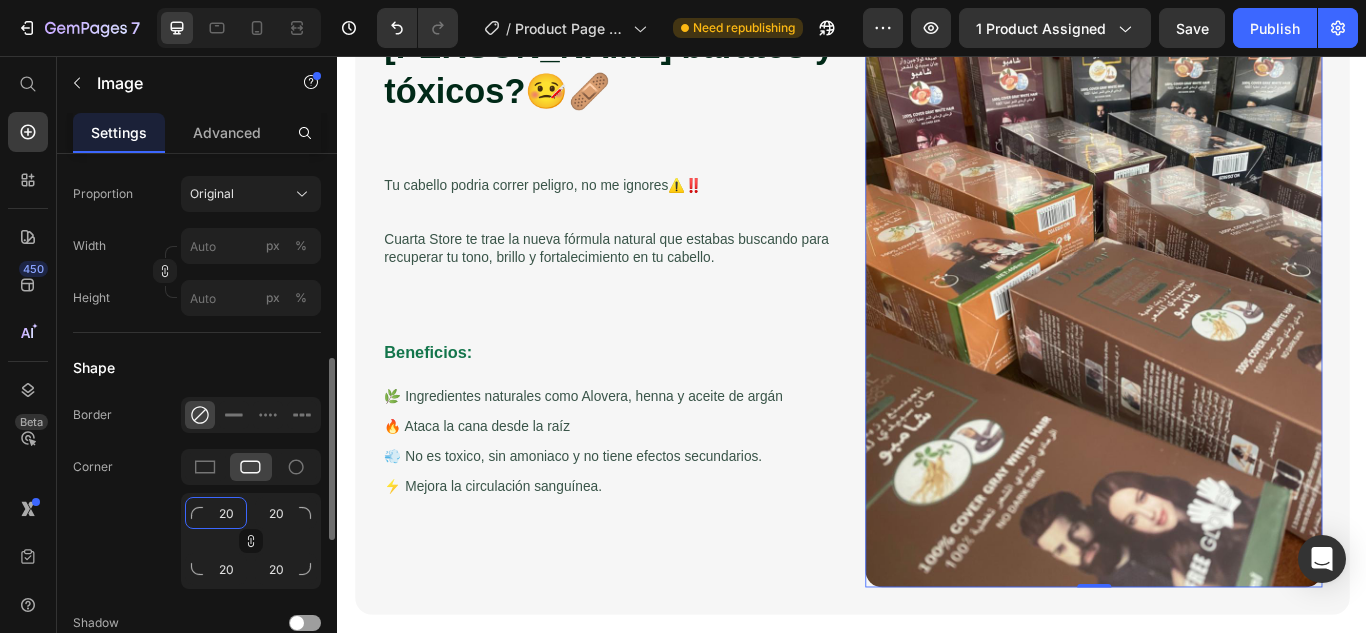 type on "200" 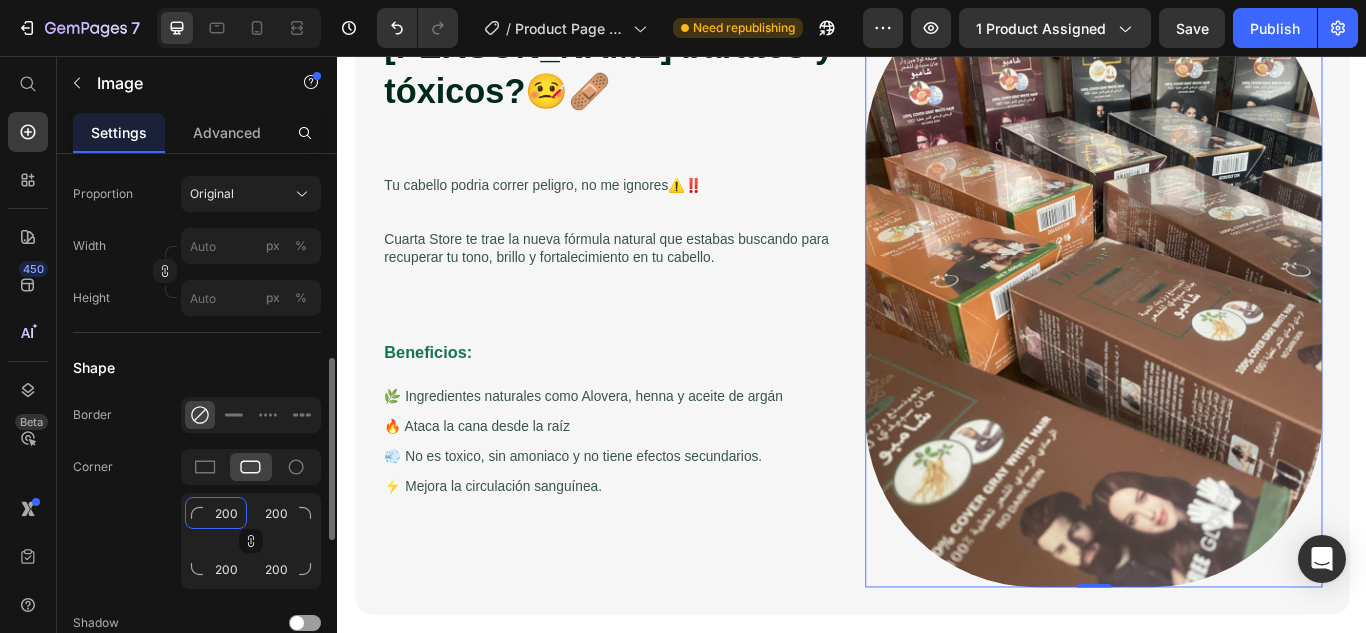 type on "20" 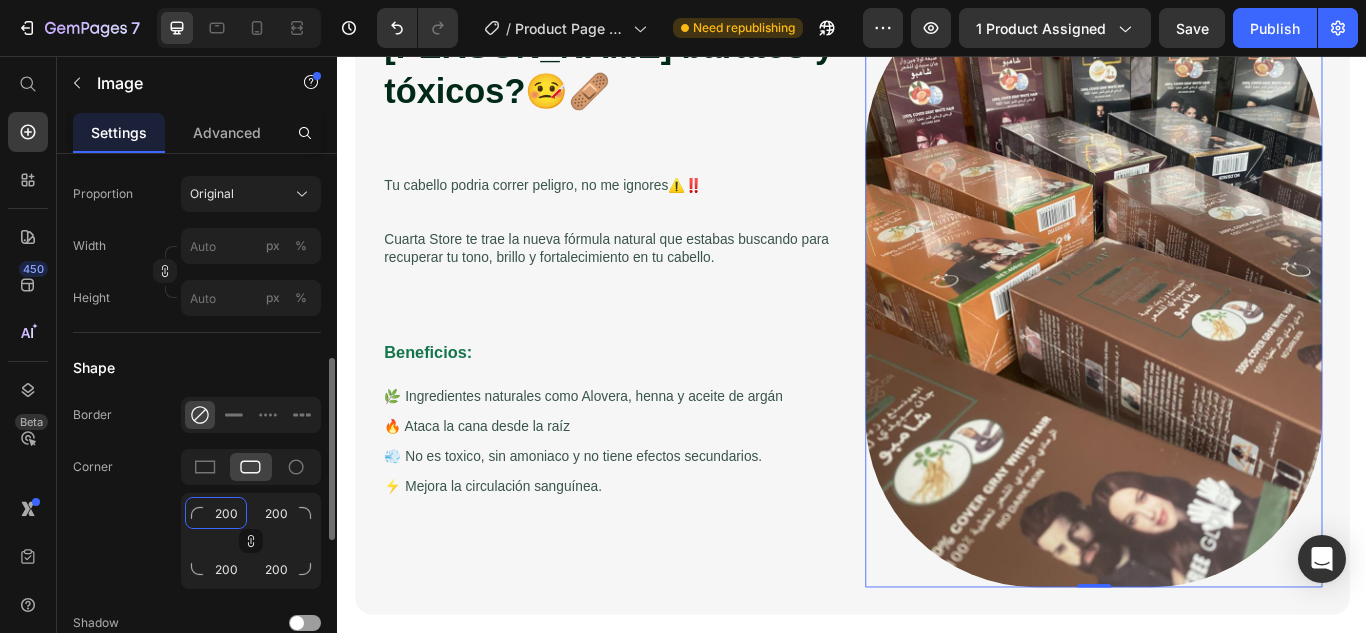 type on "20" 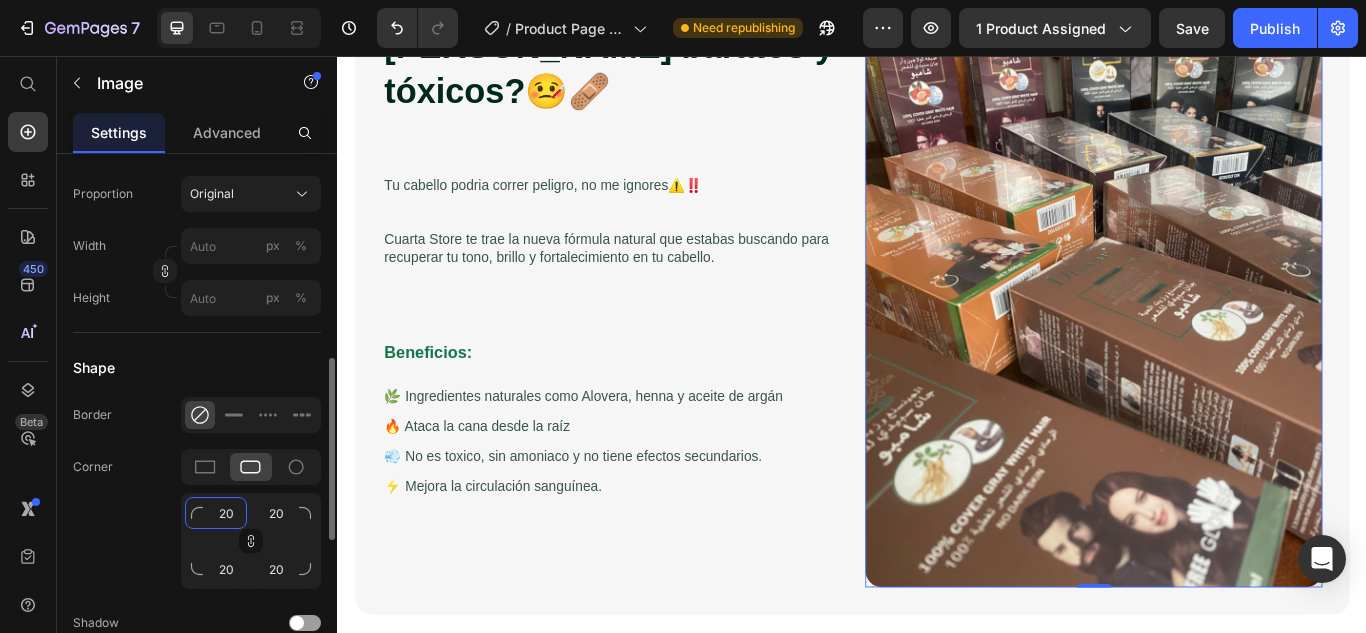 type on "2" 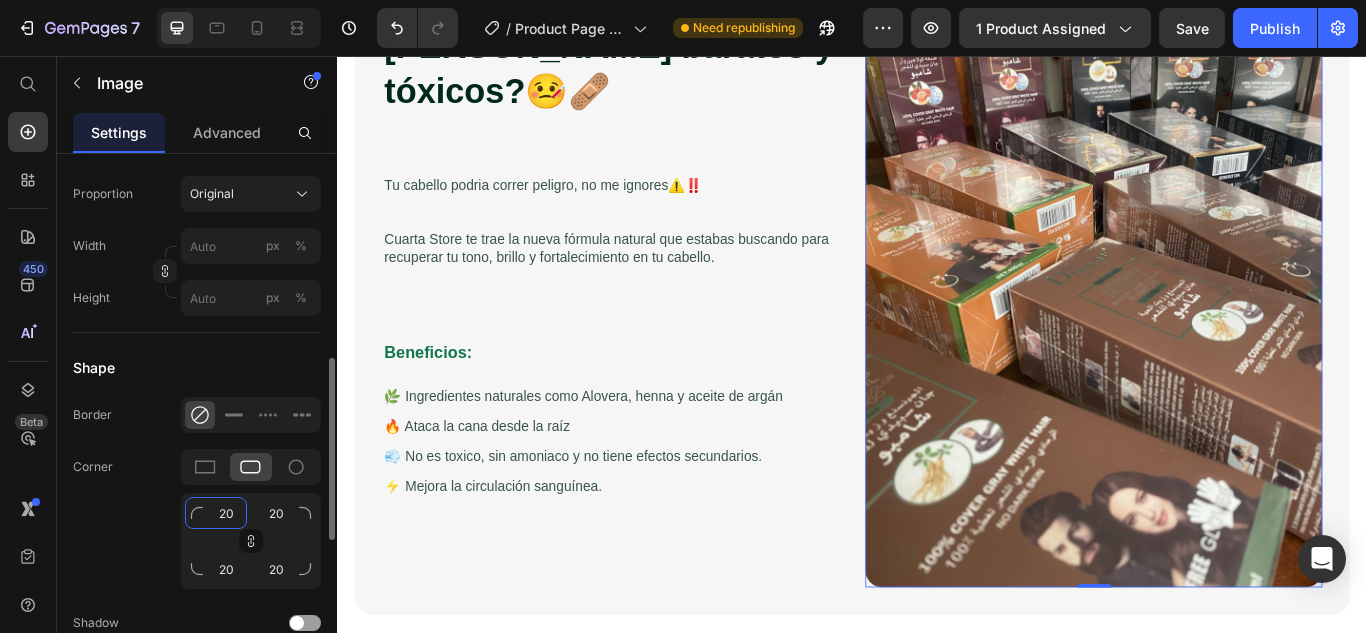 type on "2" 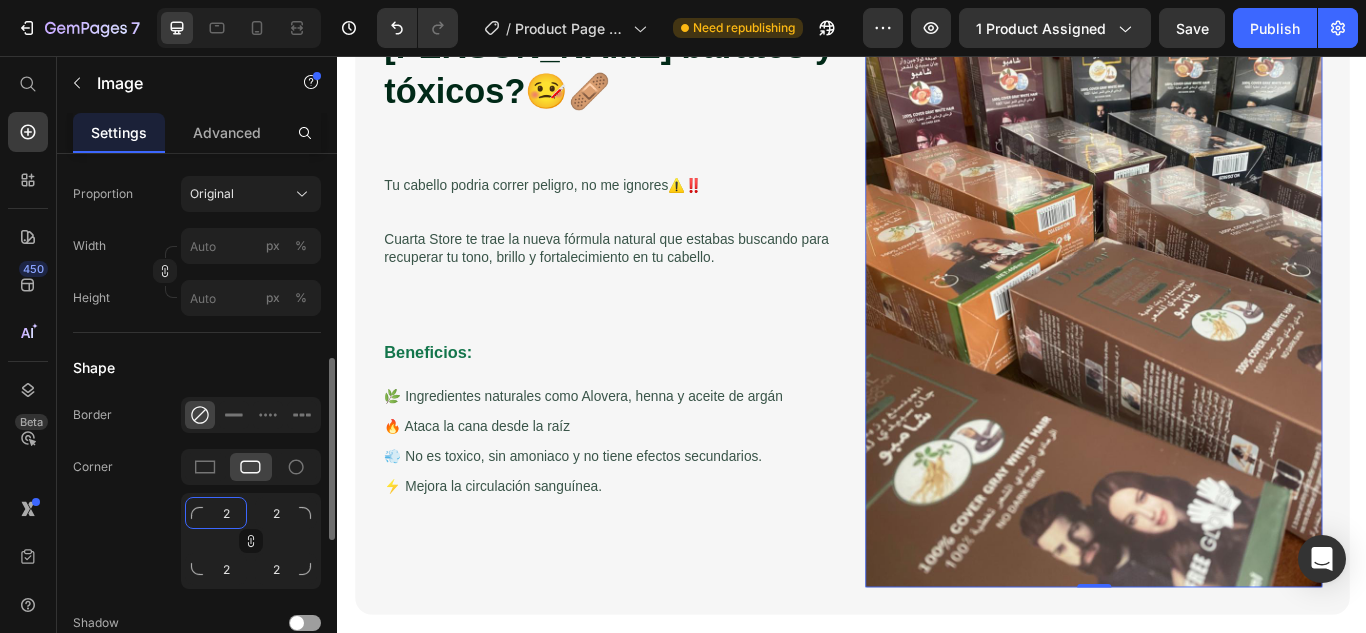type 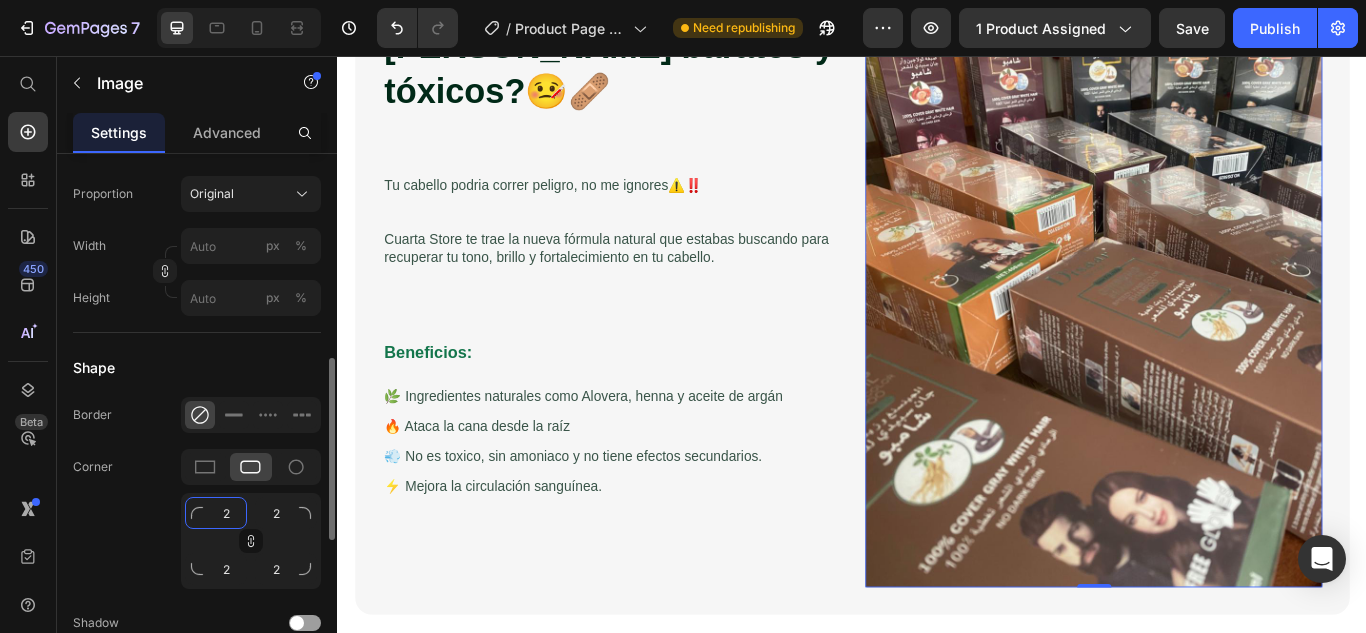 type 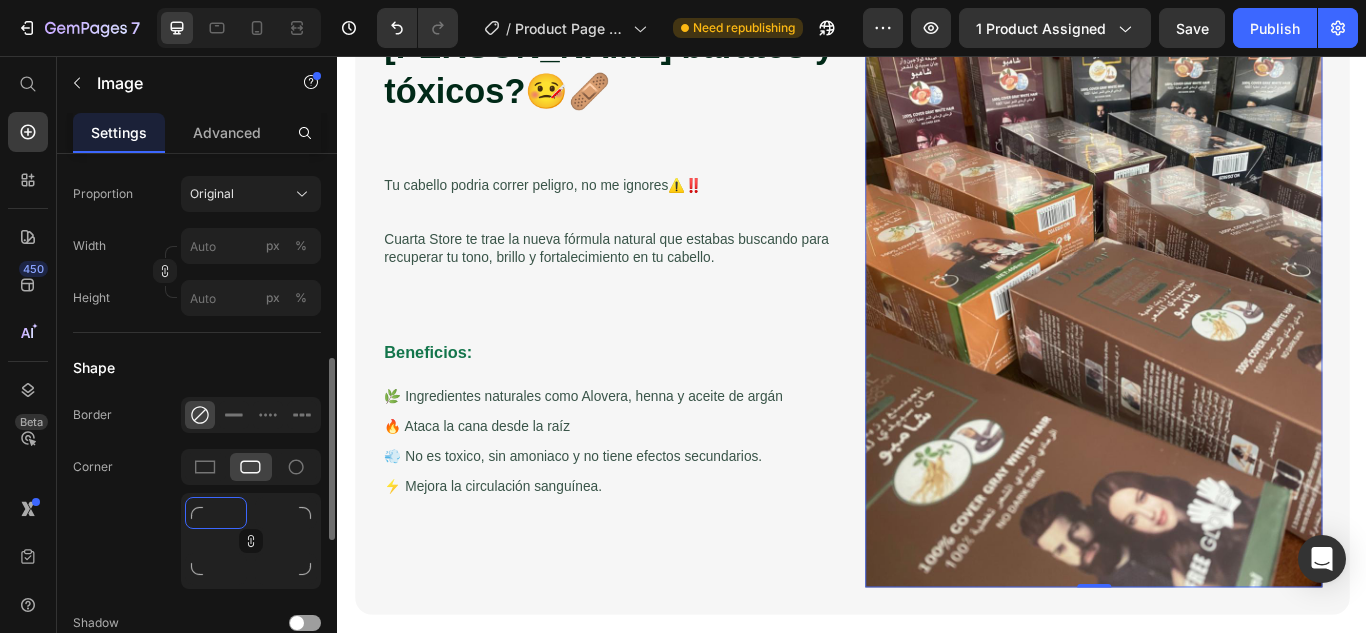 type on "1" 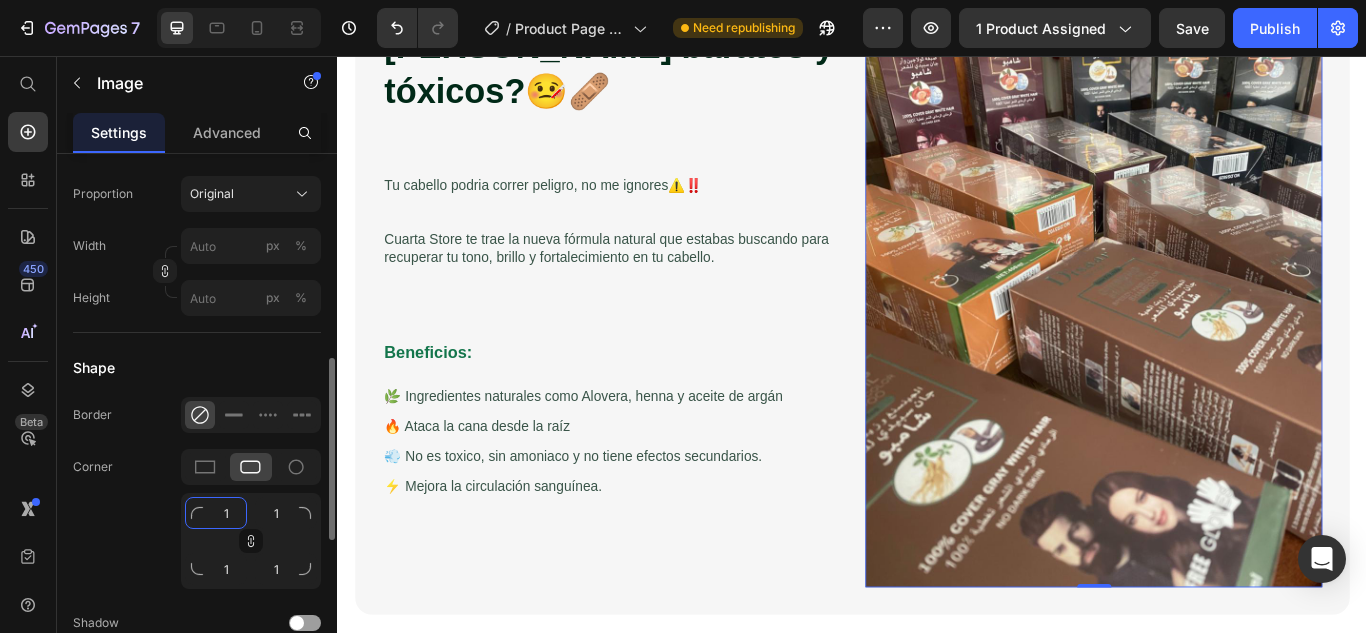 type on "15" 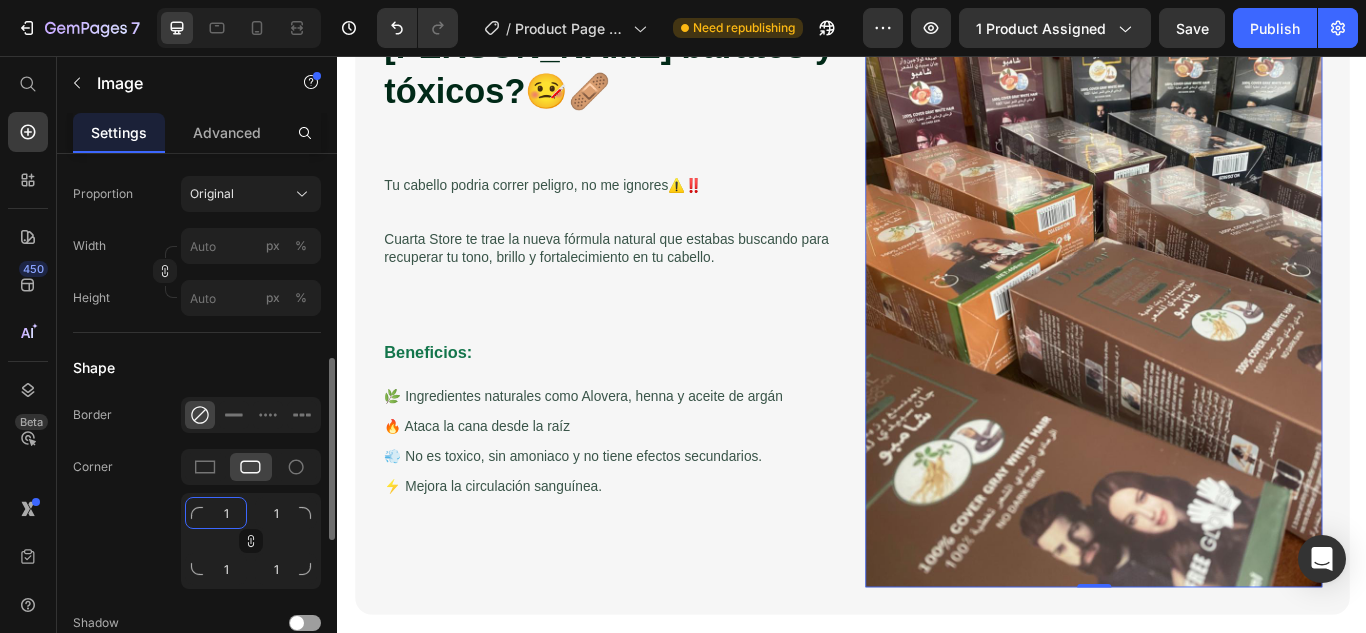 type on "15" 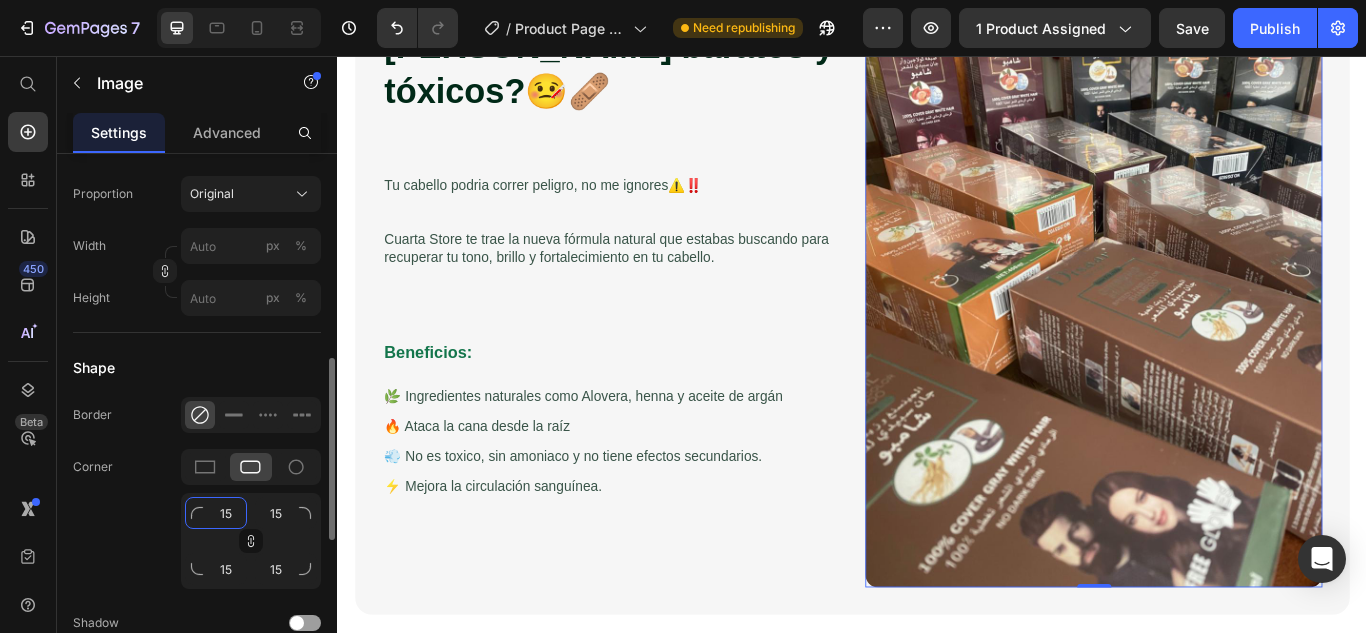 type on "150" 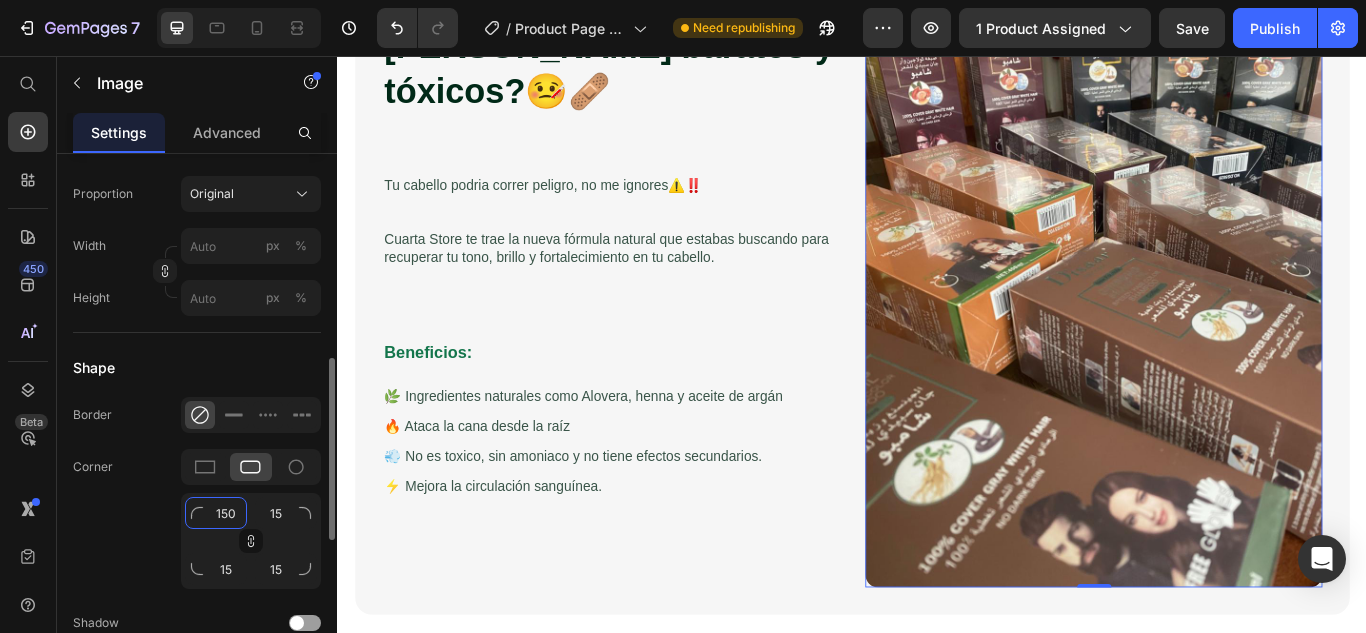 type on "150" 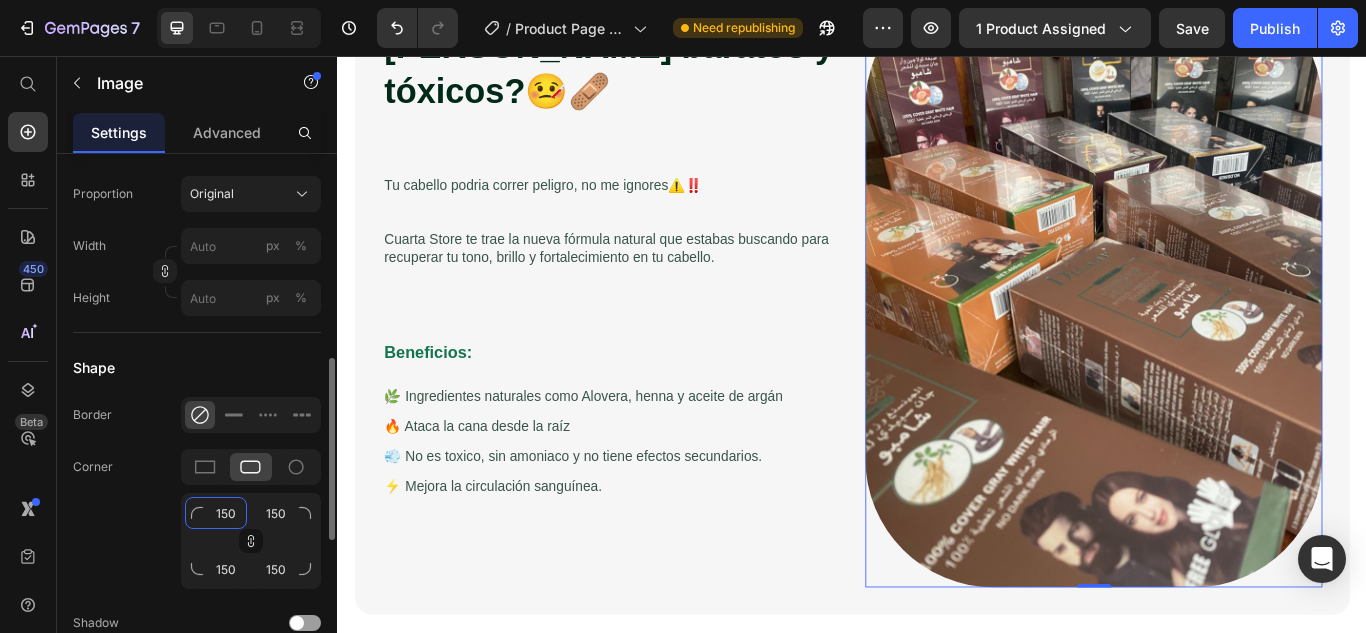 type on "15" 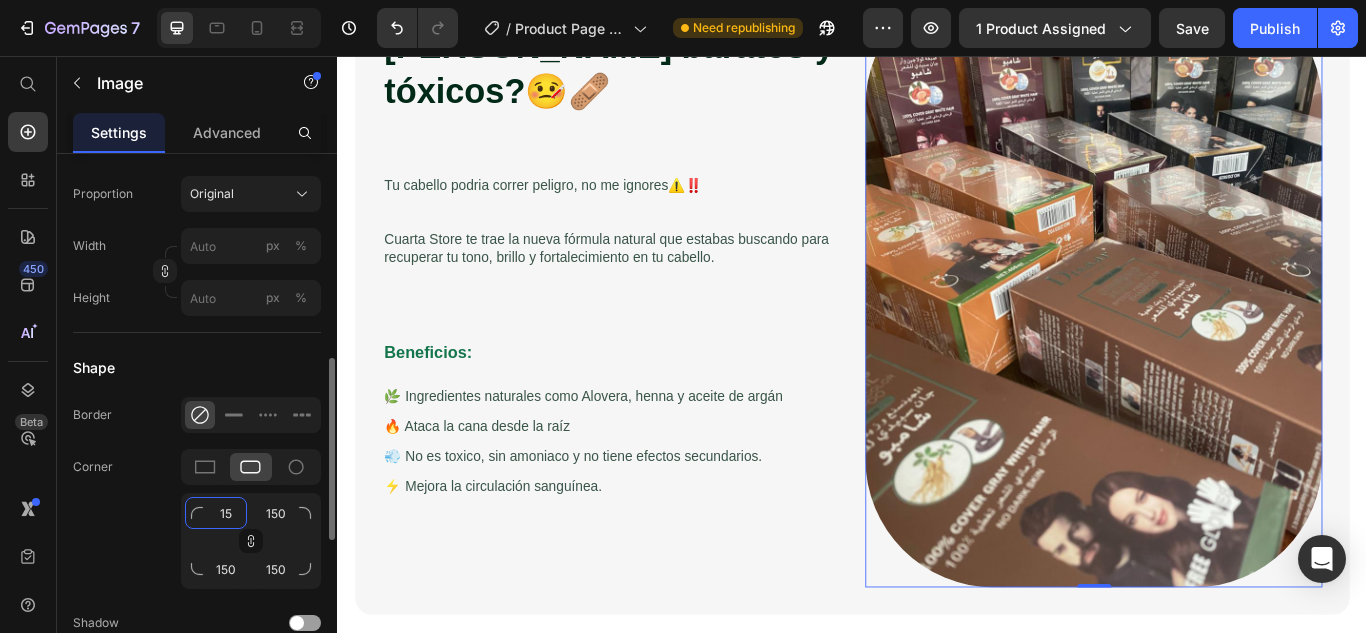 type on "15" 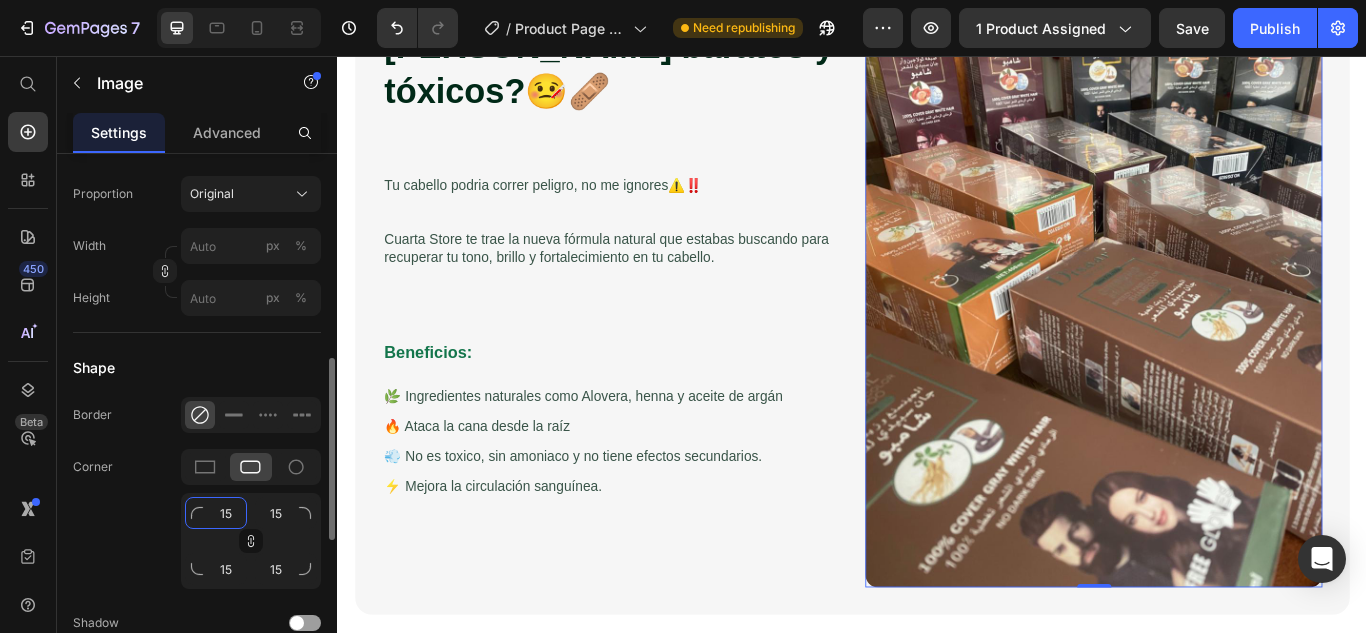 type on "1" 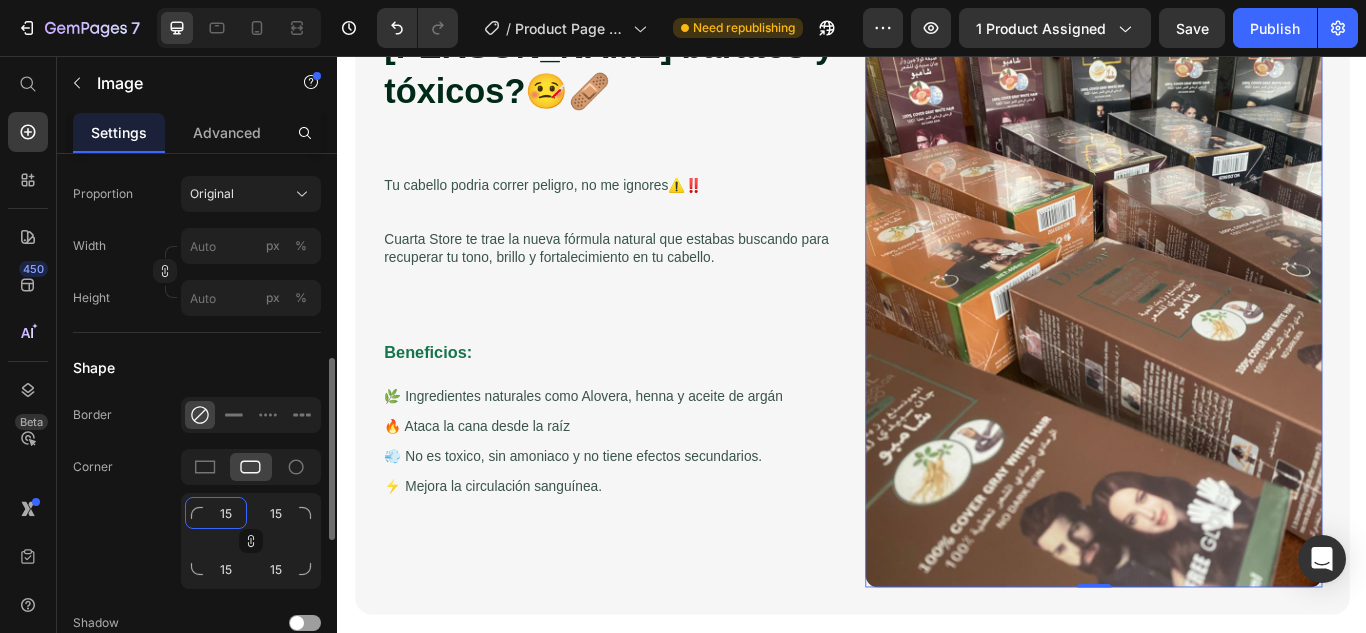 type on "1" 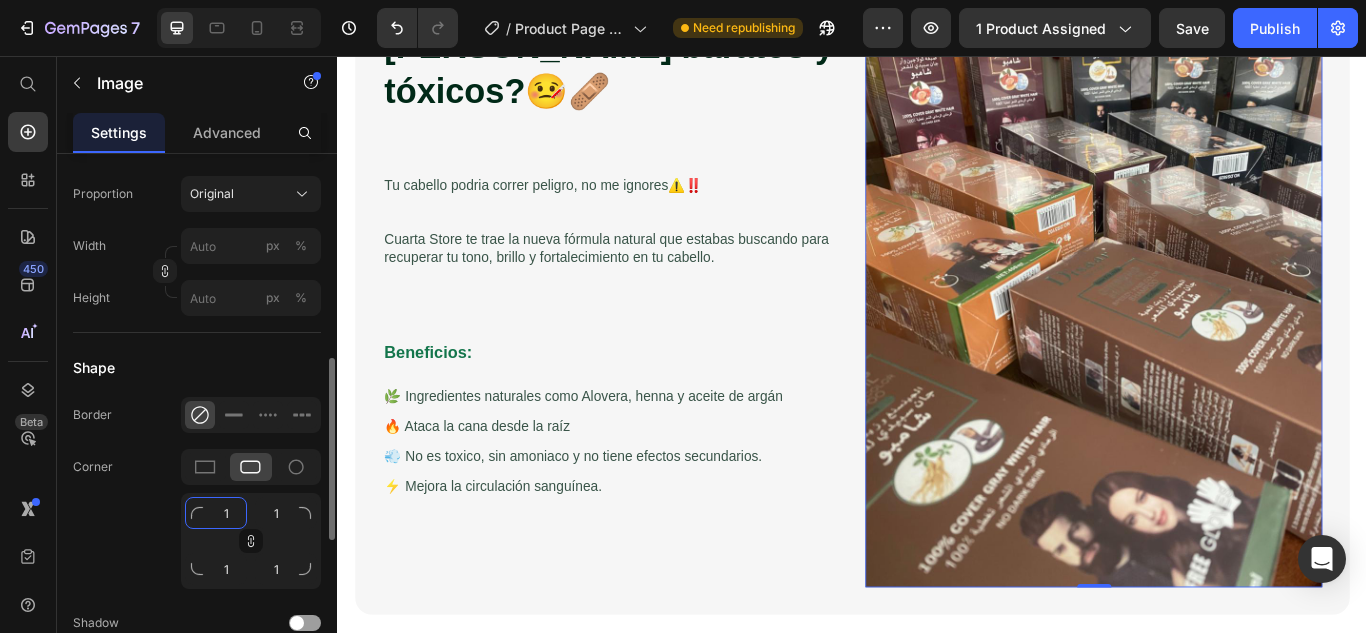 type 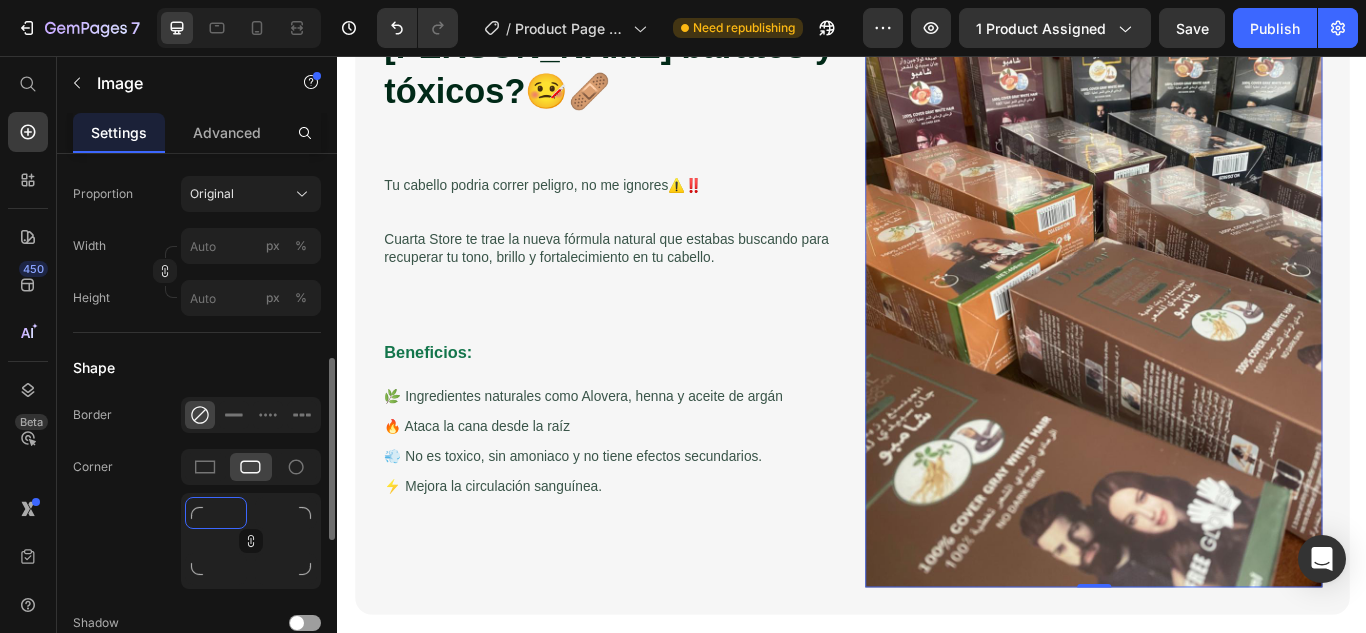 type on "1" 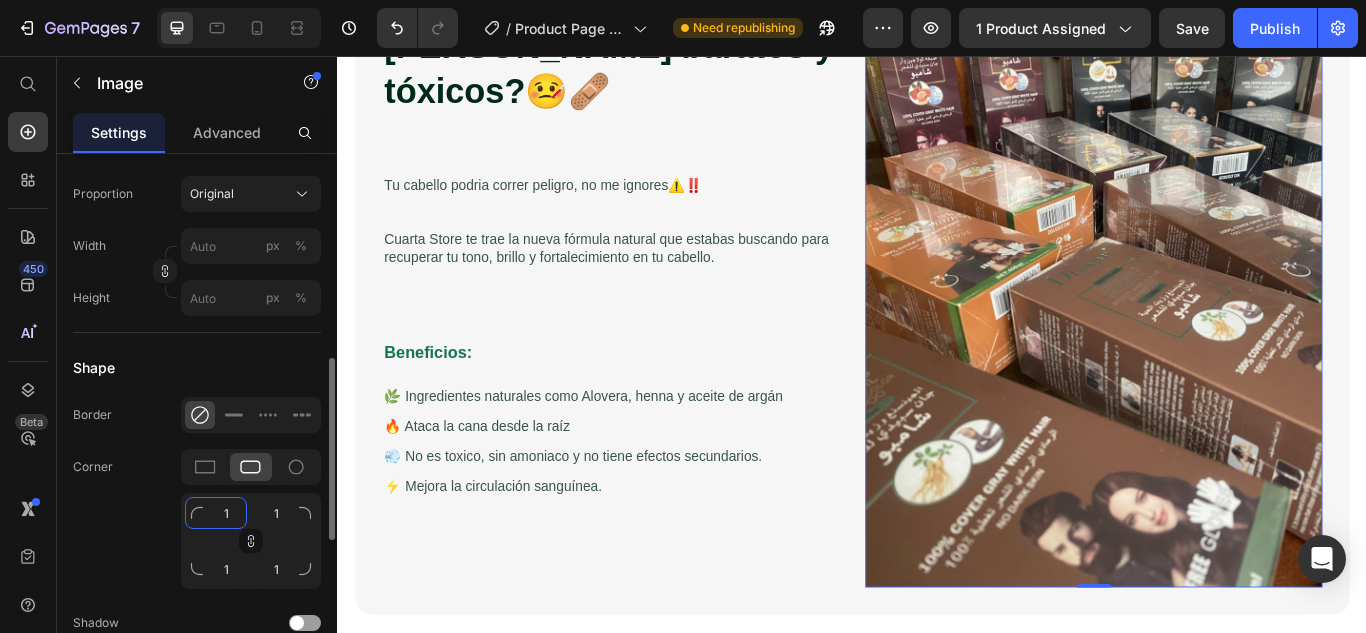 type on "10" 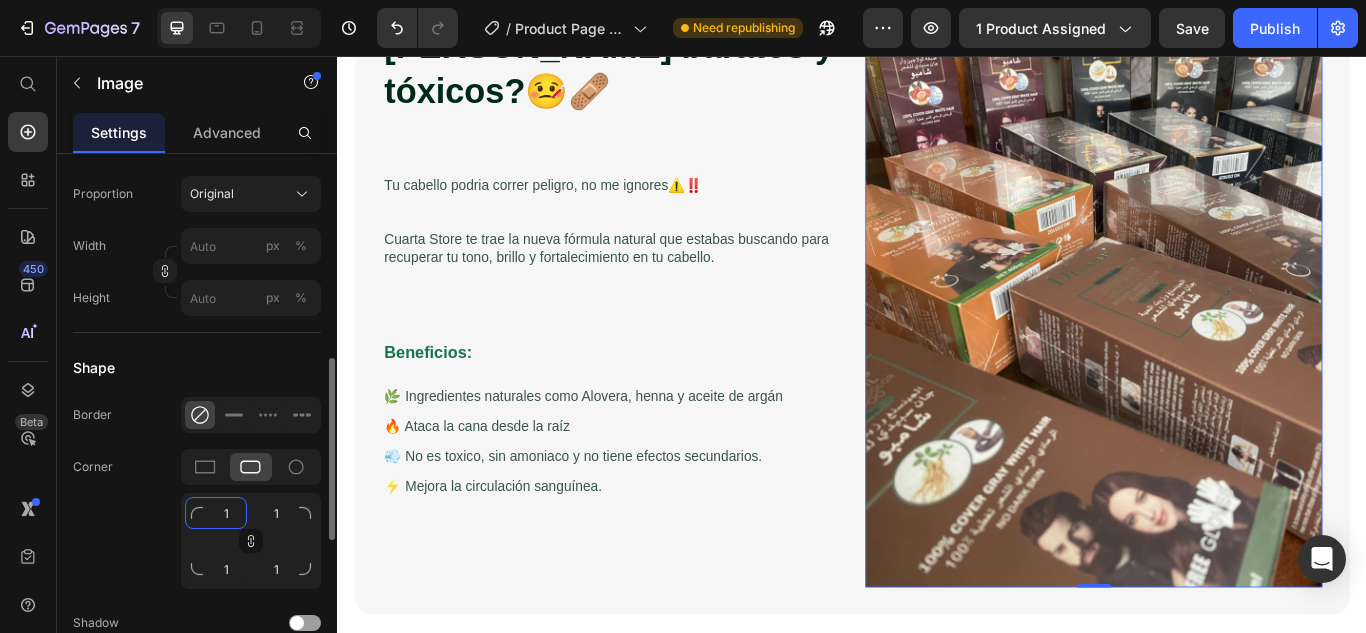 type on "10" 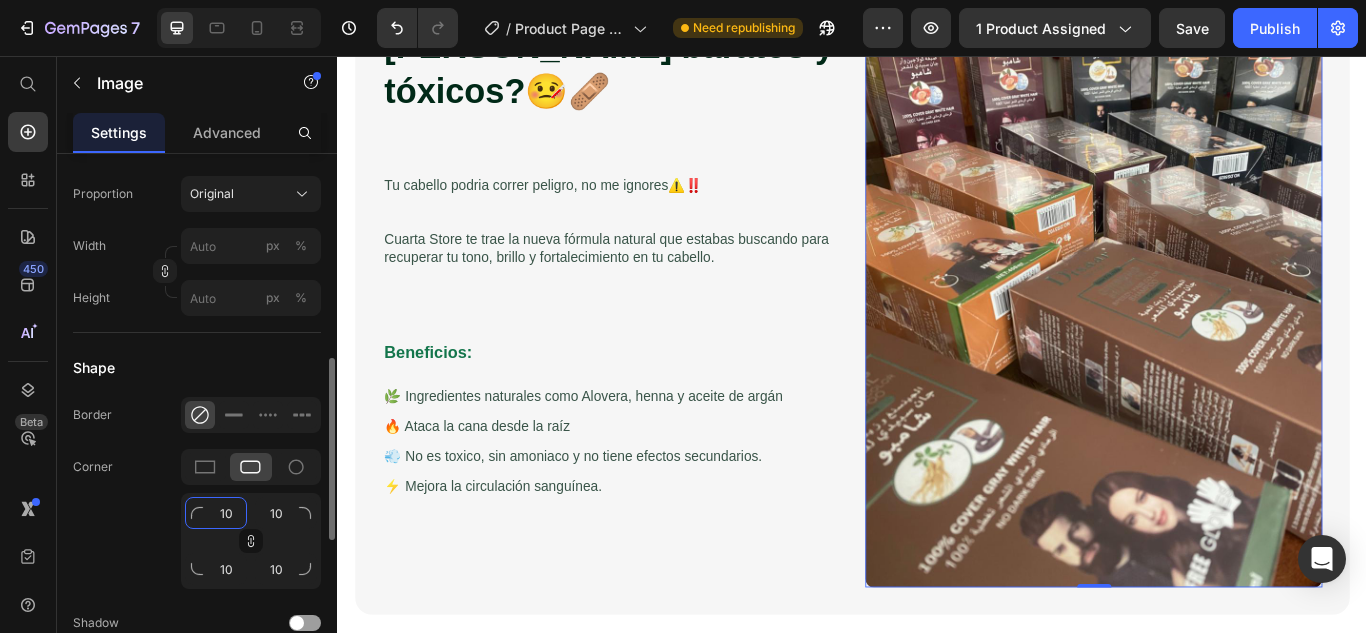 type on "100" 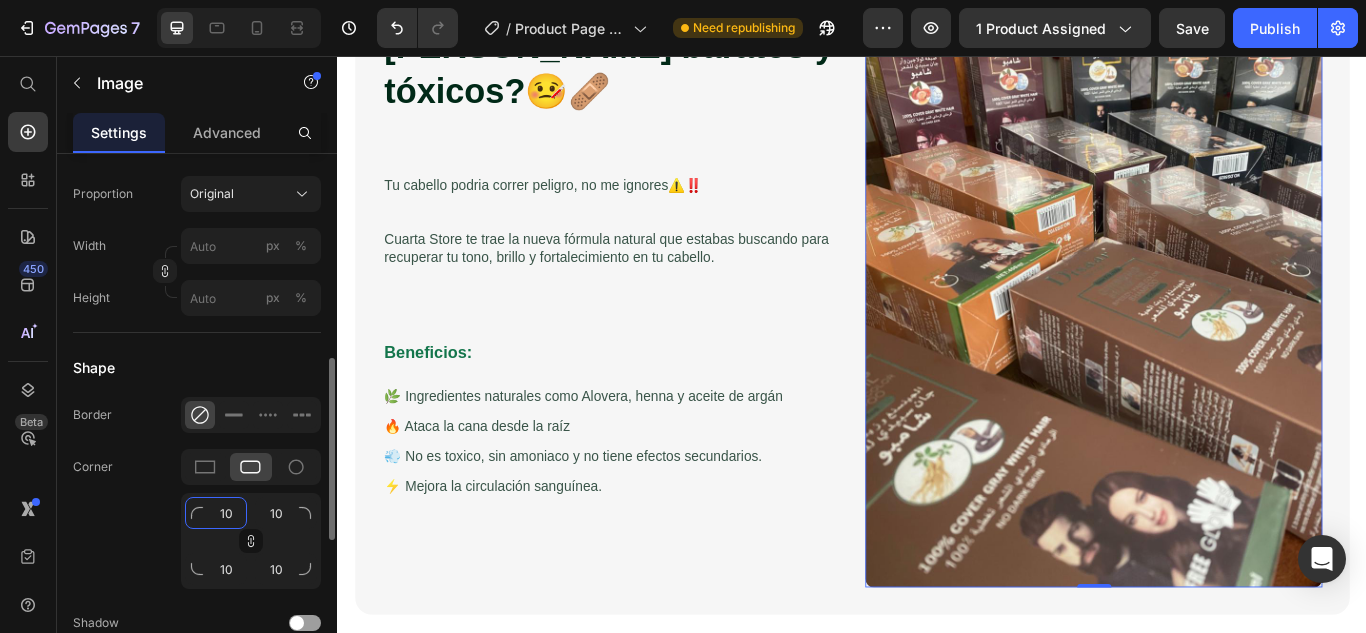 type on "100" 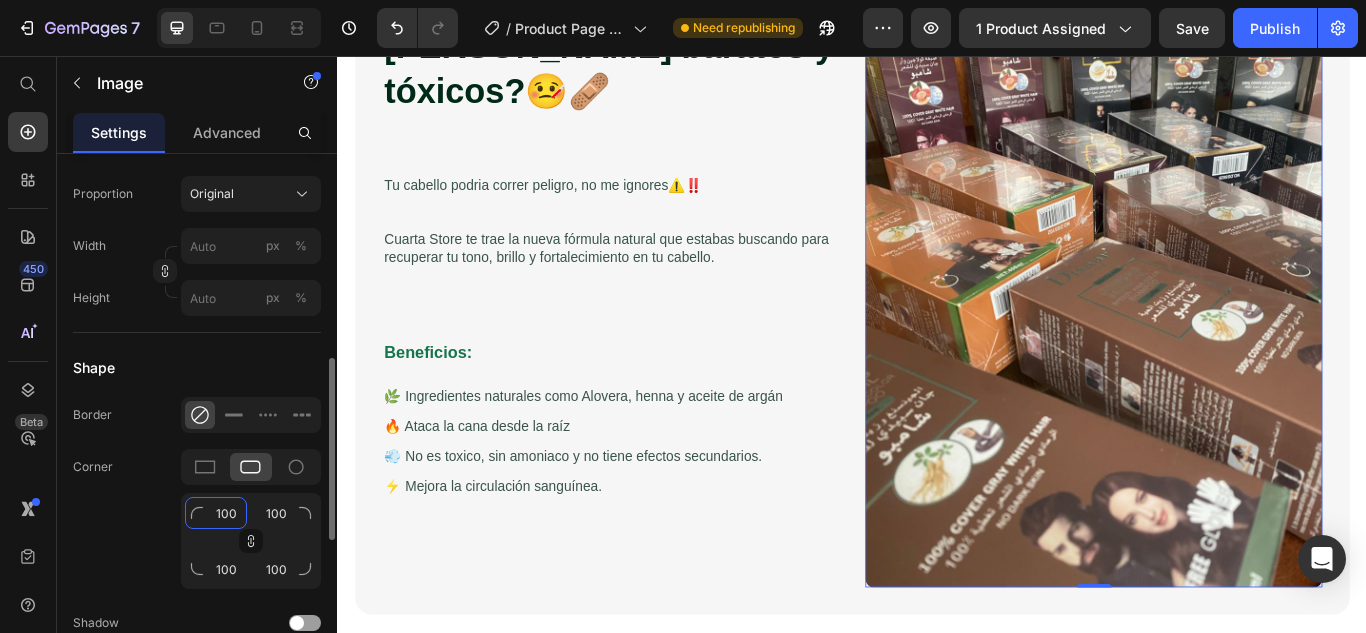 type on "10" 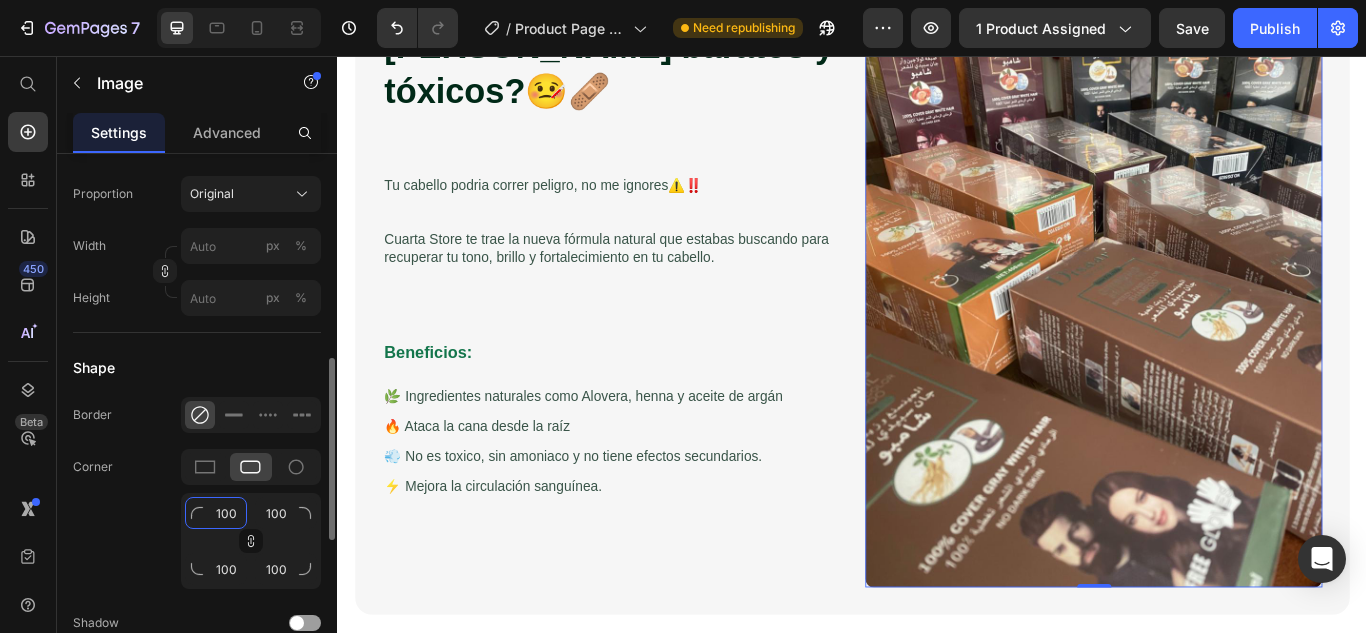 type on "10" 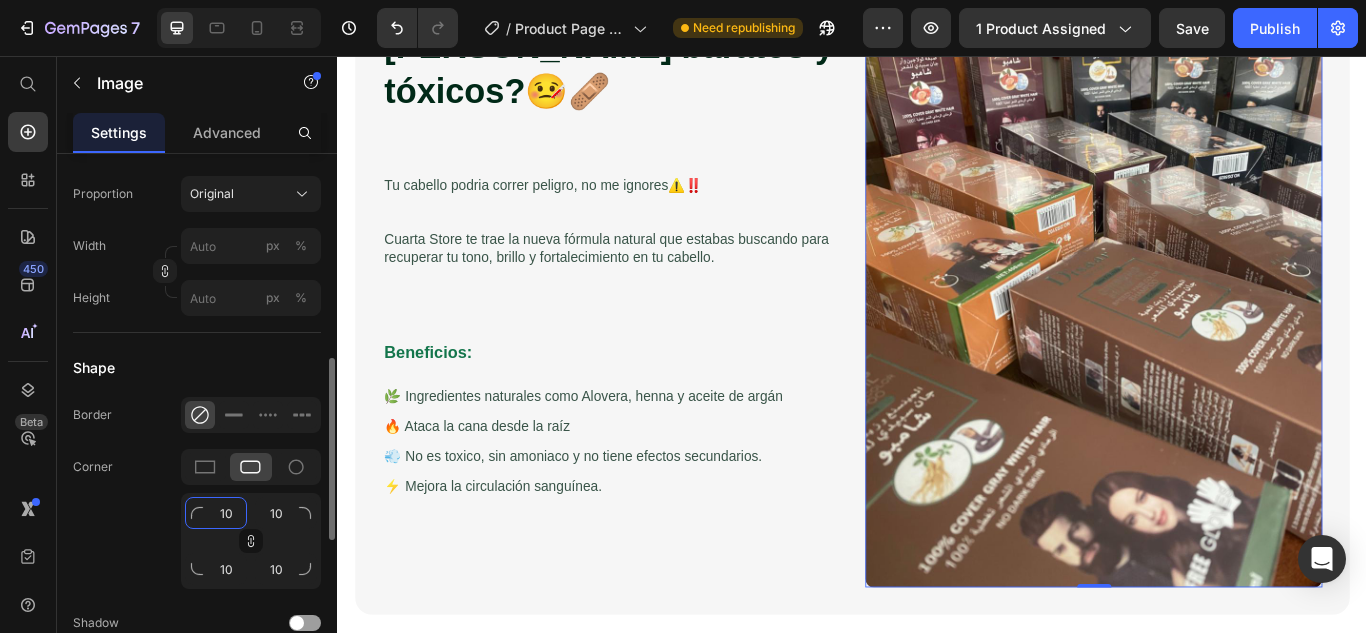 type on "1" 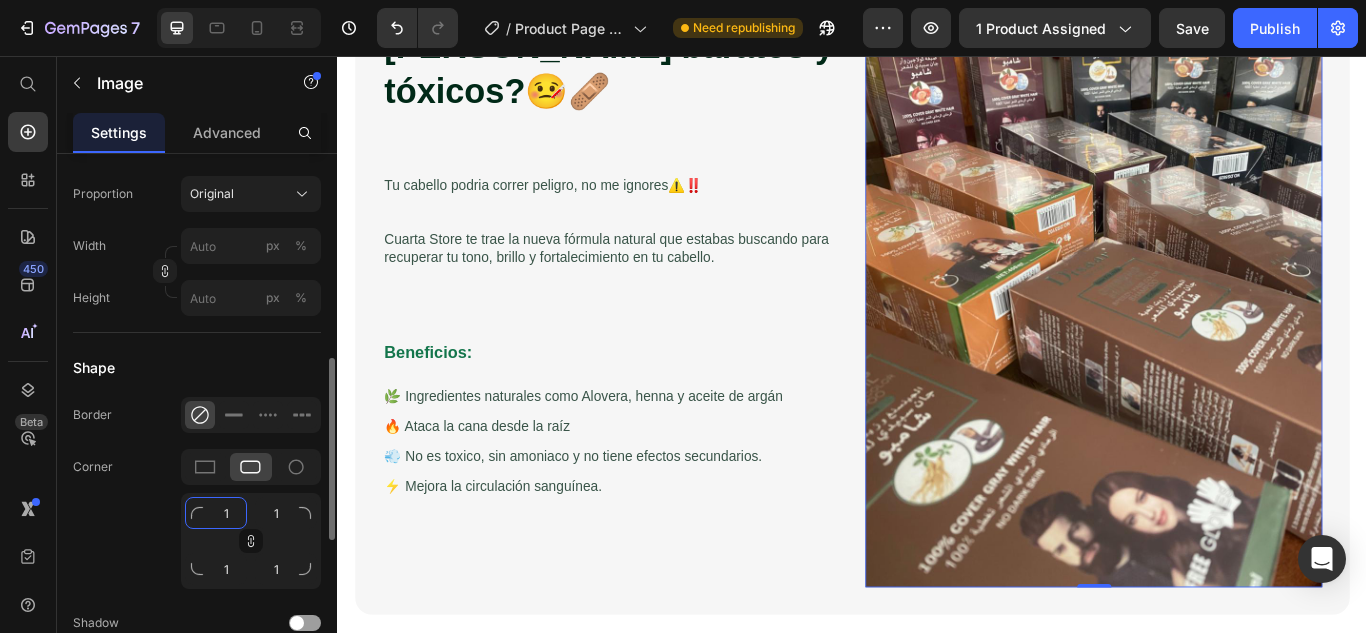 type 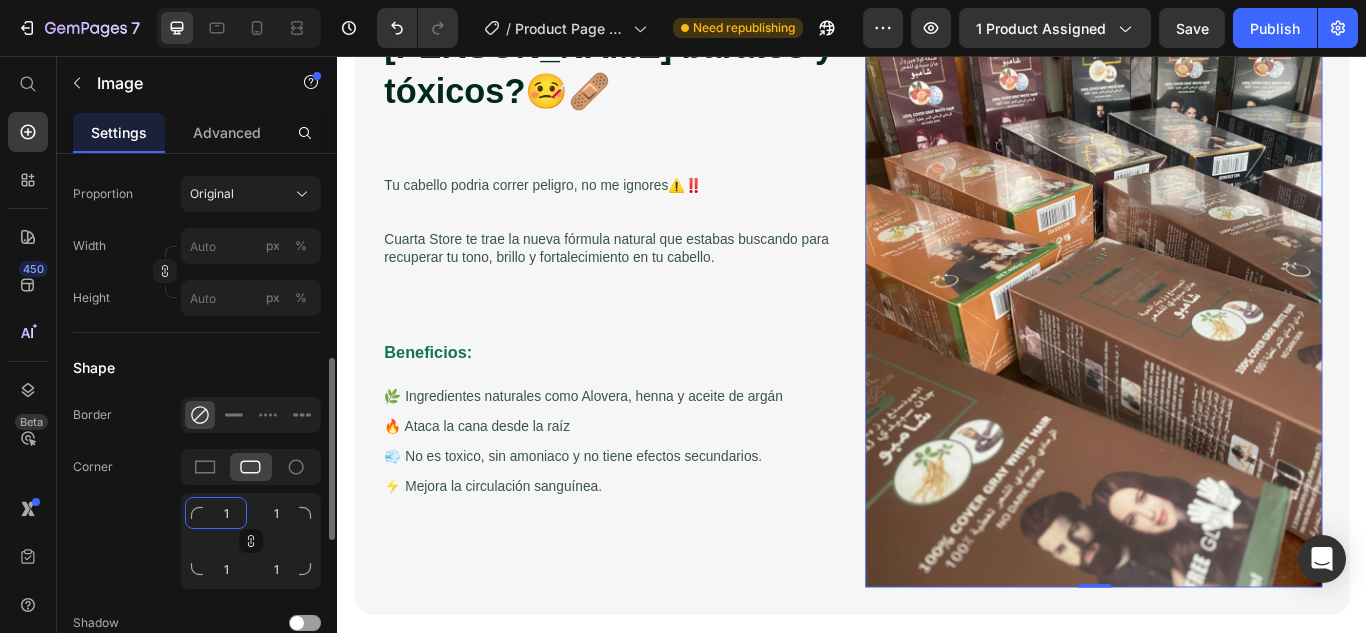type 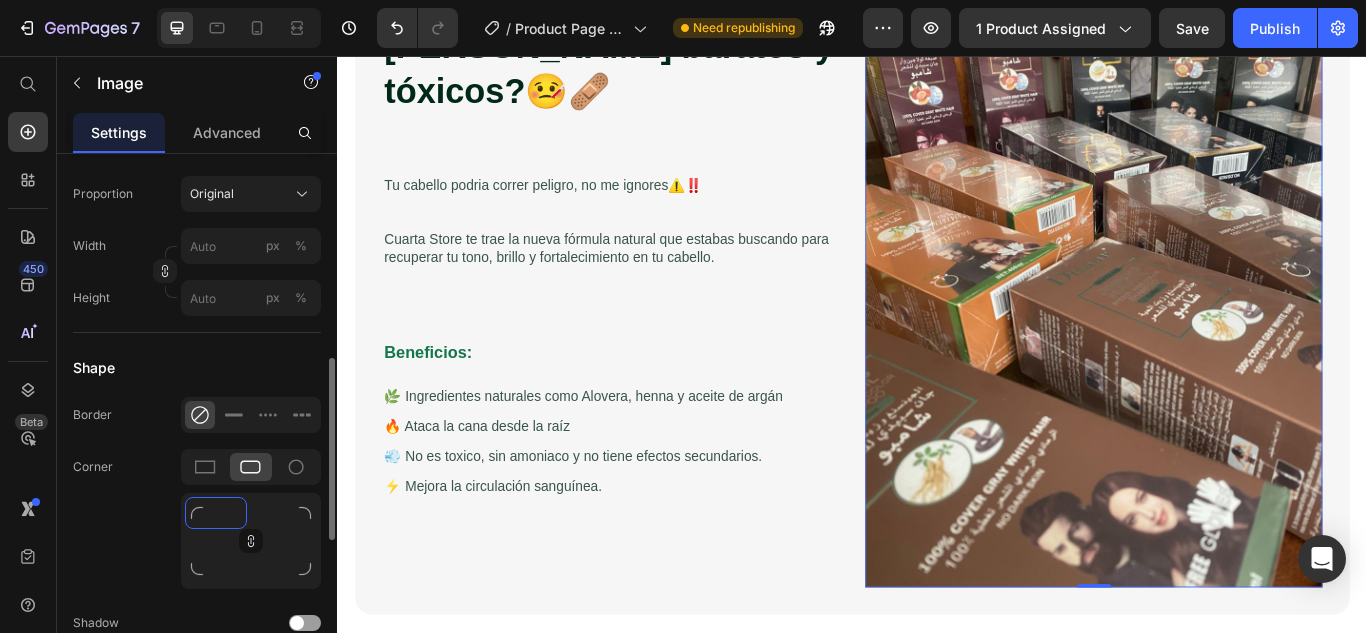 type on "5" 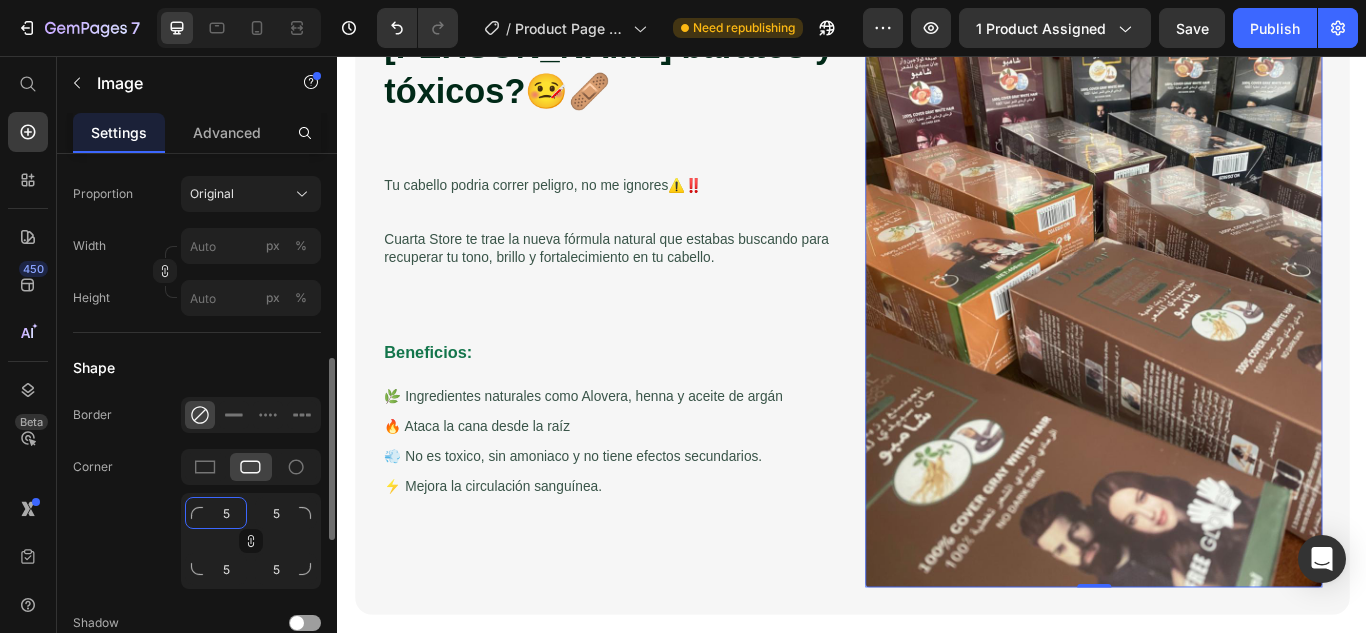 type on "50" 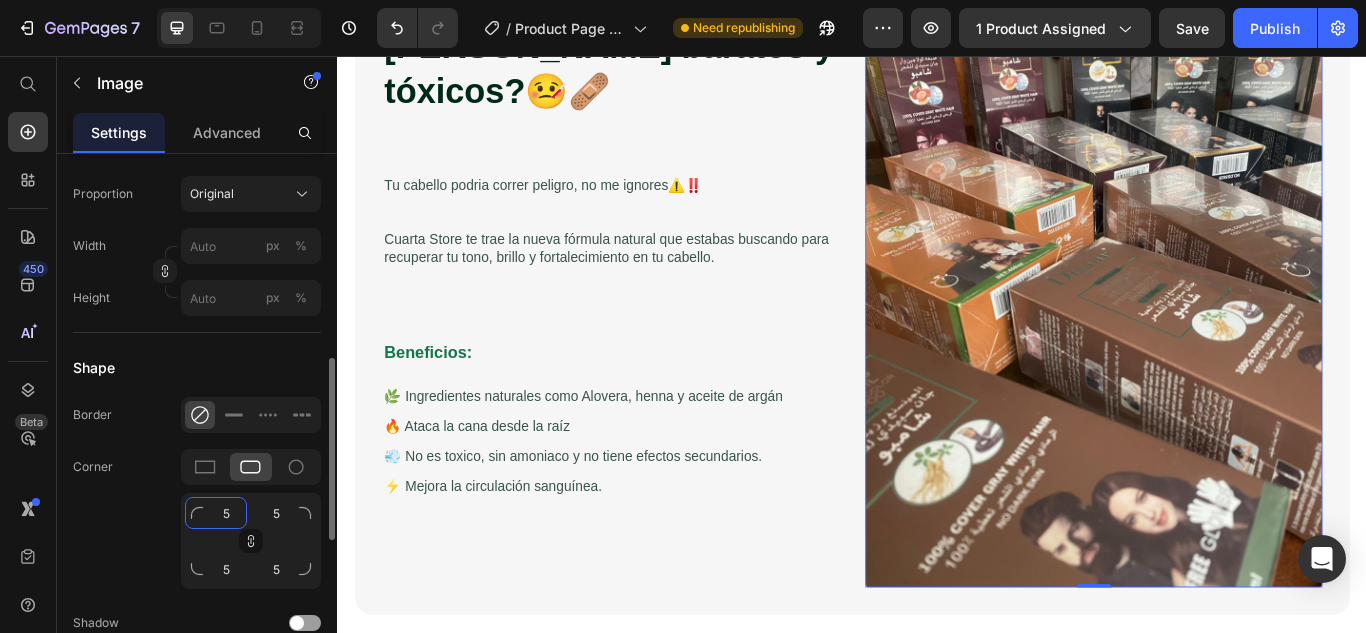 type on "50" 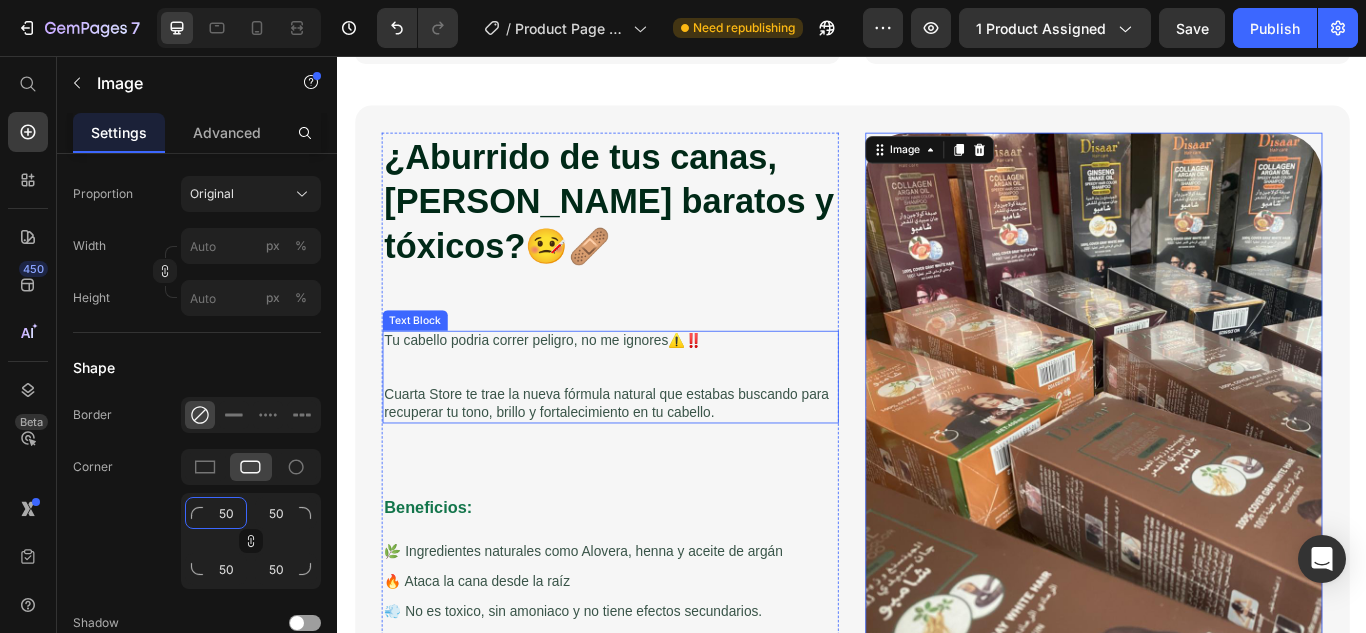 scroll, scrollTop: 1100, scrollLeft: 0, axis: vertical 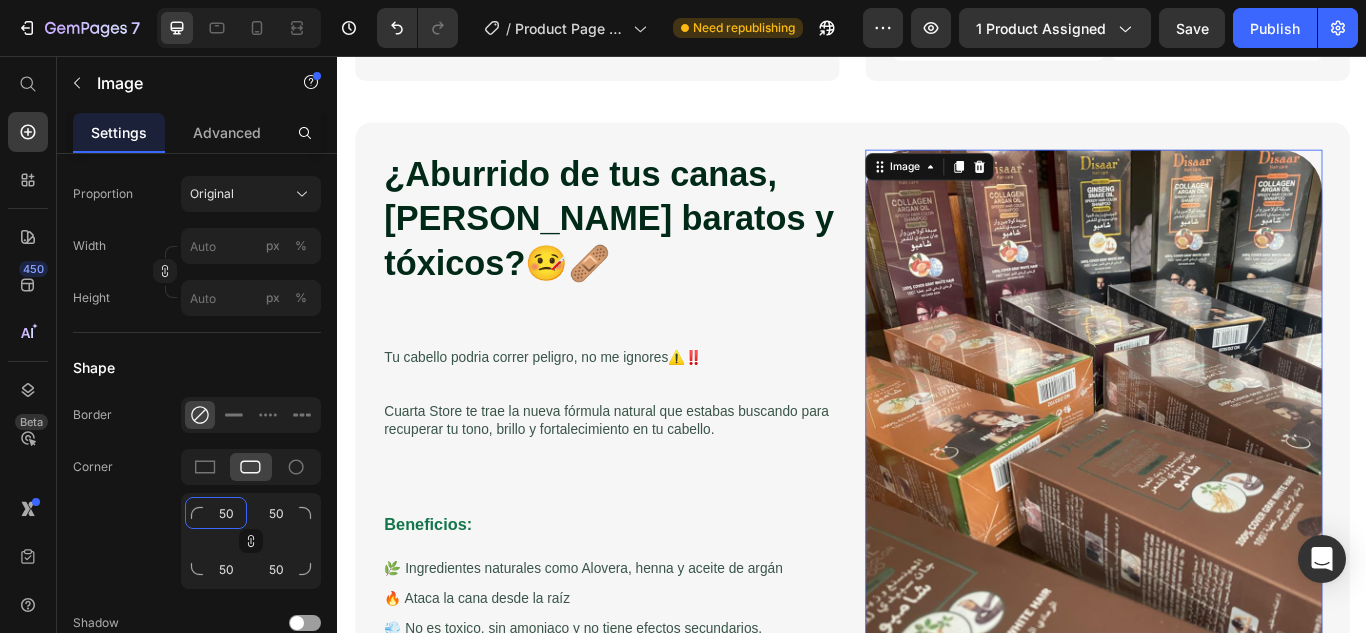 type on "50" 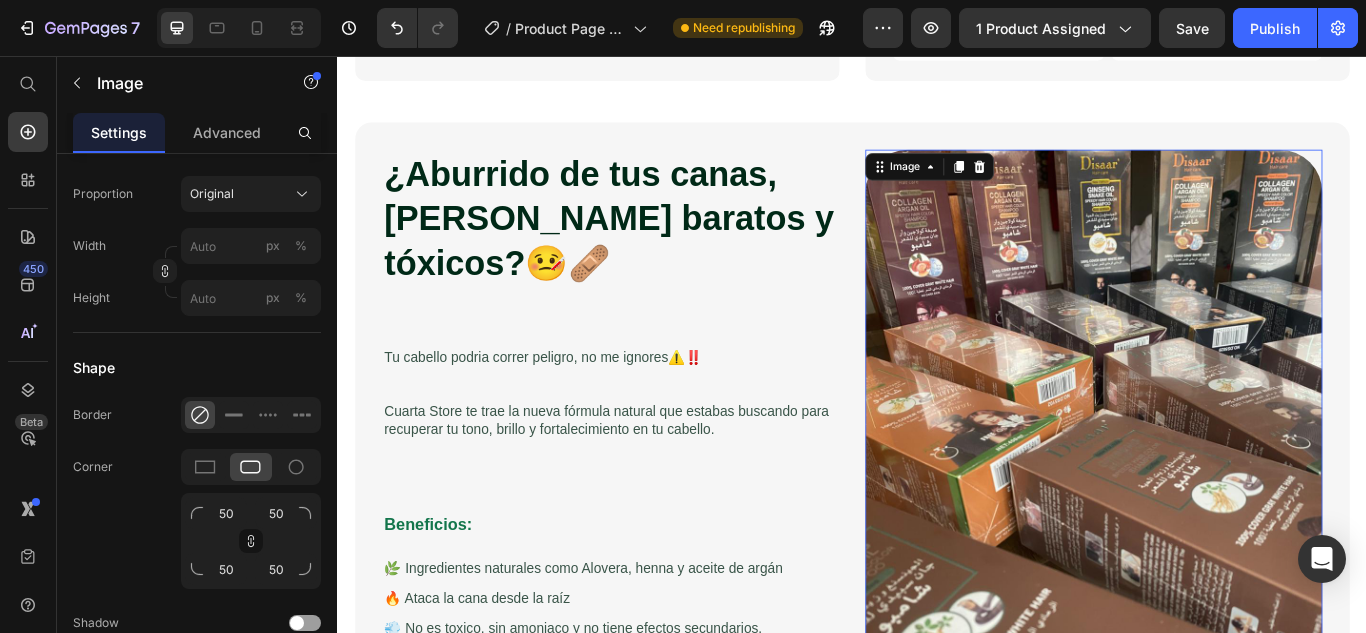 click at bounding box center (1218, 520) 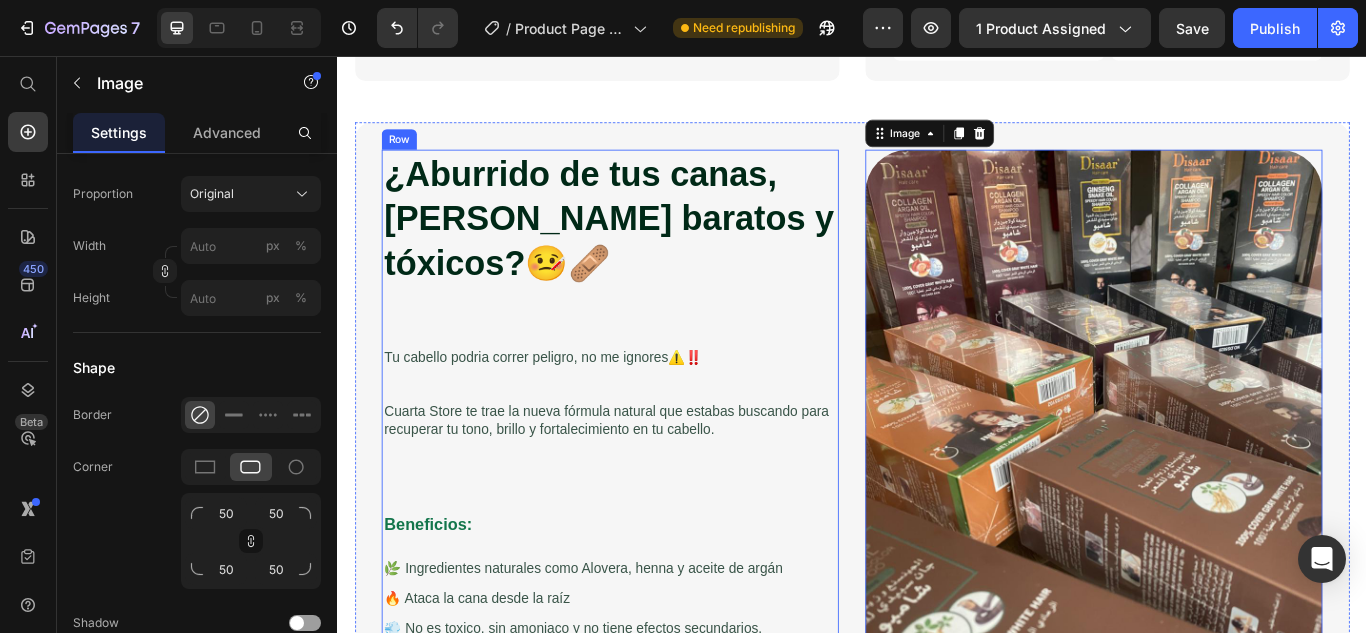 click on "Beneficios:" at bounding box center [655, 603] 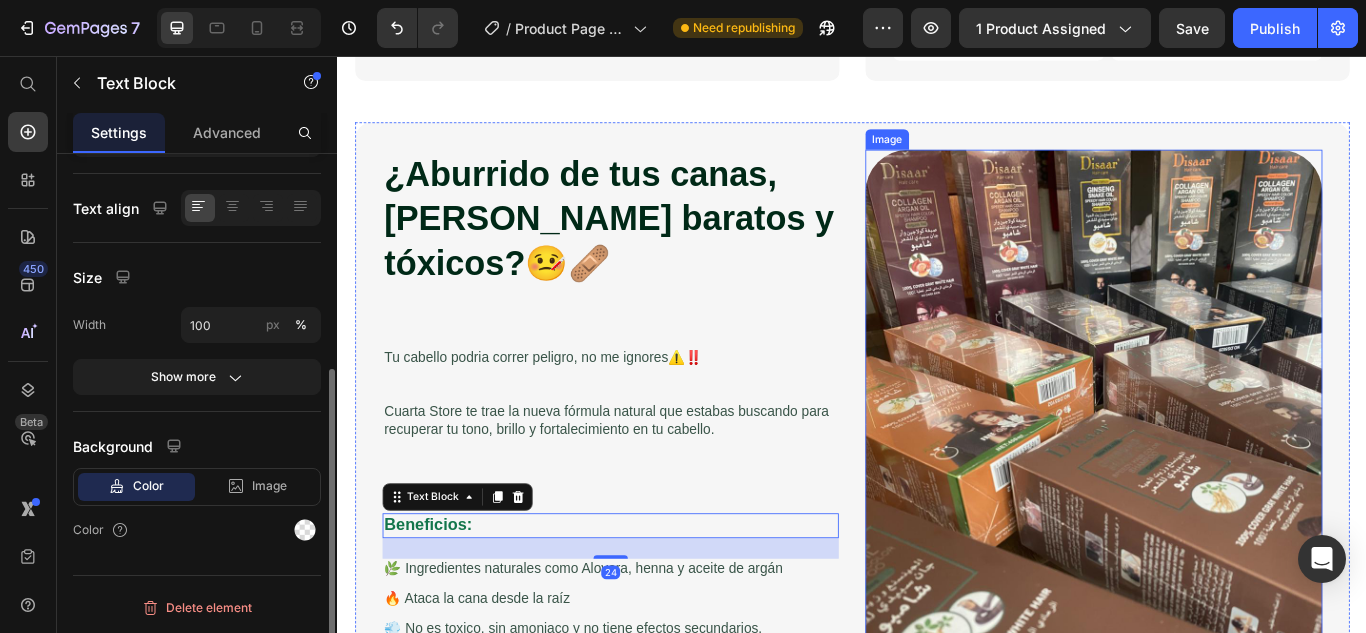 scroll, scrollTop: 0, scrollLeft: 0, axis: both 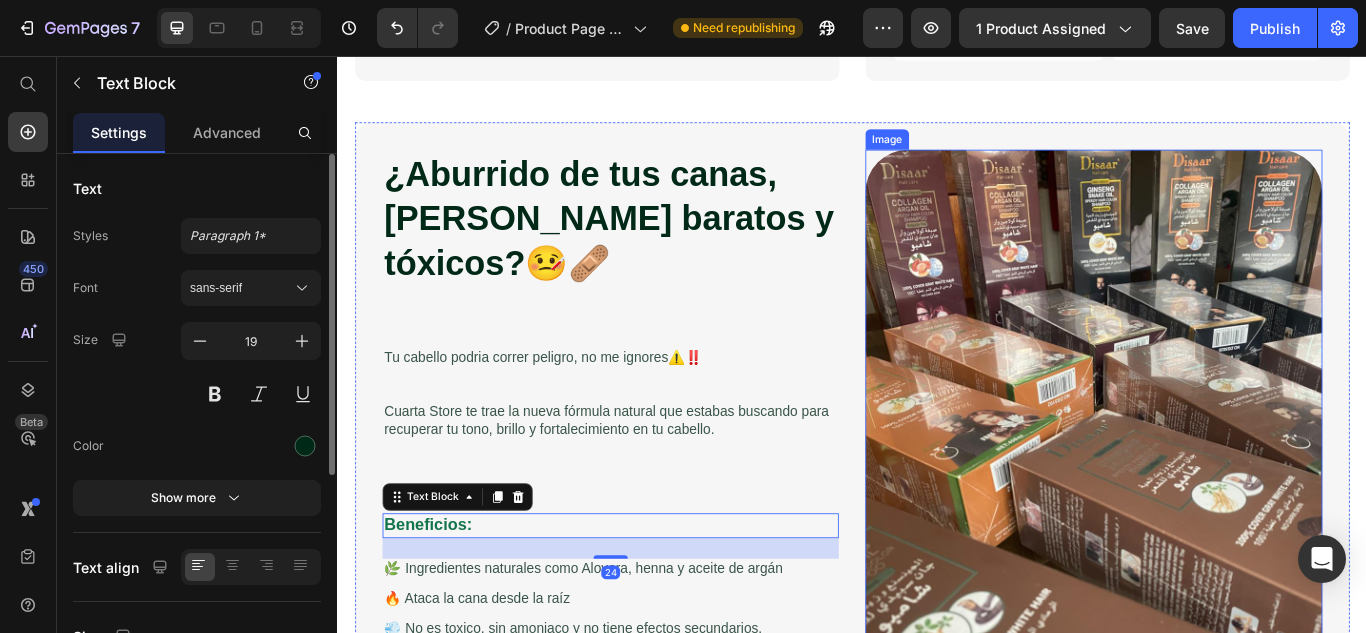 click at bounding box center (1218, 520) 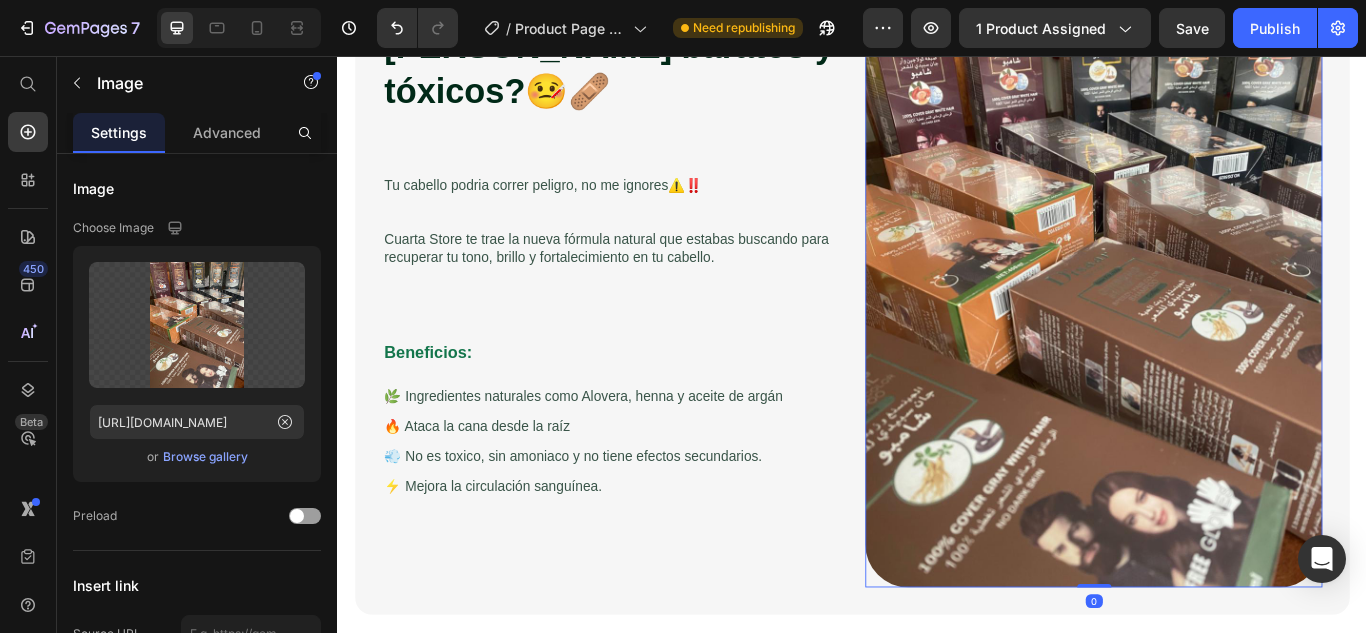 scroll, scrollTop: 1200, scrollLeft: 0, axis: vertical 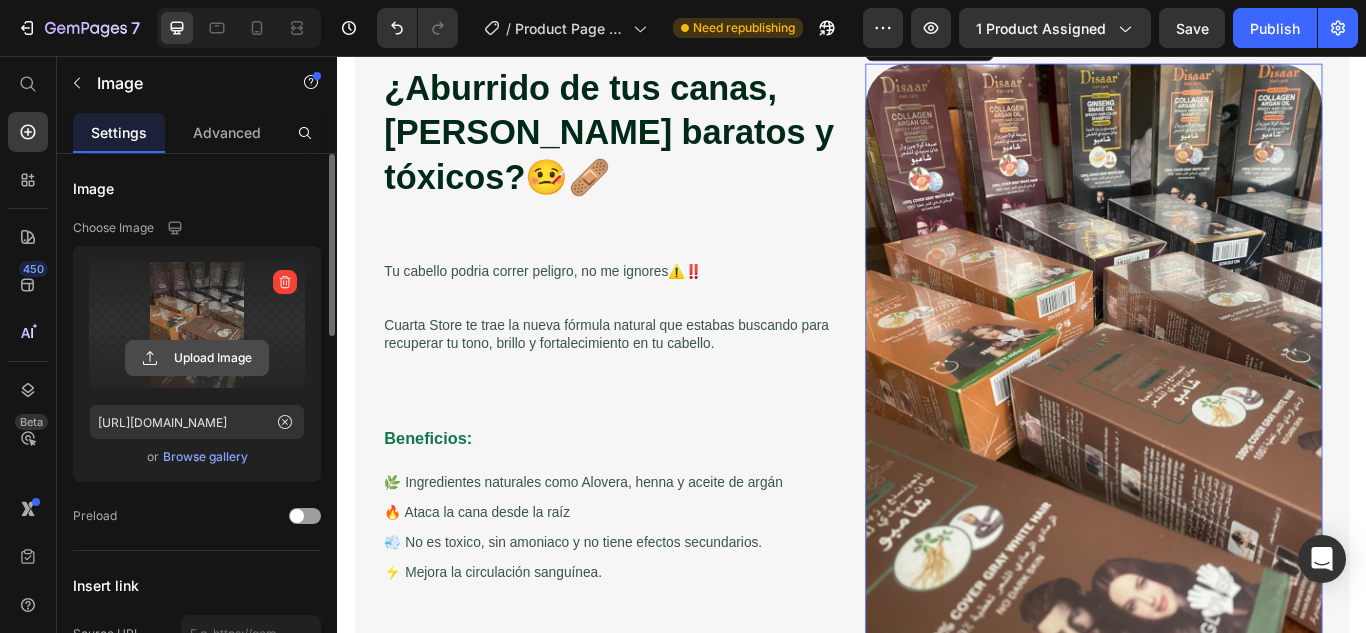 click 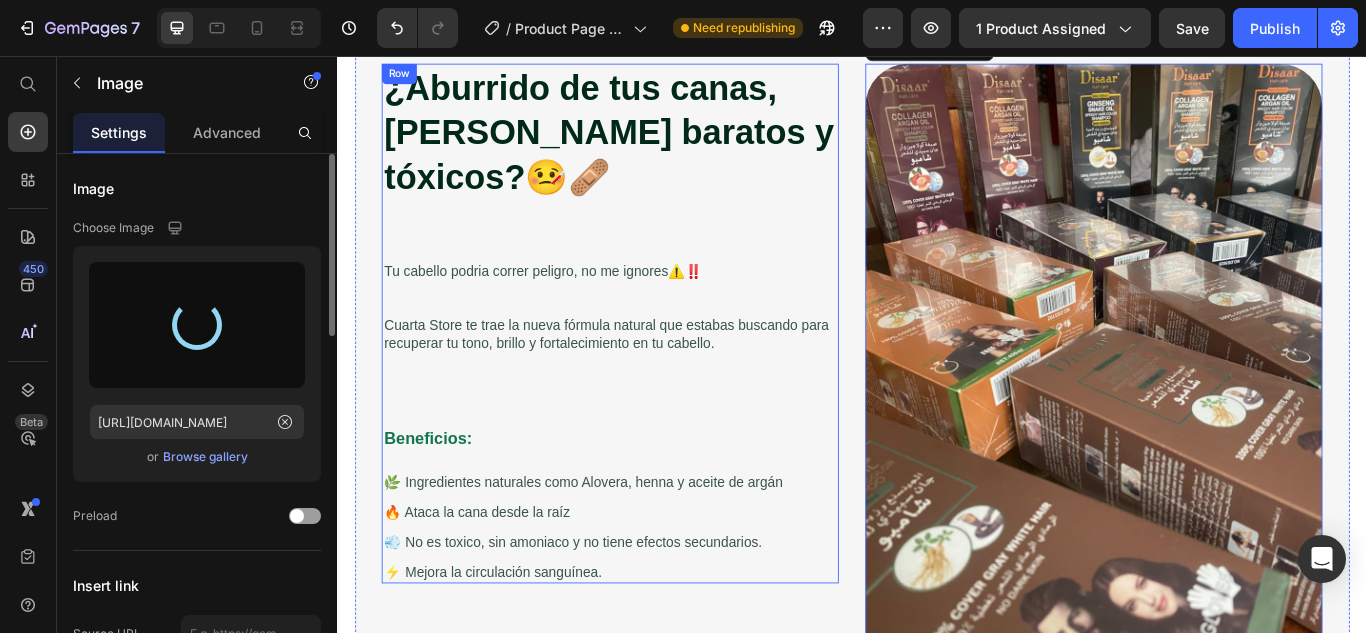 type on "[URL][DOMAIN_NAME]" 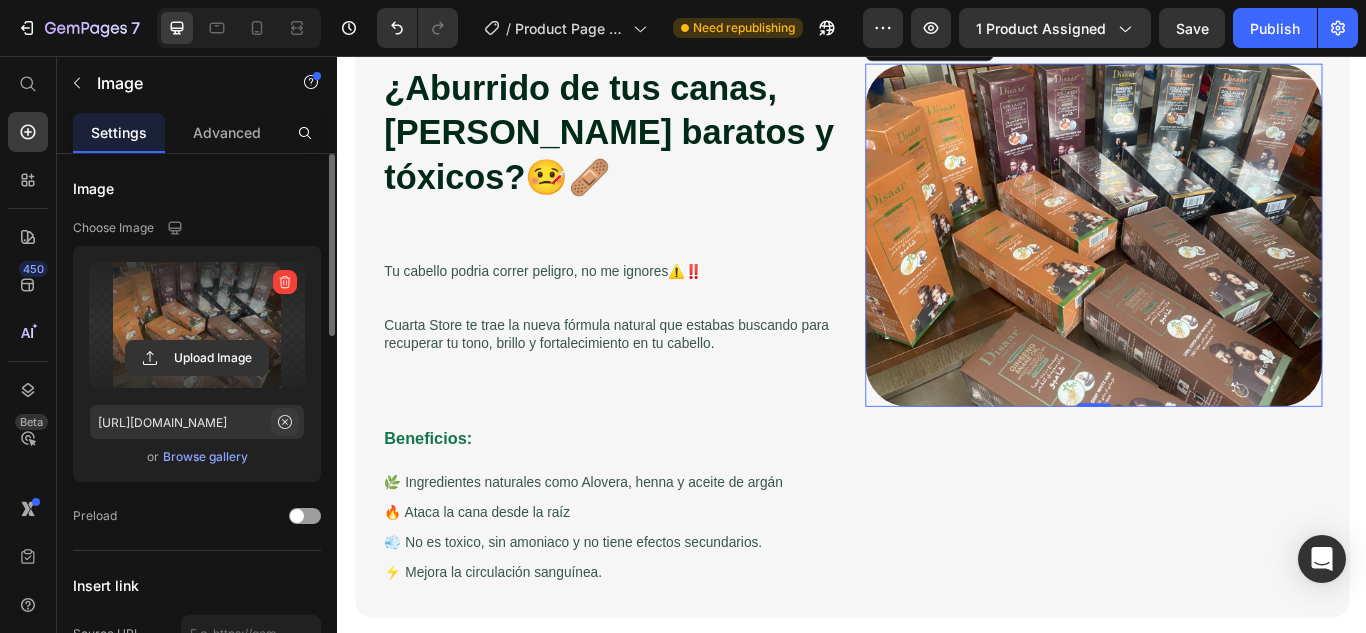 click 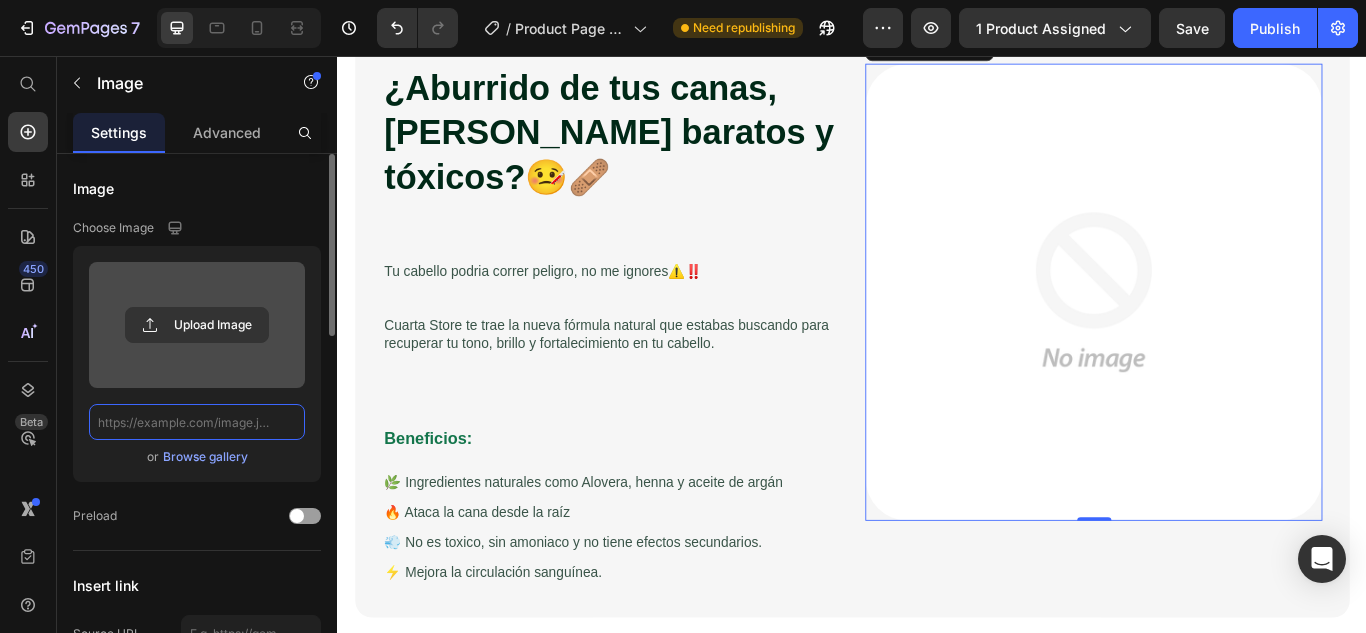 scroll, scrollTop: 0, scrollLeft: 0, axis: both 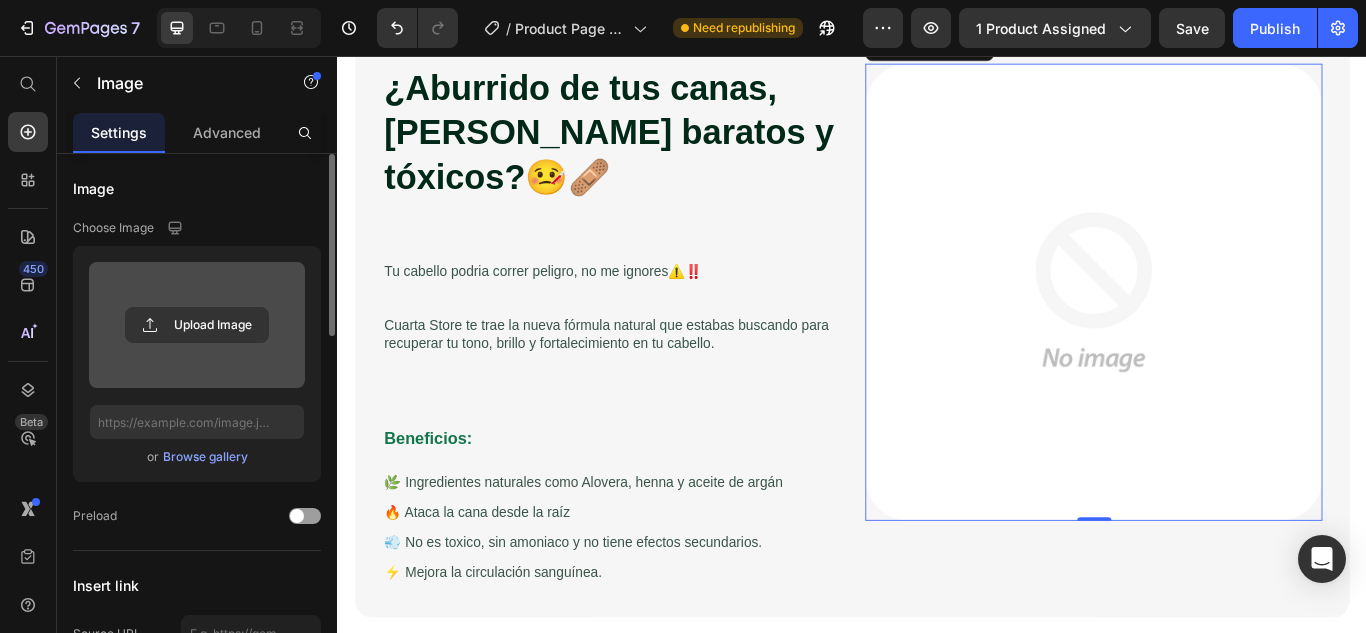 click at bounding box center [197, 325] 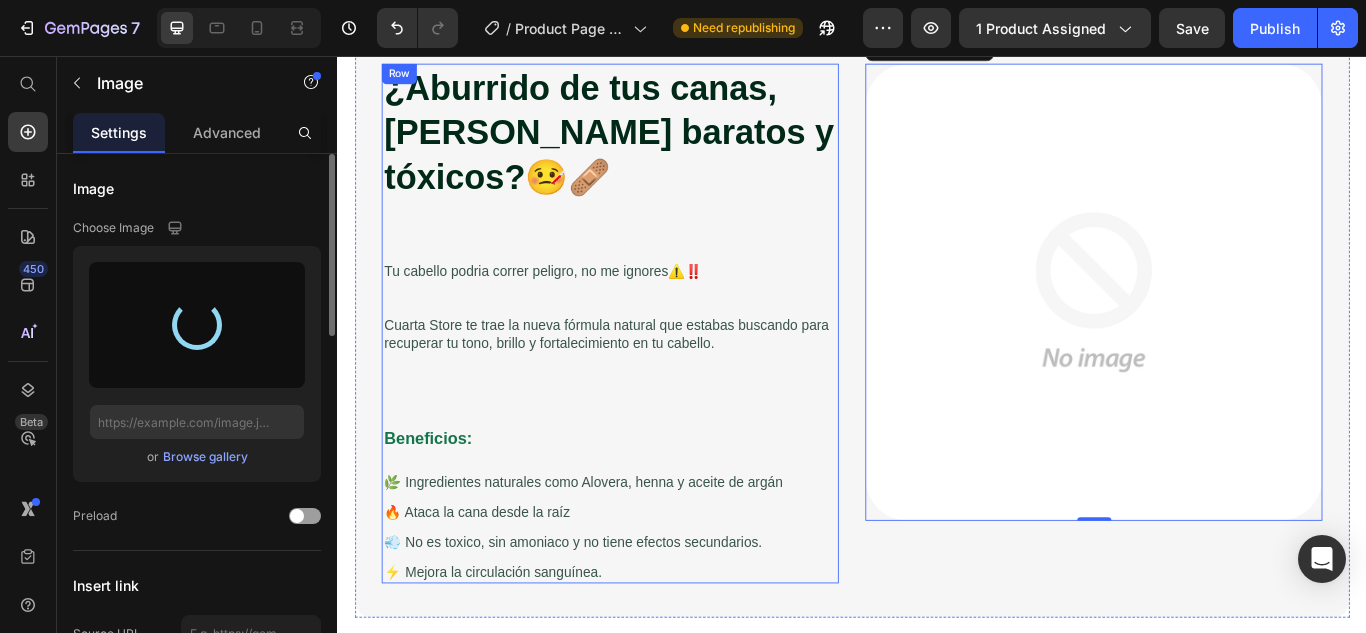 type on "[URL][DOMAIN_NAME]" 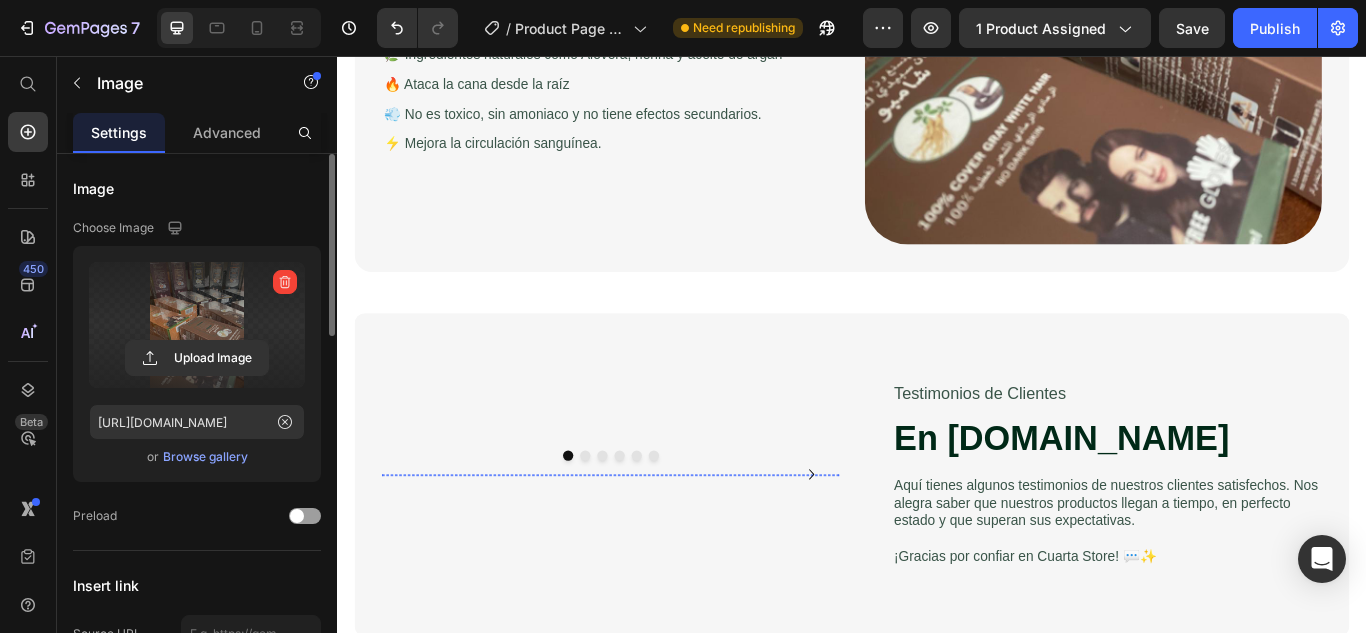 scroll, scrollTop: 2100, scrollLeft: 0, axis: vertical 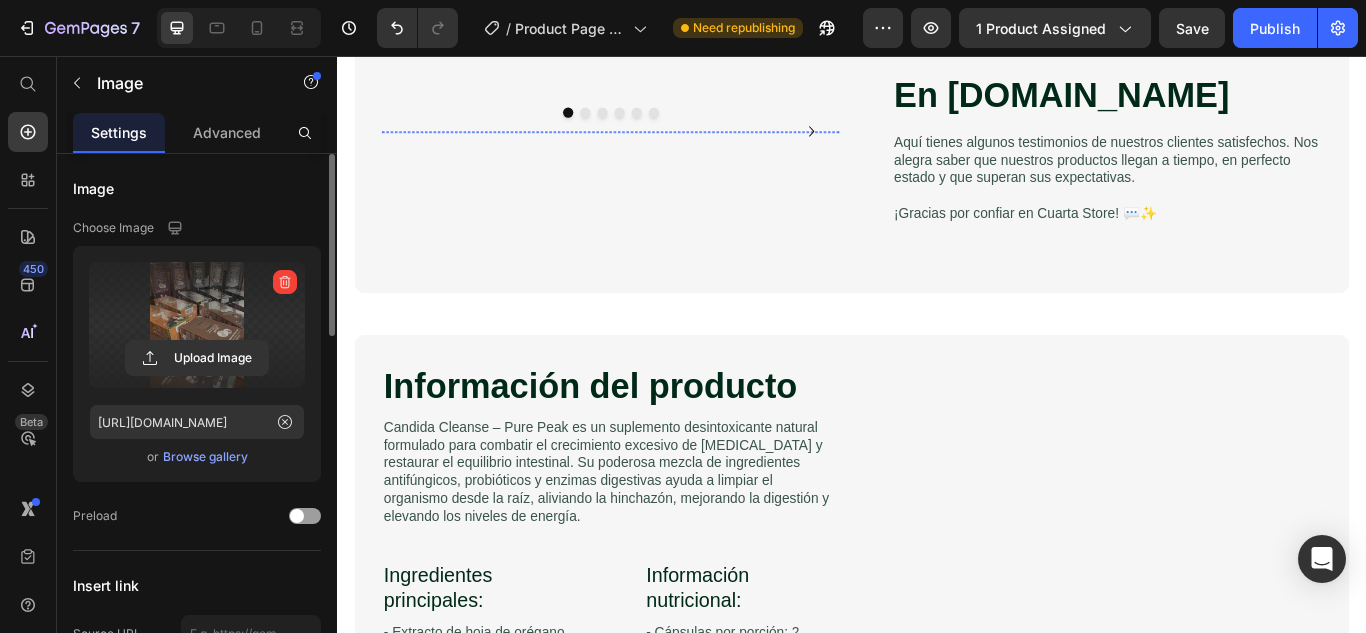drag, startPoint x: 743, startPoint y: 383, endPoint x: 625, endPoint y: 442, distance: 131.92801 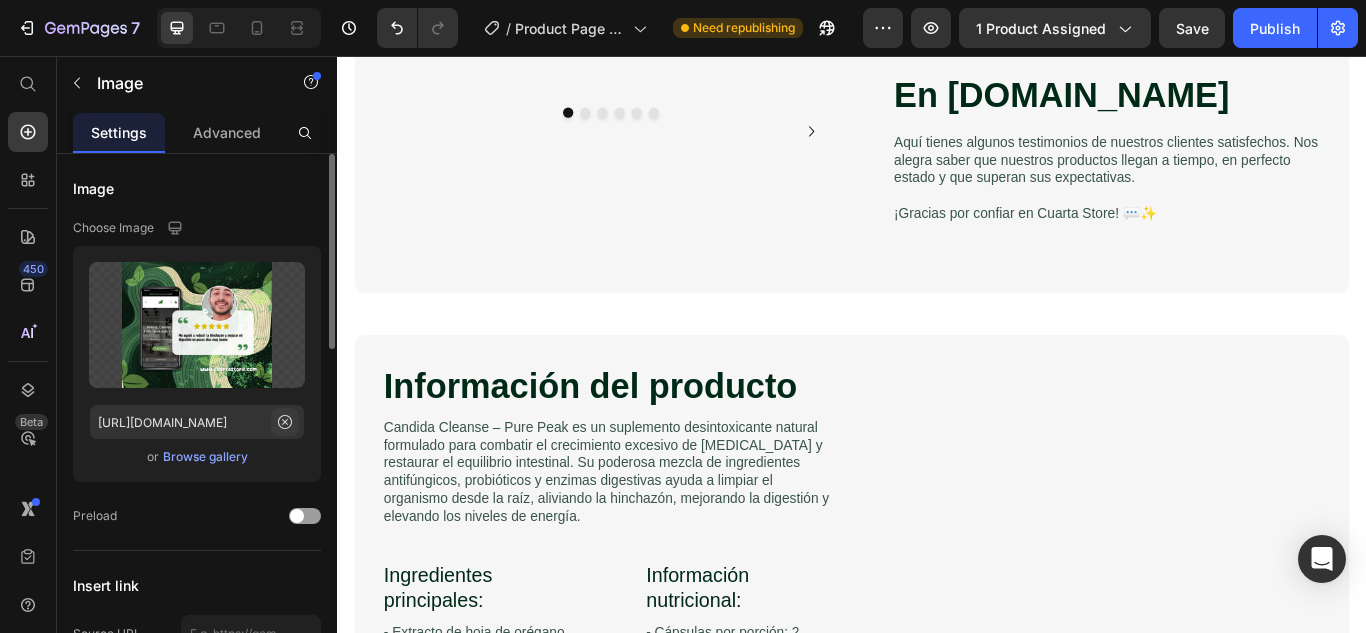 click 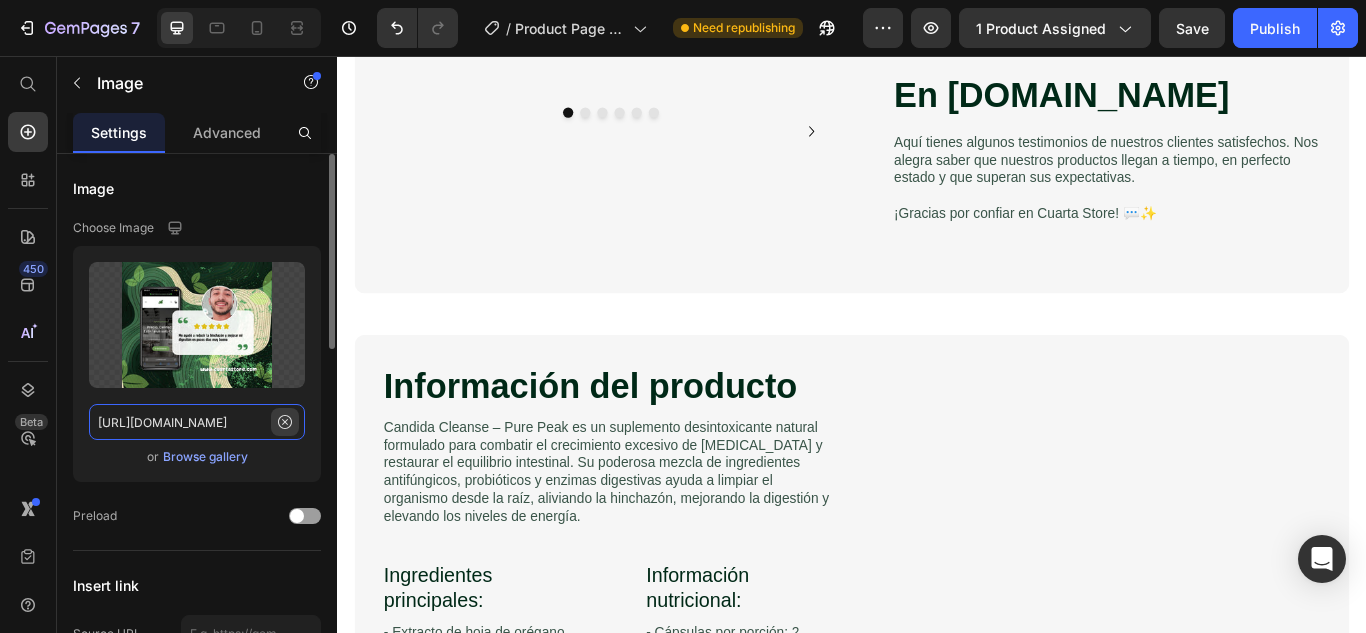 type 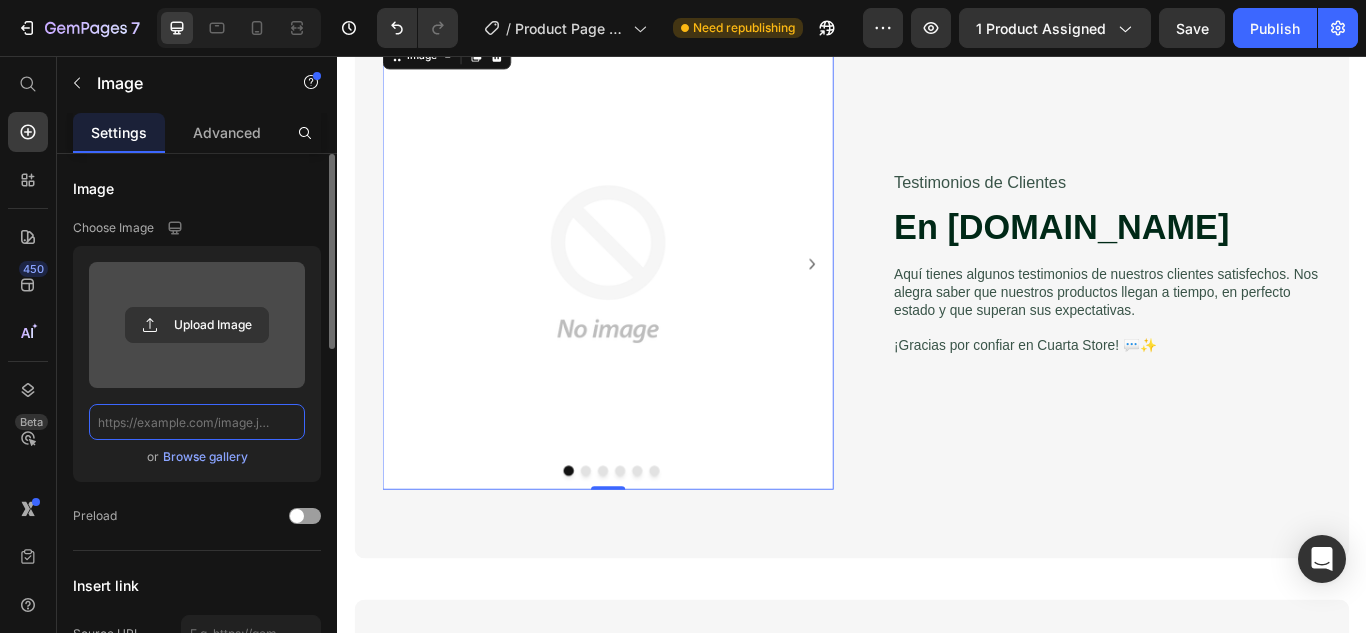 scroll, scrollTop: 0, scrollLeft: 0, axis: both 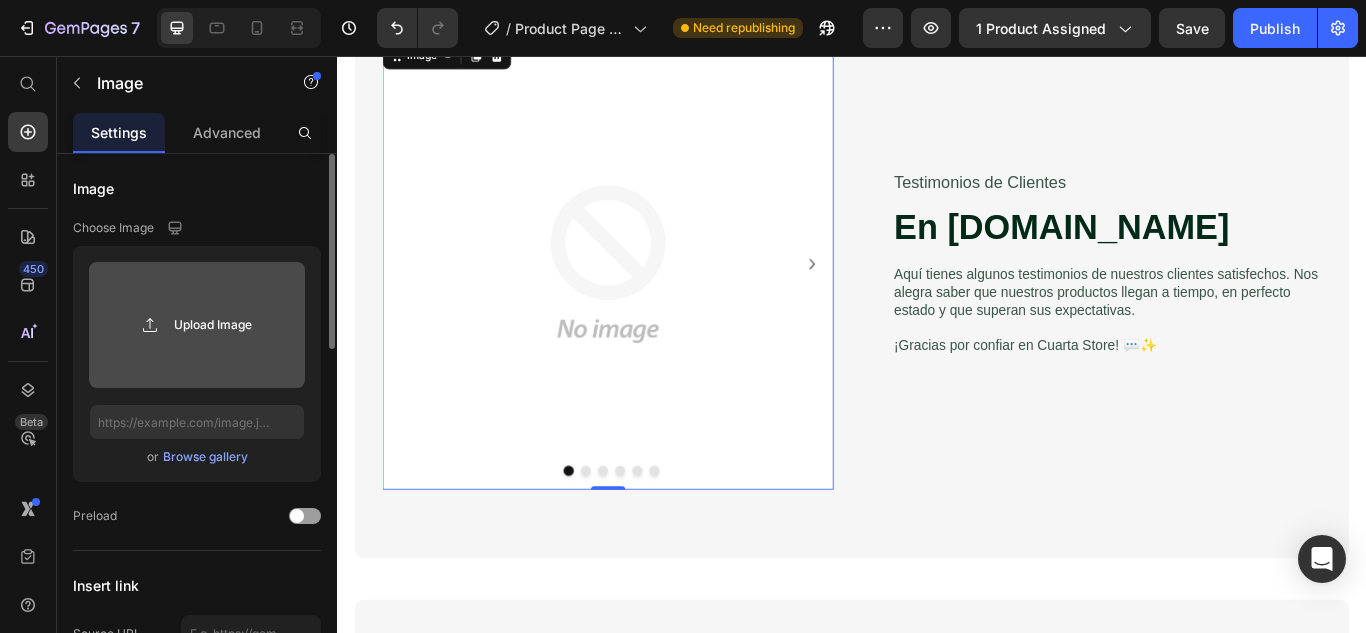 click 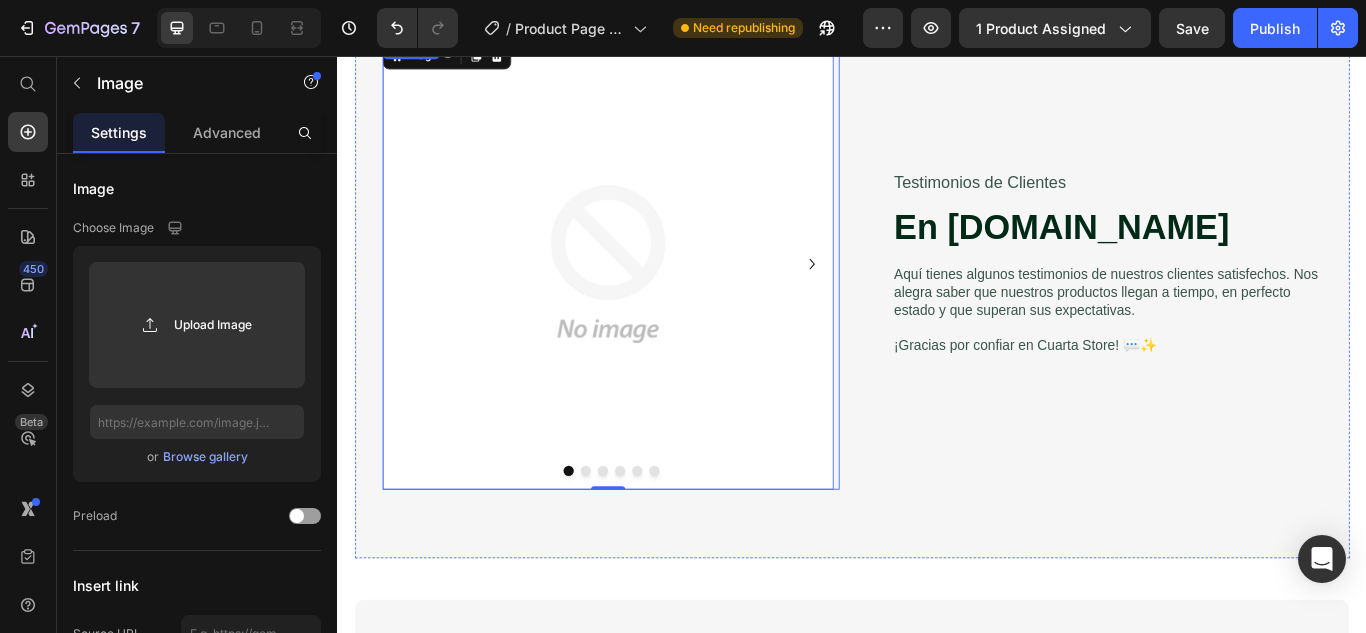 click at bounding box center [890, 299] 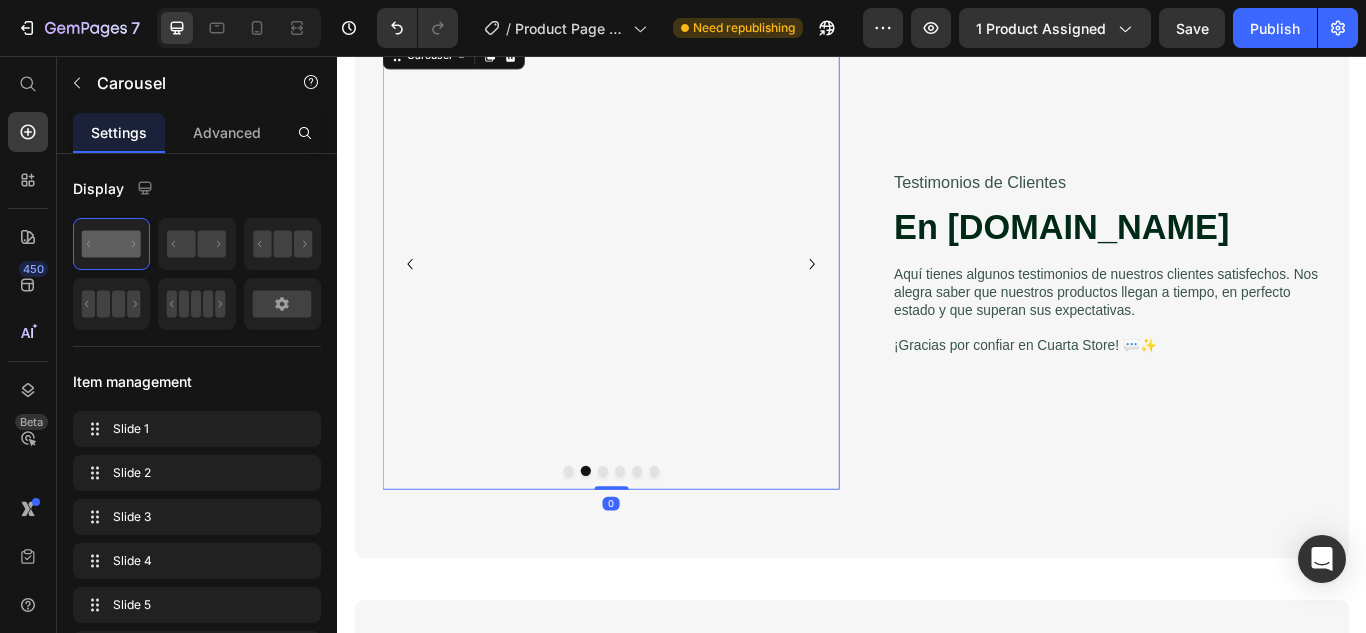 click 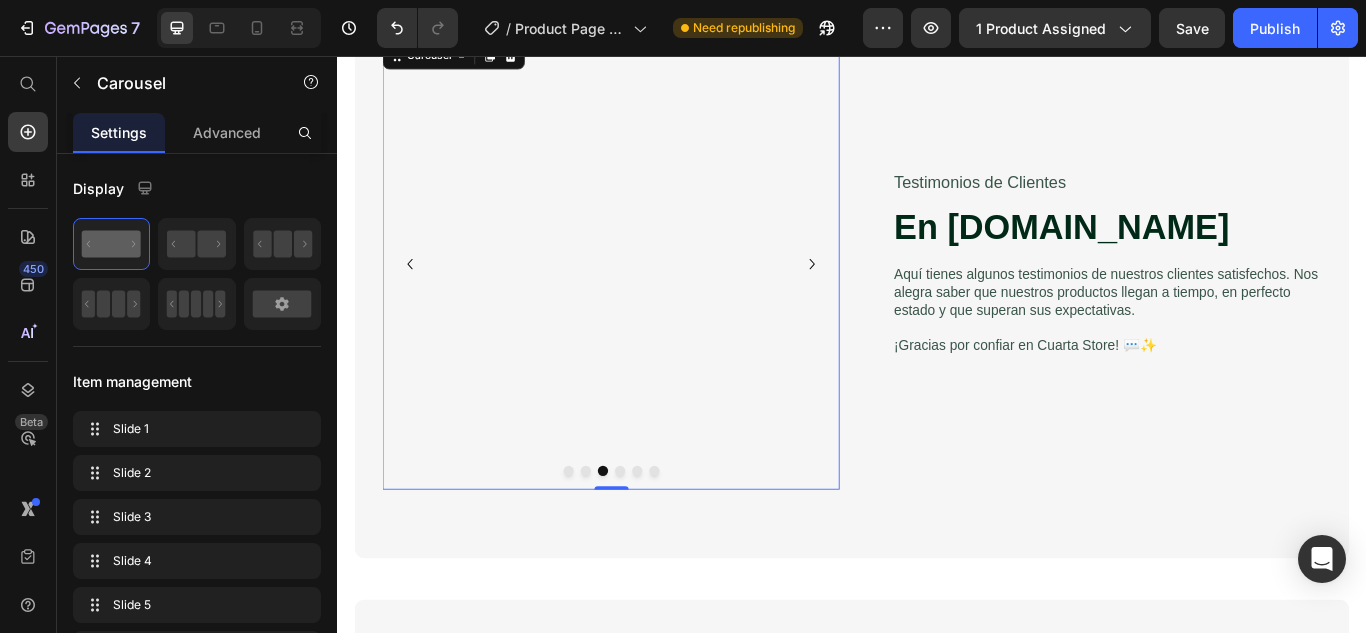 click 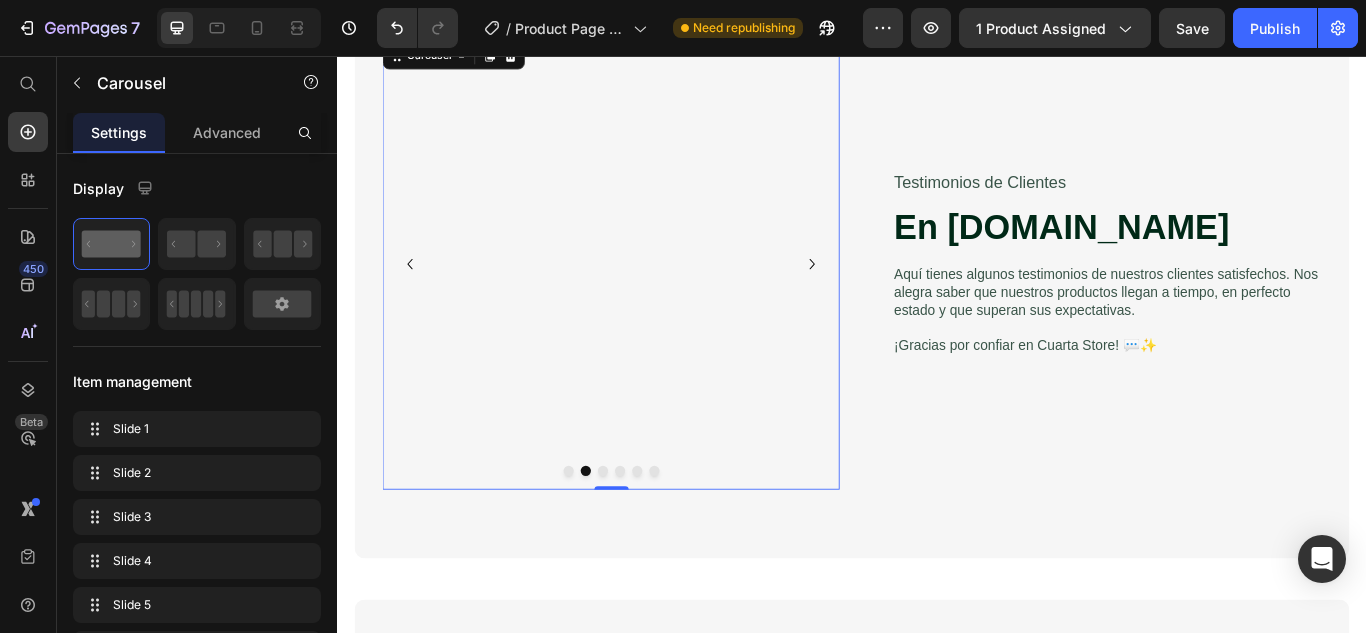 click 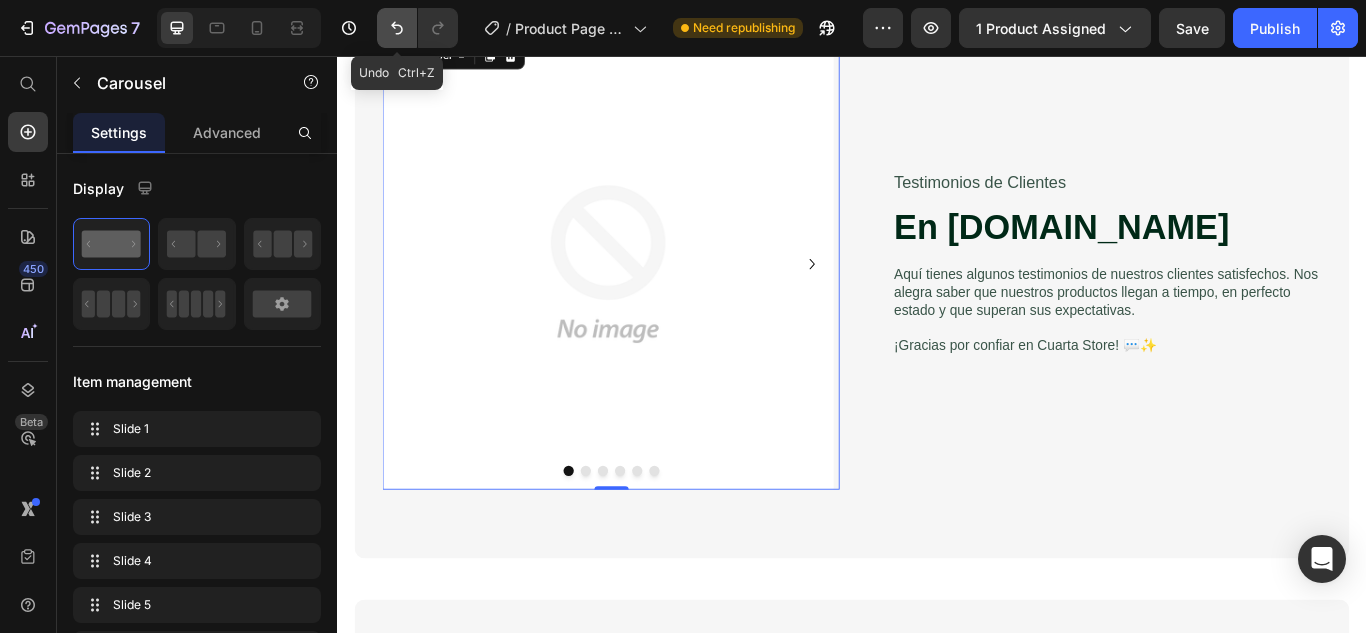 click 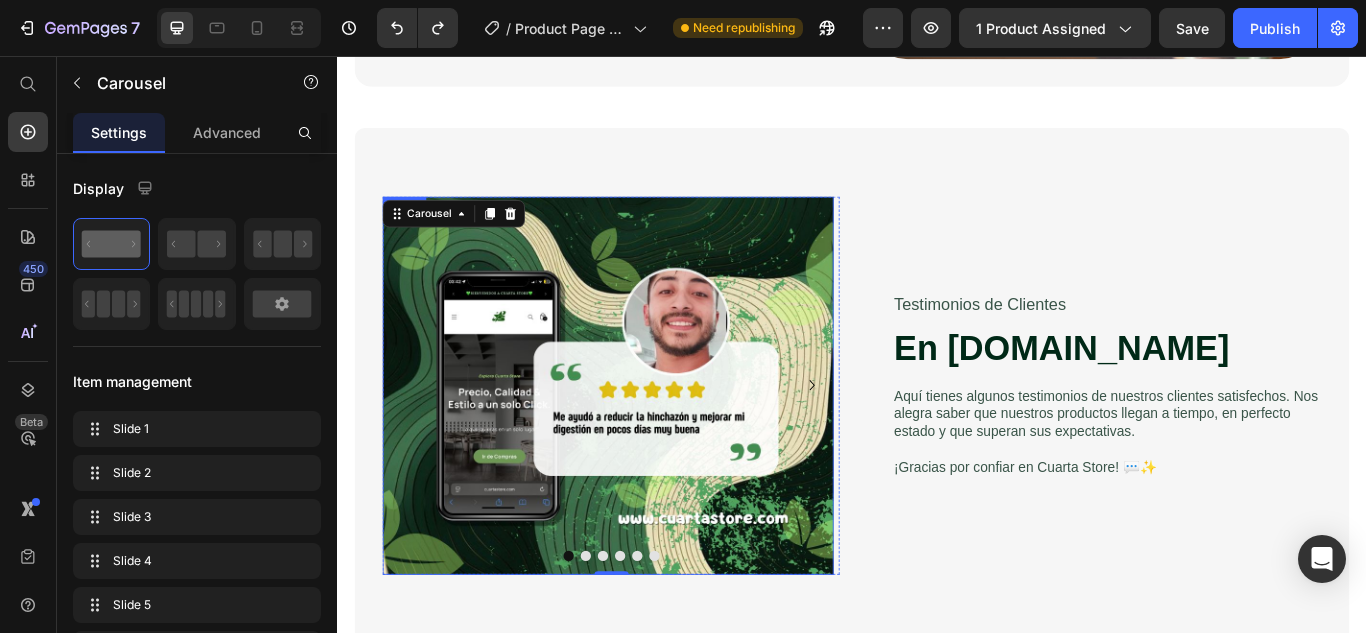 scroll, scrollTop: 1900, scrollLeft: 0, axis: vertical 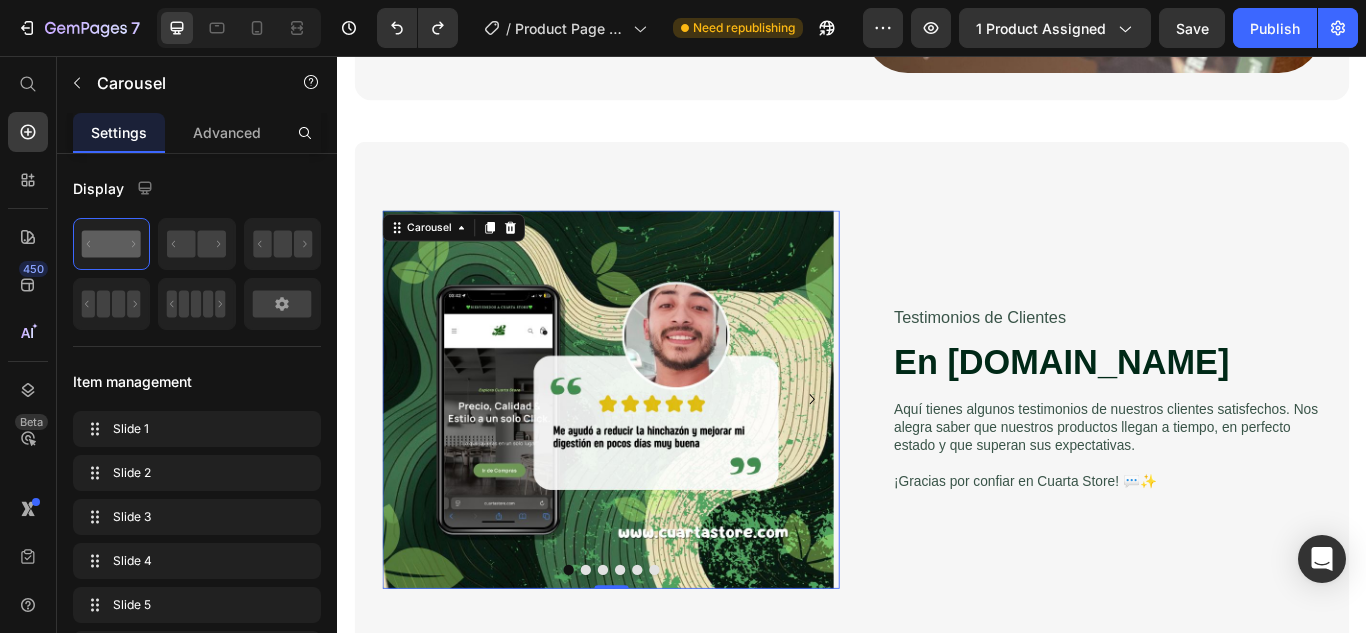 click 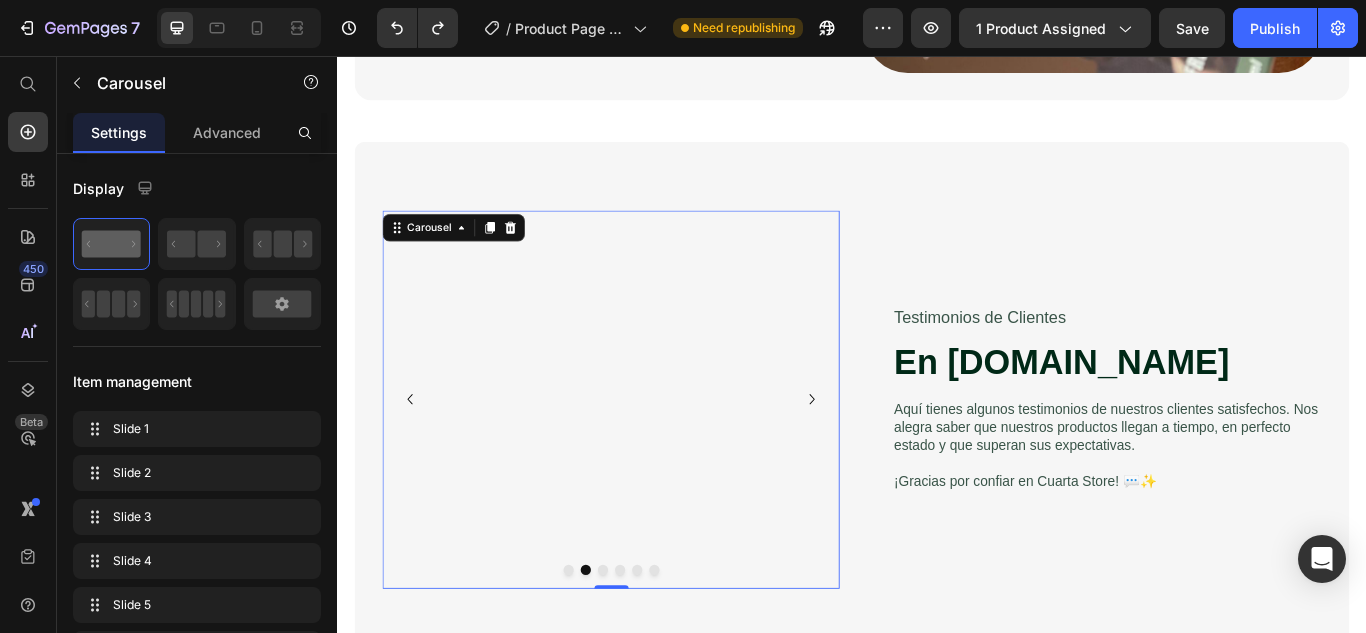 click 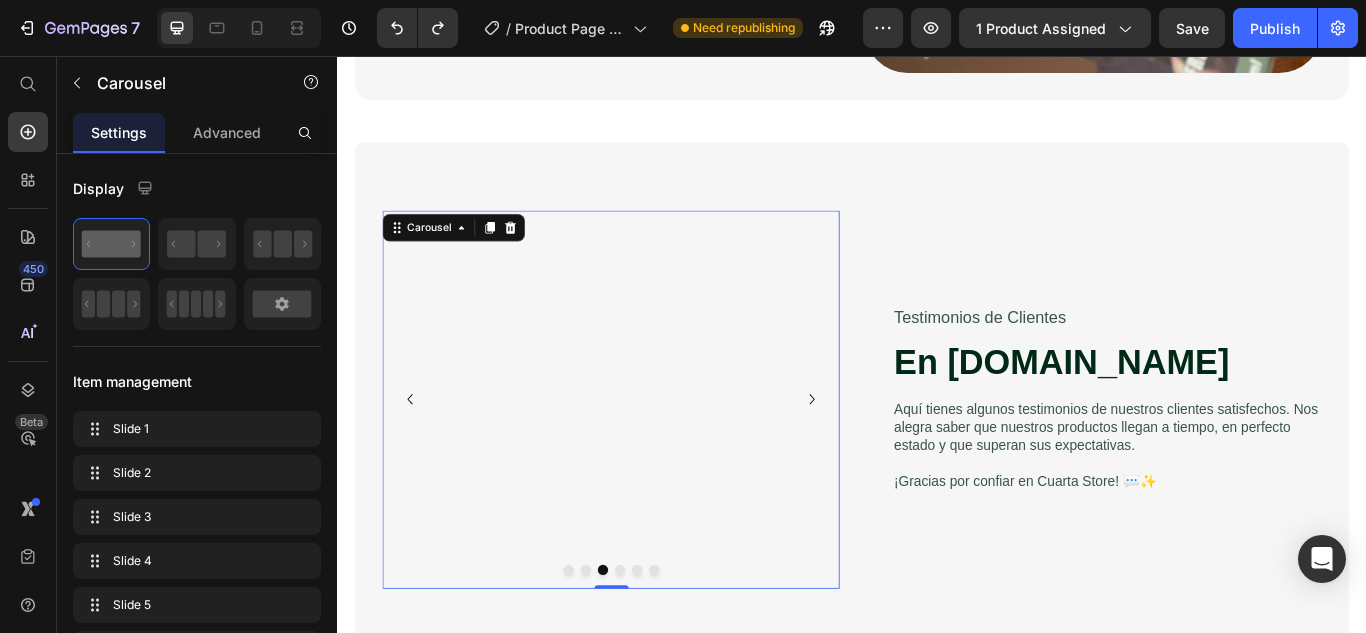 click 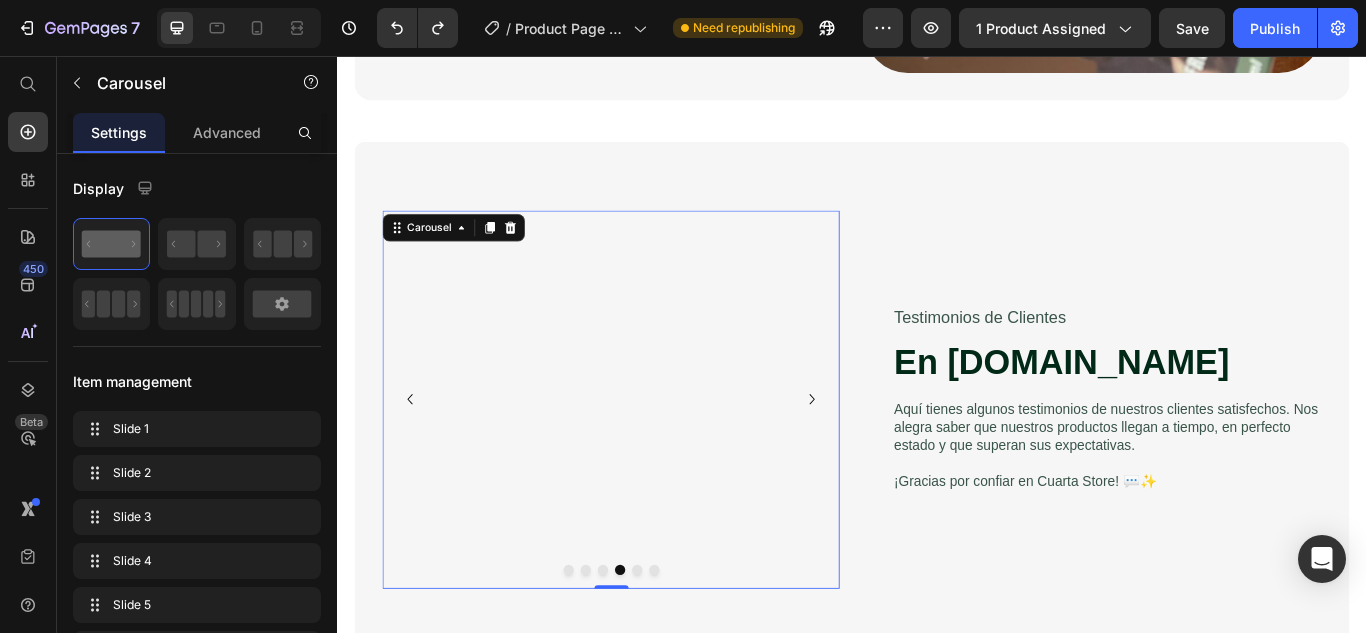 click 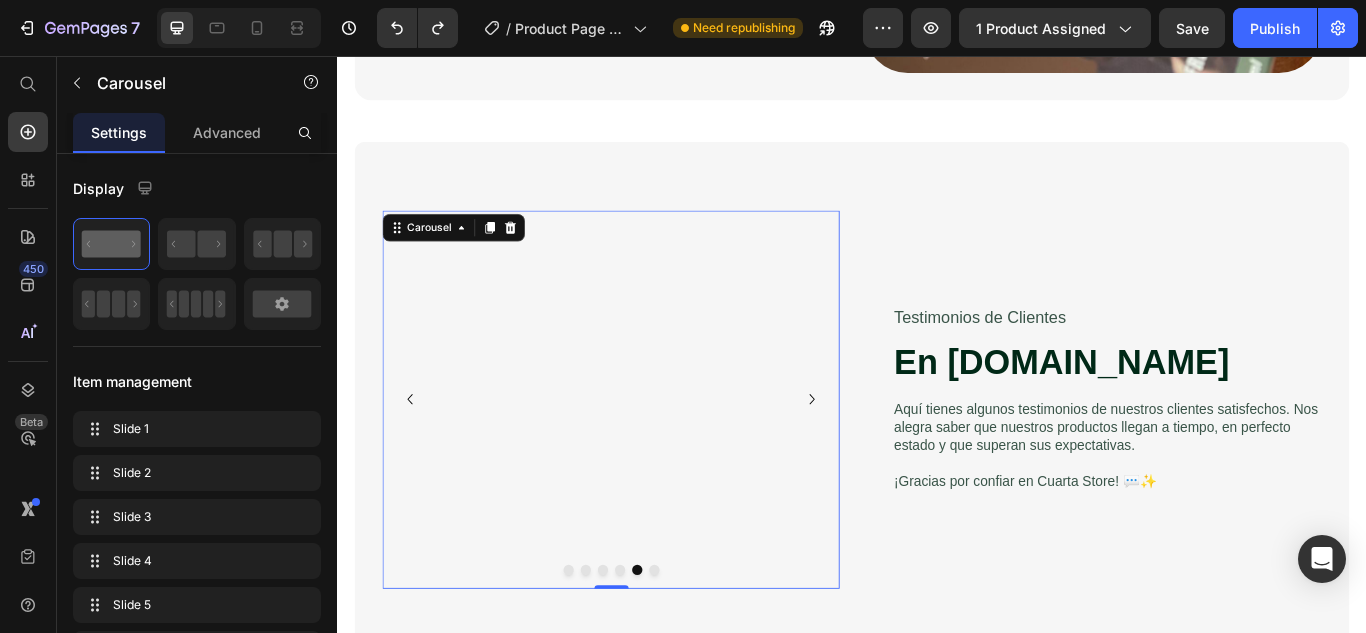 click 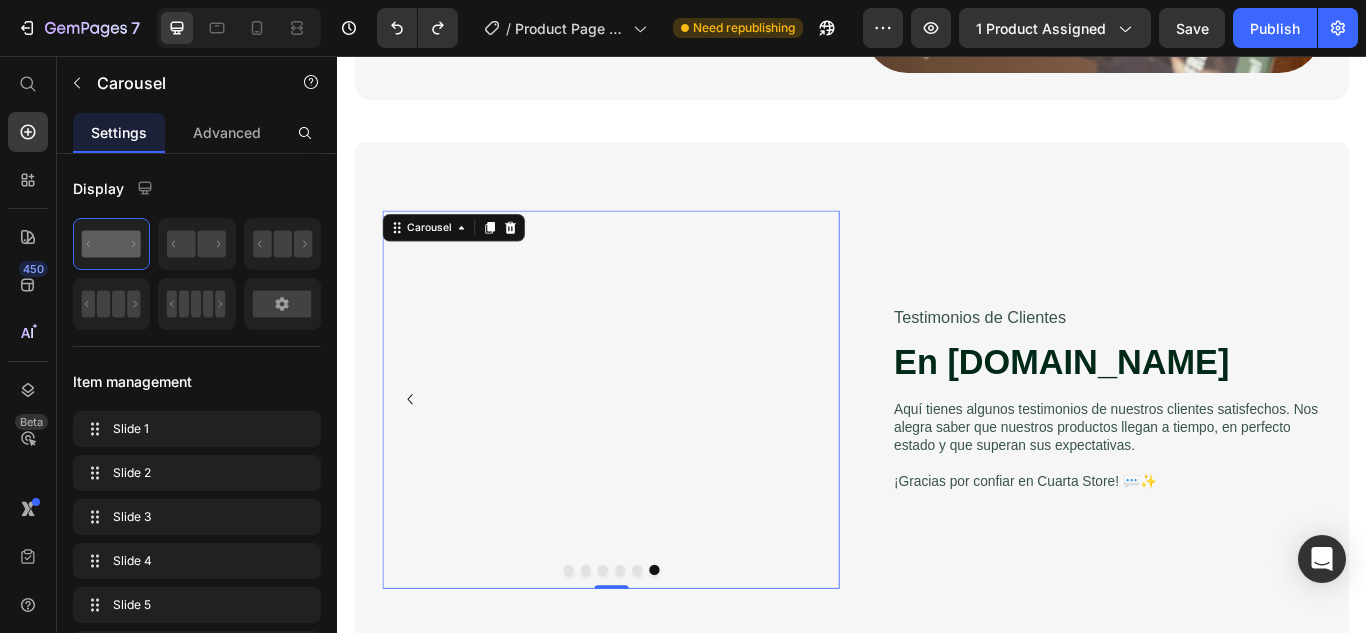 click at bounding box center [652, 236] 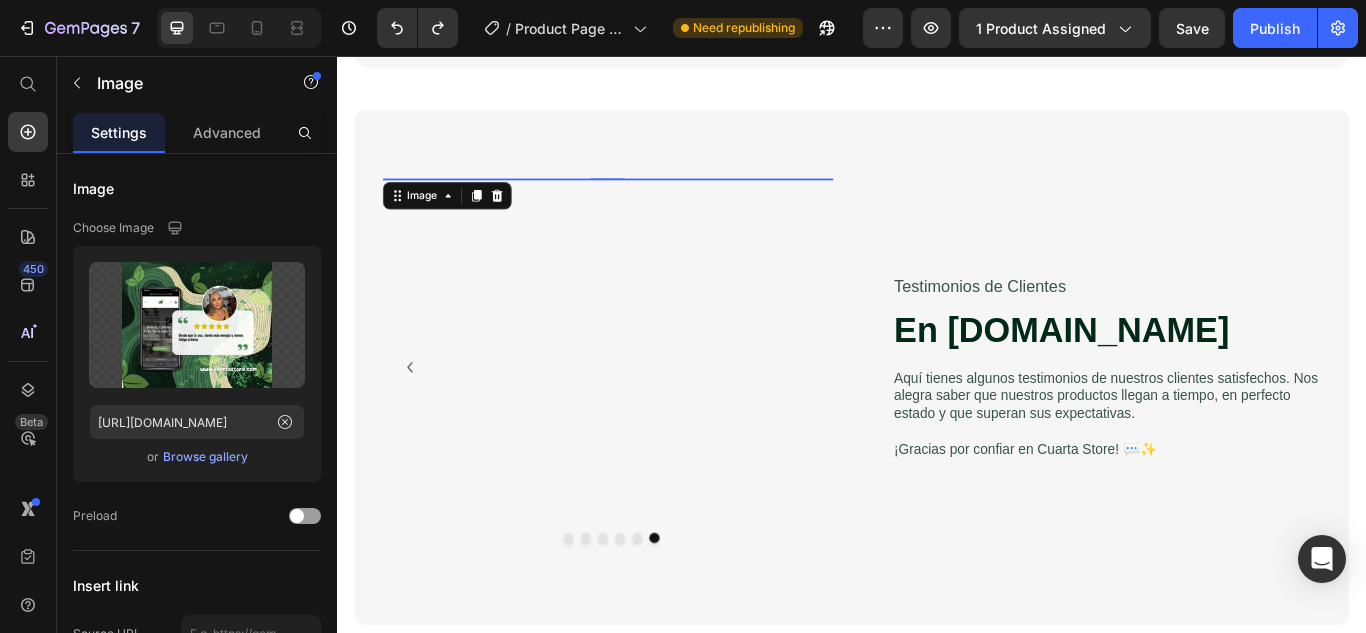 scroll, scrollTop: 2000, scrollLeft: 0, axis: vertical 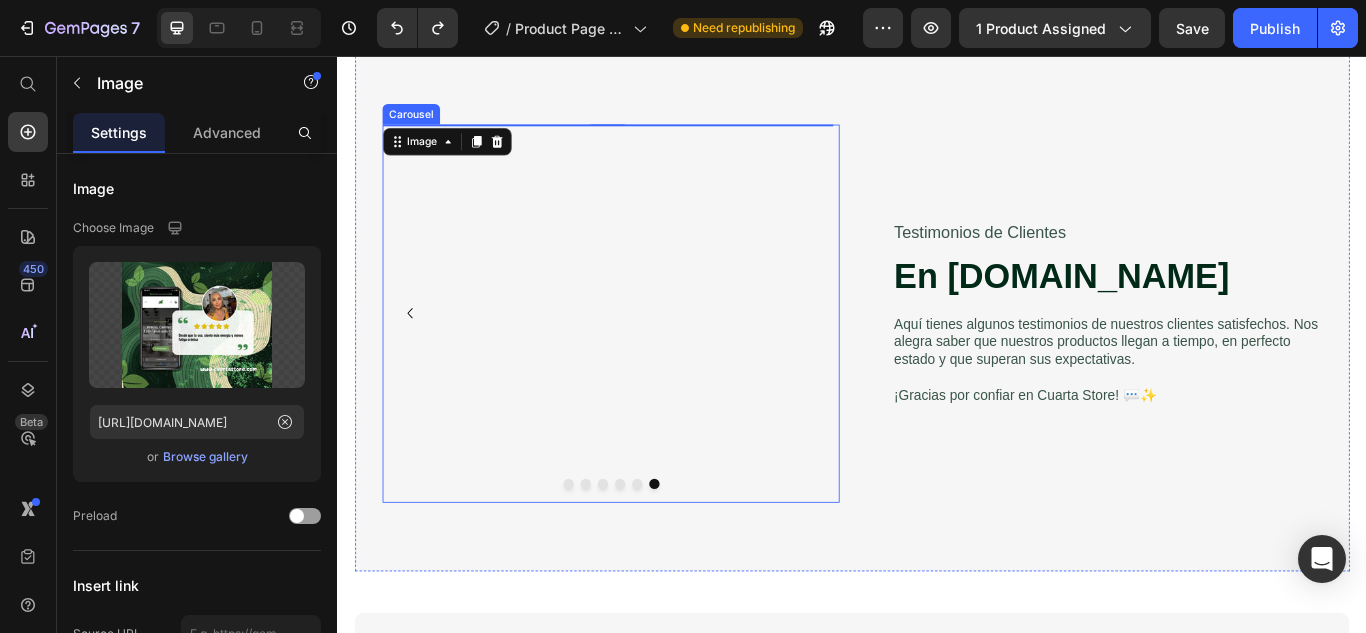 click 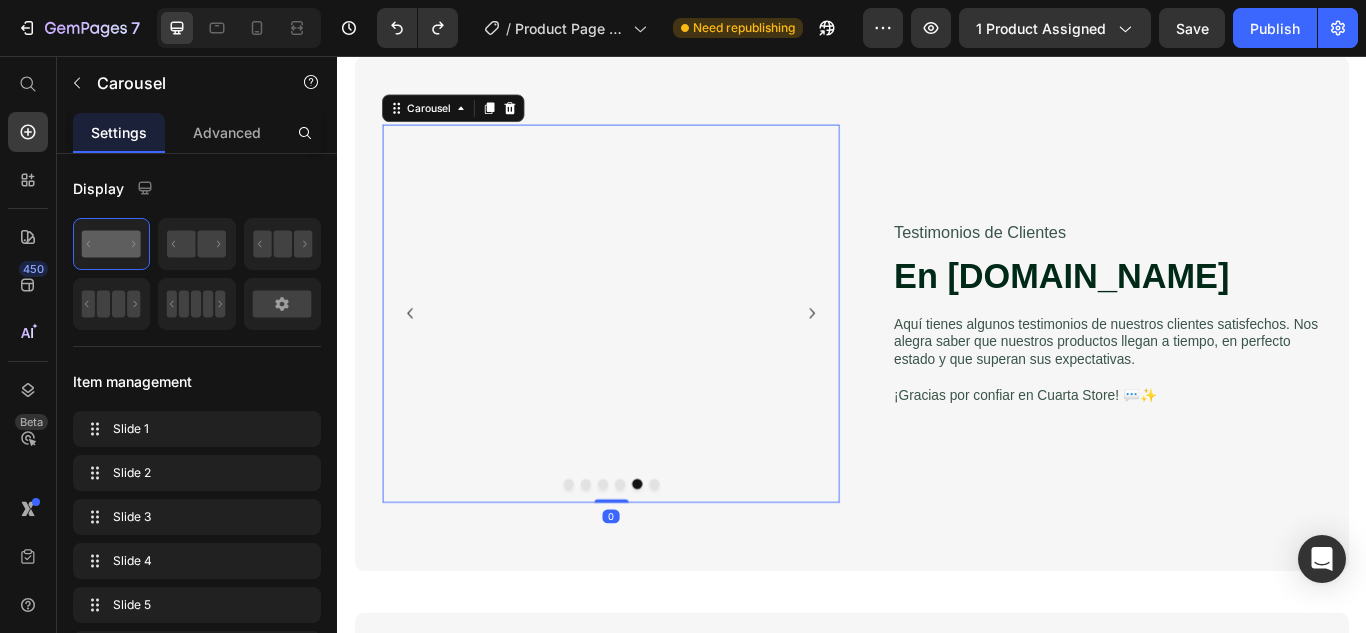 click 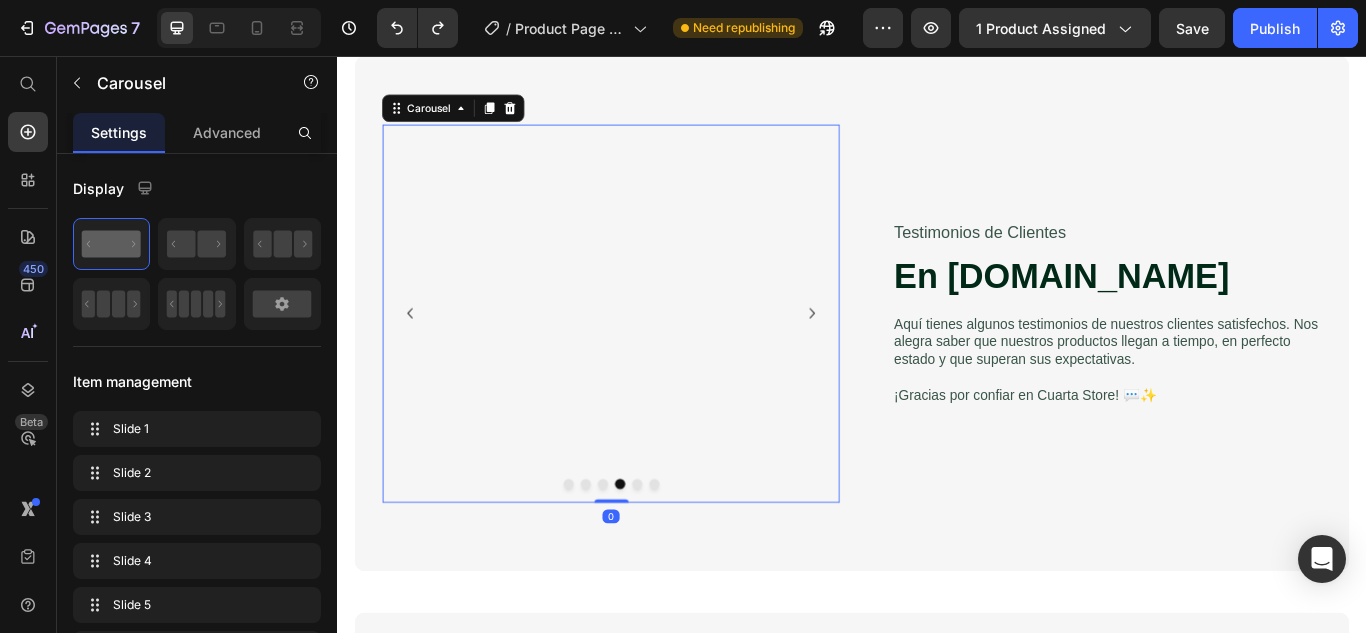 click 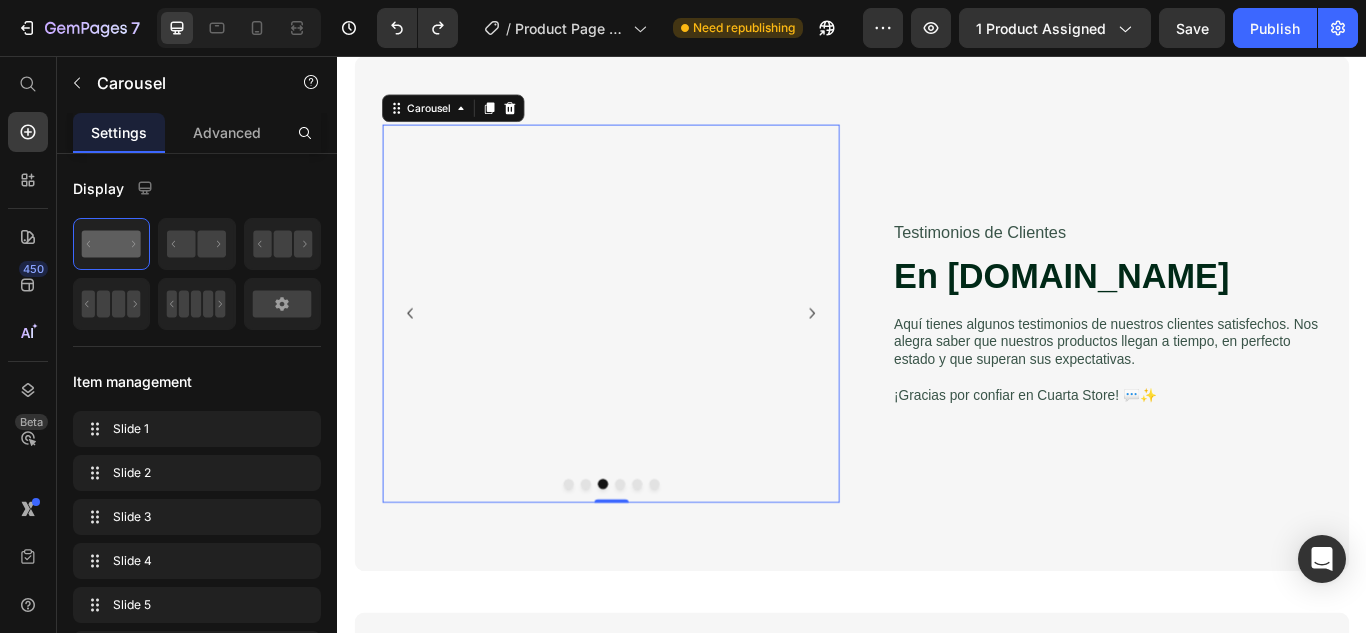 click 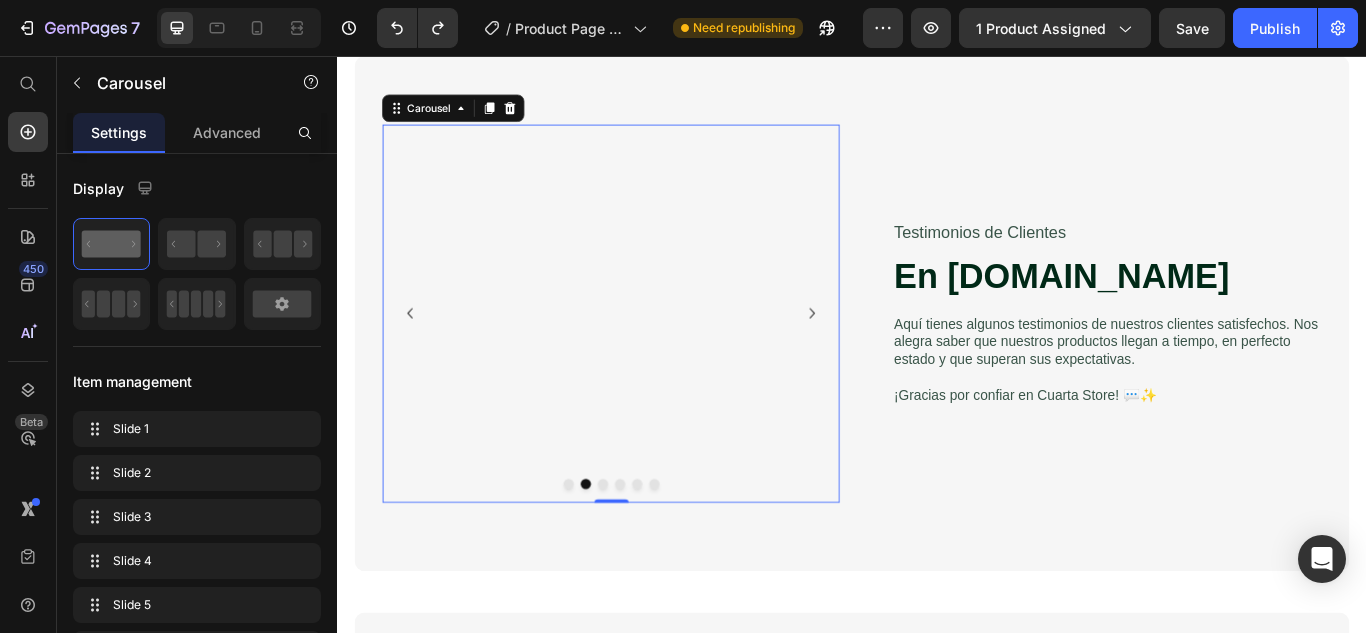 click 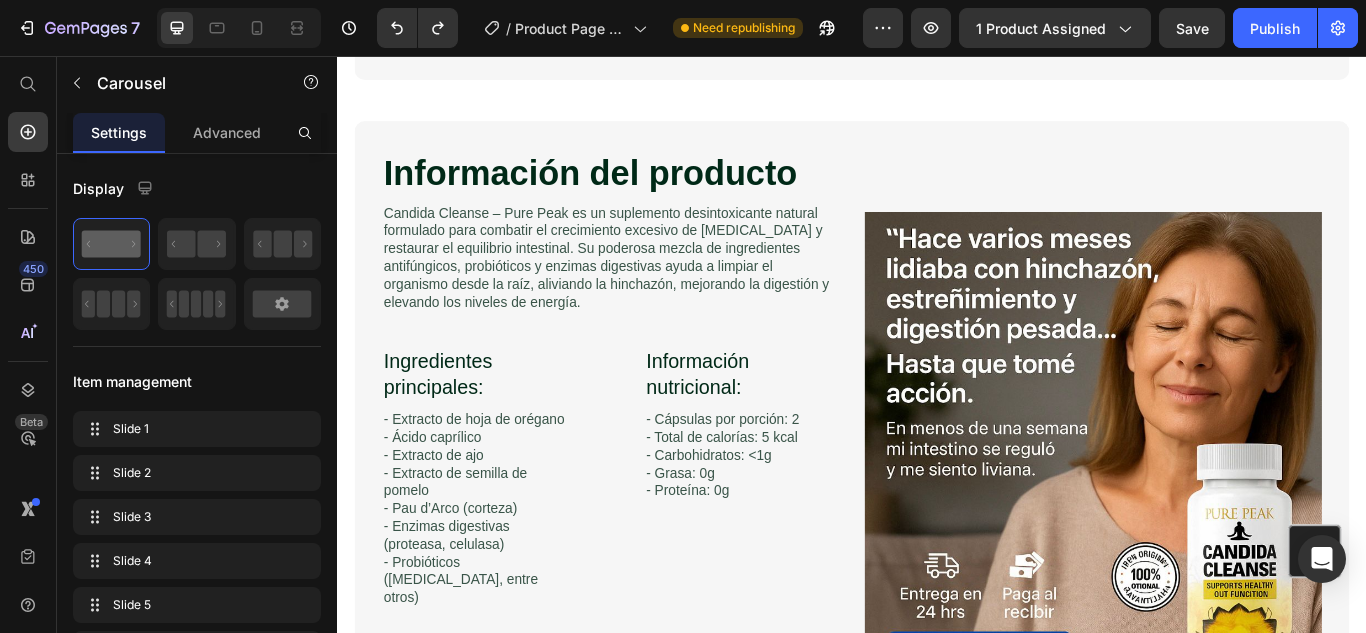 scroll, scrollTop: 2600, scrollLeft: 0, axis: vertical 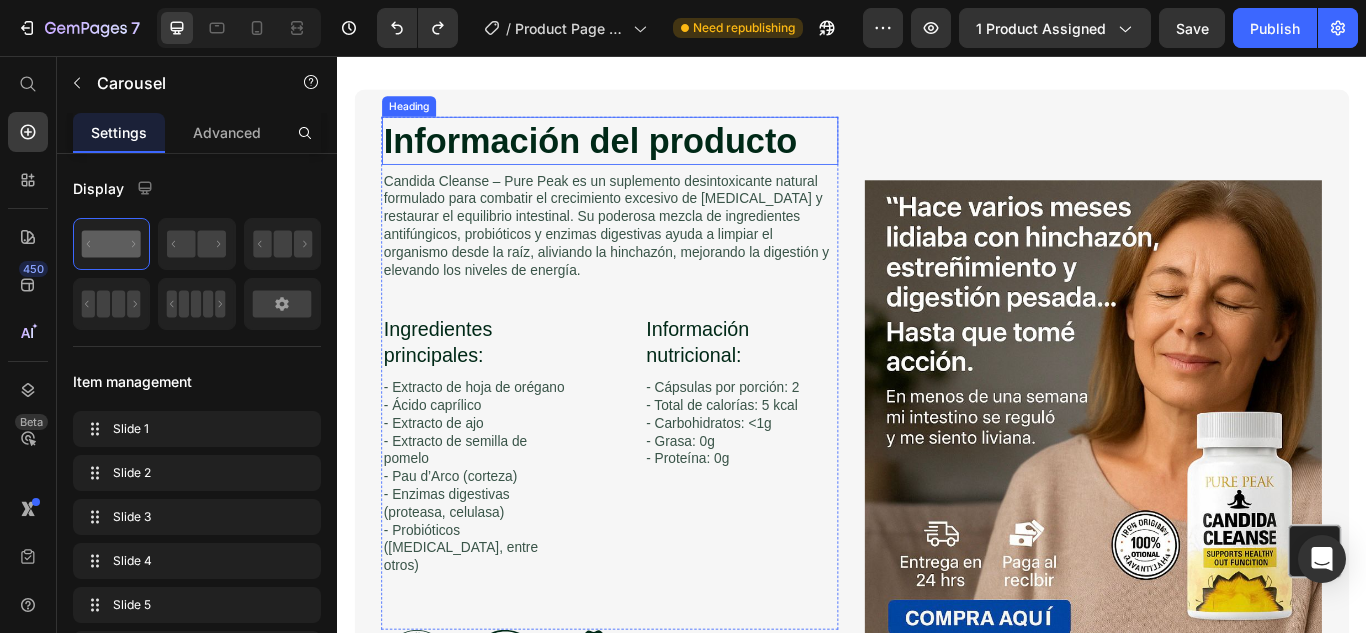 click on "Información del producto" at bounding box center [655, 155] 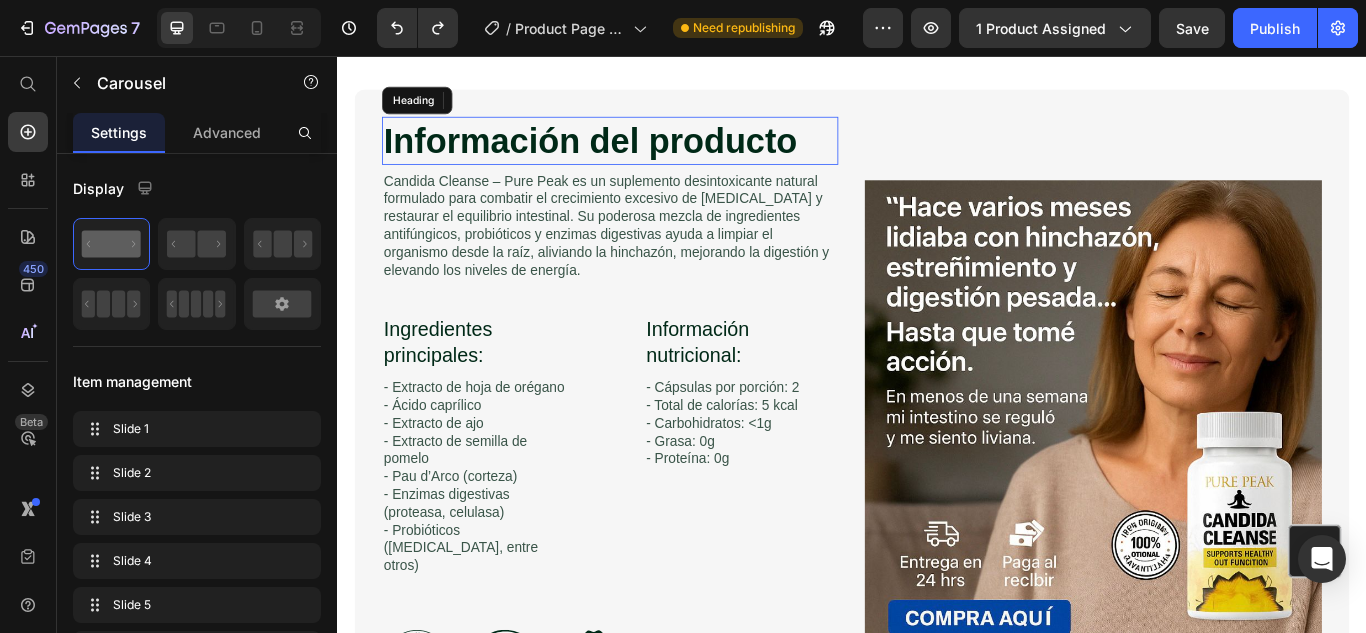 click on "Información del producto" at bounding box center [655, 155] 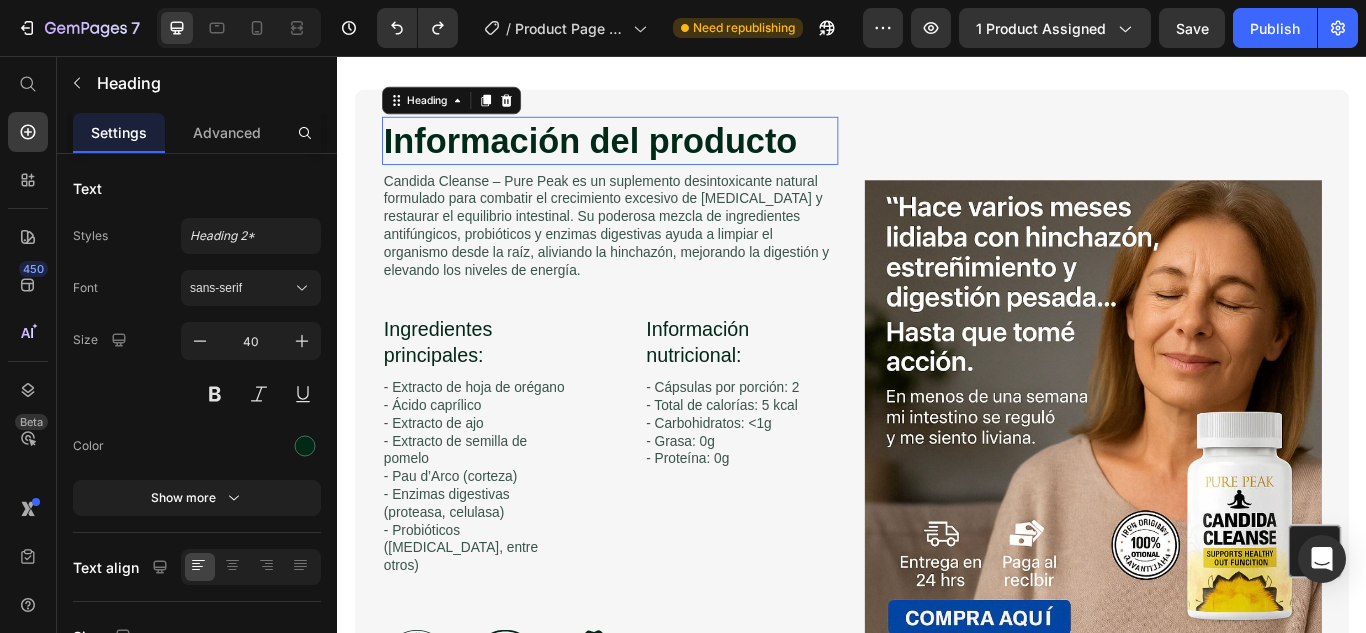 click on "Información del producto" at bounding box center (655, 155) 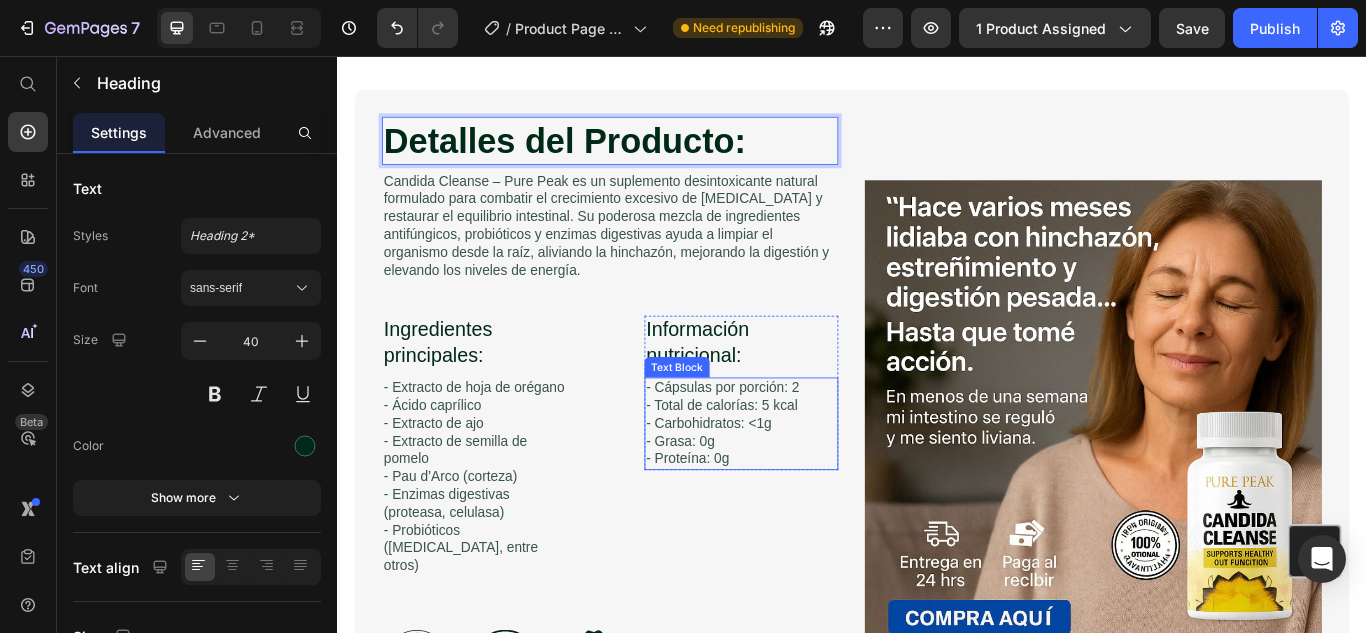 click on "Candida Cleanse – Pure Peak es un suplemento desintoxicante natural formulado para combatir el crecimiento excesivo de [MEDICAL_DATA] y restaurar el equilibrio intestinal. Su poderosa mezcla de ingredientes antifúngicos, probióticos y enzimas digestivas ayuda a limpiar el organismo desde la raíz, aliviando la hinchazón, mejorando la digestión y elevando los niveles de energía." at bounding box center (655, 255) 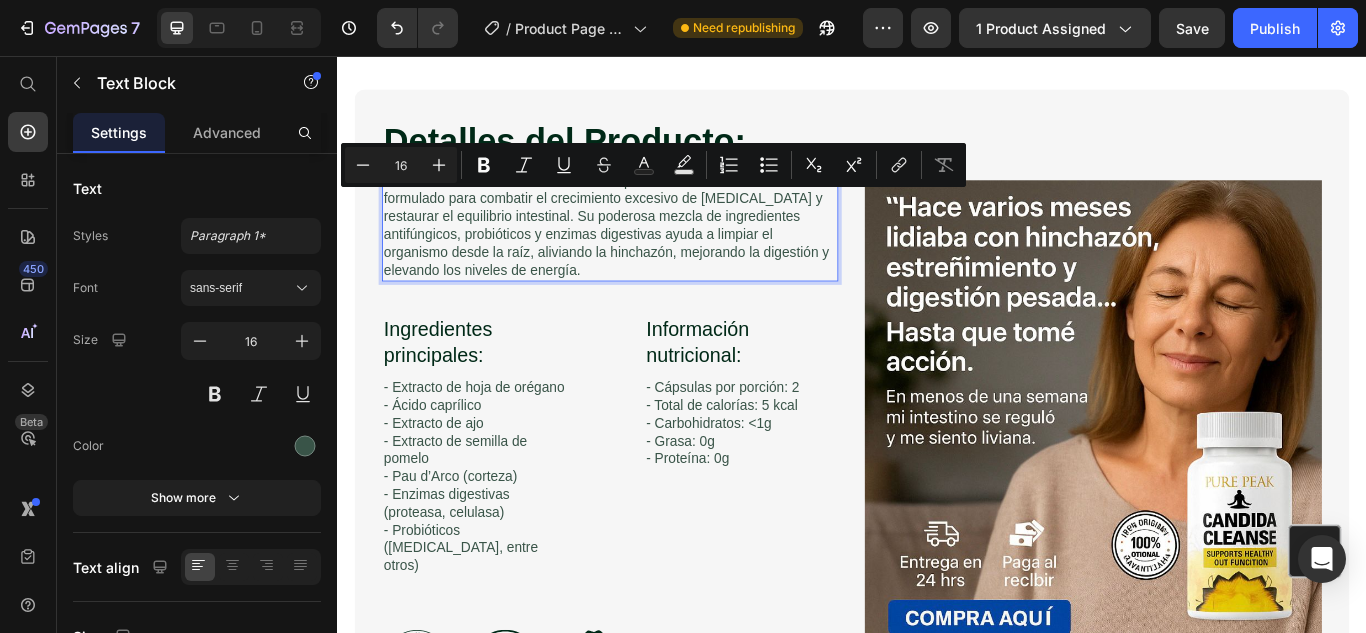click on "Candida Cleanse – Pure Peak es un suplemento desintoxicante natural formulado para combatir el crecimiento excesivo de [MEDICAL_DATA] y restaurar el equilibrio intestinal. Su poderosa mezcla de ingredientes antifúngicos, probióticos y enzimas digestivas ayuda a limpiar el organismo desde la raíz, aliviando la hinchazón, mejorando la digestión y elevando los niveles de energía." at bounding box center [655, 255] 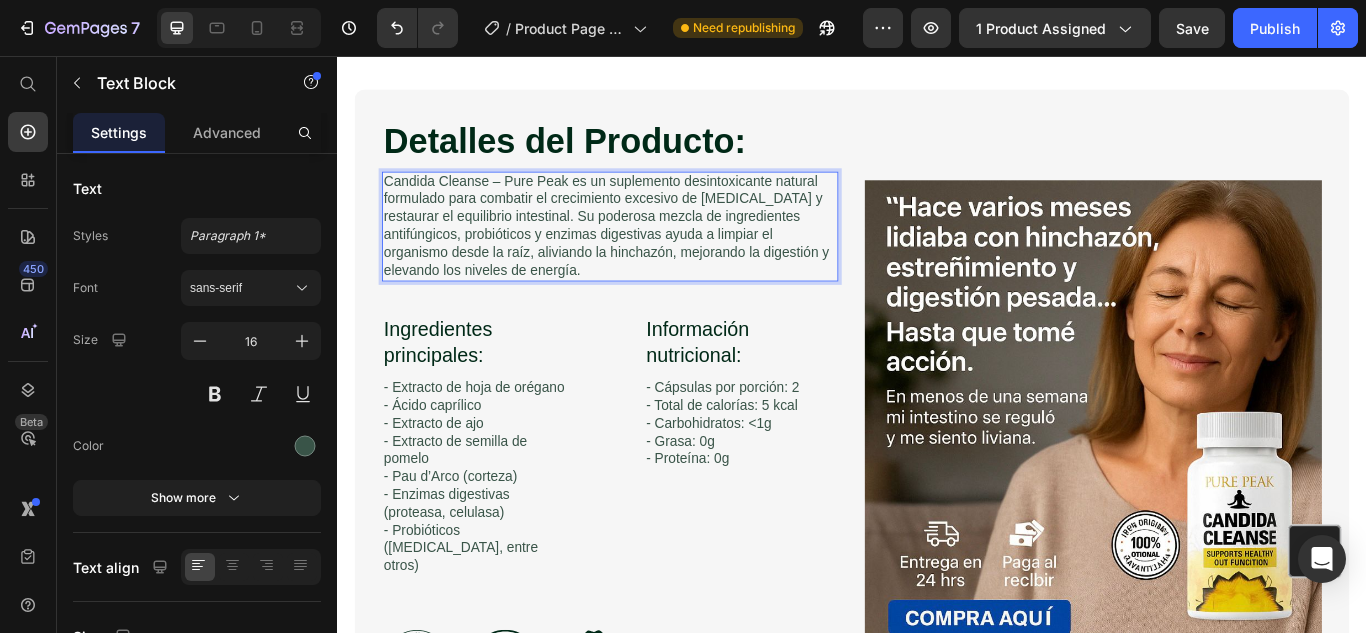 click on "Candida Cleanse – Pure Peak es un suplemento desintoxicante natural formulado para combatir el crecimiento excesivo de [MEDICAL_DATA] y restaurar el equilibrio intestinal. Su poderosa mezcla de ingredientes antifúngicos, probióticos y enzimas digestivas ayuda a limpiar el organismo desde la raíz, aliviando la hinchazón, mejorando la digestión y elevando los niveles de energía." at bounding box center [655, 255] 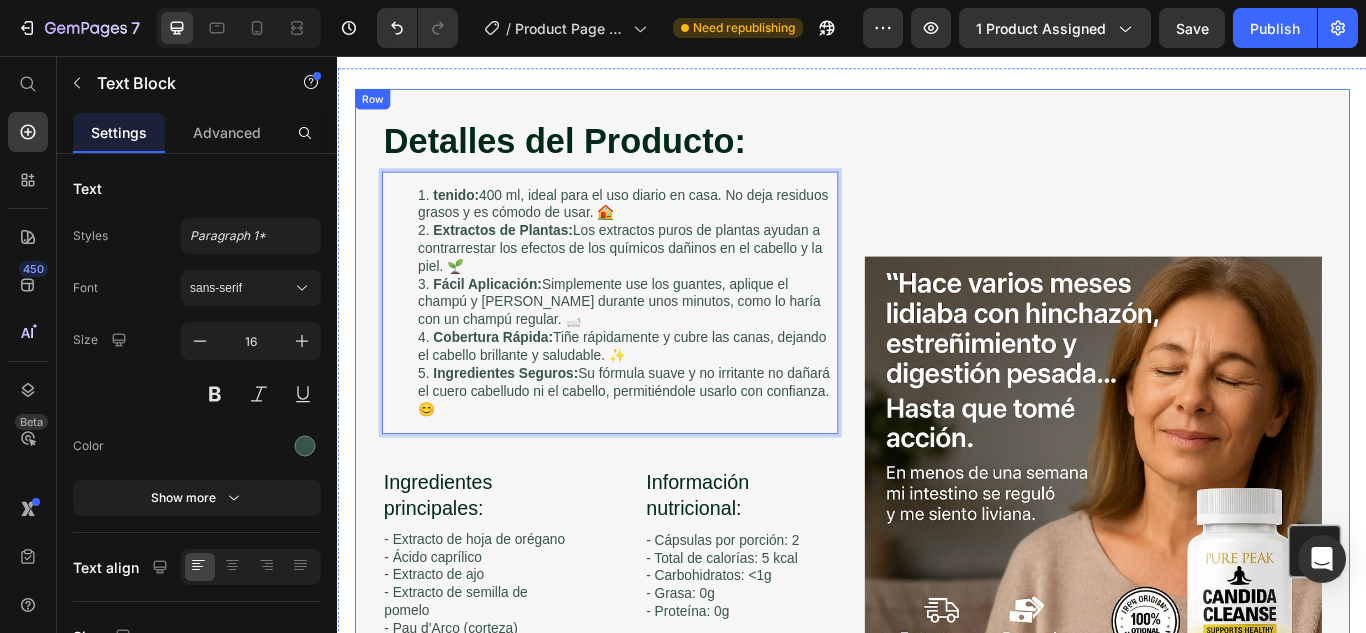 click on "Image" at bounding box center (1218, 555) 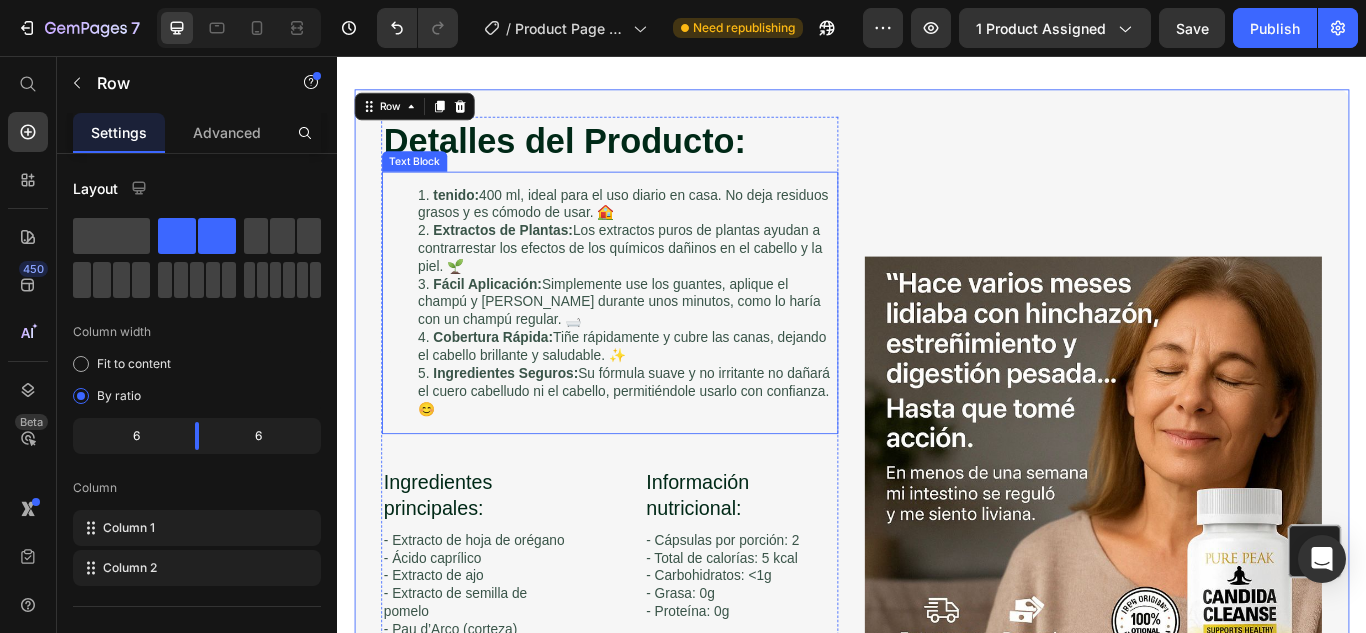 click on "Ingredientes Seguros:  Su fórmula suave y no irritante no dañará el cuero cabelludo ni el cabello, permitiéndole usarlo con confianza. 😊" at bounding box center [675, 448] 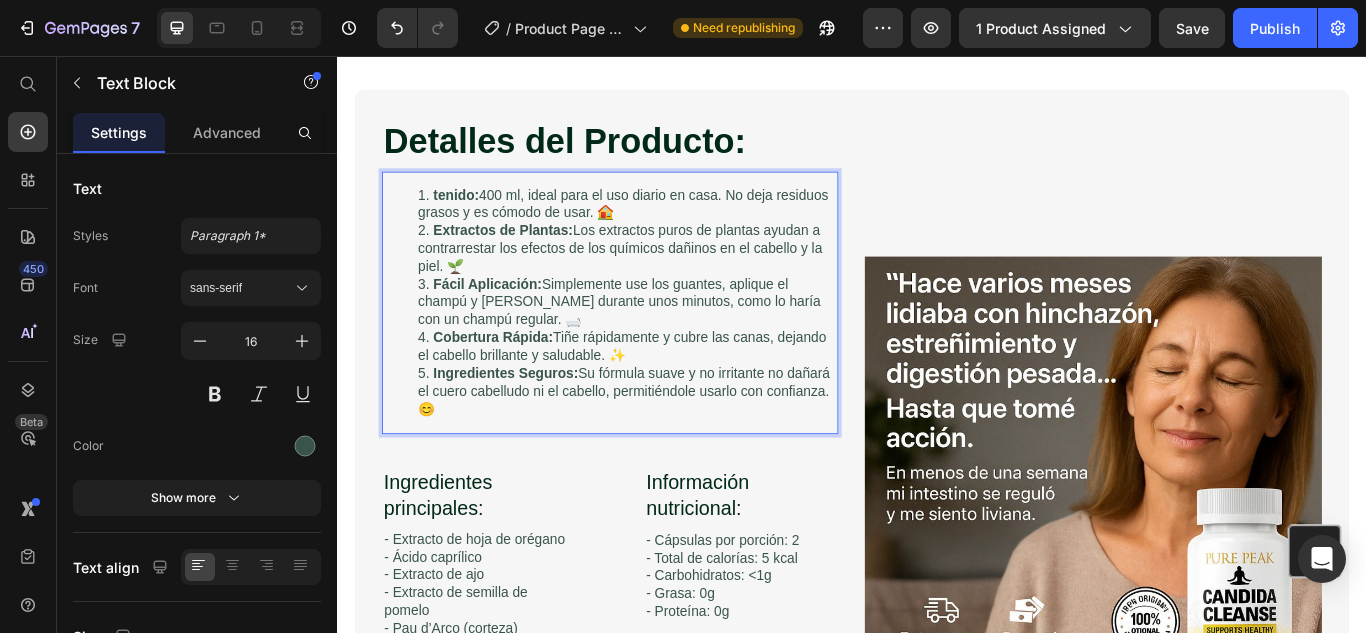 click on "Ingredientes Seguros:  Su fórmula suave y no irritante no dañará el cuero cabelludo ni el cabello, permitiéndole usarlo con confianza. 😊" at bounding box center (675, 448) 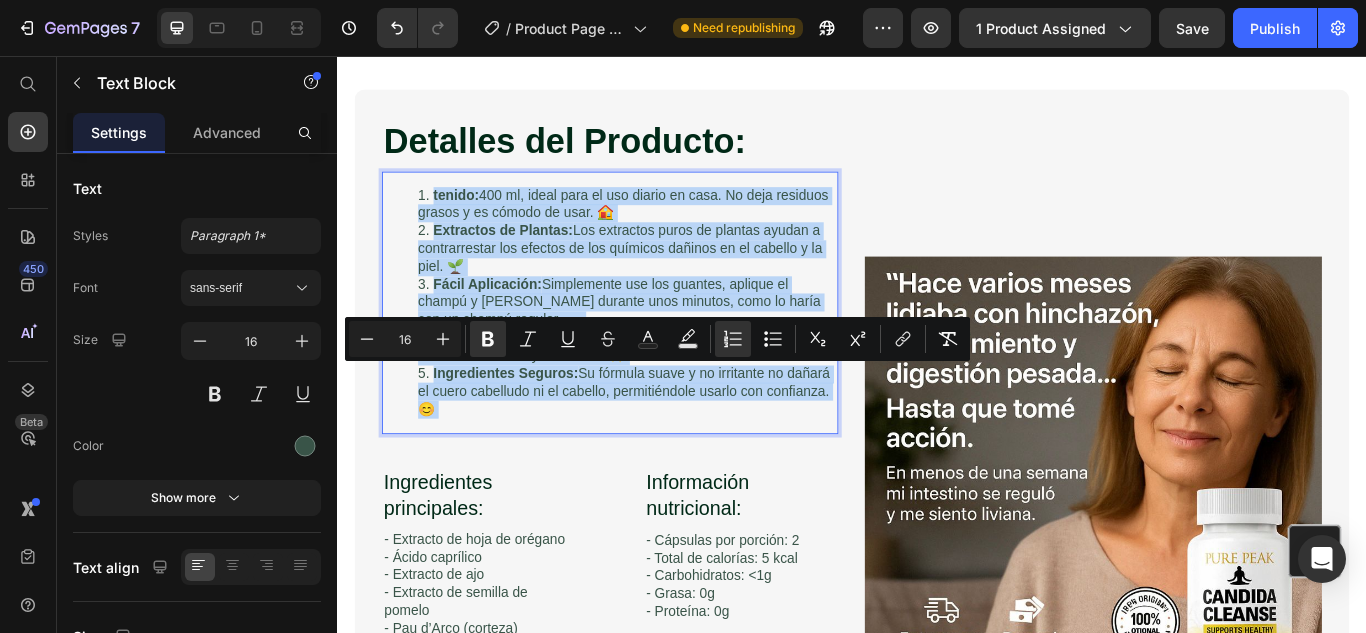 drag, startPoint x: 598, startPoint y: 473, endPoint x: 499, endPoint y: 267, distance: 228.55415 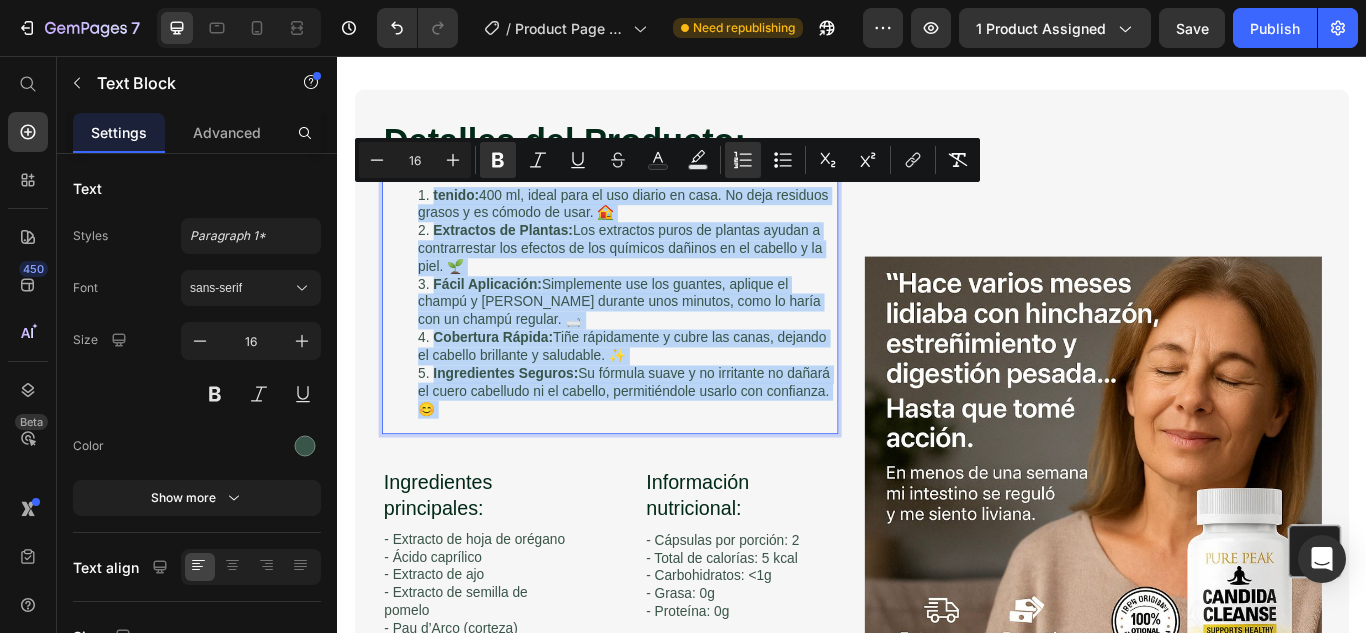 drag, startPoint x: 559, startPoint y: 466, endPoint x: 433, endPoint y: 214, distance: 281.74457 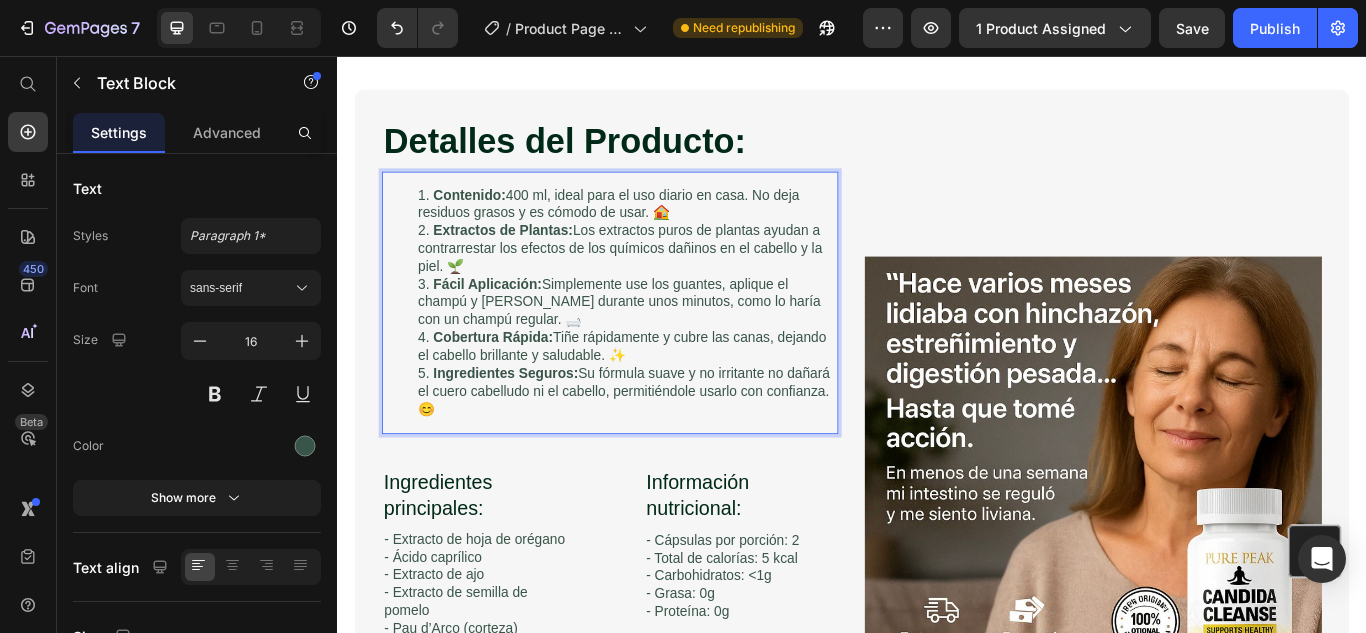 click on "Contenido:  400 ml, ideal para el uso diario en casa. No deja residuos grasos y es cómodo de usar. 🏠" at bounding box center (675, 230) 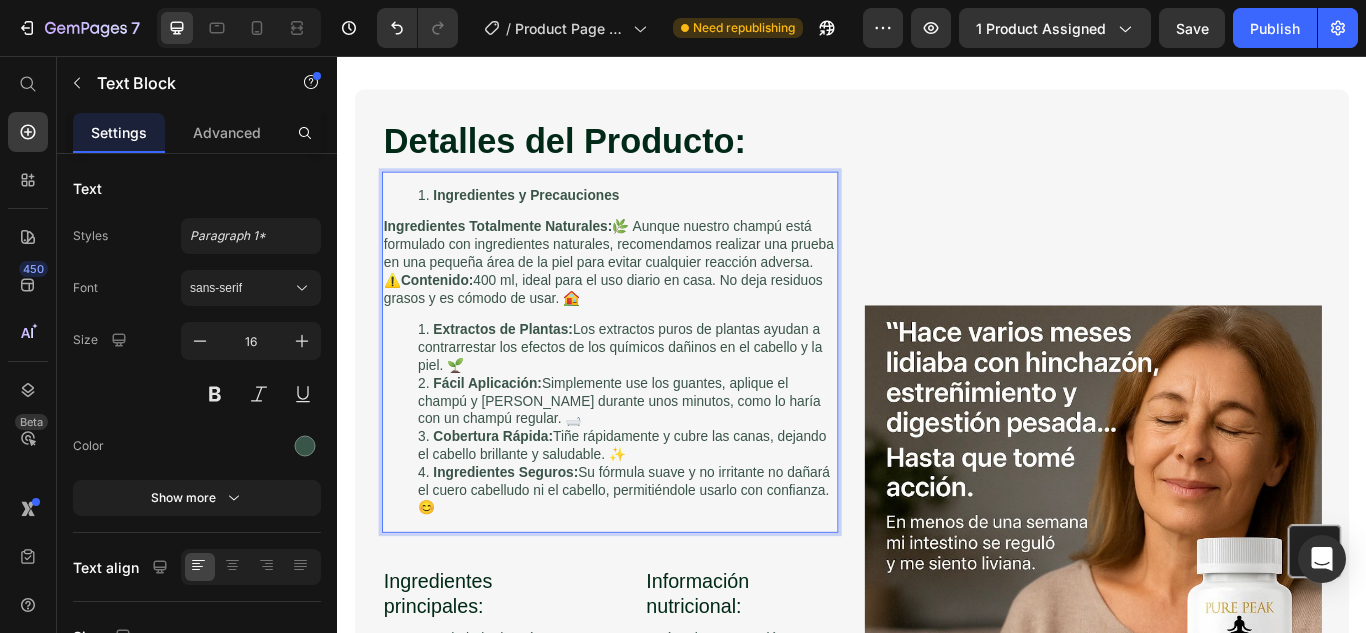 click on "Ingredientes y Precauciones" at bounding box center (675, 219) 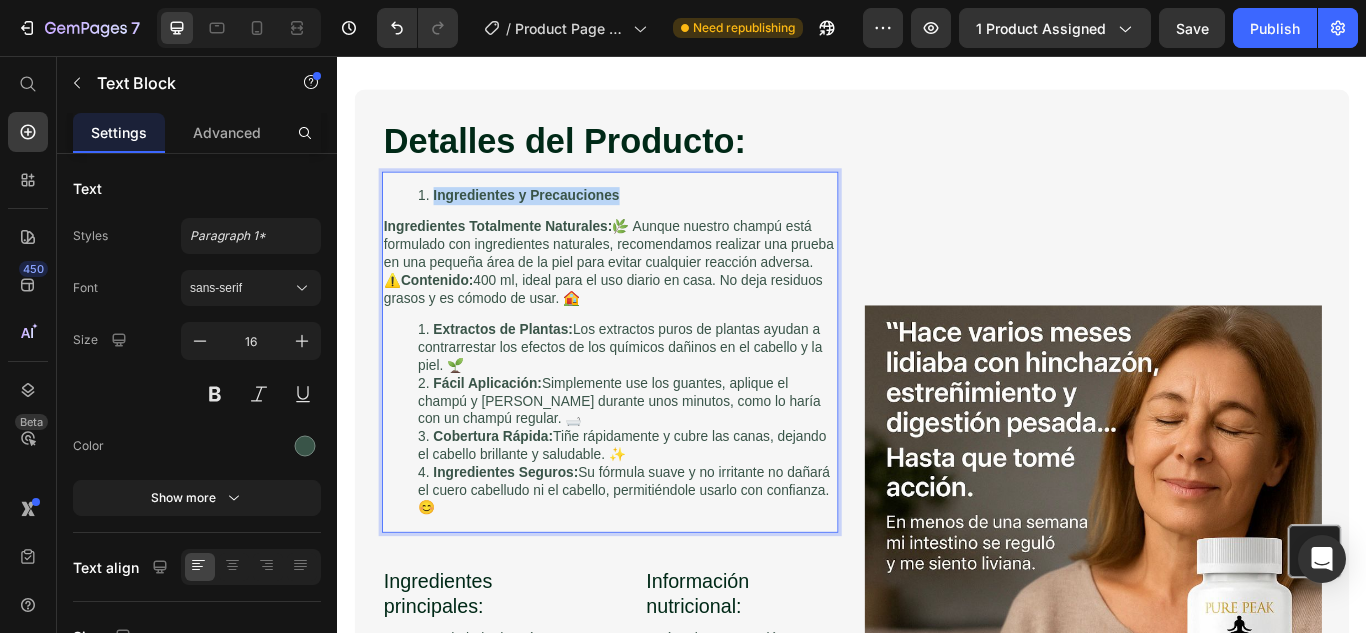 drag, startPoint x: 683, startPoint y: 214, endPoint x: 409, endPoint y: 215, distance: 274.00183 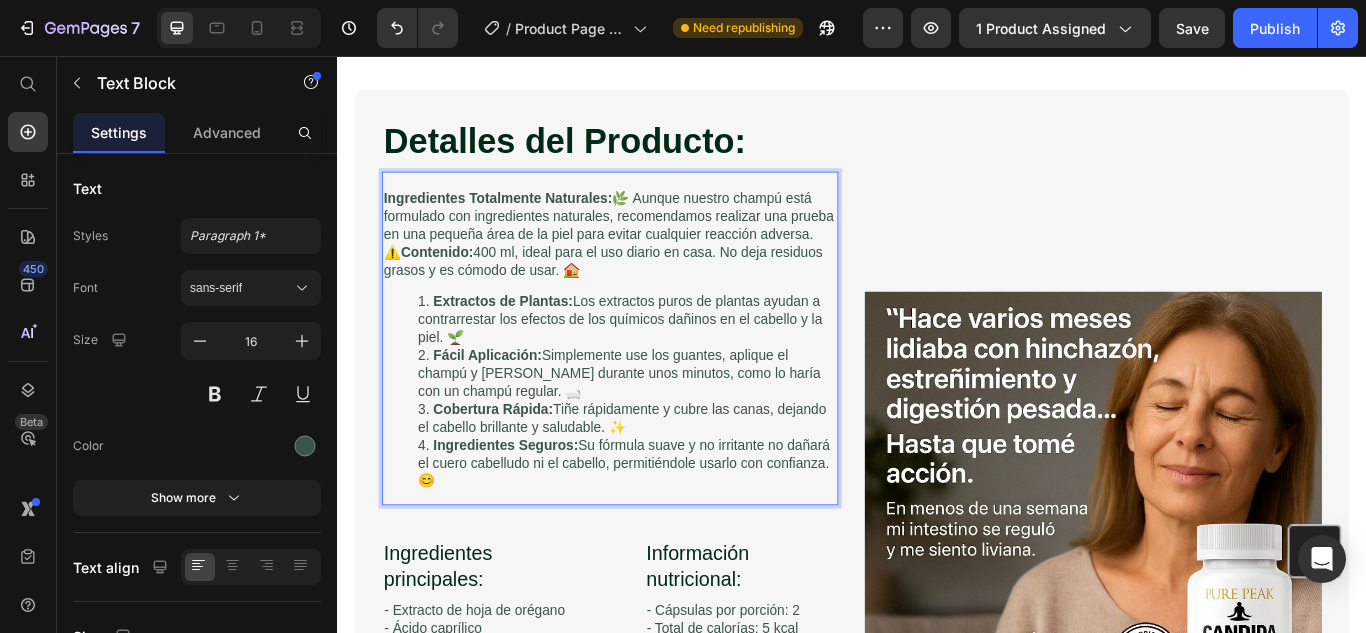 click on "Ingredientes Totalmente Naturales:" at bounding box center [524, 222] 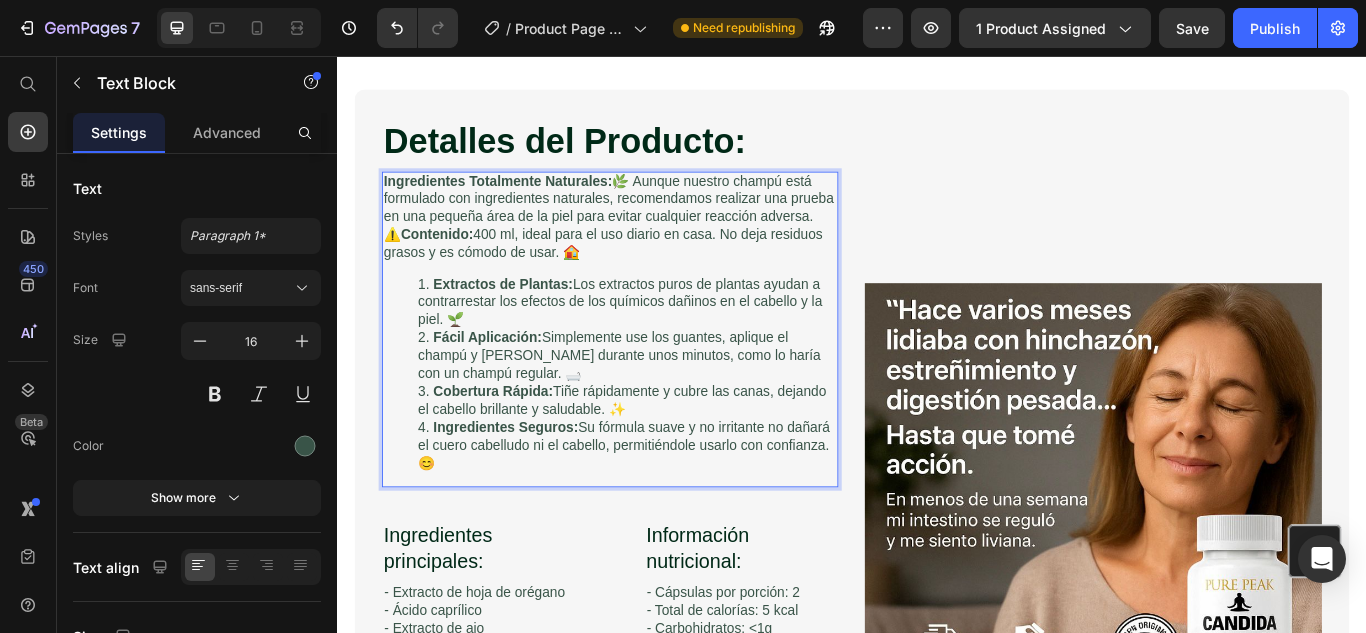 click on "Ingredientes Totalmente Naturales:  🌿 Aunque nuestro champú está formulado con ingredientes naturales, recomendamos realizar una prueba en una pequeña área de la piel para evitar cualquier reacción adversa. ⚠️ Contenido:  400 ml, ideal para el uso diario en casa. No deja residuos grasos y es cómodo de usar. 🏠" at bounding box center (655, 245) 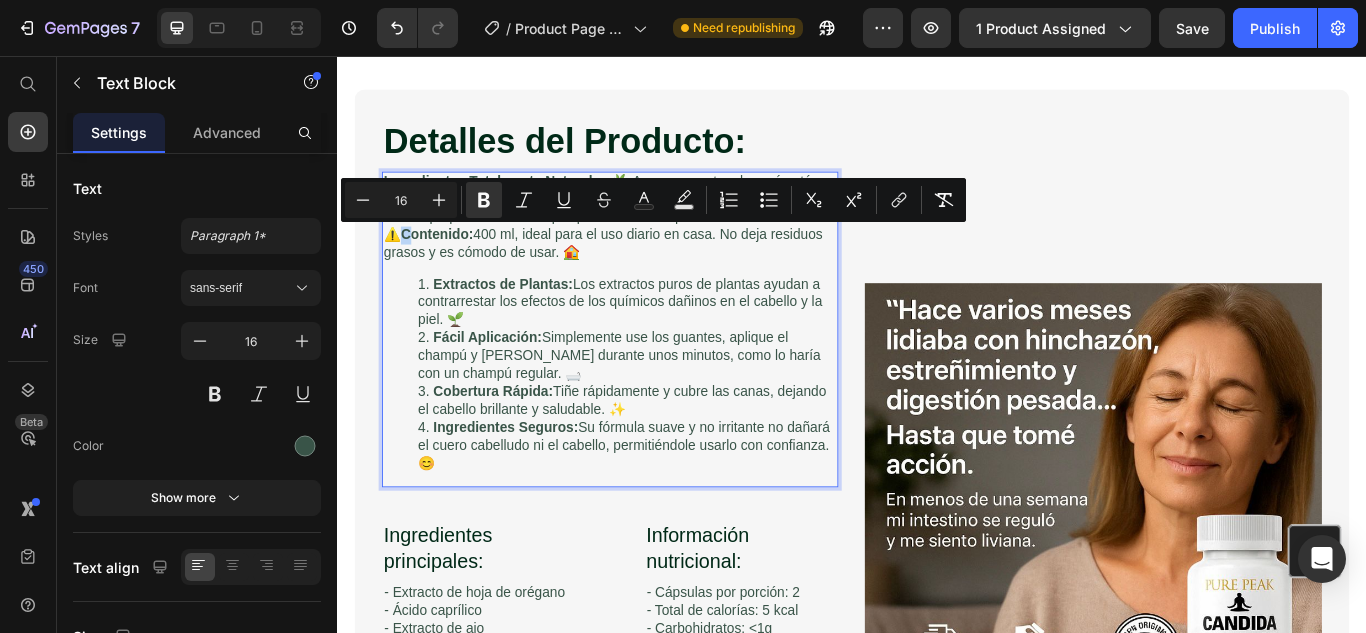 click on "Contenido:" at bounding box center (453, 264) 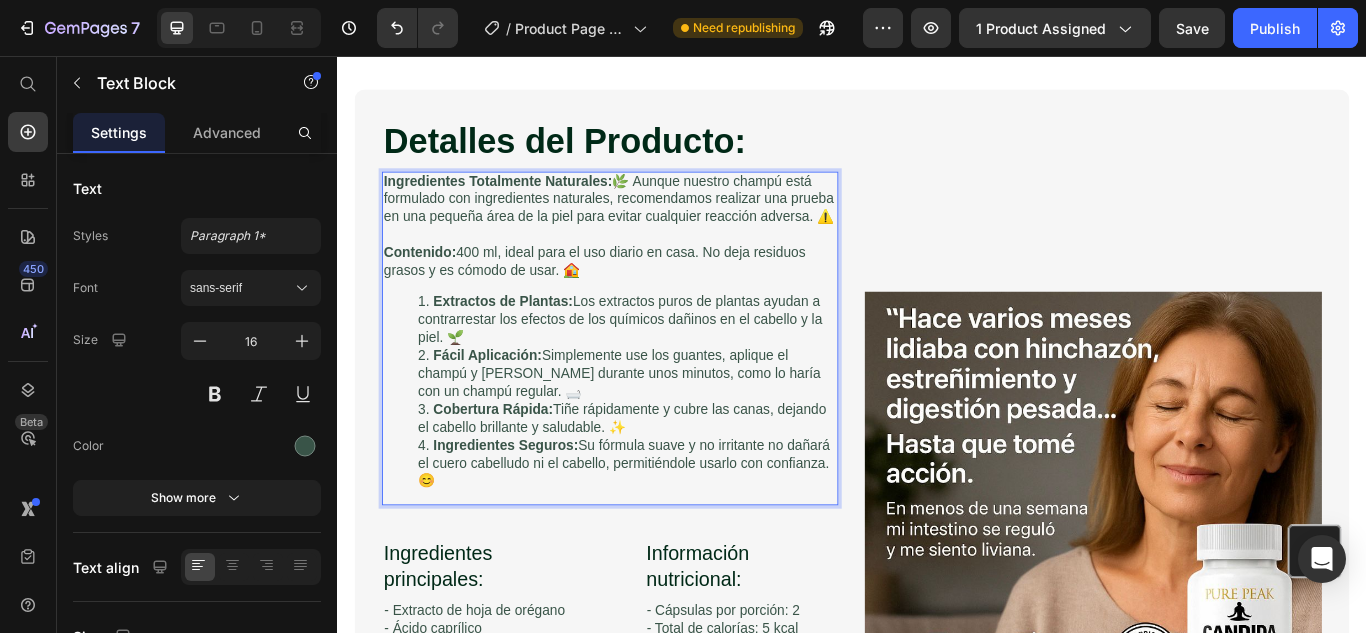 click on "Extractos de Plantas:  Los extractos puros de plantas ayudan a contrarrestar los efectos de los químicos dañinos en el cabello y la piel. 🌱" at bounding box center (675, 364) 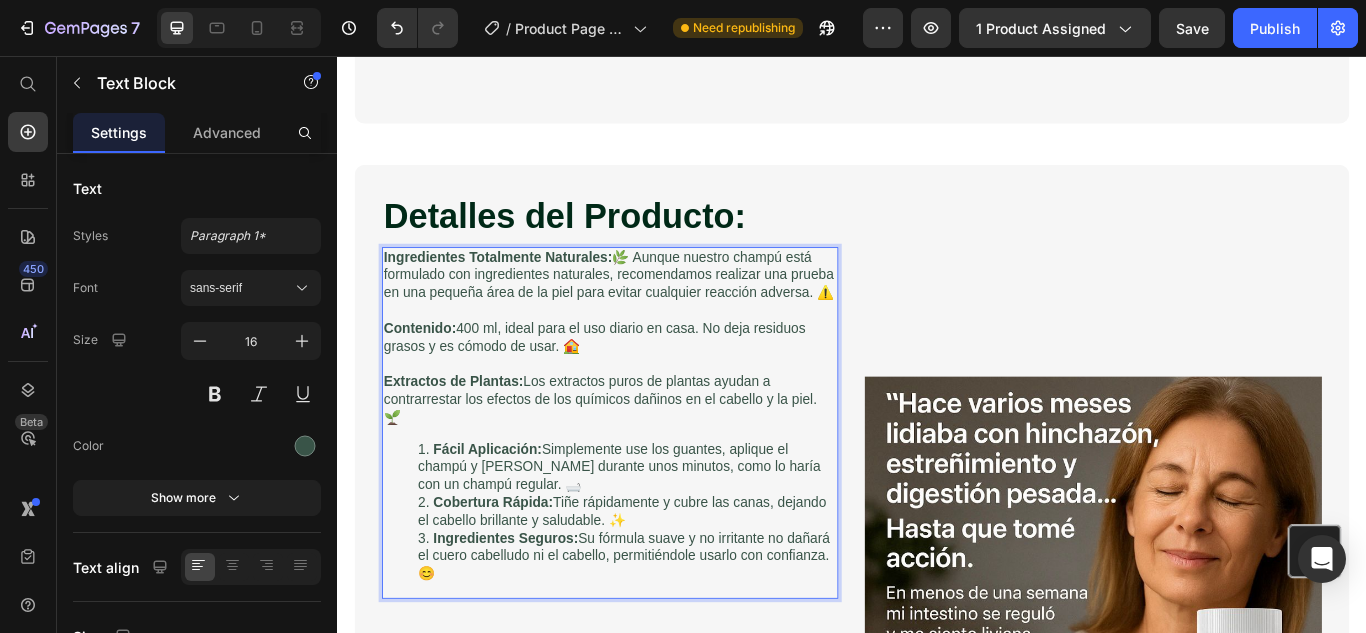 scroll, scrollTop: 2500, scrollLeft: 0, axis: vertical 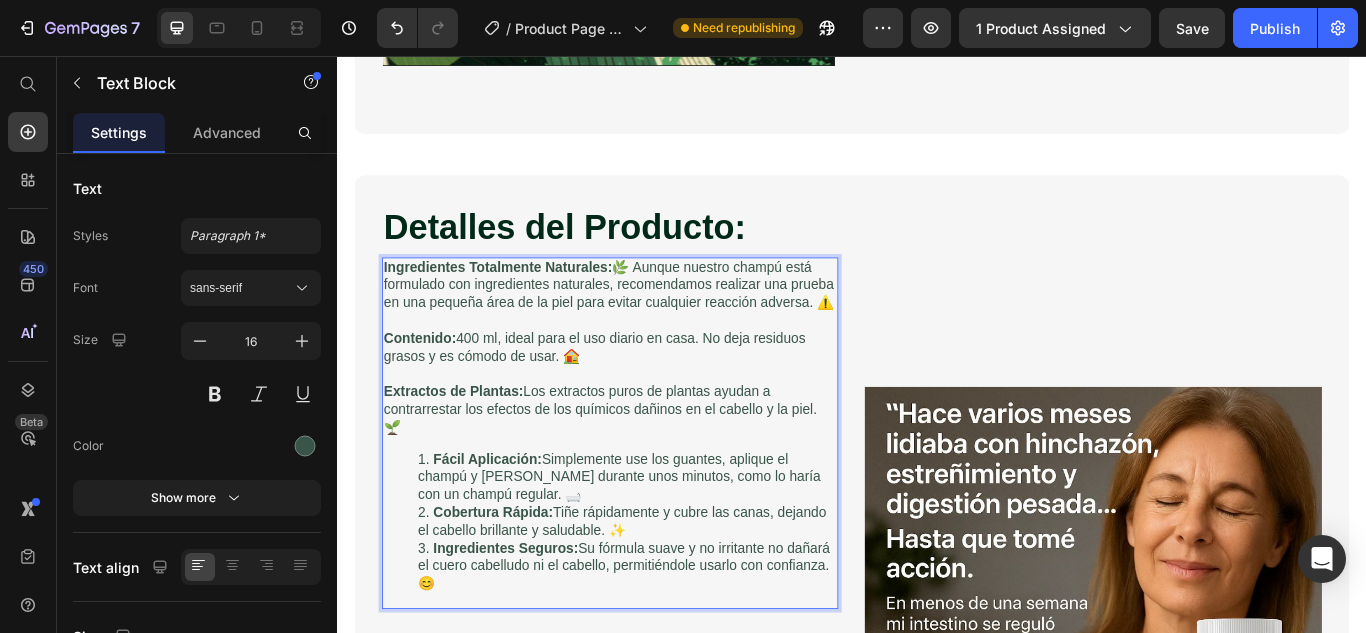 click on "Contenido:  400 ml, ideal para el uso diario en casa. No deja residuos grasos y es cómodo de usar. 🏠" at bounding box center [655, 397] 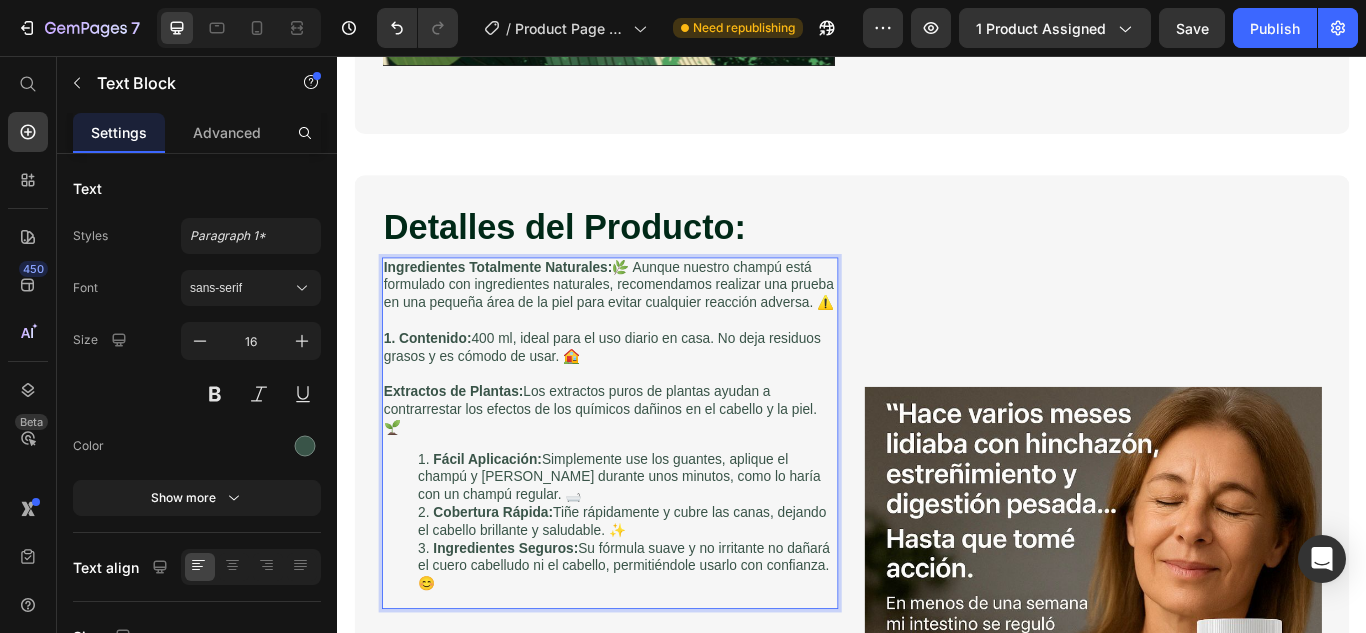 click on "1. Contenido:" at bounding box center (442, 385) 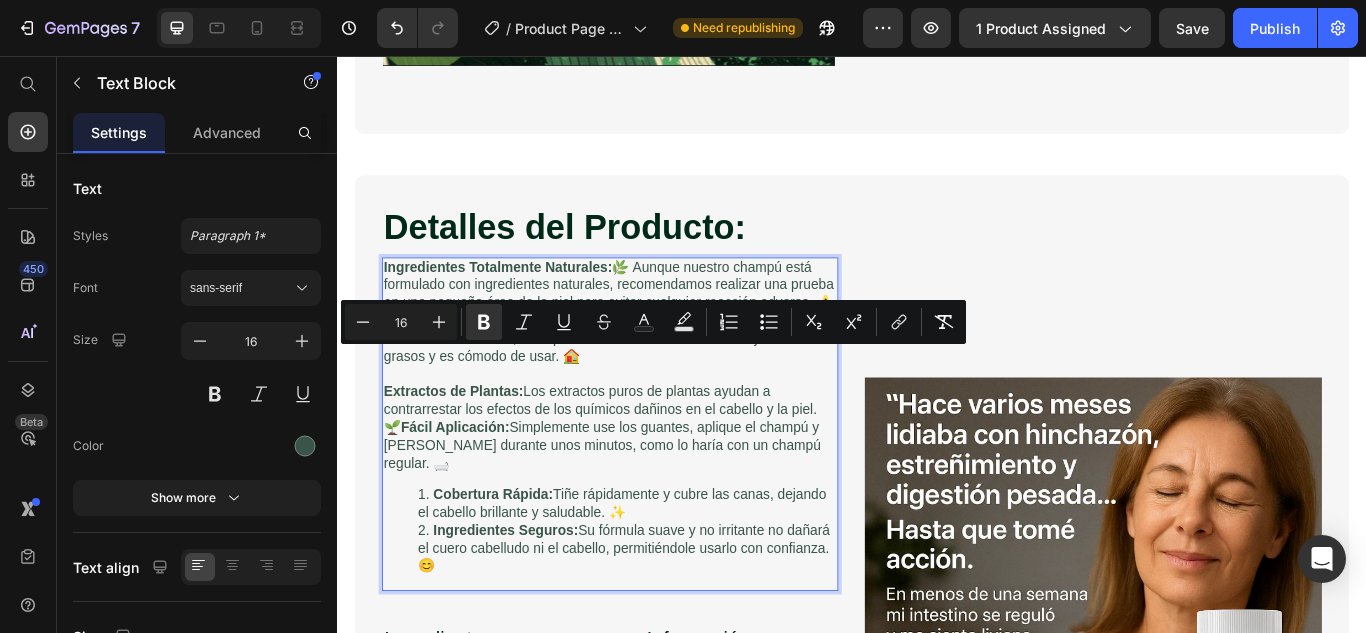 drag, startPoint x: 560, startPoint y: 677, endPoint x: 405, endPoint y: 411, distance: 307.86523 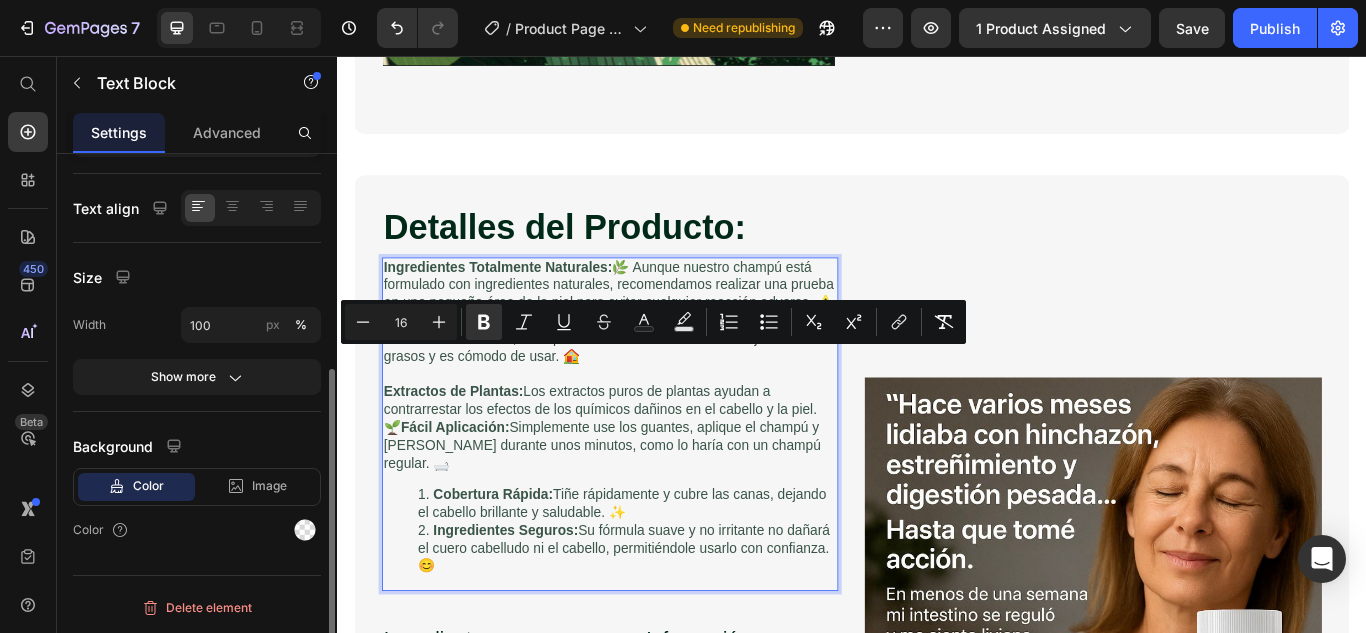 scroll, scrollTop: 0, scrollLeft: 0, axis: both 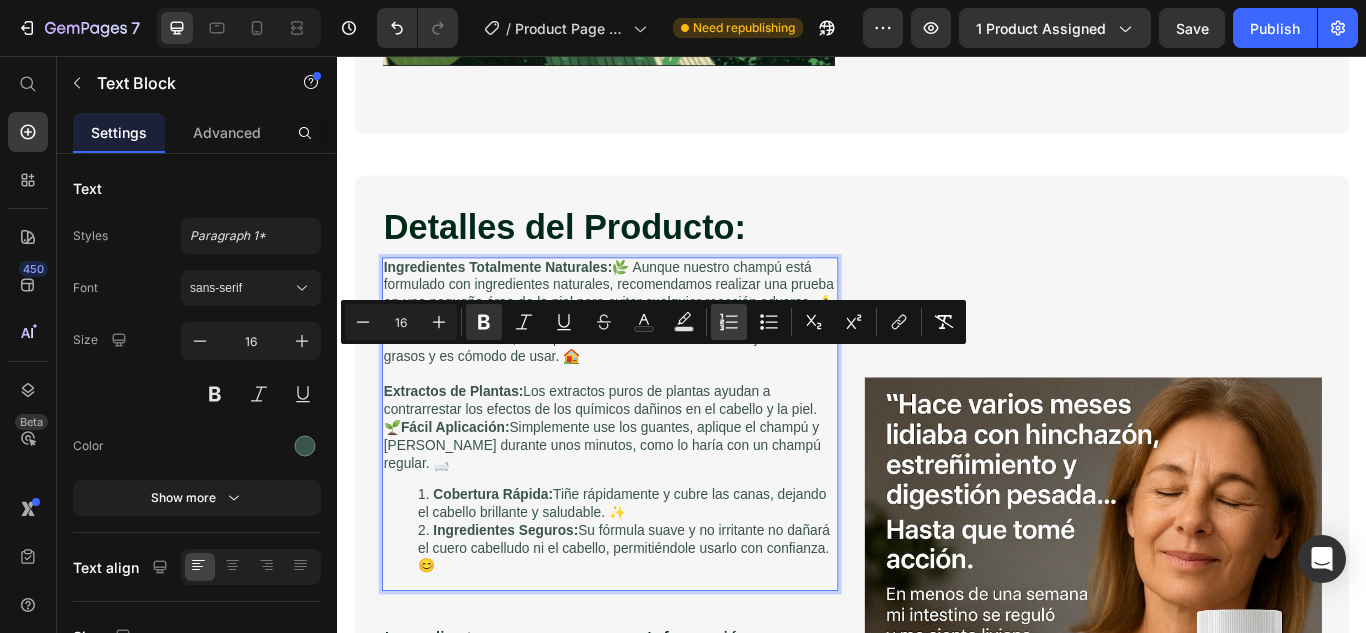 click on "Numbered List" at bounding box center [729, 322] 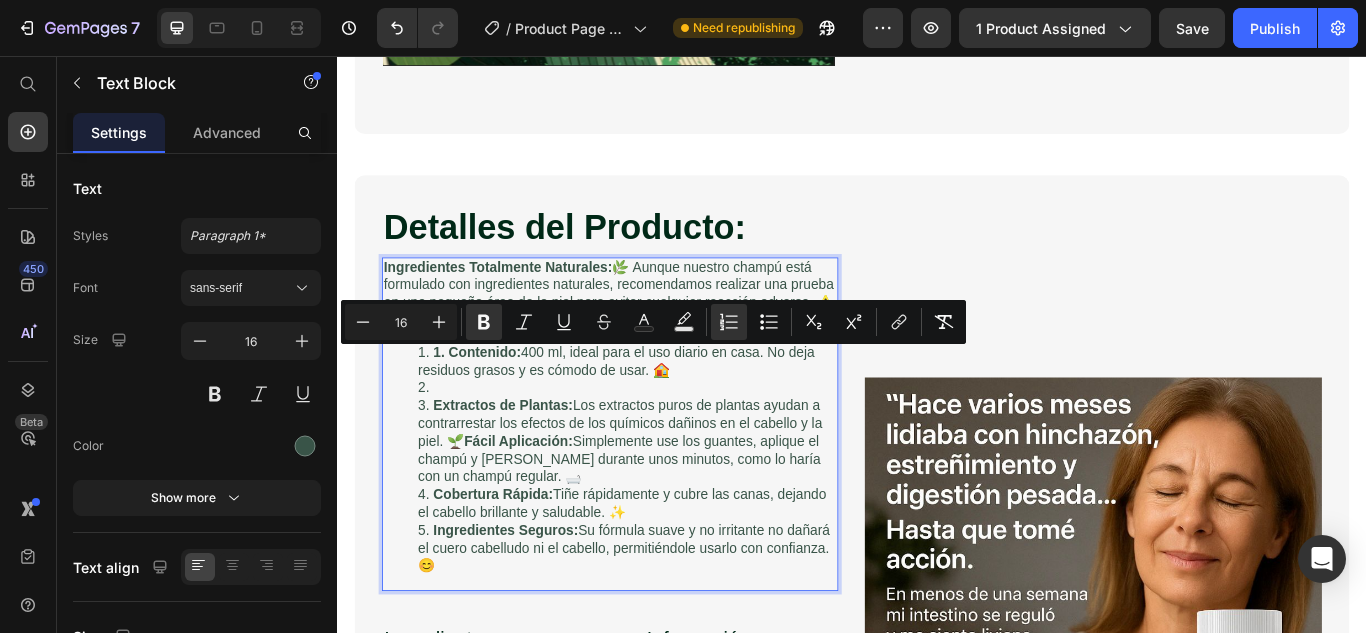 click on "Ingredientes Seguros:  Su fórmula suave y no irritante no dañará el cuero cabelludo ni el cabello, permitiéndole usarlo con confianza. 😊" at bounding box center [675, 631] 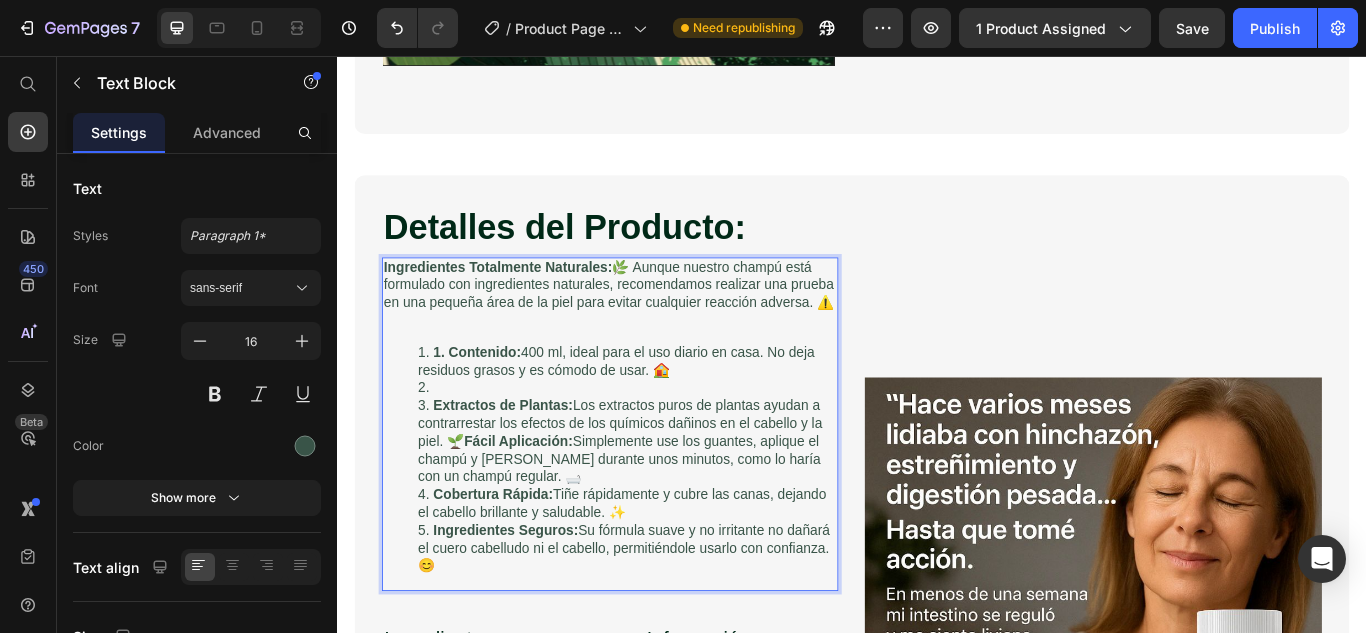 click at bounding box center (675, 443) 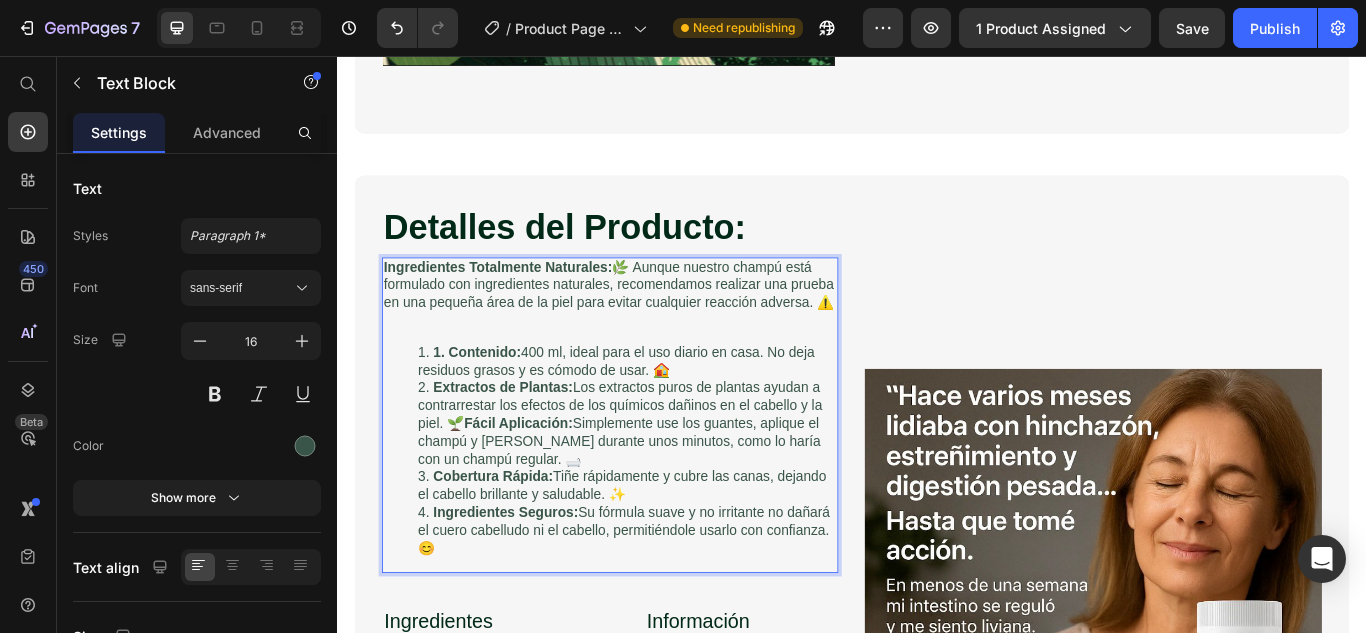 click on "Extractos de Plantas:  Los extractos puros de plantas ayudan a contrarrestar los efectos de los químicos dañinos en el cabello y la piel. 🌱 Fácil Aplicación:  Simplemente use los guantes, aplique el champú y masajee durante unos minutos, como lo haría con un champú regular. 🛁" at bounding box center [675, 485] 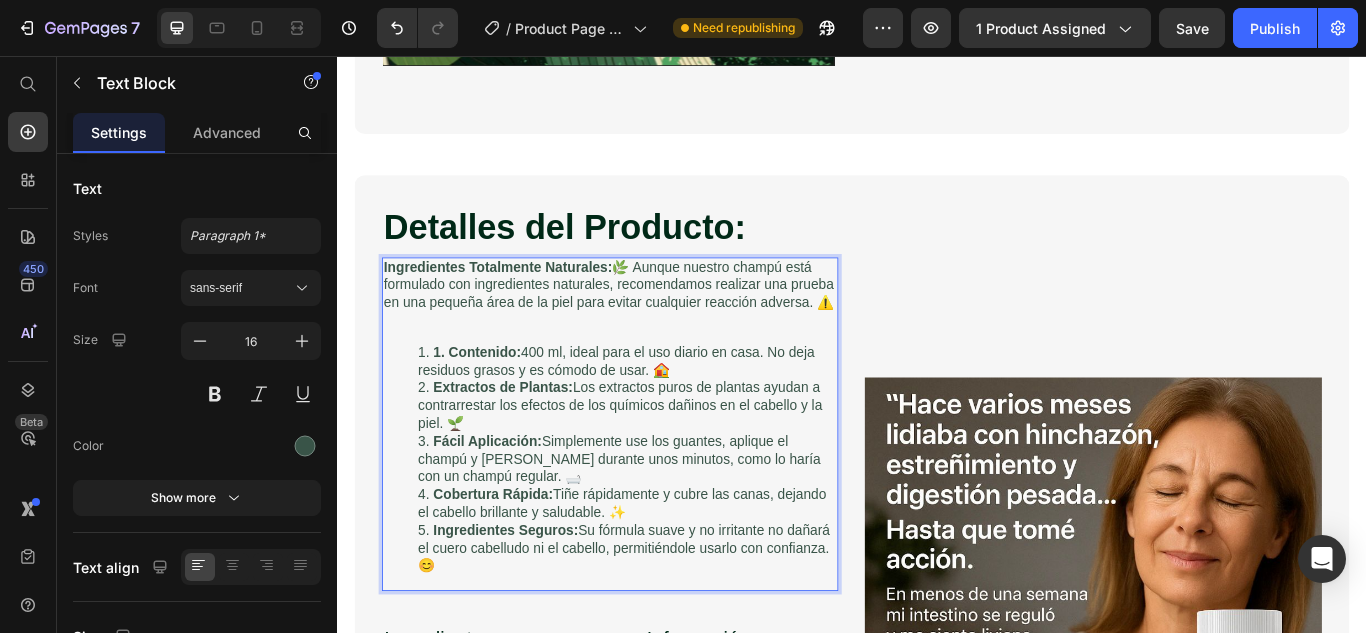drag, startPoint x: 486, startPoint y: 508, endPoint x: 471, endPoint y: 511, distance: 15.297058 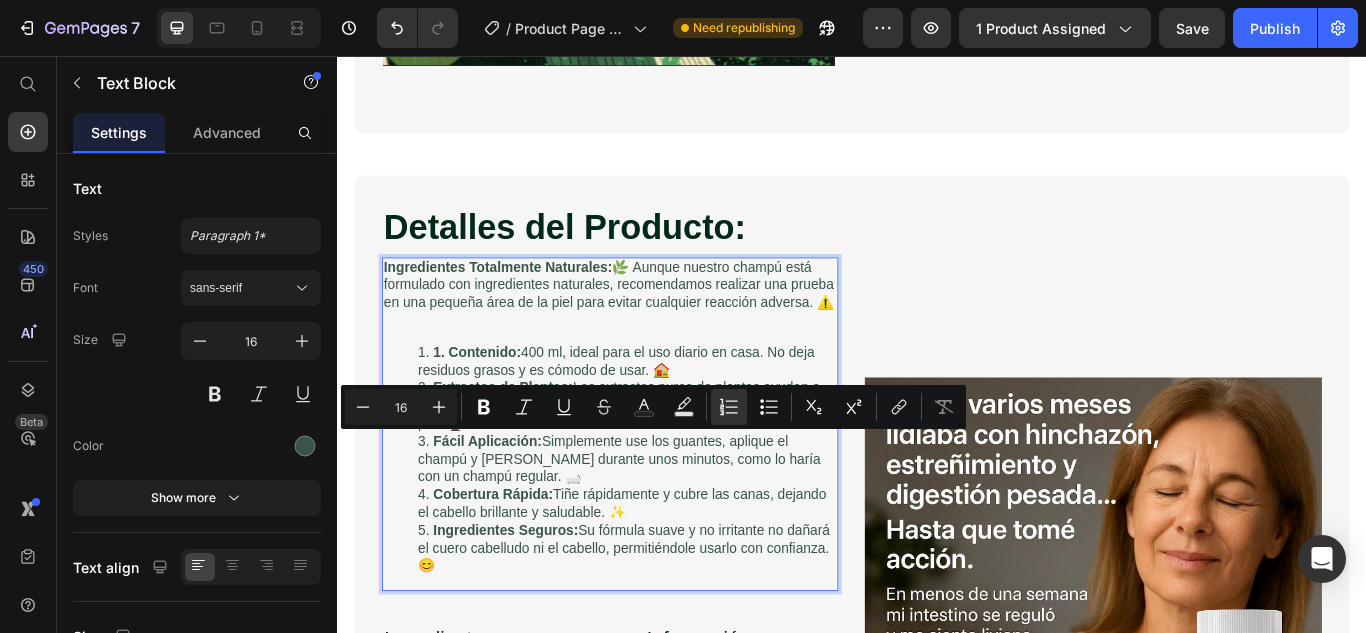 click on "Extractos de Plantas:  Los extractos puros de plantas ayudan a contrarrestar los efectos de los químicos dañinos en el cabello y la piel. 🌱" at bounding box center [675, 464] 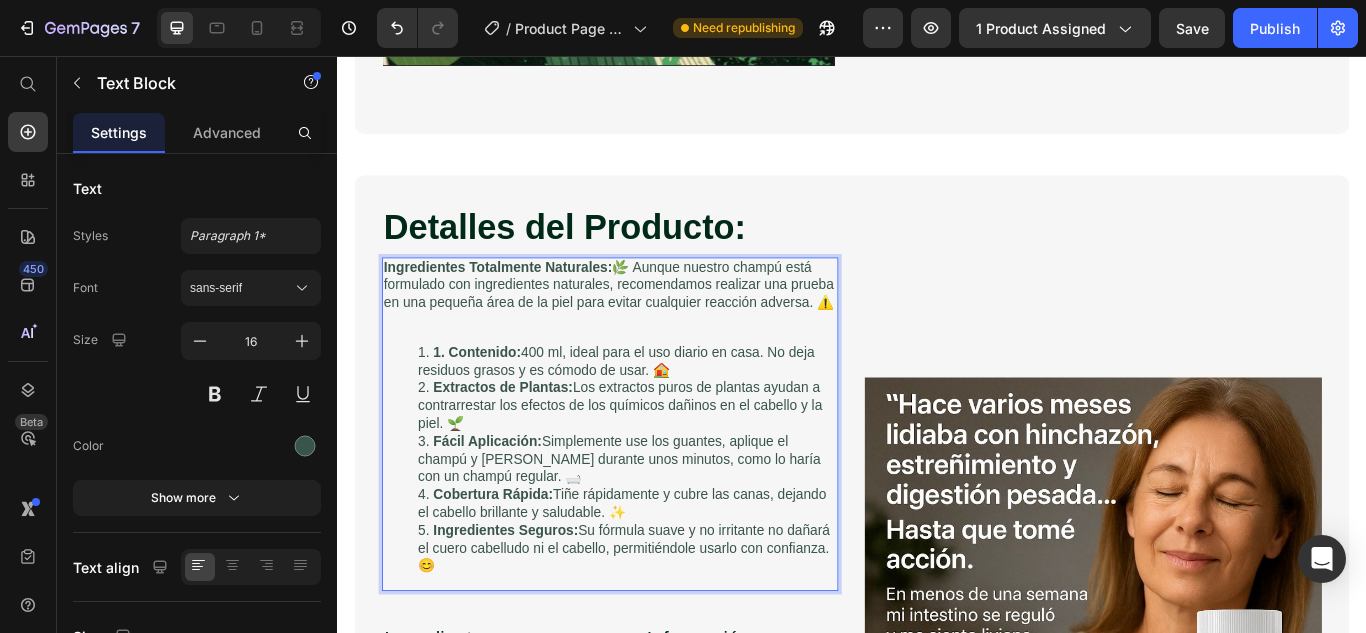 click on "1. Contenido:" at bounding box center [500, 401] 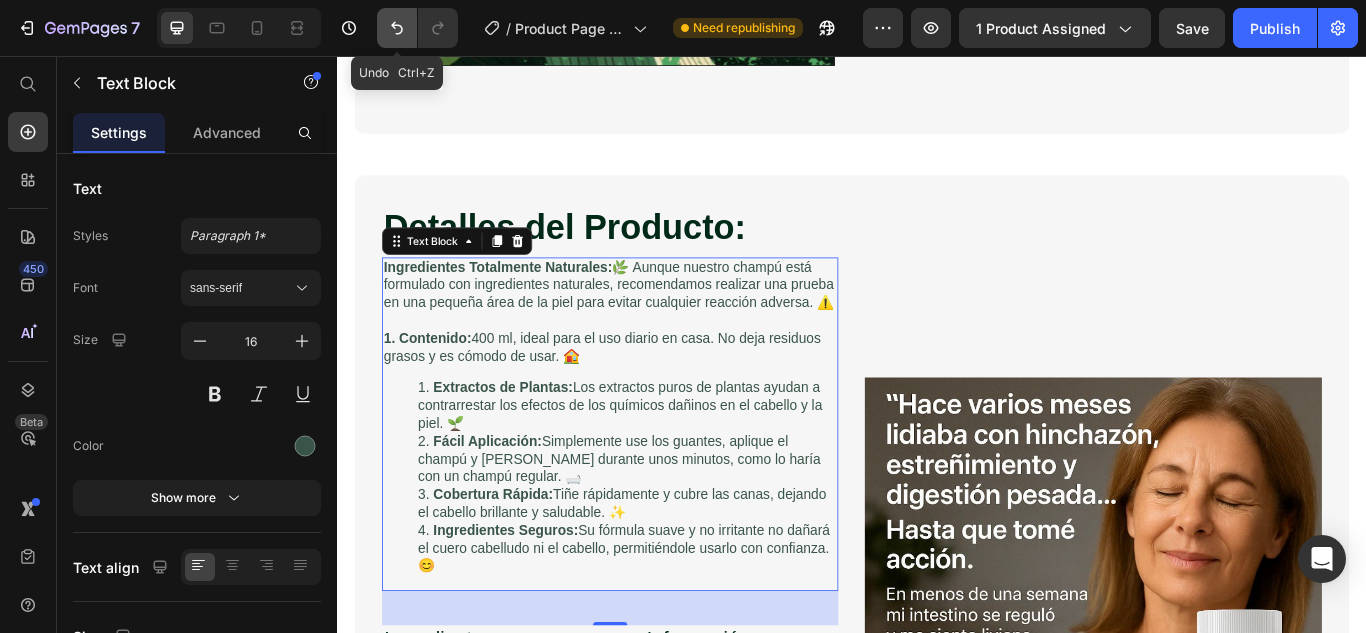 click 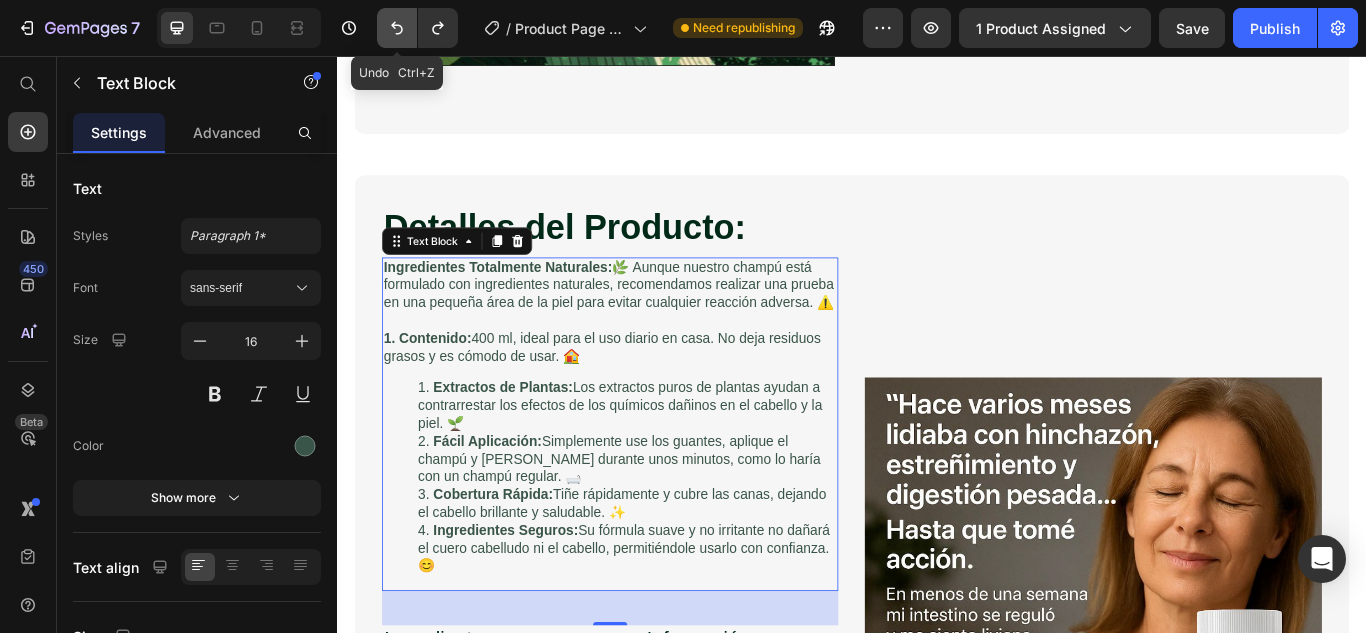 click 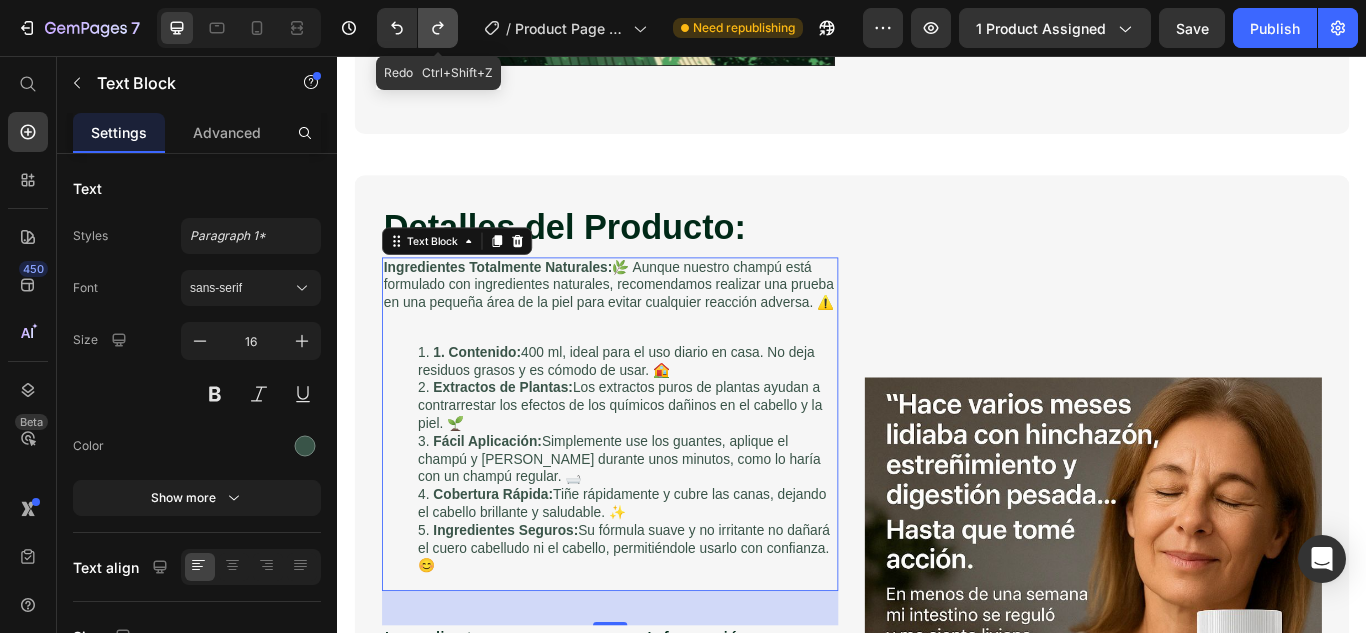 click 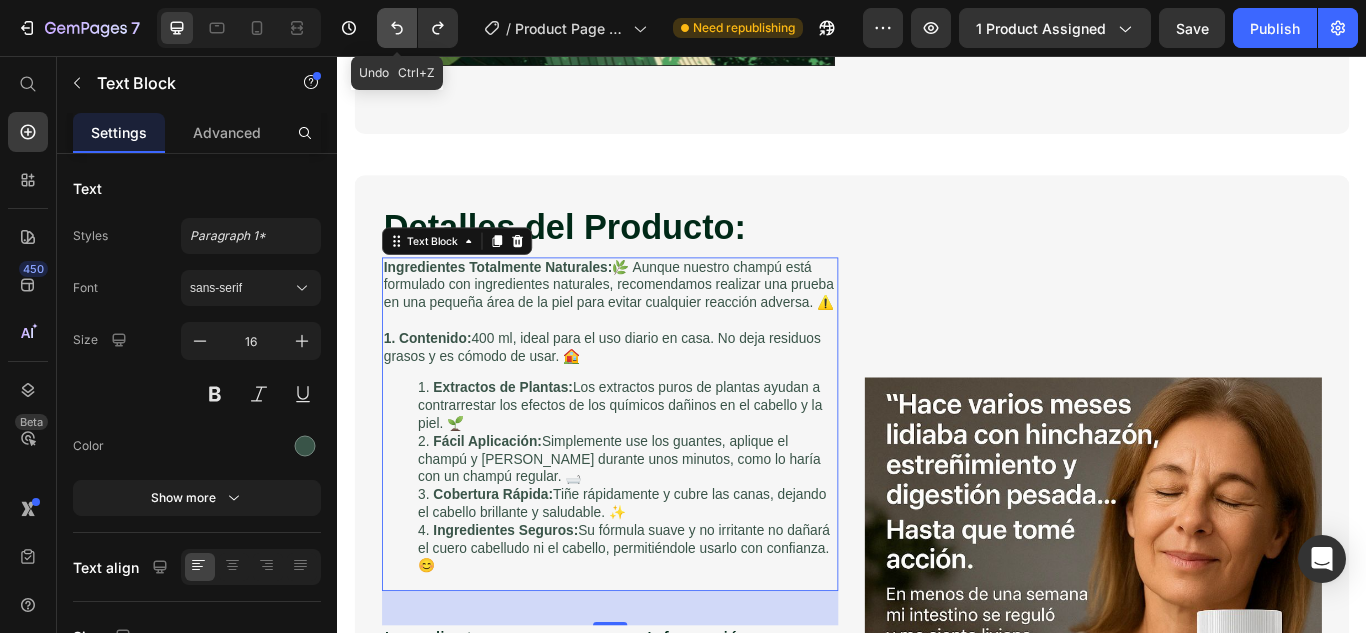 click 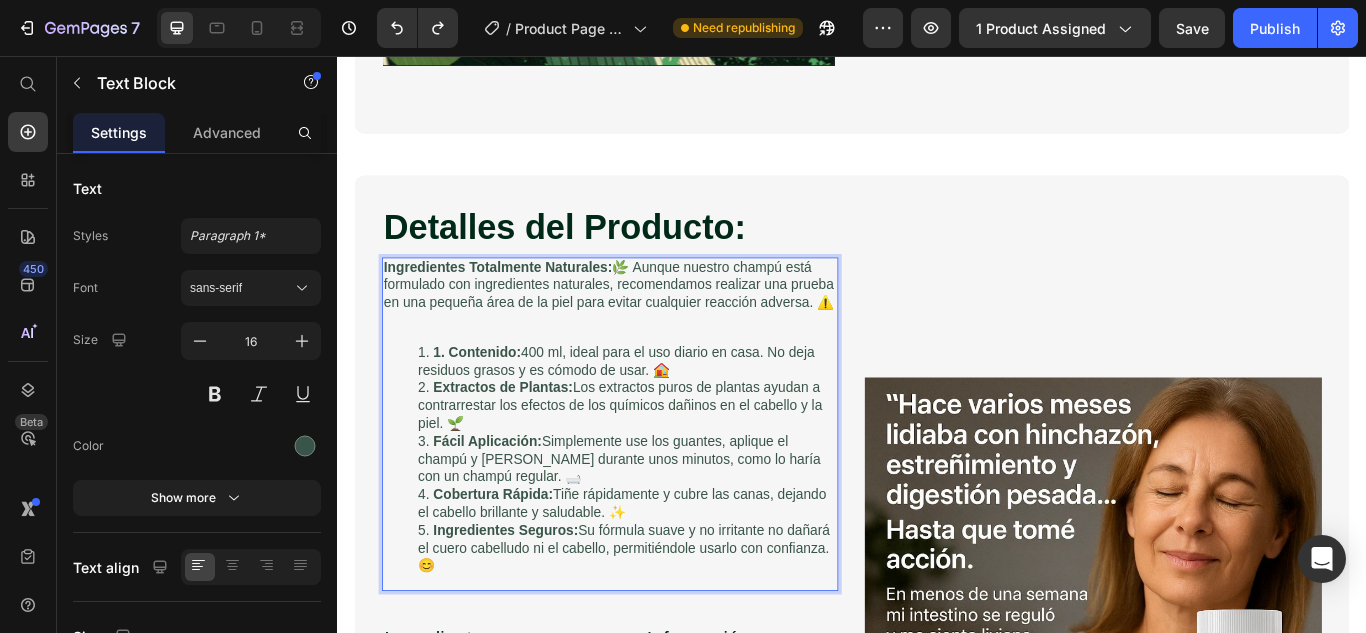 click on "1. Contenido:" at bounding box center (500, 401) 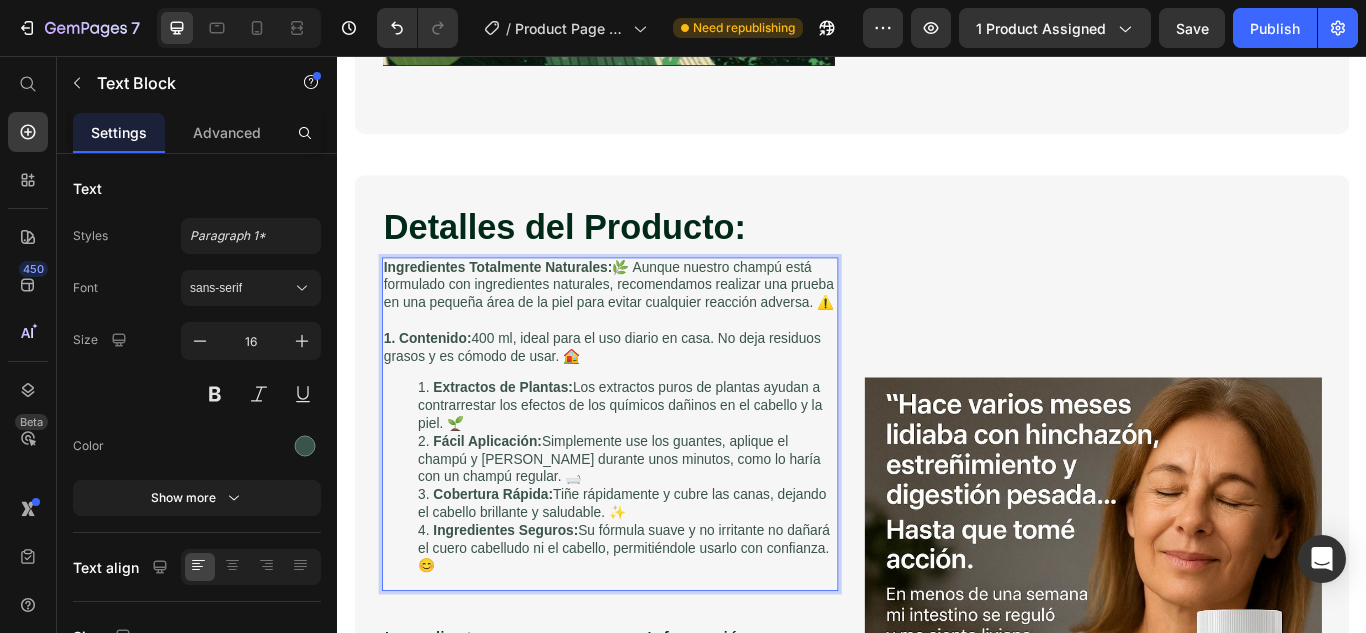 click on "Ingredientes Totalmente Naturales:  🌿 Aunque nuestro champú está formulado con ingredientes naturales, recomendamos realizar una prueba en una pequeña área de la piel para evitar cualquier reacción adversa. ⚠️ 1. Contenido:  400 ml, ideal para el uso diario en casa. No deja residuos grasos y es cómodo de usar. 🏠 Extractos de Plantas:  Los extractos puros de plantas ayudan a contrarrestar los efectos de los químicos dañinos en el cabello y la piel. 🌱 Fácil Aplicación:  Simplemente use los guantes, aplique el champú y masajee durante unos minutos, como lo haría con un champú regular. 🛁 Cobertura Rápida:  Tiñe rápidamente y cubre las canas, dejando el cabello brillante y saludable. ✨ Ingredientes Seguros:  Su fórmula suave y no irritante no dañará el cuero cabelludo ni el cabello, permitiéndole usarlo con confianza. 😊" at bounding box center [655, 486] 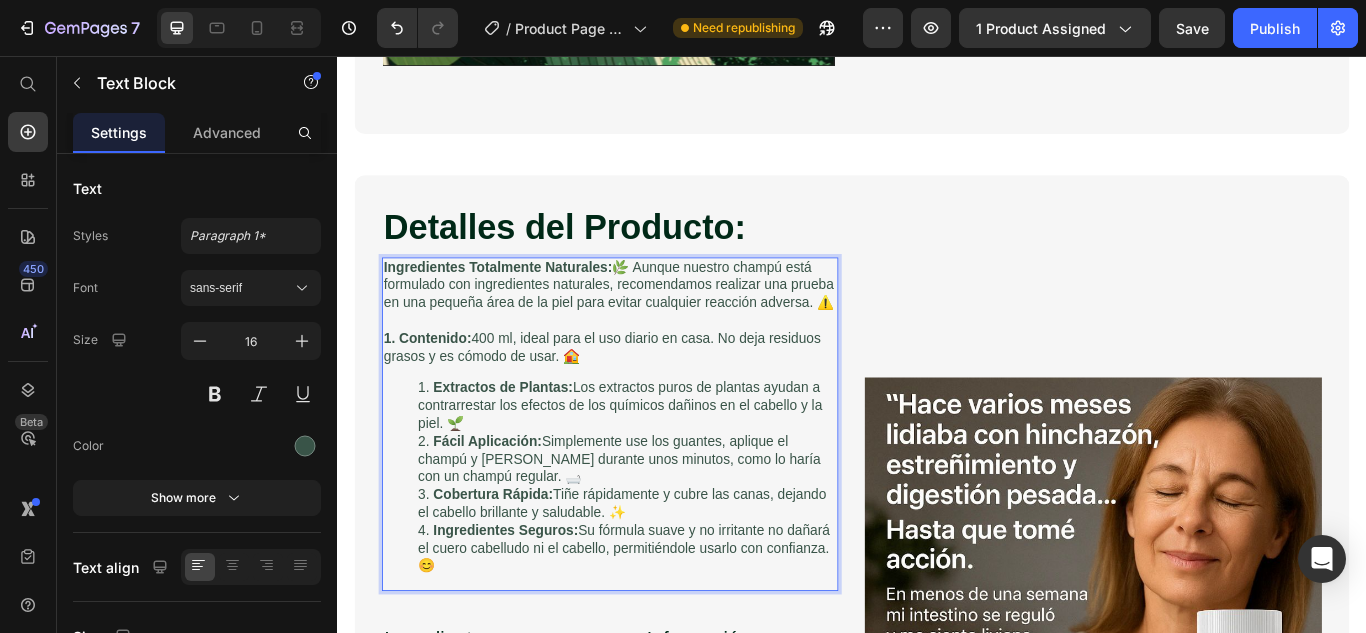 click on "⁠⁠⁠⁠⁠⁠⁠ Detalles del Producto: Heading Image Ingredientes Totalmente Naturales:  🌿 Aunque nuestro champú está formulado con ingredientes naturales, recomendamos realizar una prueba en una pequeña área de la piel para evitar cualquier reacción adversa. ⚠️ 1. Contenido:  400 ml, ideal para el uso diario en casa. No deja residuos grasos y es cómodo de usar. 🏠 Extractos de Plantas:  Los extractos puros de plantas ayudan a contrarrestar los efectos de los químicos dañinos en el cabello y la piel. 🌱 Fácil Aplicación:  Simplemente use los guantes, aplique el champú y masajee durante unos minutos, como lo haría con un champú regular. 🛁 Cobertura Rápida:  Tiñe rápidamente y cubre las canas, dejando el cabello brillante y saludable. ✨ Ingredientes Seguros:  Su fórmula suave y no irritante no dañará el cuero cabelludo ni el cabello, permitiéndole usarlo con confianza. 😊 Text Block   40 Ingredientes principales: Heading - Extracto de hoja de orégano   Text Block" at bounding box center (937, 696) 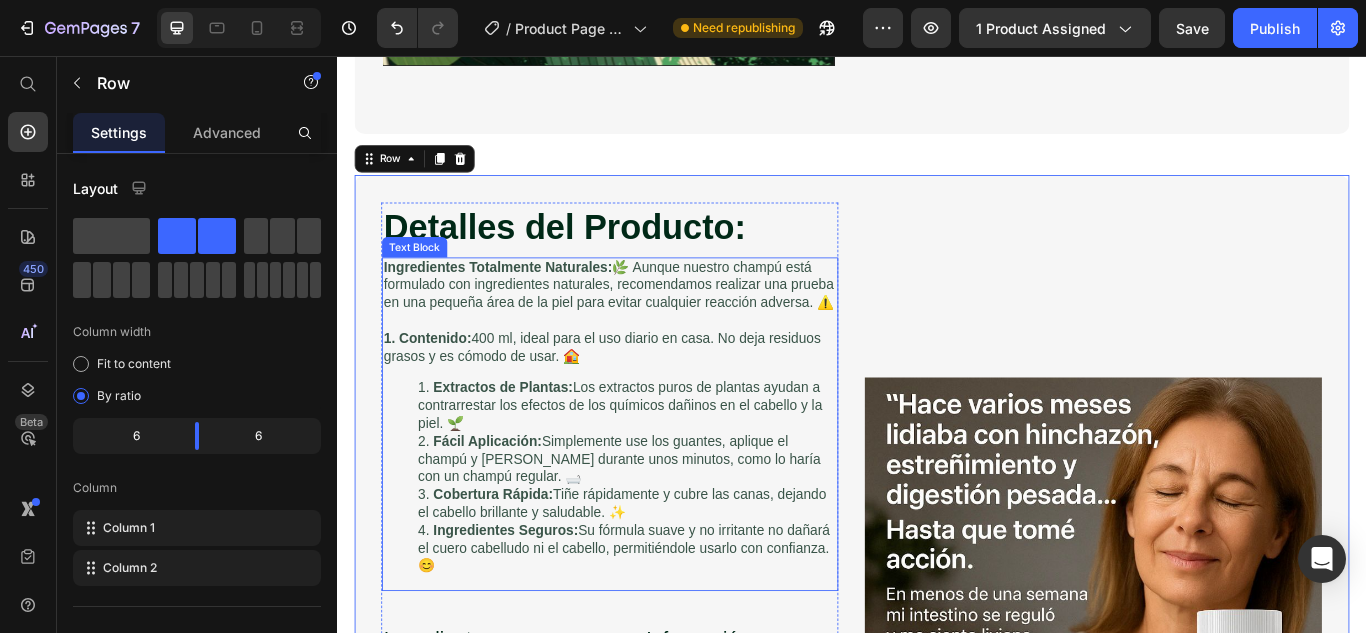 click on "1. Contenido:" at bounding box center (442, 385) 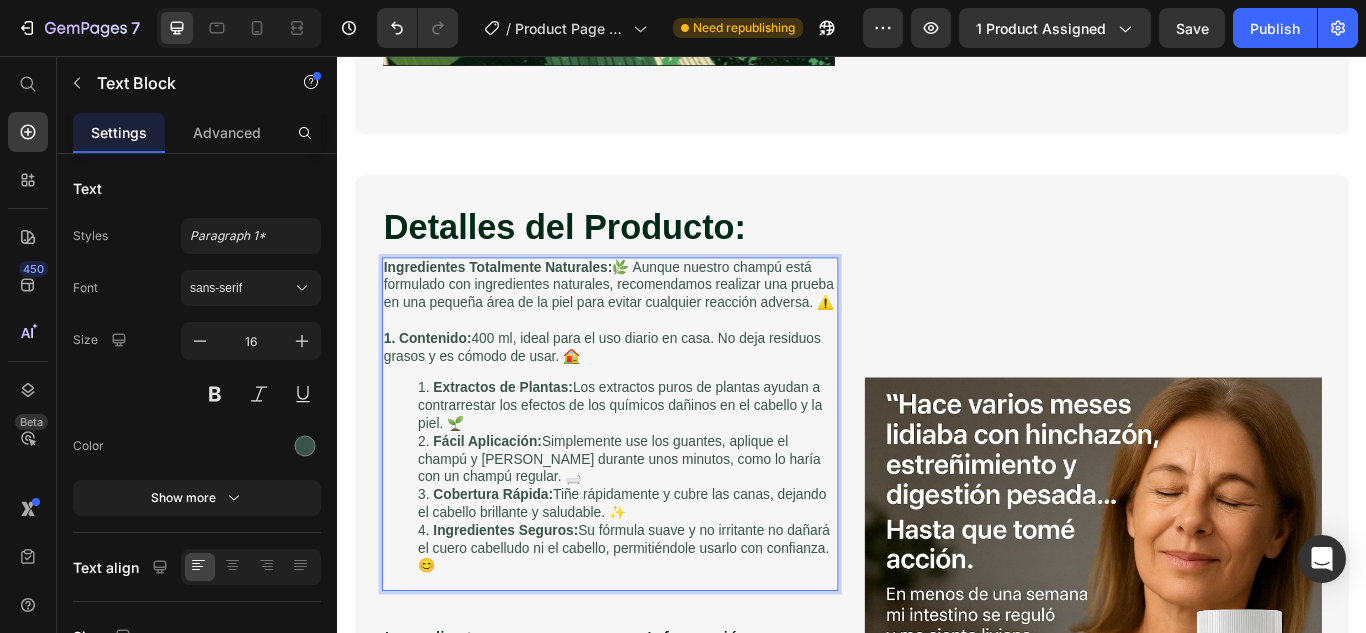 click on "1. Contenido:" at bounding box center [442, 385] 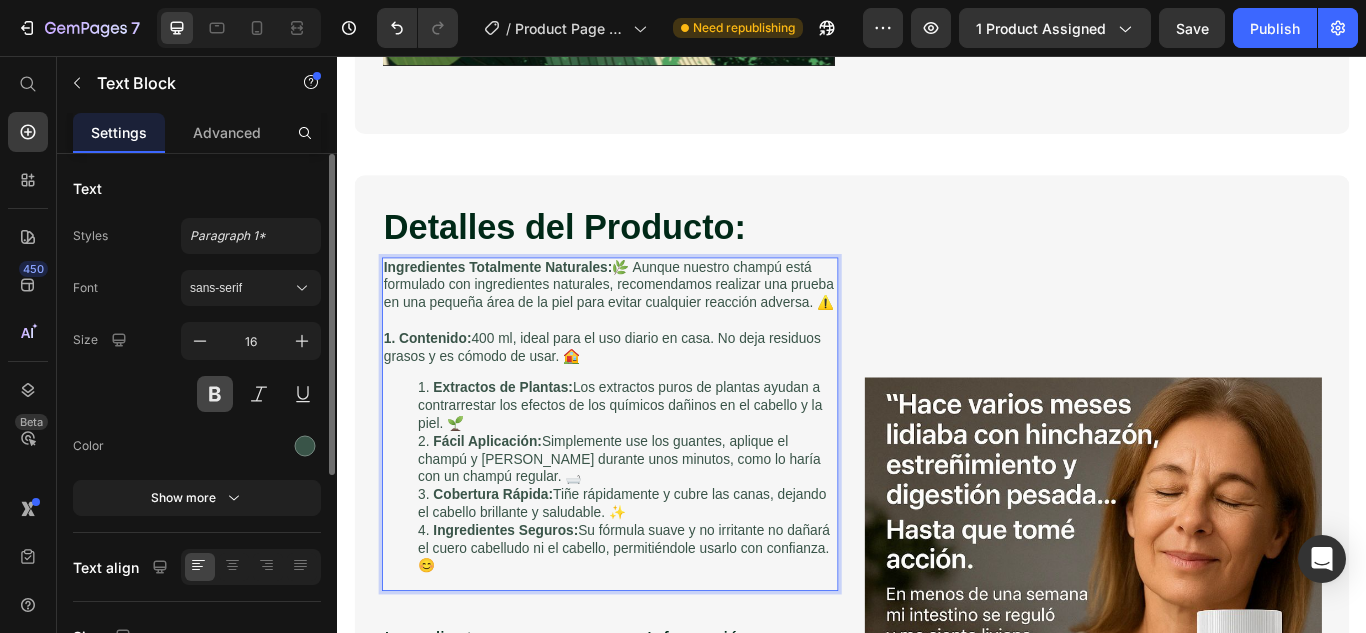 drag, startPoint x: 58, startPoint y: 352, endPoint x: 230, endPoint y: 396, distance: 177.53873 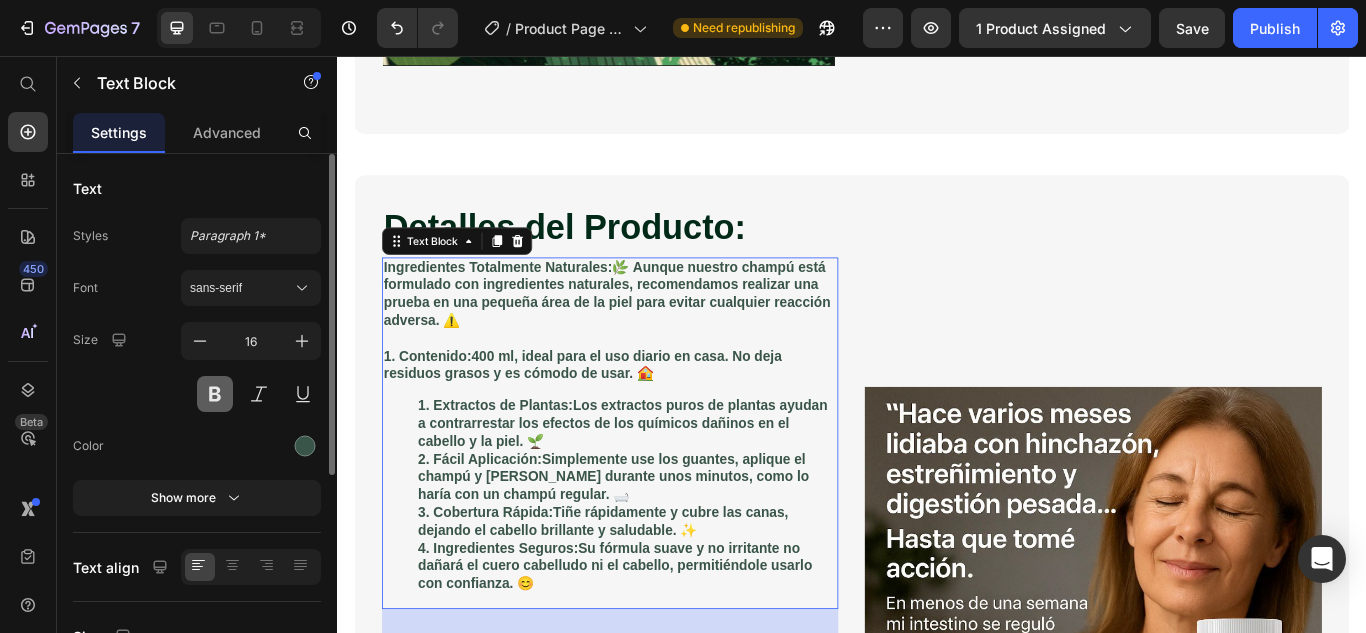 click at bounding box center (215, 394) 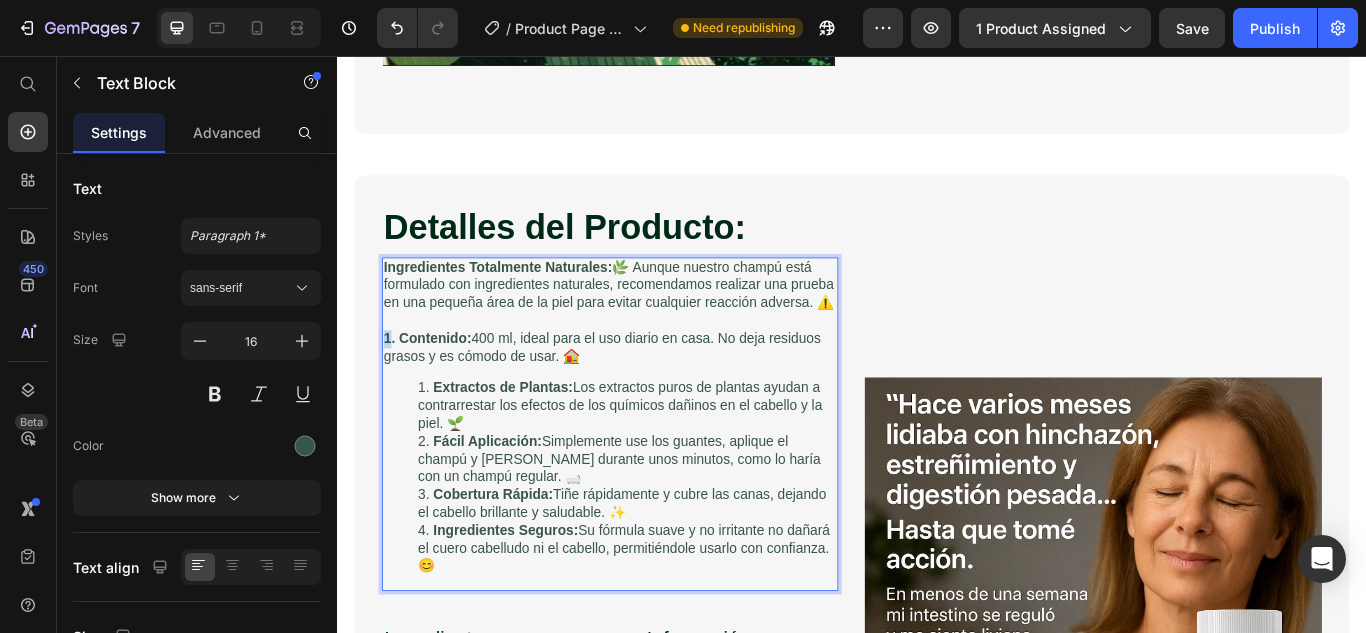 click on "1. Contenido:" at bounding box center (442, 385) 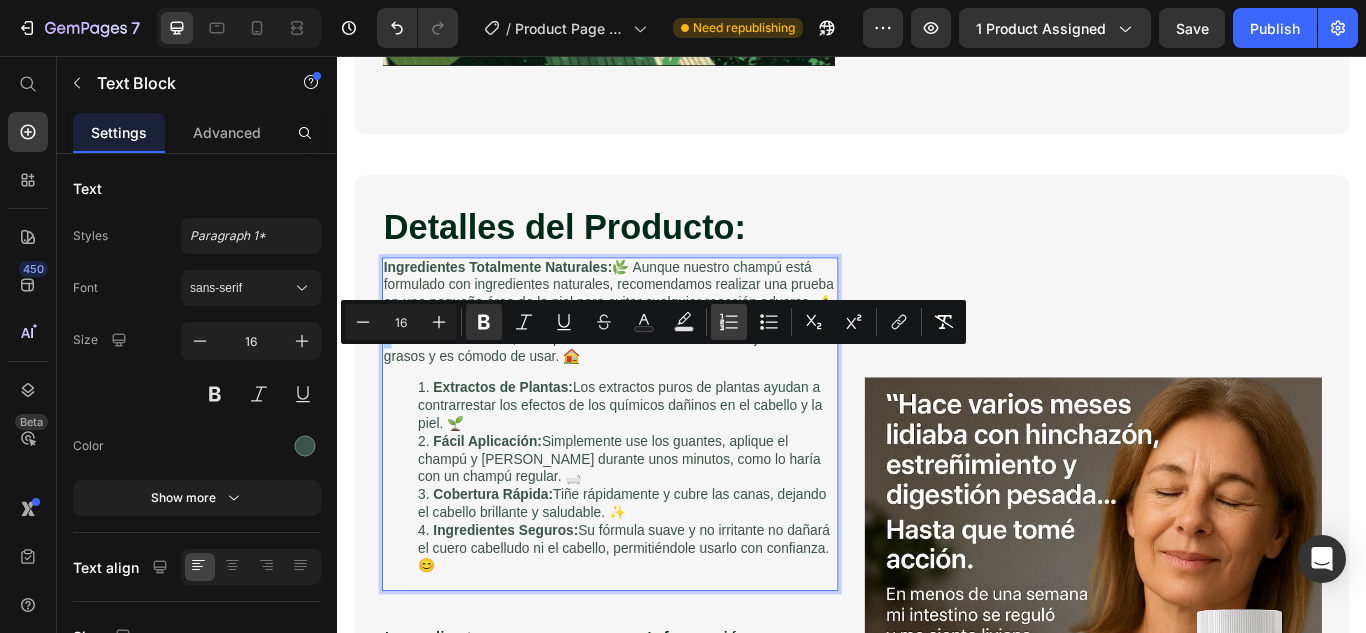 click 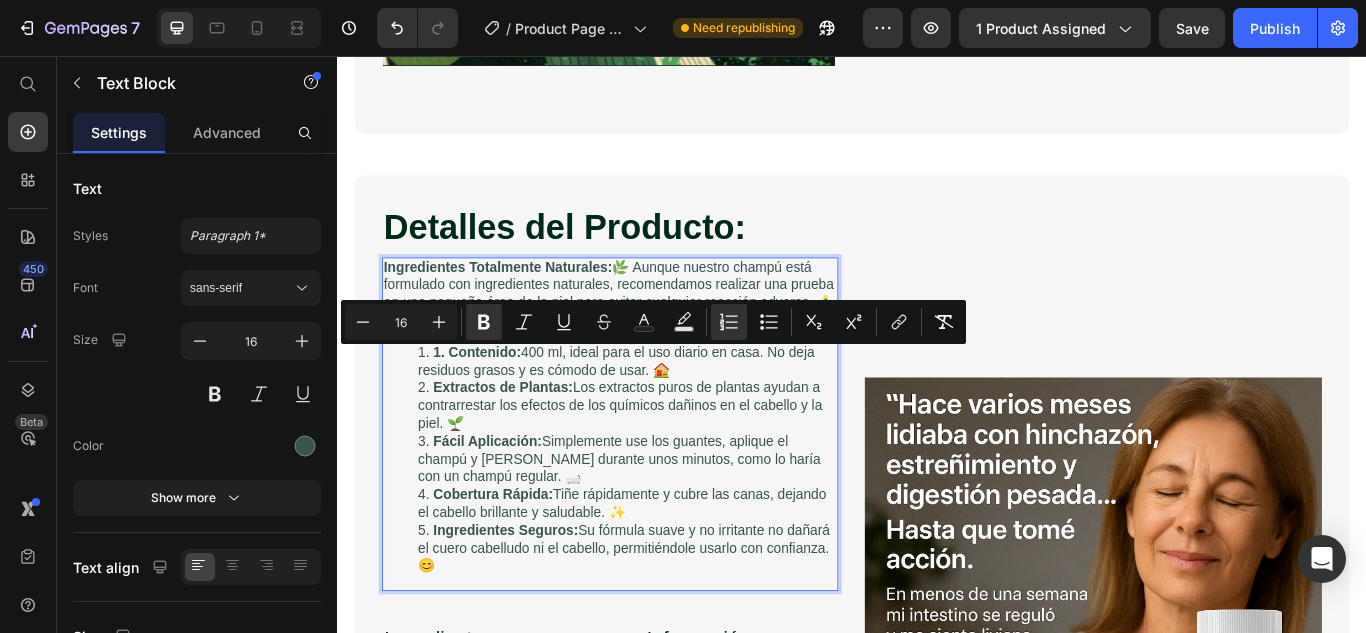 click on "Extractos de Plantas:  Los extractos puros de plantas ayudan a contrarrestar los efectos de los químicos dañinos en el cabello y la piel. 🌱" at bounding box center (675, 464) 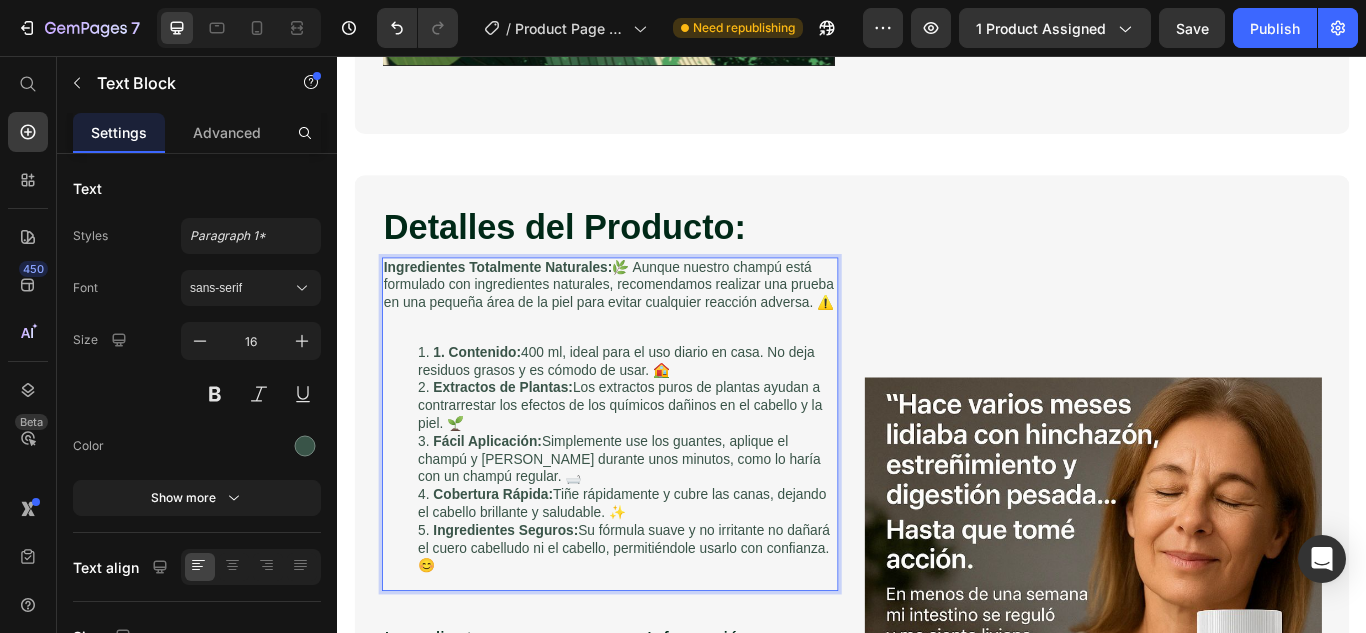 click on "1. Contenido:  400 ml, ideal para el uso diario en casa. No deja residuos grasos y es cómodo de usar. 🏠" at bounding box center [675, 413] 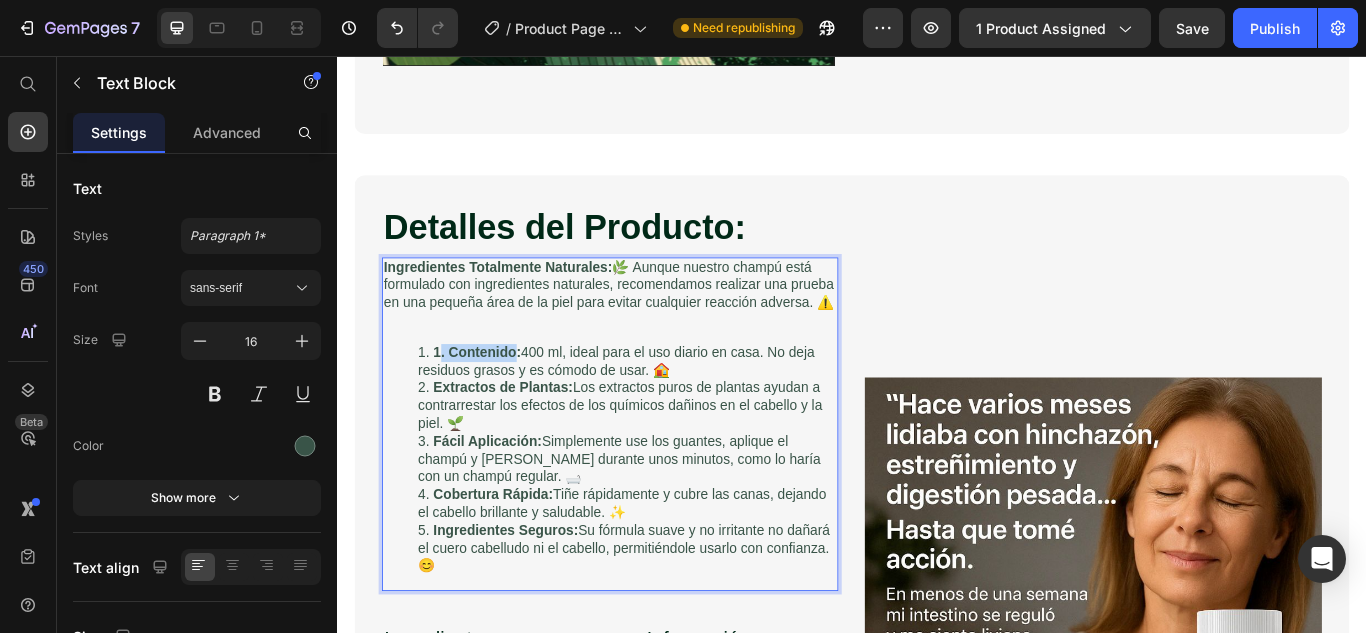 drag, startPoint x: 467, startPoint y: 419, endPoint x: 457, endPoint y: 424, distance: 11.18034 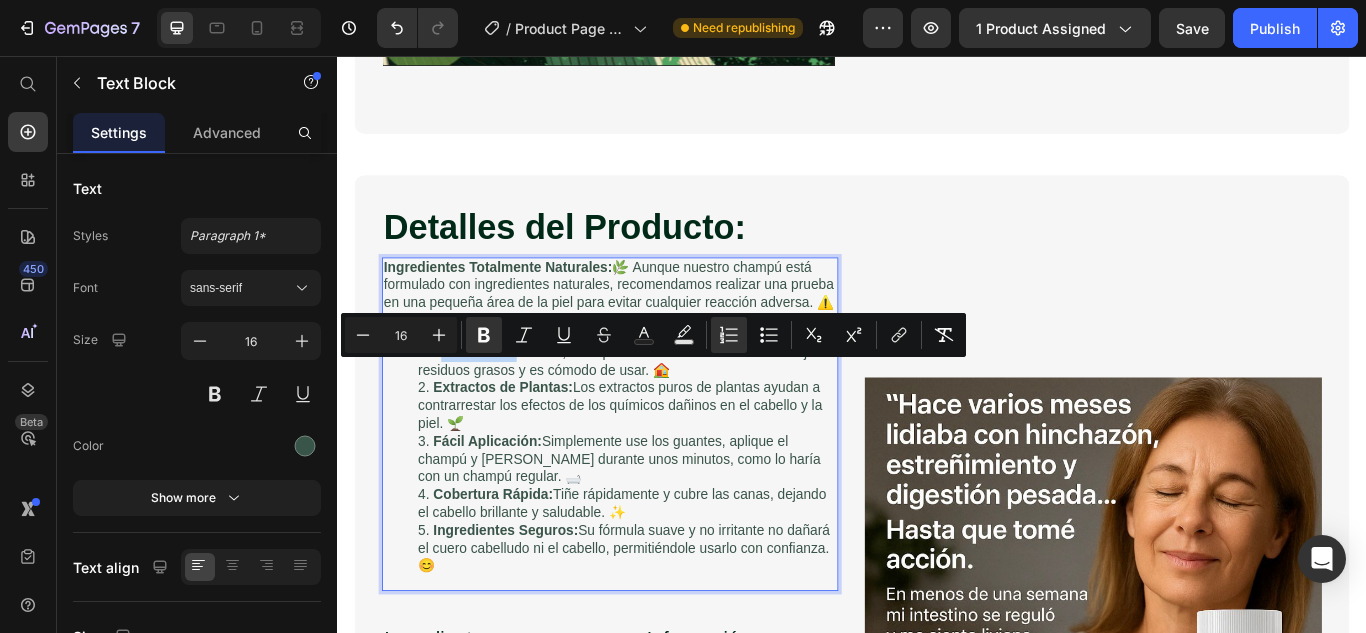 click on "1. Contenido:" at bounding box center (500, 401) 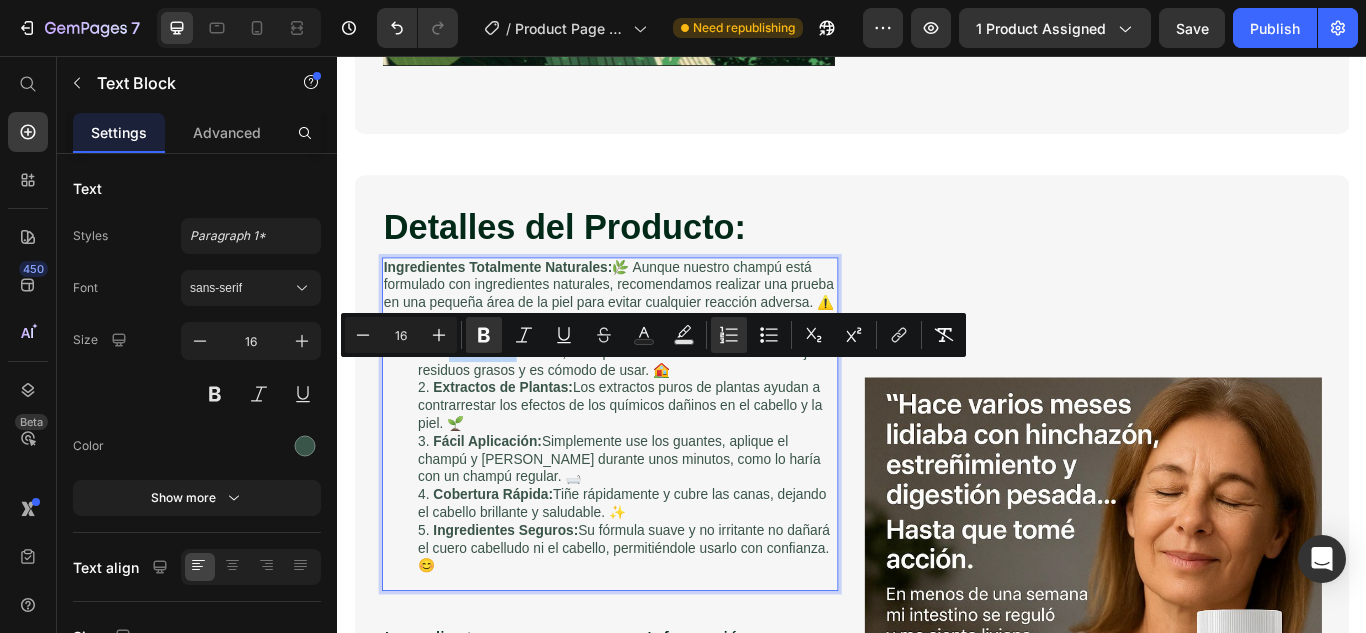 click on "1. Contenido:" at bounding box center [500, 401] 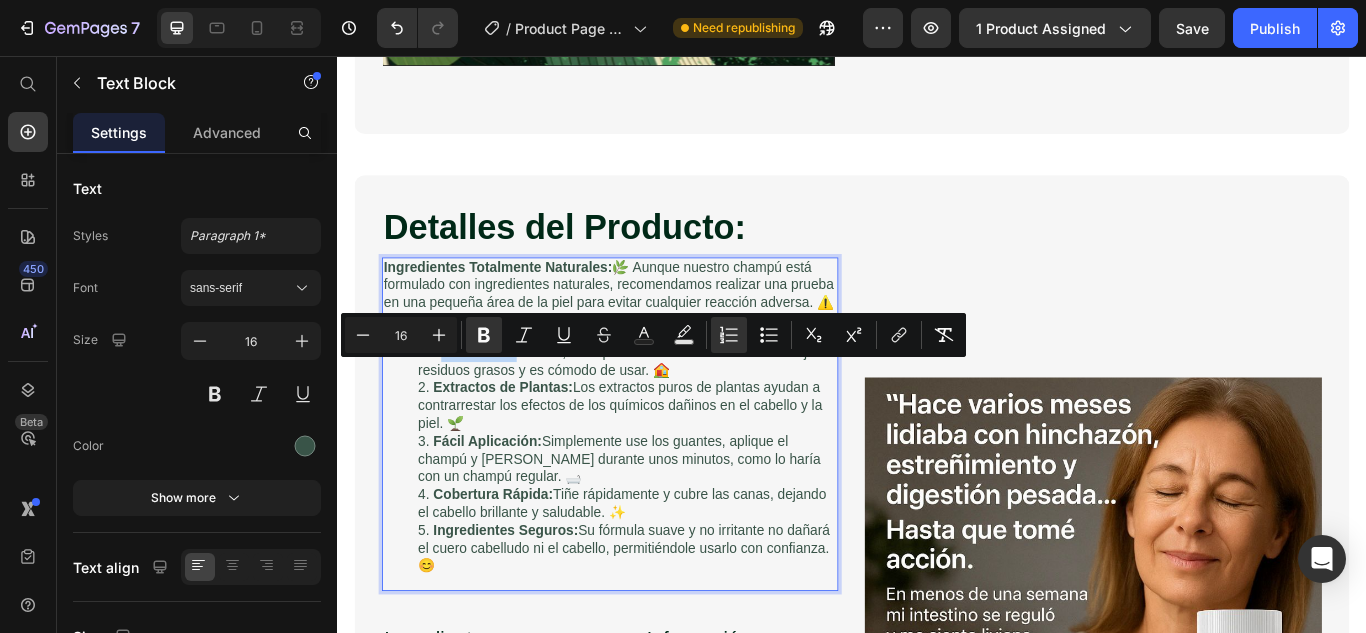 drag, startPoint x: 465, startPoint y: 422, endPoint x: 453, endPoint y: 424, distance: 12.165525 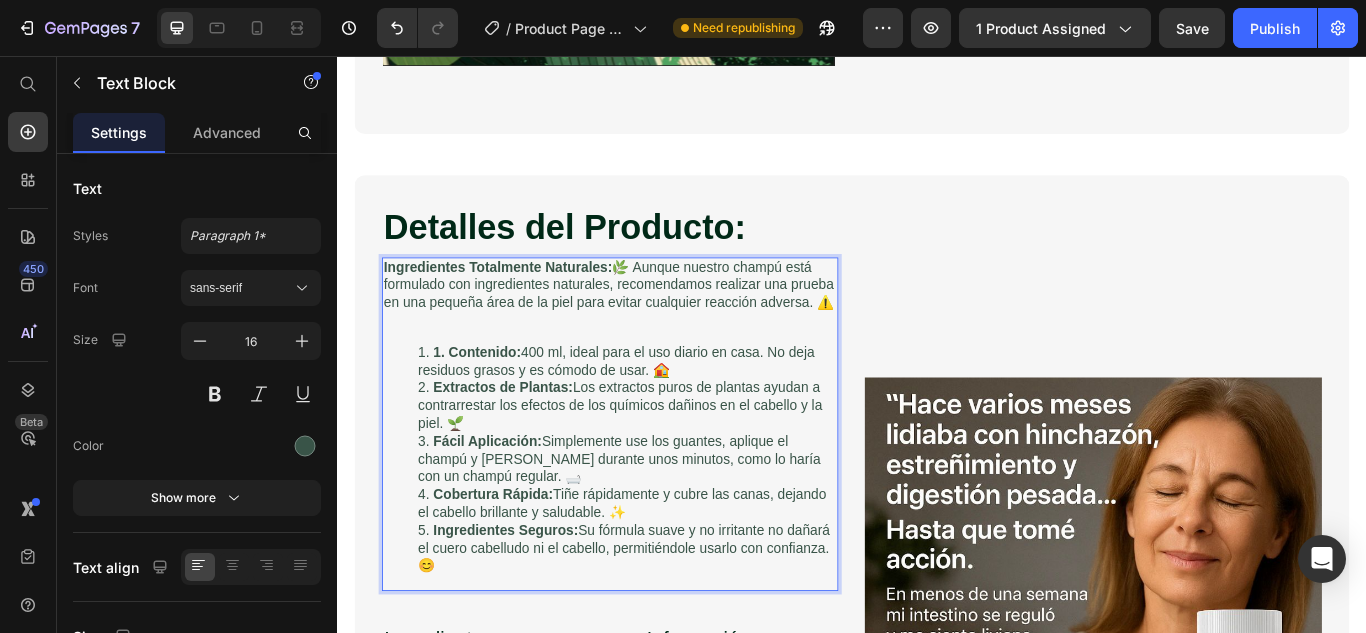 click on "1. Contenido:" at bounding box center (500, 401) 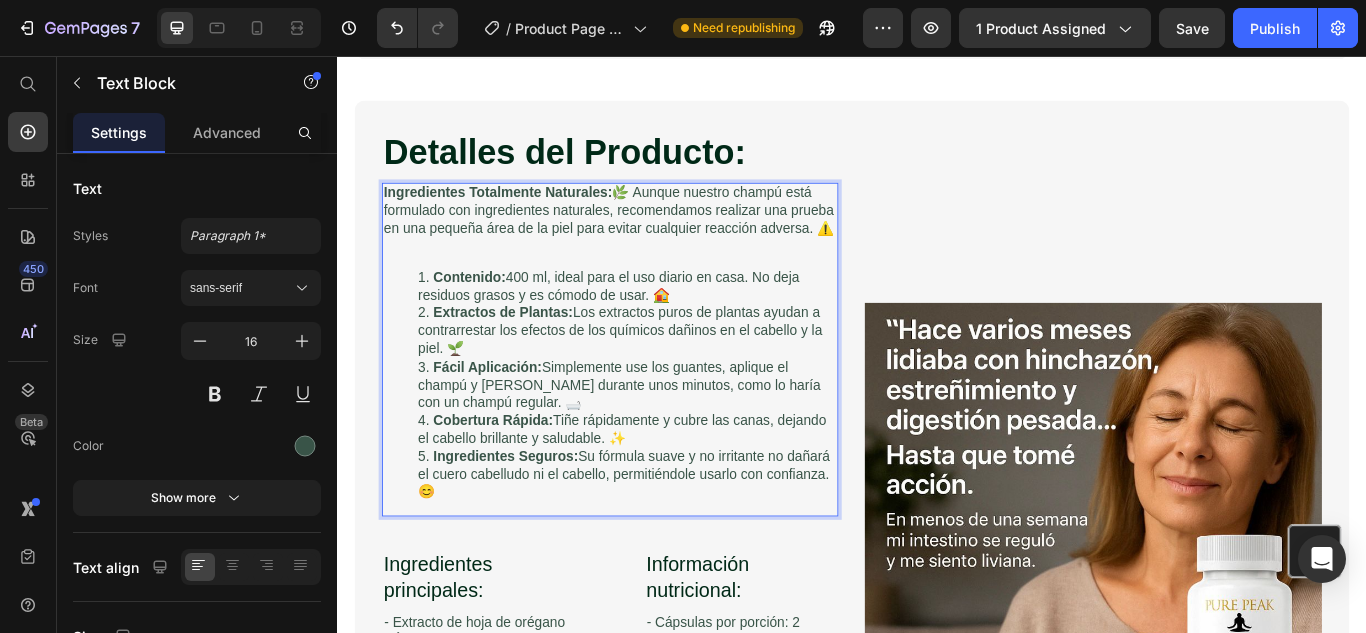 scroll, scrollTop: 2500, scrollLeft: 0, axis: vertical 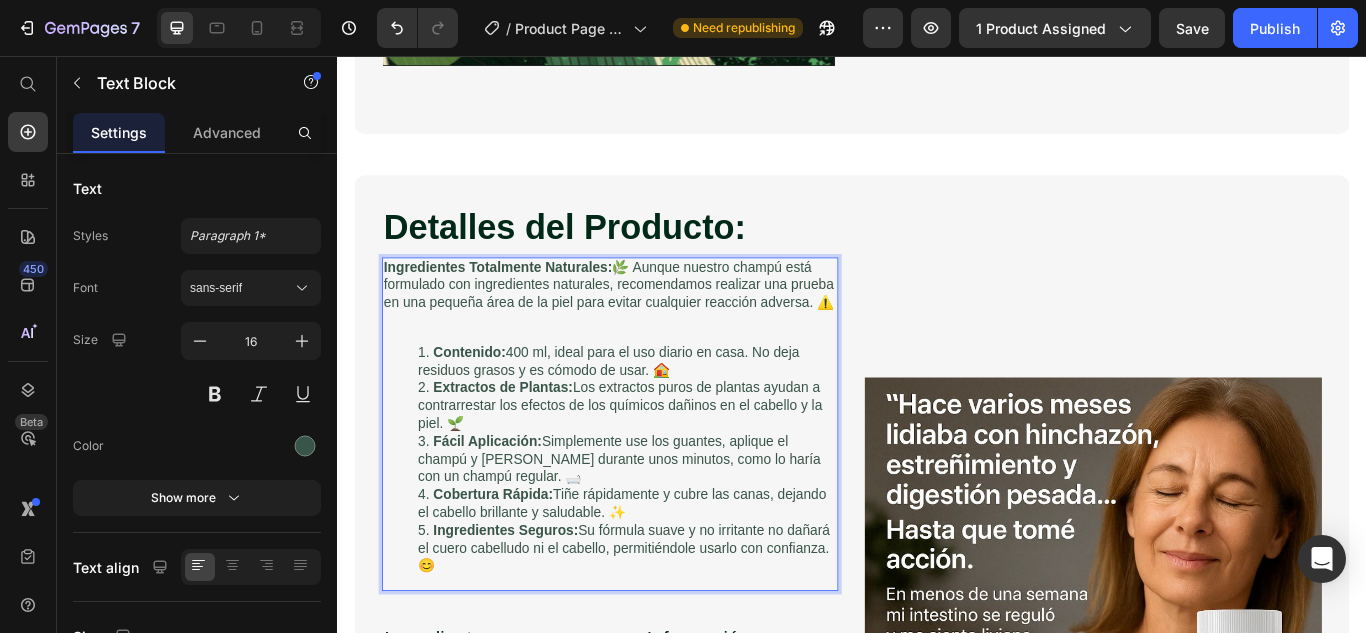 click on "Ingredientes Totalmente Naturales:" at bounding box center [524, 302] 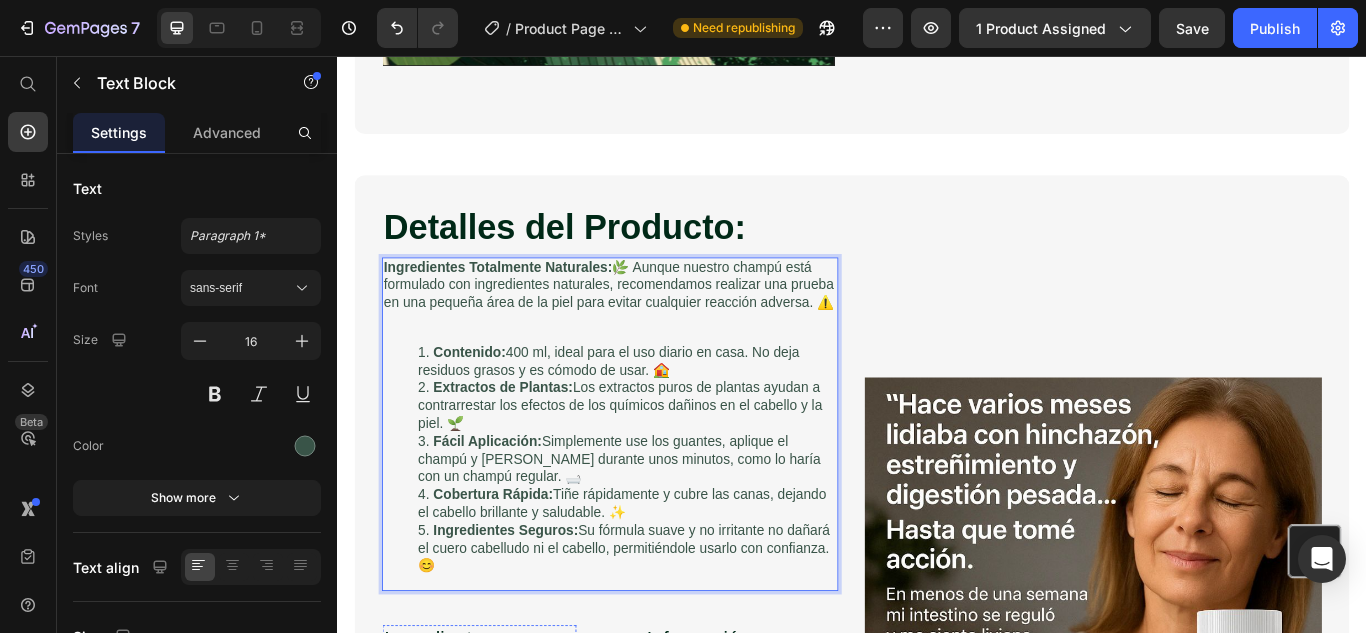 scroll, scrollTop: 3000, scrollLeft: 0, axis: vertical 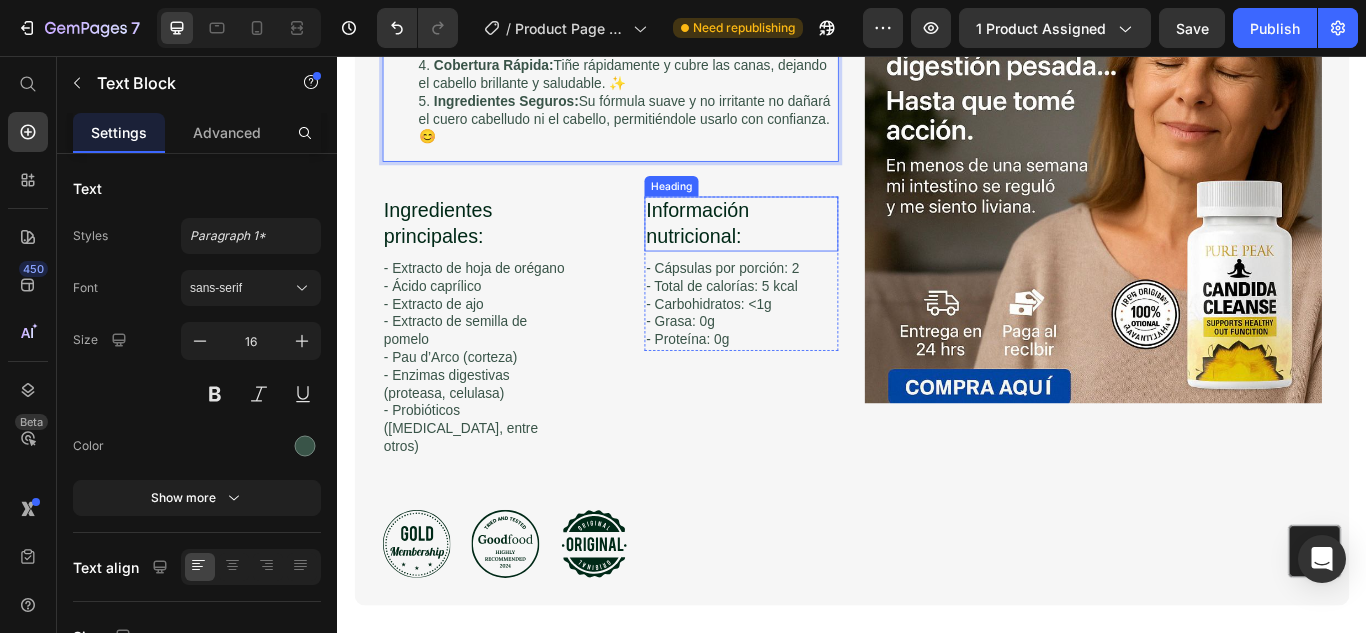 click at bounding box center (1218, 195) 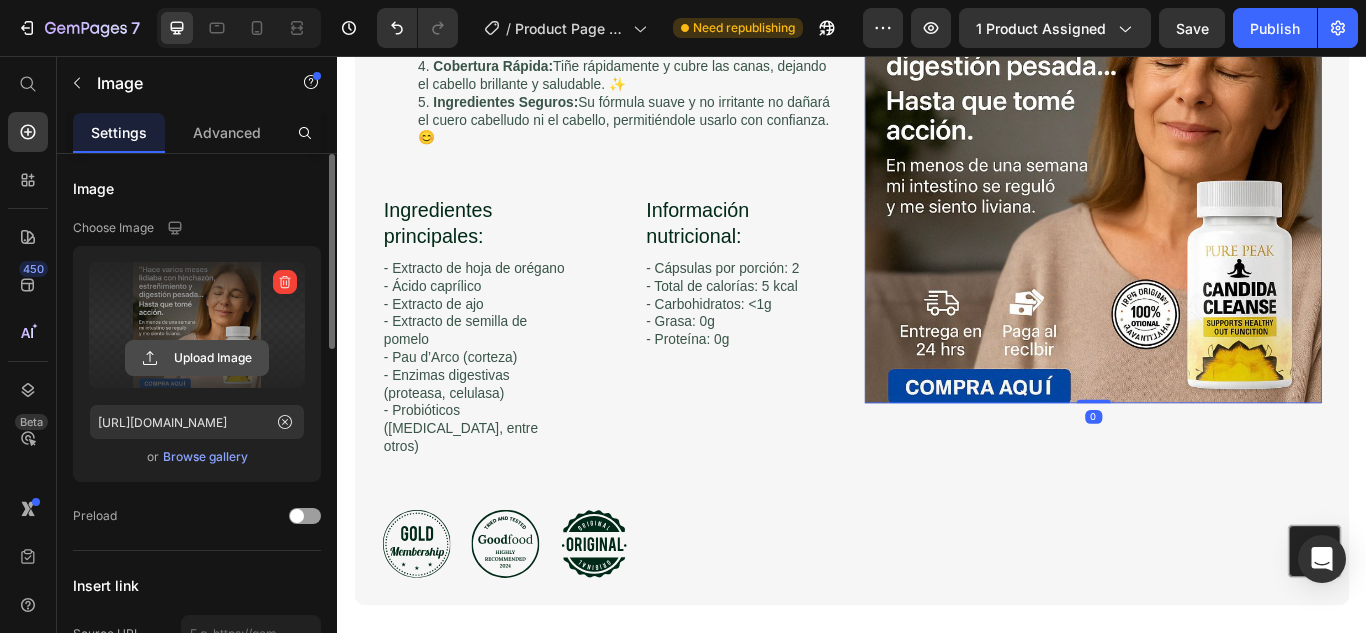 click 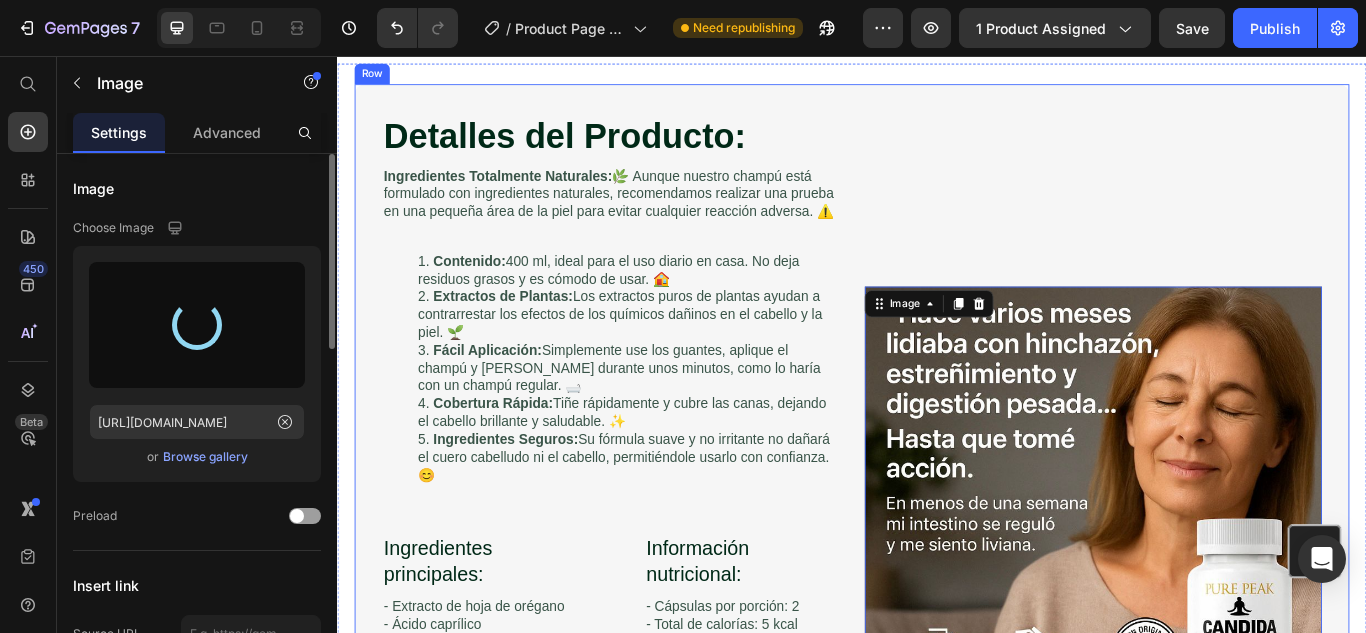 scroll, scrollTop: 2700, scrollLeft: 0, axis: vertical 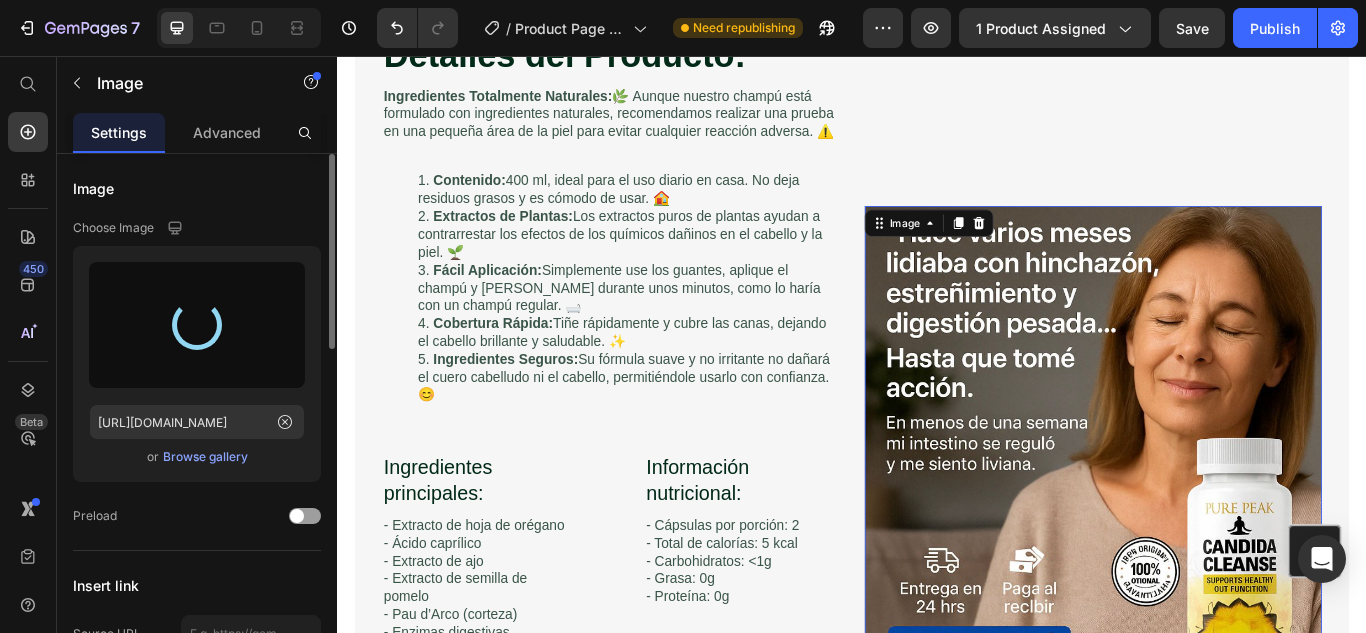 type on "[URL][DOMAIN_NAME]" 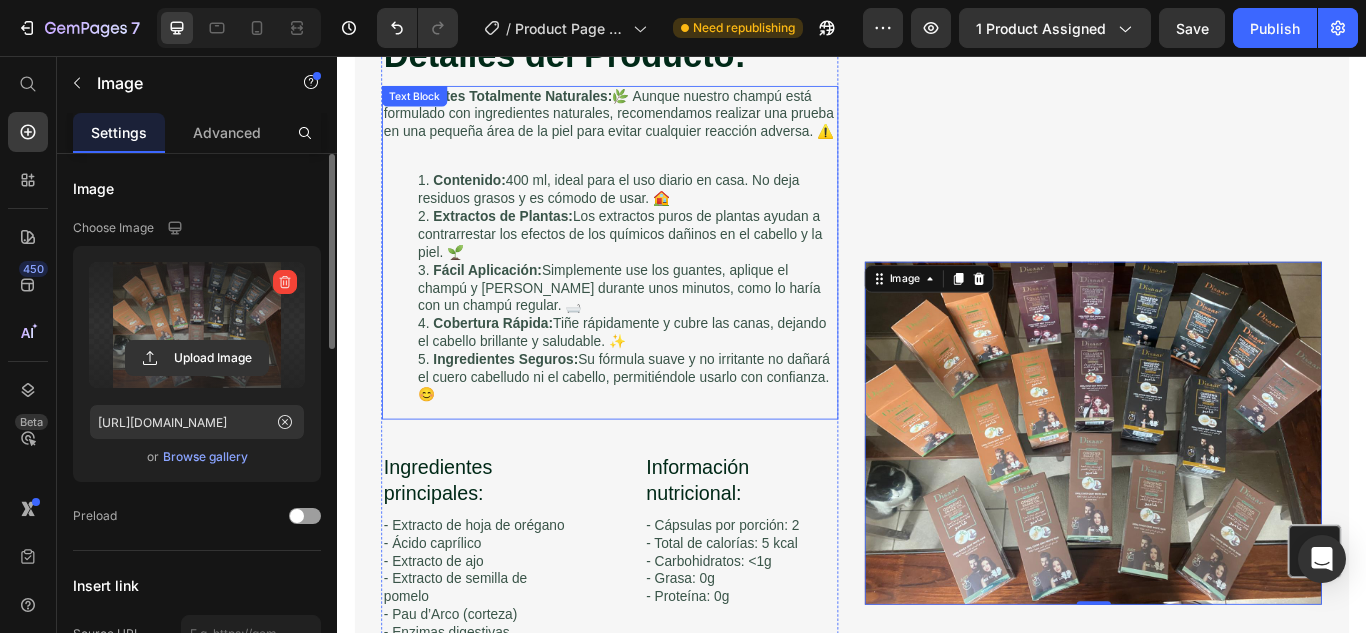 scroll, scrollTop: 3000, scrollLeft: 0, axis: vertical 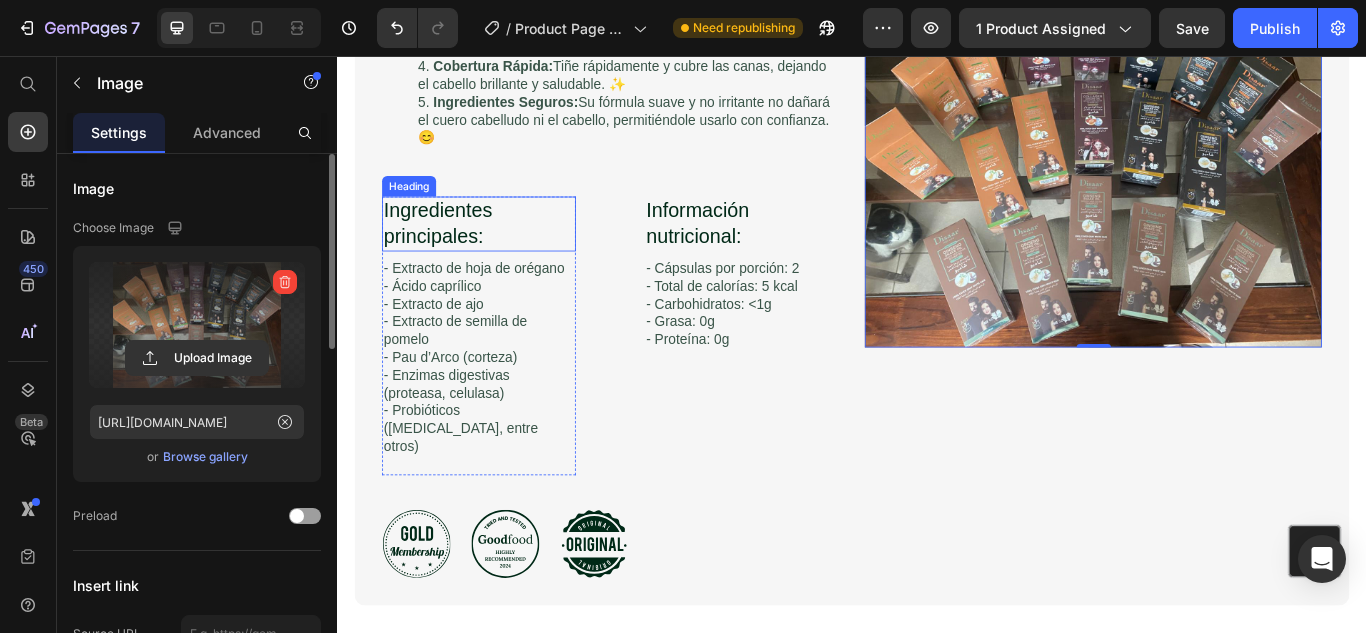 click on "Ingredientes principales:" at bounding box center (502, 252) 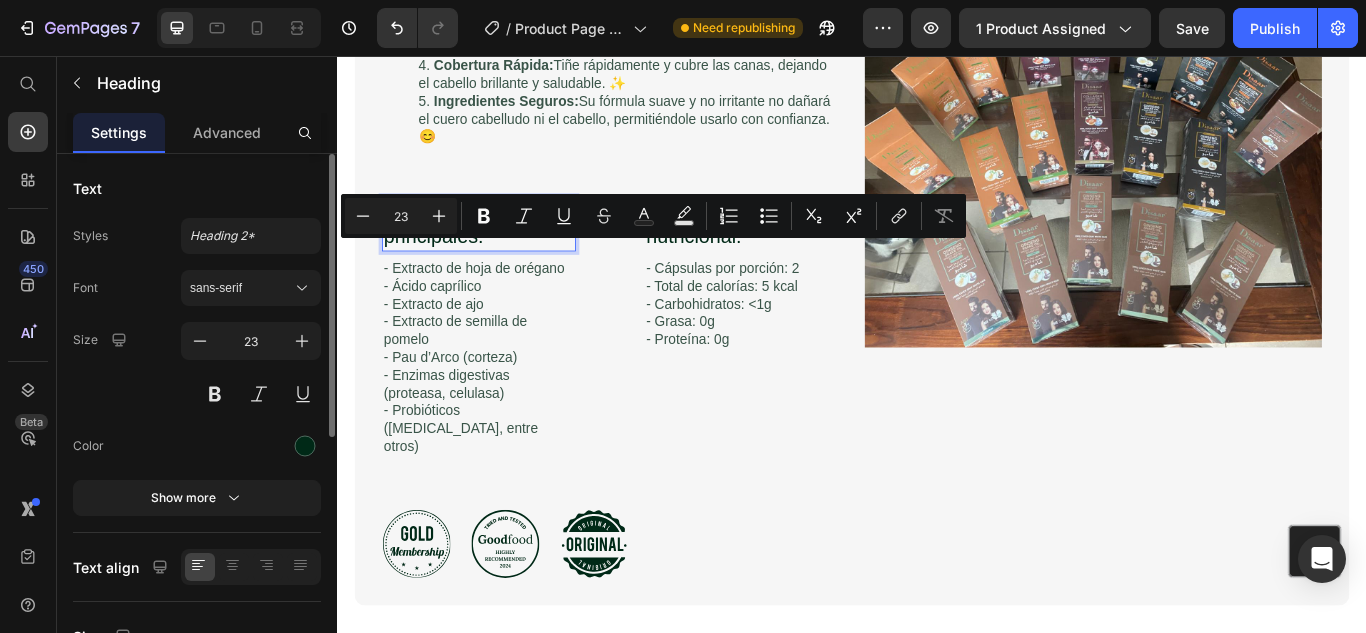 click on "Ingredientes principales:" at bounding box center (502, 252) 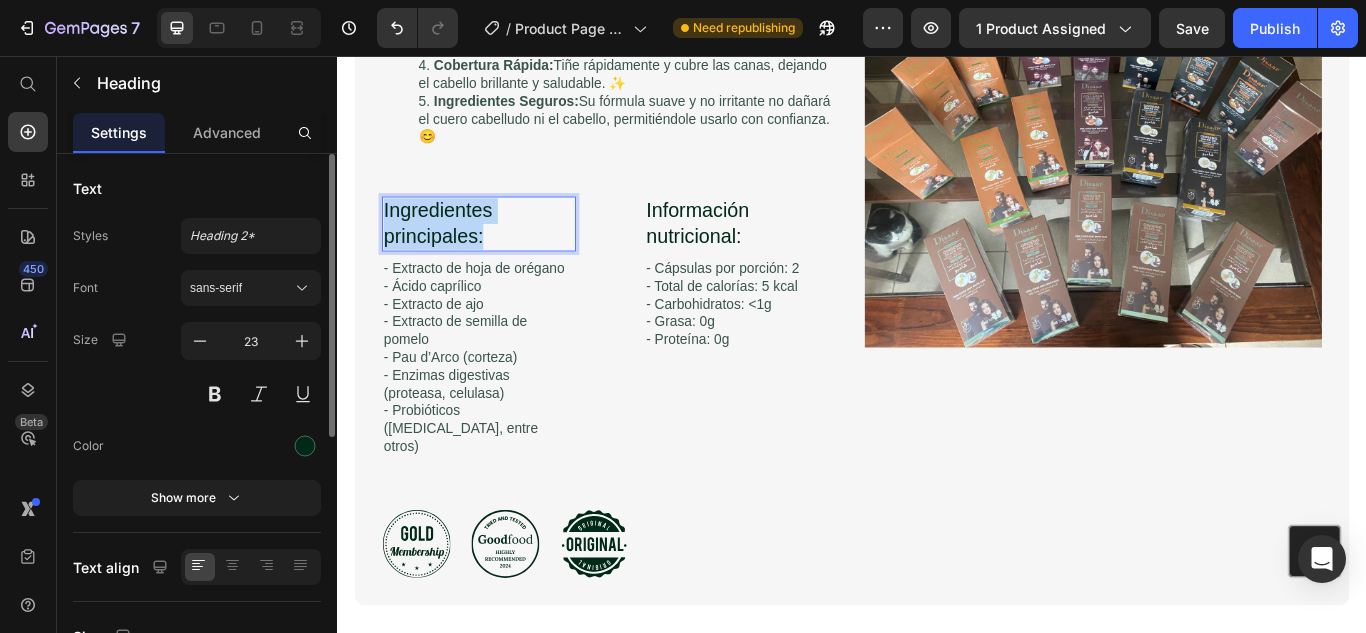 click on "Ingredientes principales:" at bounding box center [502, 252] 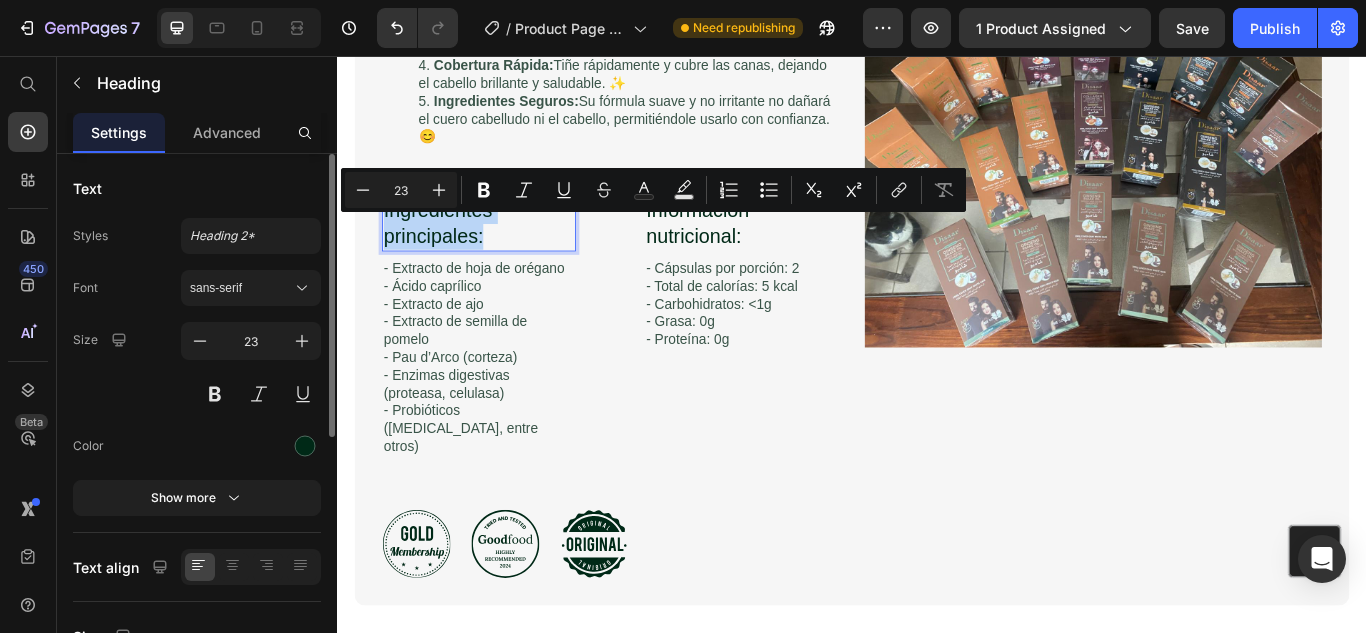 copy on "Ingredientes principales:" 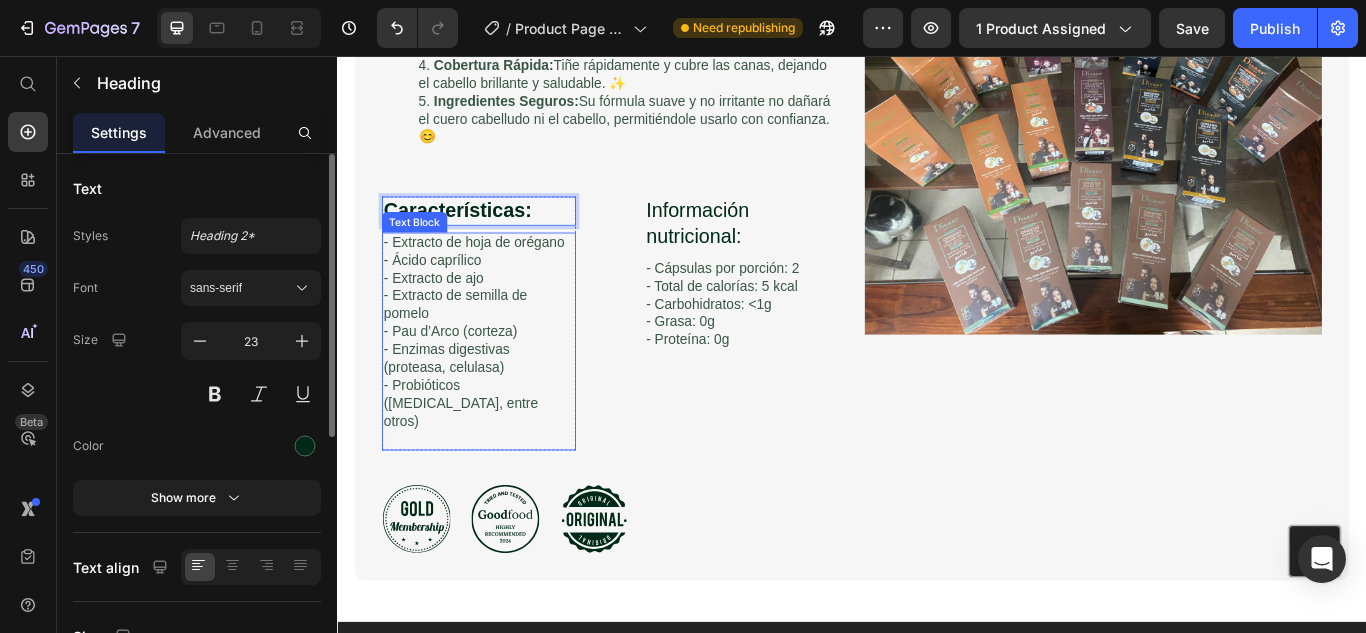 click on "- Extracto de hoja de orégano - Ácido caprílico - Extracto de ajo - Extracto de semilla de pomelo - Pau d’Arco (corteza) - Enzimas digestivas (proteasa, celulasa) - Probióticos ([MEDICAL_DATA], entre otros)" at bounding box center [502, 389] 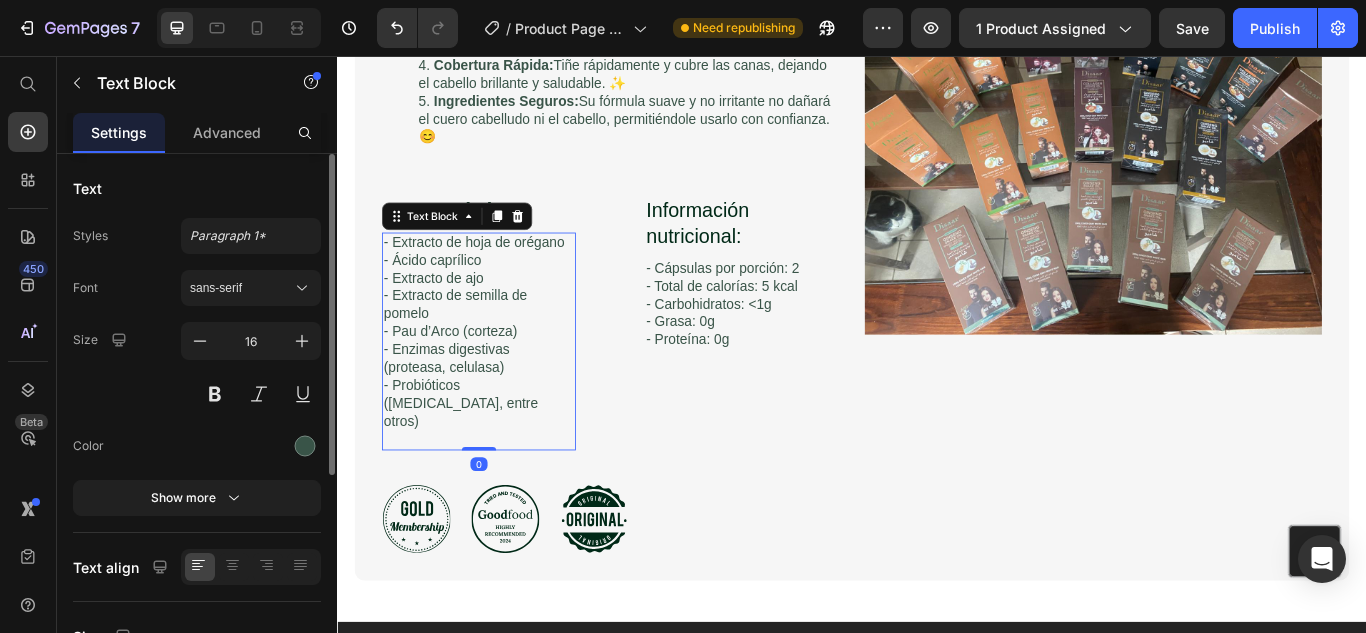 click on "- Extracto de hoja de orégano - Ácido caprílico - Extracto de ajo - Extracto de semilla de pomelo - Pau d’Arco (corteza) - Enzimas digestivas (proteasa, celulasa) - Probióticos ([MEDICAL_DATA], entre otros)" at bounding box center [502, 389] 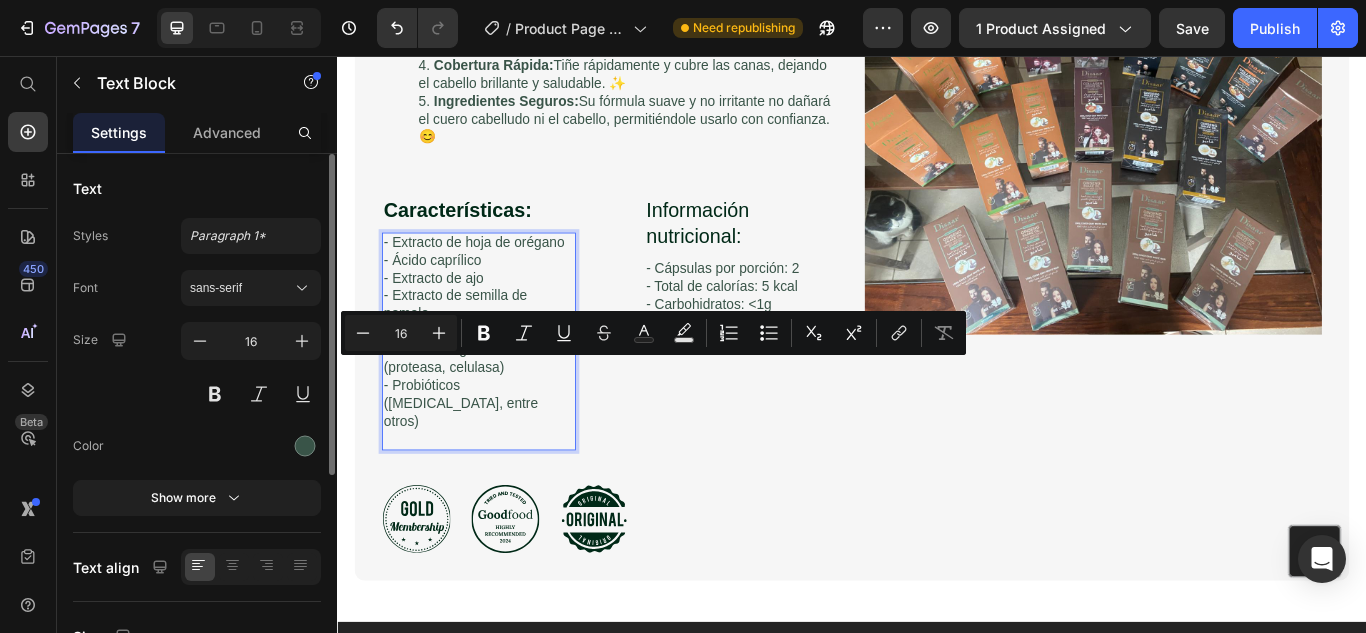 click on "- Extracto de hoja de orégano - Ácido caprílico - Extracto de ajo - Extracto de semilla de pomelo - Pau d’Arco (corteza) - Enzimas digestivas (proteasa, celulasa) - Probióticos ([MEDICAL_DATA], entre otros)" at bounding box center [502, 389] 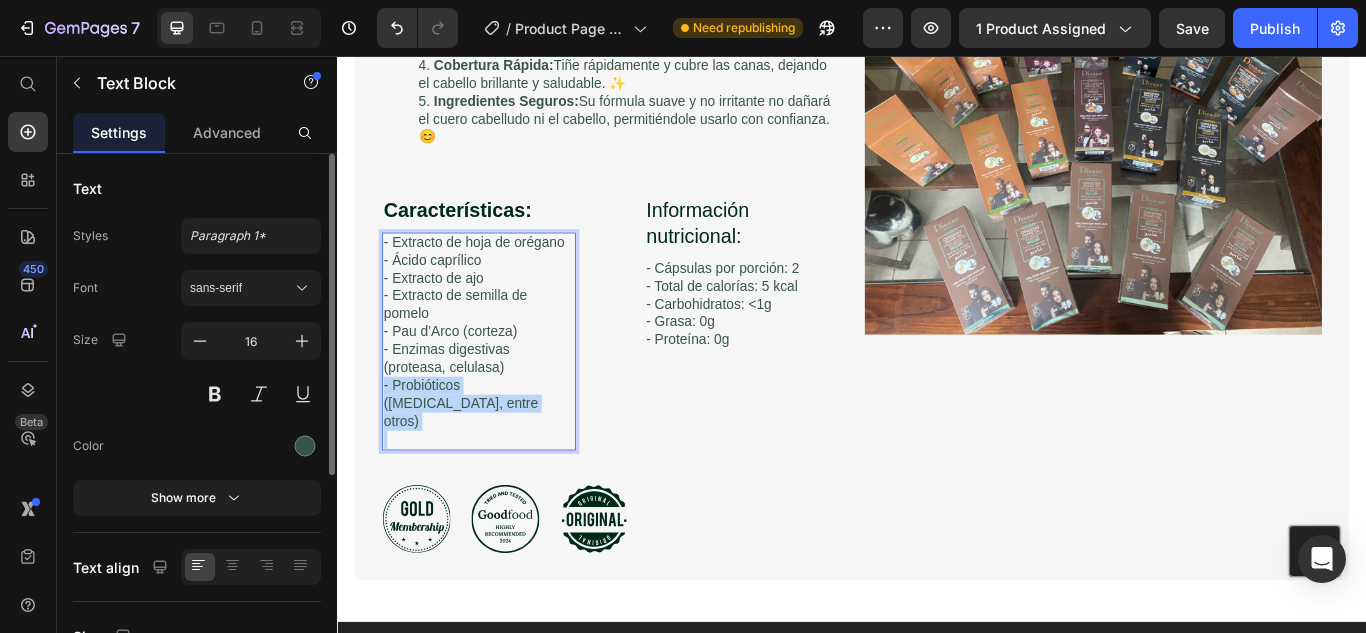 click on "- Extracto de hoja de orégano - Ácido caprílico - Extracto de ajo - Extracto de semilla de pomelo - Pau d’Arco (corteza) - Enzimas digestivas (proteasa, celulasa) - Probióticos ([MEDICAL_DATA], entre otros)" at bounding box center [502, 389] 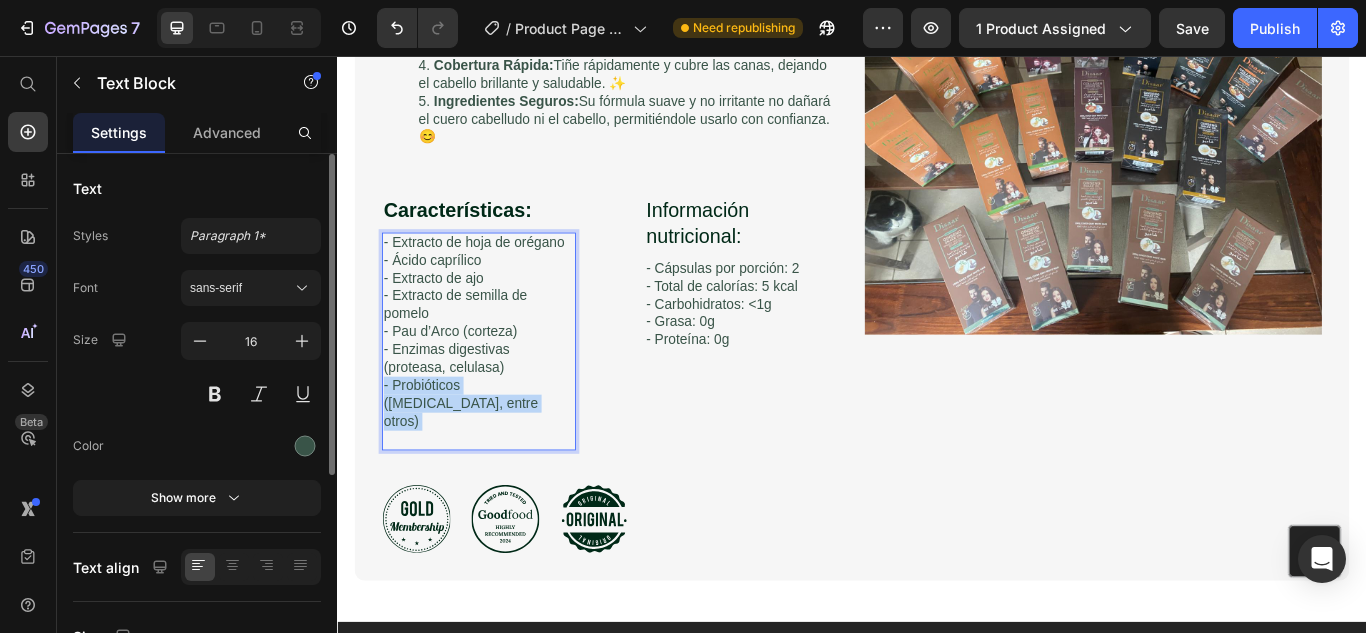 click on "- Extracto de hoja de orégano - Ácido caprílico - Extracto de ajo - Extracto de semilla de pomelo - Pau d’Arco (corteza) - Enzimas digestivas (proteasa, celulasa) - Probióticos ([MEDICAL_DATA], entre otros)" at bounding box center [502, 389] 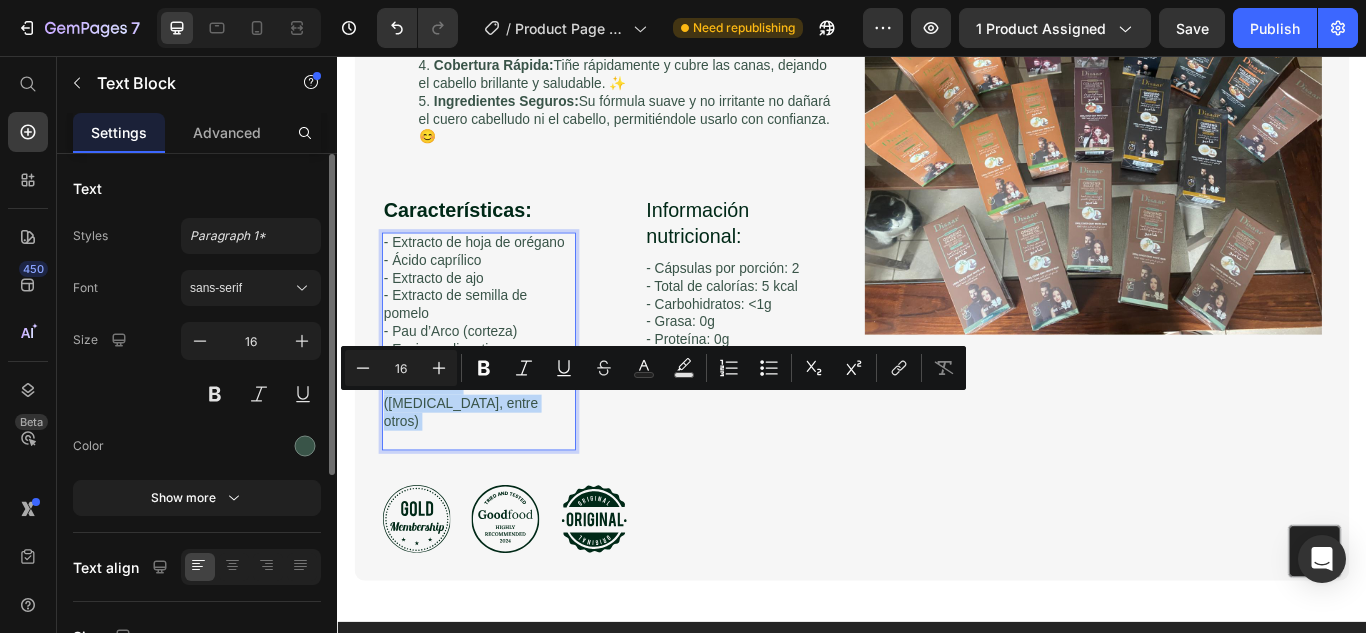 click on "- Extracto de hoja de orégano - Ácido caprílico - Extracto de ajo - Extracto de semilla de pomelo - Pau d’Arco (corteza) - Enzimas digestivas (proteasa, celulasa) - Probióticos ([MEDICAL_DATA], entre otros)" at bounding box center [502, 389] 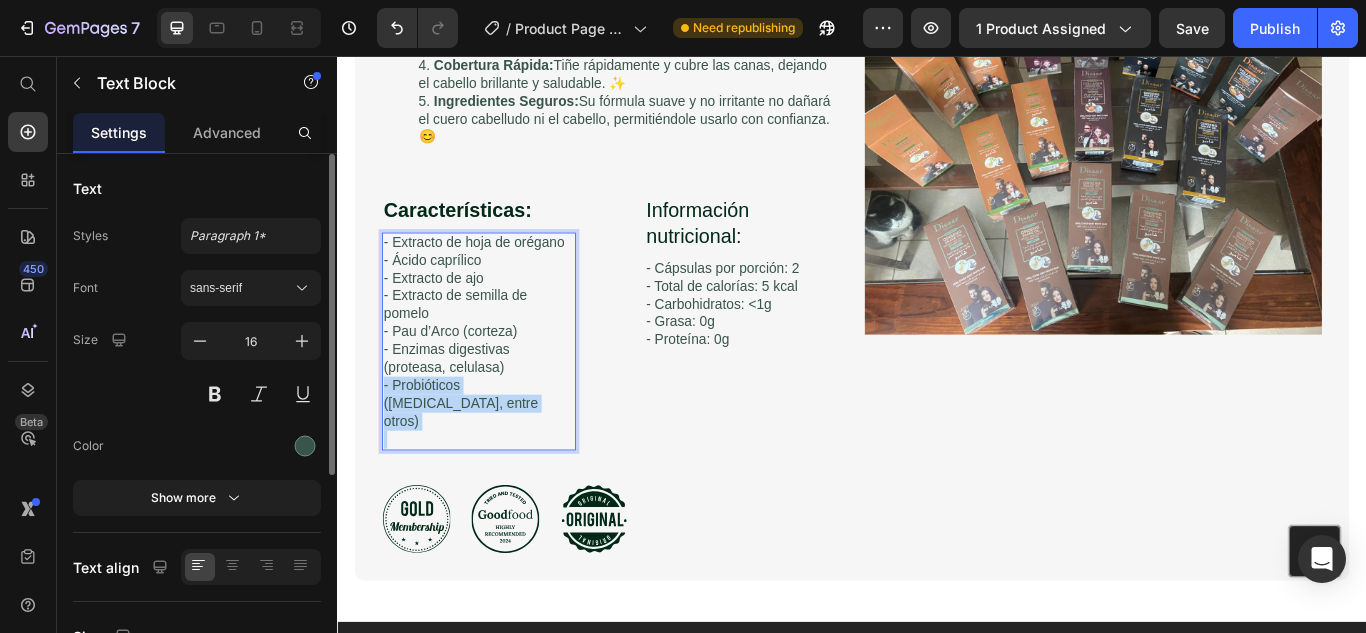 click on "- Extracto de hoja de orégano - Ácido caprílico - Extracto de ajo - Extracto de semilla de pomelo - Pau d’Arco (corteza) - Enzimas digestivas (proteasa, celulasa) - Probióticos ([MEDICAL_DATA], entre otros)" at bounding box center (502, 389) 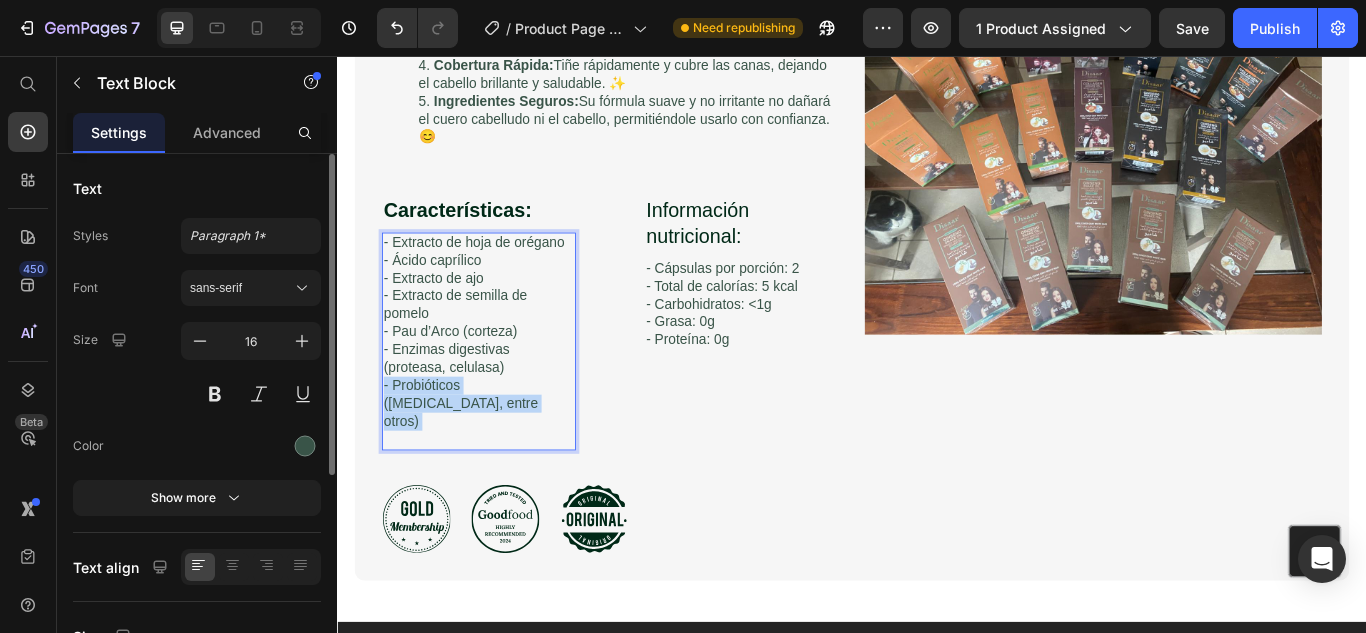 click on "- Extracto de hoja de orégano - Ácido caprílico - Extracto de ajo - Extracto de semilla de pomelo - Pau d’Arco (corteza) - Enzimas digestivas (proteasa, celulasa) - Probióticos ([MEDICAL_DATA], entre otros)" at bounding box center [502, 389] 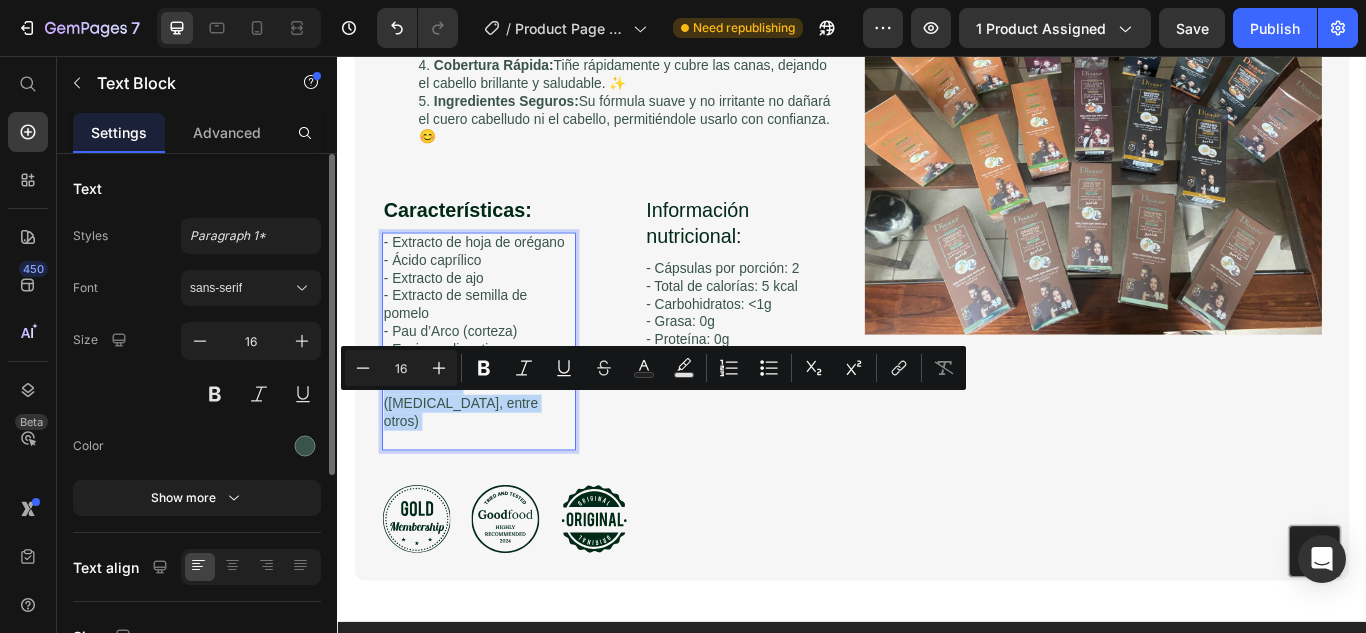 click on "- Extracto de hoja de orégano - Ácido caprílico - Extracto de ajo - Extracto de semilla de pomelo - Pau d’Arco (corteza) - Enzimas digestivas (proteasa, celulasa) - Probióticos ([MEDICAL_DATA], entre otros)" at bounding box center (502, 389) 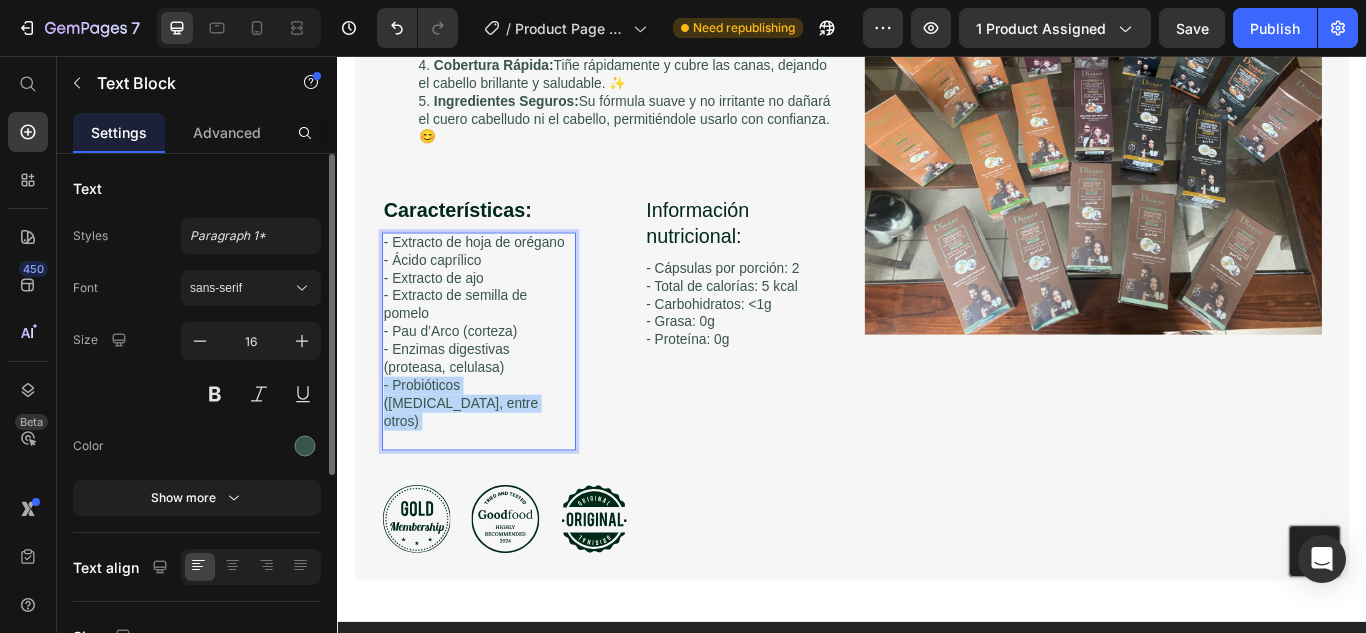 click on "- Extracto de hoja de orégano - Ácido caprílico - Extracto de ajo - Extracto de semilla de pomelo - Pau d’Arco (corteza) - Enzimas digestivas (proteasa, celulasa) - Probióticos ([MEDICAL_DATA], entre otros)" at bounding box center (502, 389) 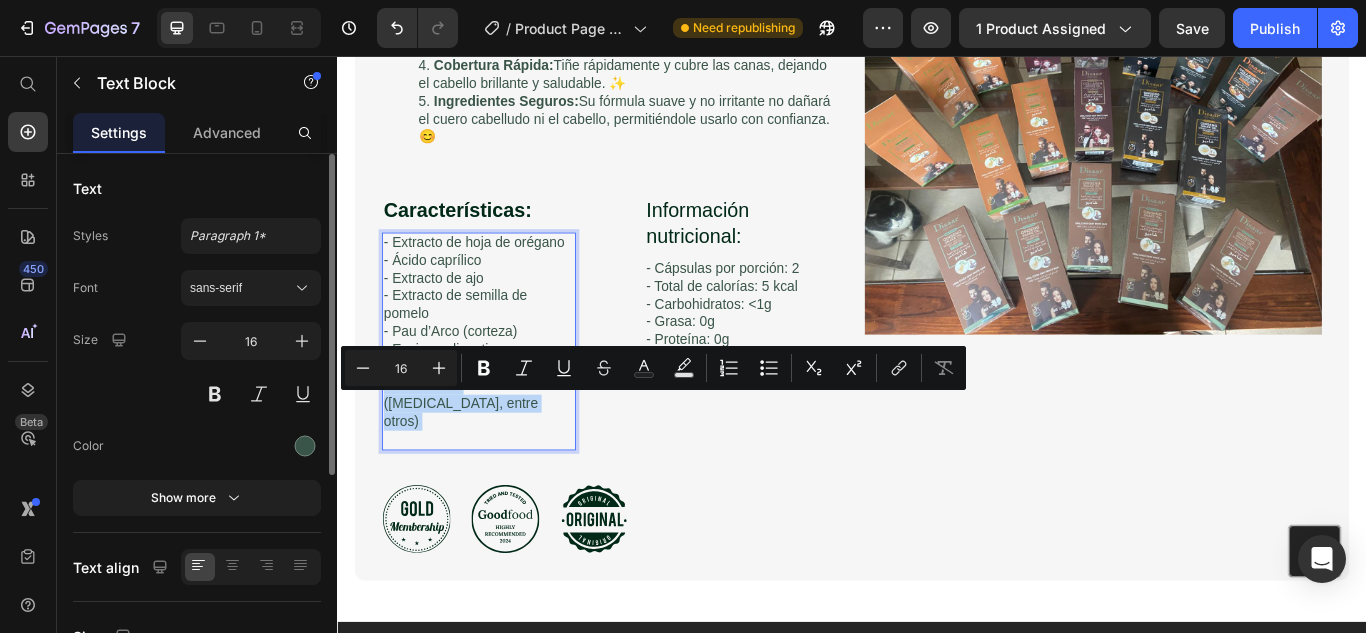 click on "- Extracto de hoja de orégano - Ácido caprílico - Extracto de ajo - Extracto de semilla de pomelo - Pau d’Arco (corteza) - Enzimas digestivas (proteasa, celulasa) - Probióticos ([MEDICAL_DATA], entre otros)" at bounding box center (502, 389) 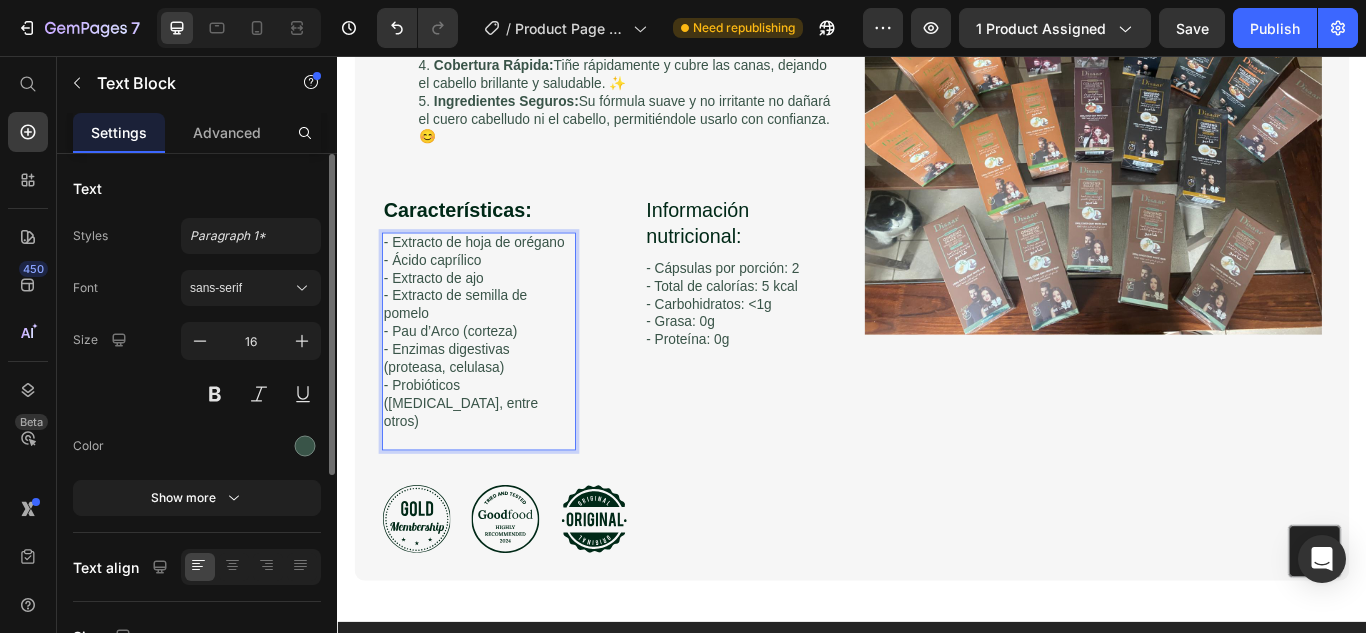 click on "- Extracto de hoja de orégano - Ácido caprílico - Extracto de ajo - Extracto de semilla de pomelo - Pau d’Arco (corteza) - Enzimas digestivas (proteasa, celulasa) - Probióticos ([MEDICAL_DATA], entre otros)" at bounding box center [502, 389] 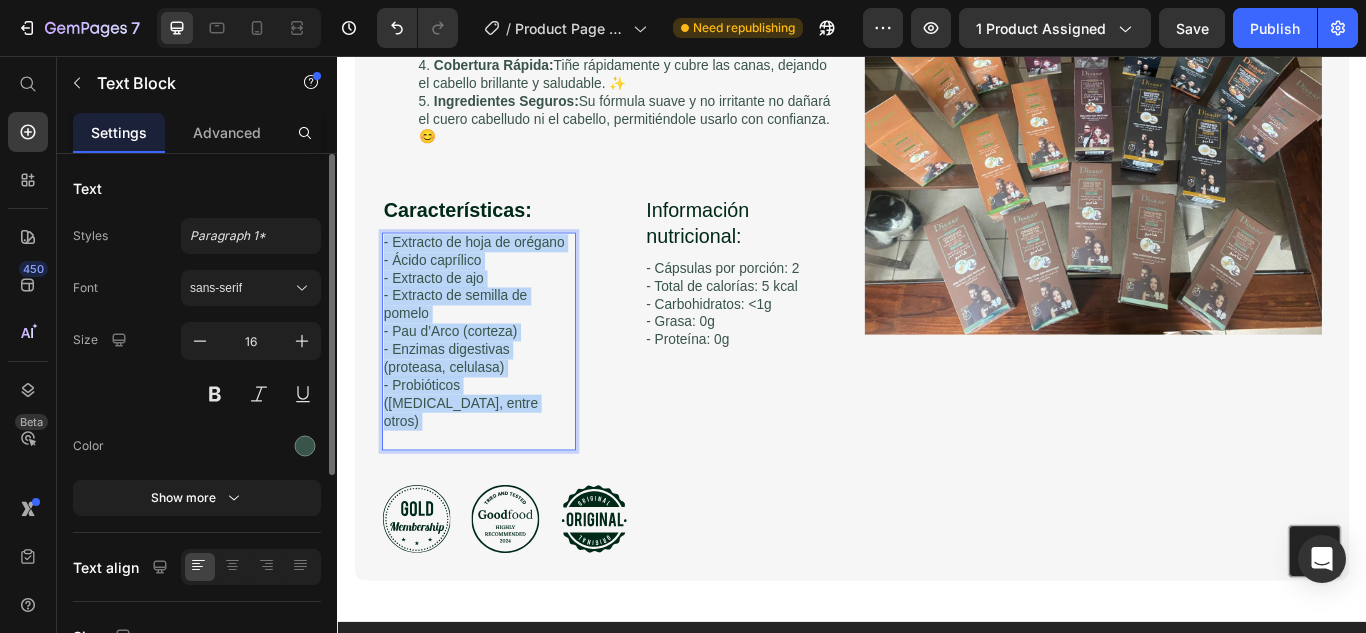 drag, startPoint x: 571, startPoint y: 480, endPoint x: 391, endPoint y: 289, distance: 262.4519 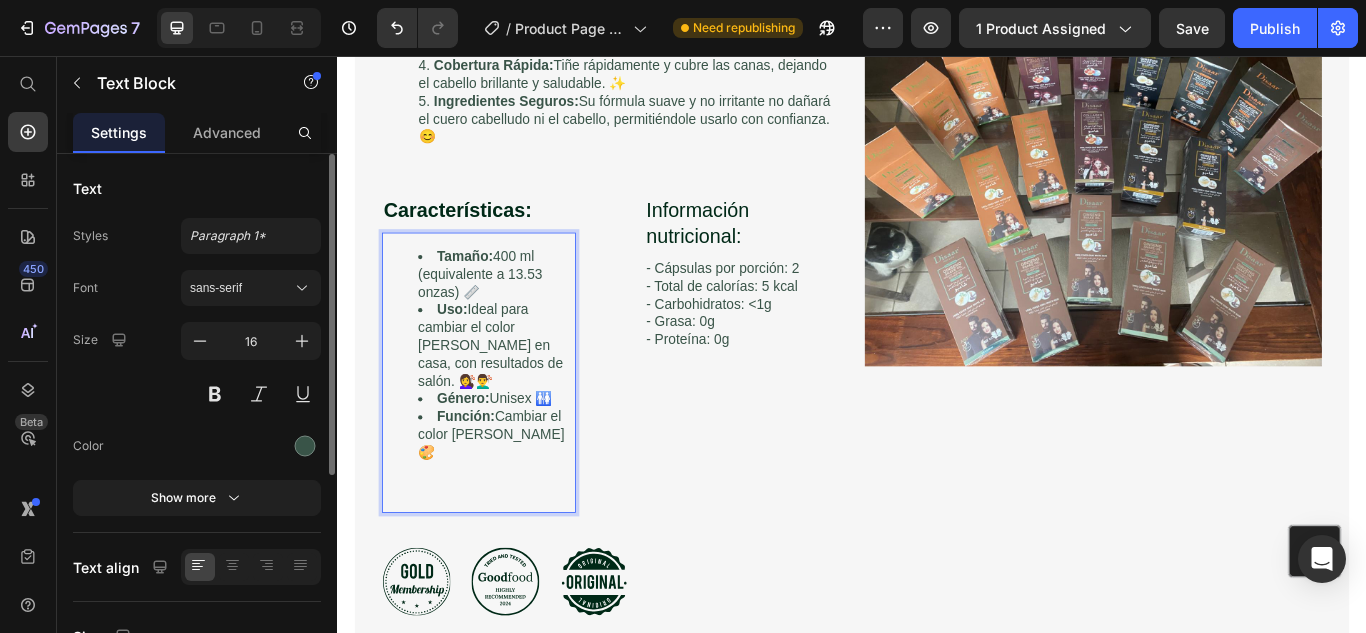 click on "Función:  Cambiar el color [PERSON_NAME] 🎨" at bounding box center (522, 498) 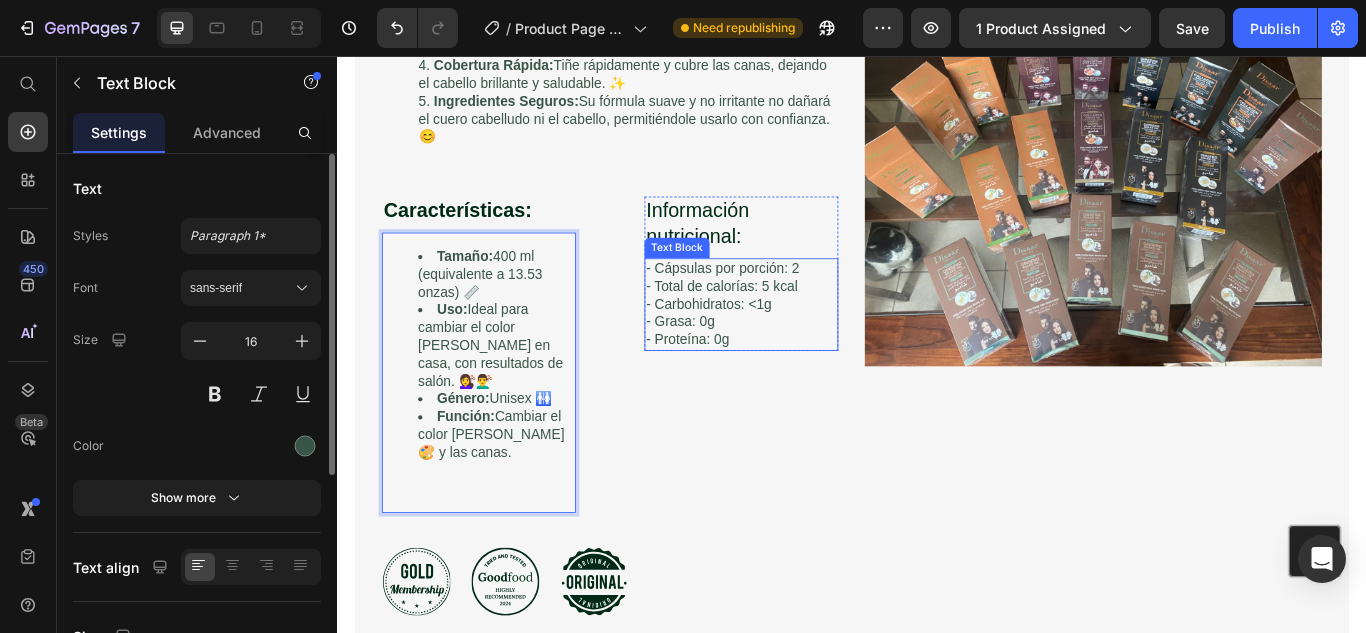 click on "- Cápsulas por porción: 2 - Total de calorías: 5 kcal - Carbohidratos: <1g - Grasa: 0g - Proteína: 0g" at bounding box center (808, 346) 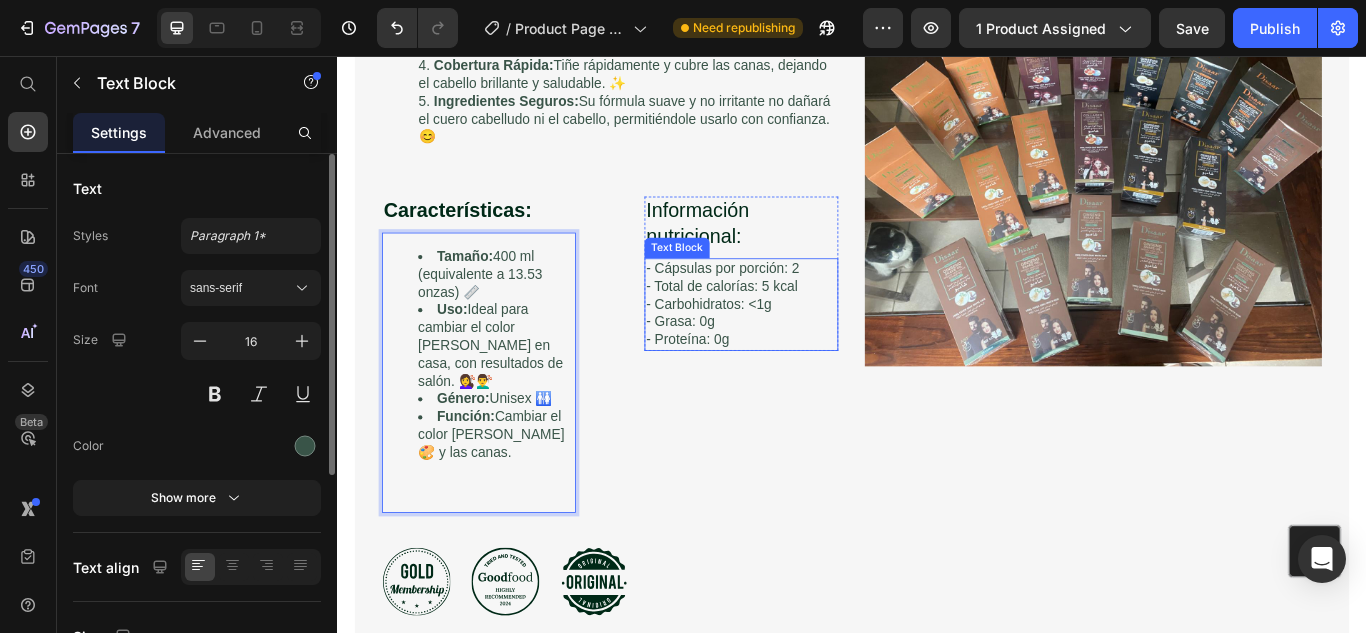click on "- Cápsulas por porción: 2 - Total de calorías: 5 kcal - Carbohidratos: <1g - Grasa: 0g - Proteína: 0g" at bounding box center [808, 346] 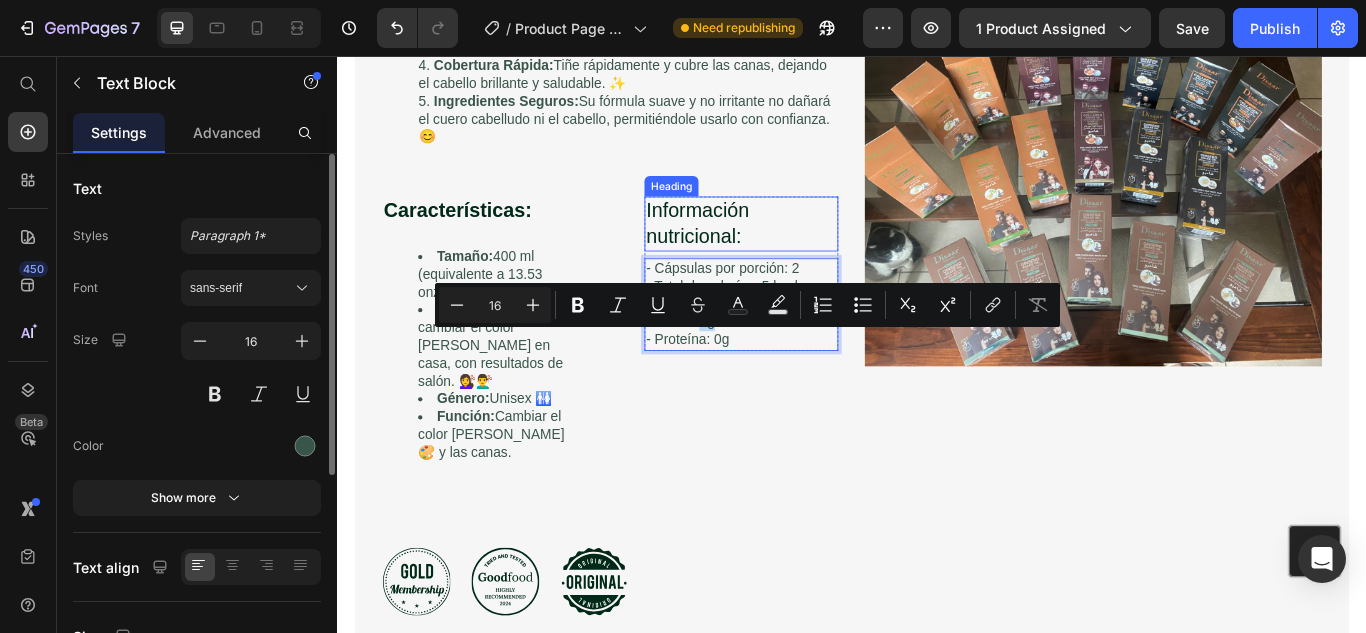 click on "Información nutricional:" at bounding box center [808, 252] 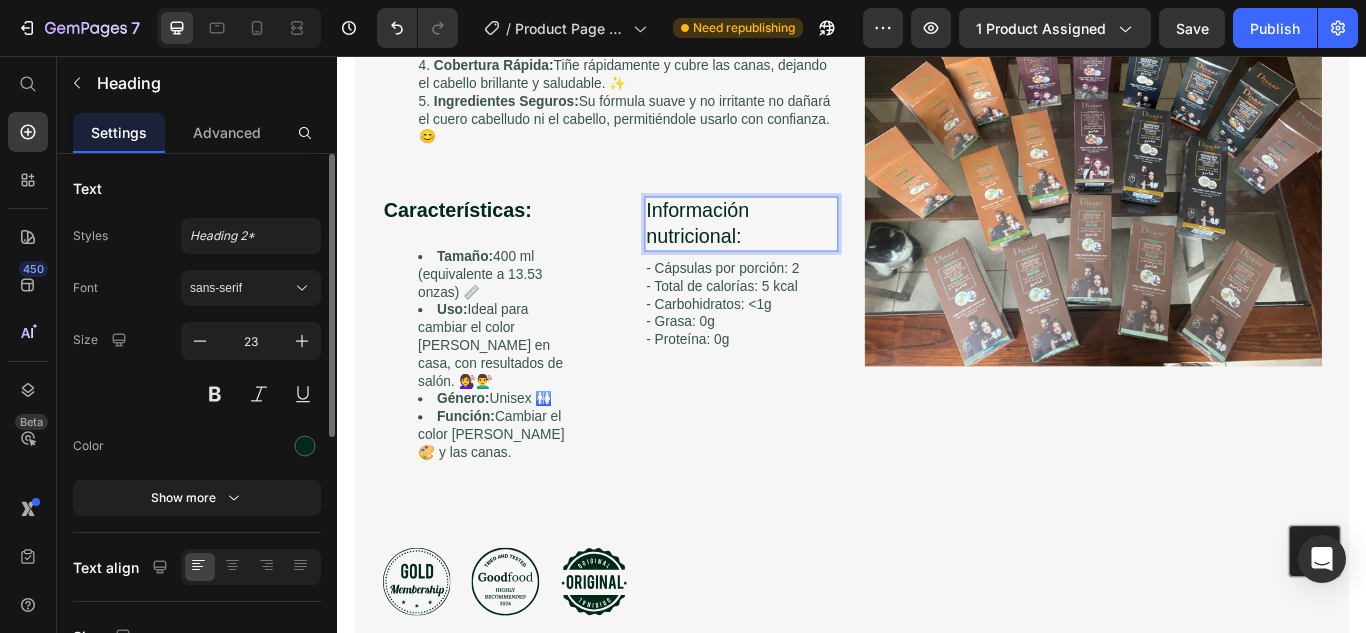 click on "Información nutricional:" at bounding box center [808, 252] 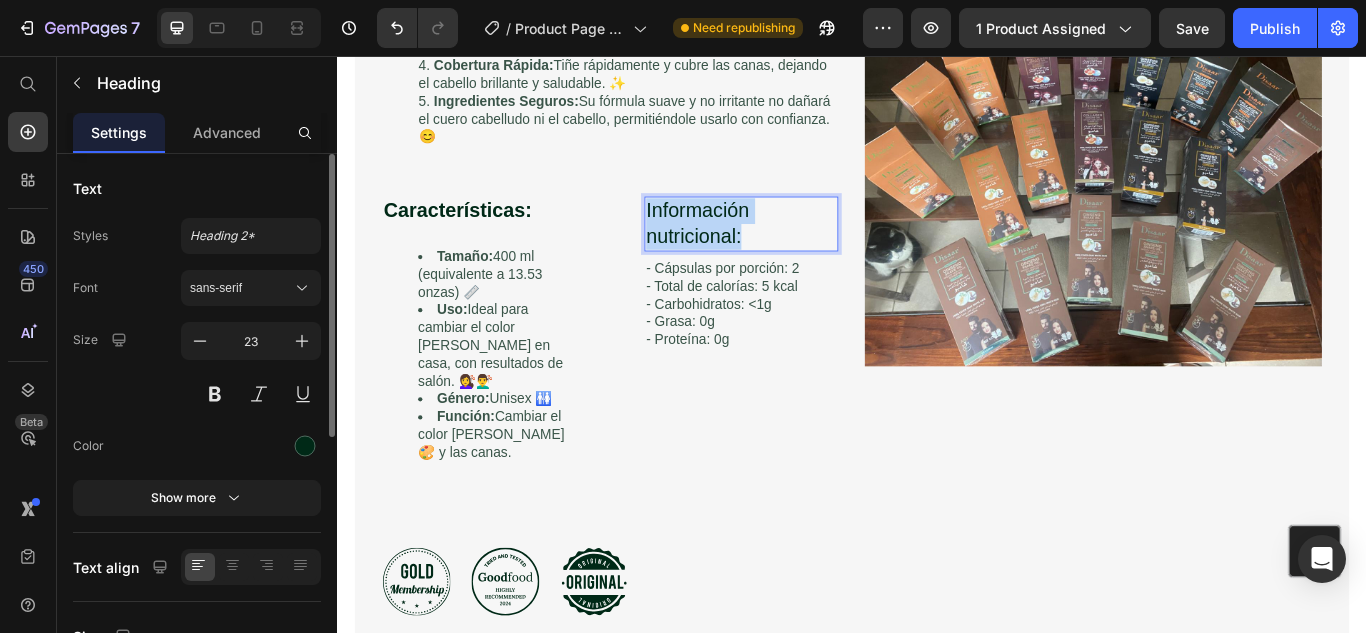 click on "Información nutricional:" at bounding box center [808, 252] 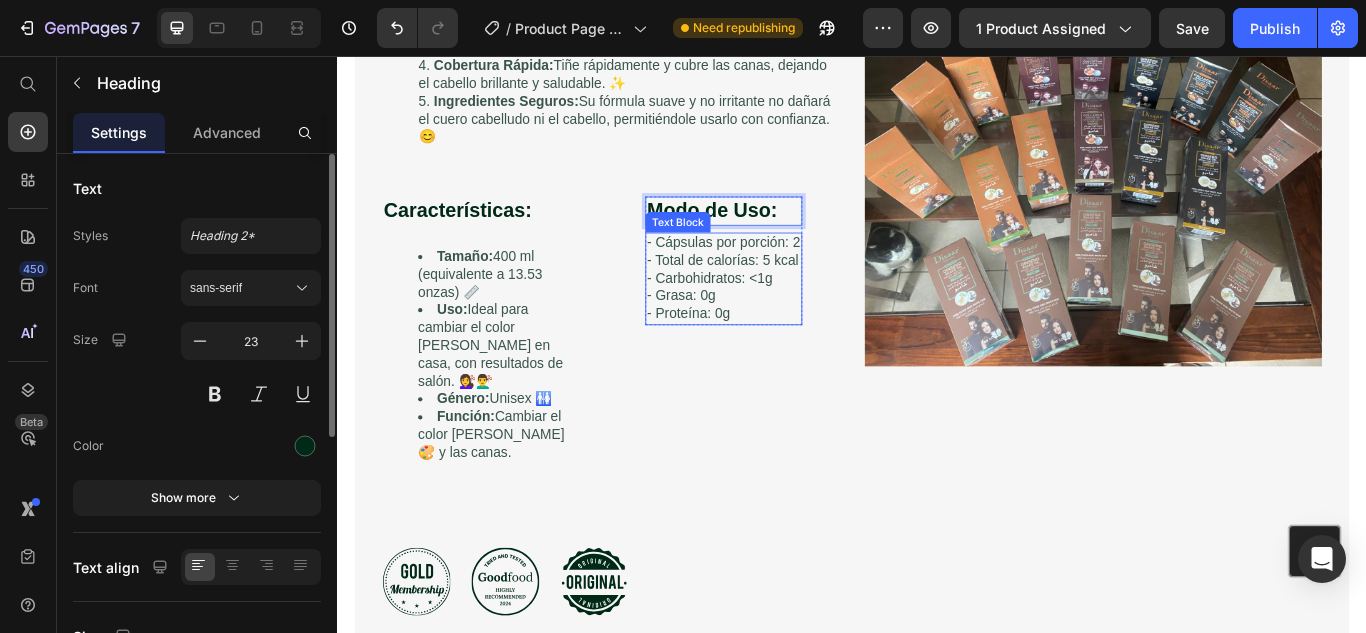 click on "- Cápsulas por porción: 2 - Total de calorías: 5 kcal - Carbohidratos: <1g - Grasa: 0g - Proteína: 0g" at bounding box center (787, 316) 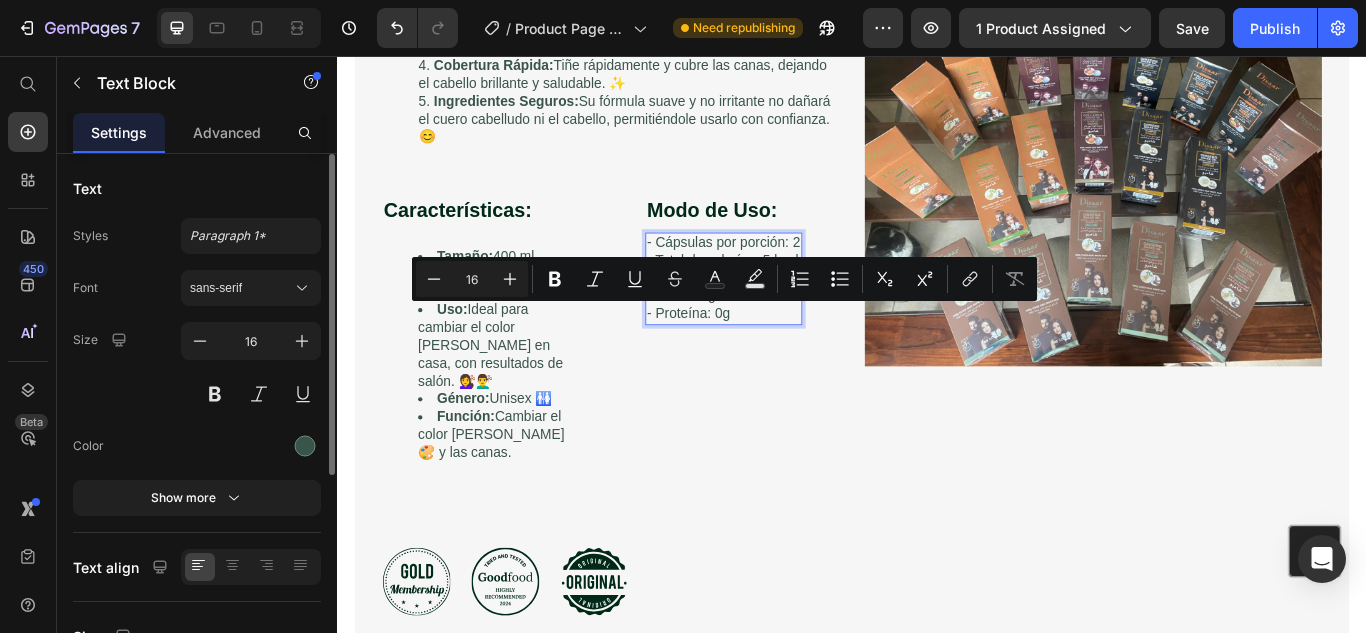 click on "- Cápsulas por porción: 2 - Total de calorías: 5 kcal - Carbohidratos: <1g - Grasa: 0g - Proteína: 0g" at bounding box center (787, 316) 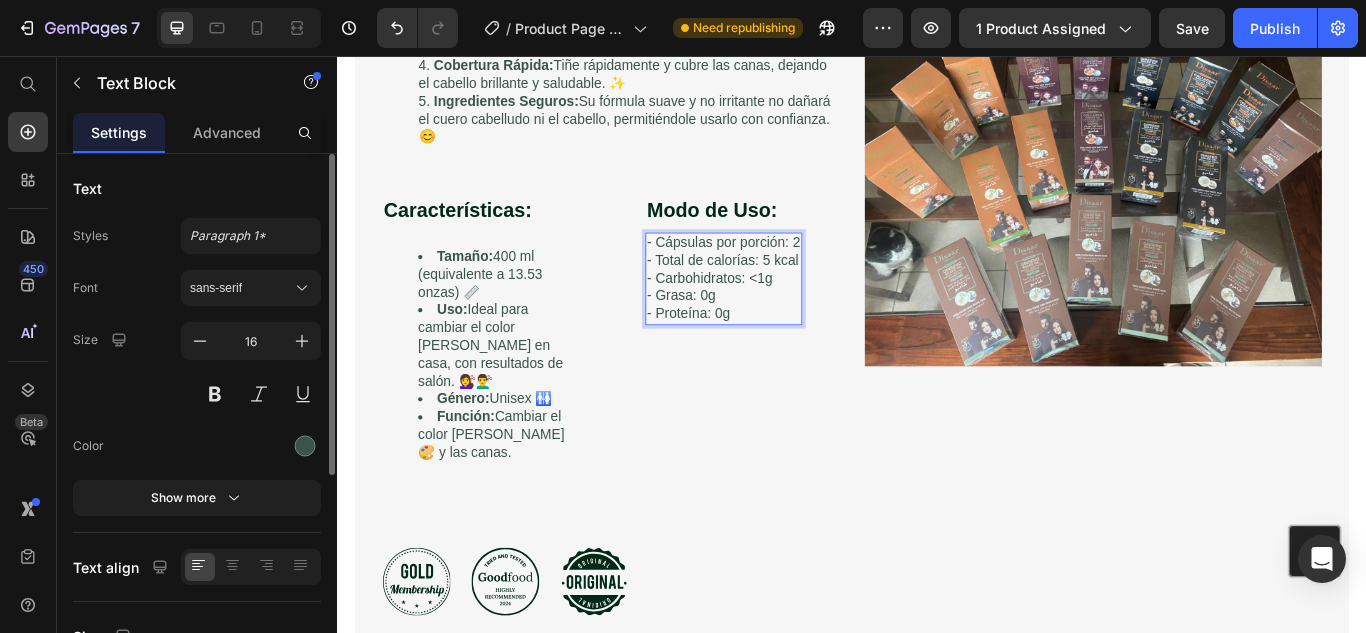 click on "- Cápsulas por porción: 2 - Total de calorías: 5 kcal - Carbohidratos: <1g - Grasa: 0g - Proteína: 0g" at bounding box center (787, 316) 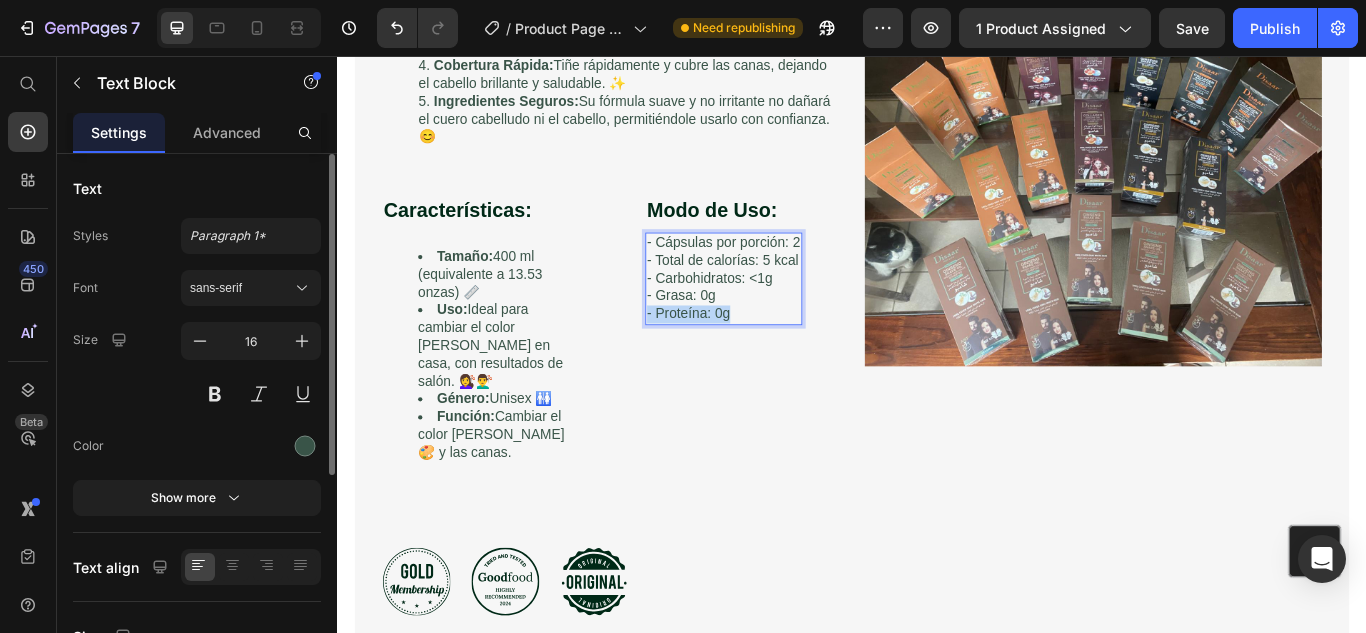 click on "- Cápsulas por porción: 2 - Total de calorías: 5 kcal - Carbohidratos: <1g - Grasa: 0g - Proteína: 0g" at bounding box center (787, 316) 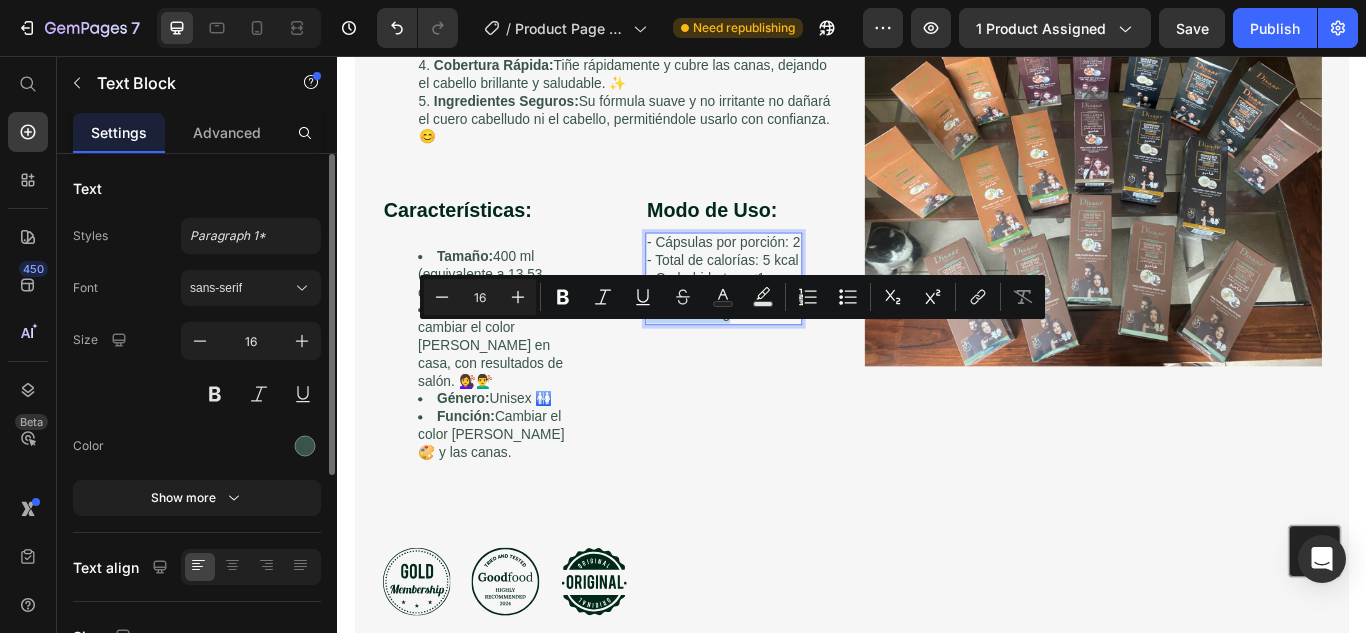 click on "- Cápsulas por porción: 2 - Total de calorías: 5 kcal - Carbohidratos: <1g - Grasa: 0g - Proteína: 0g" at bounding box center (787, 316) 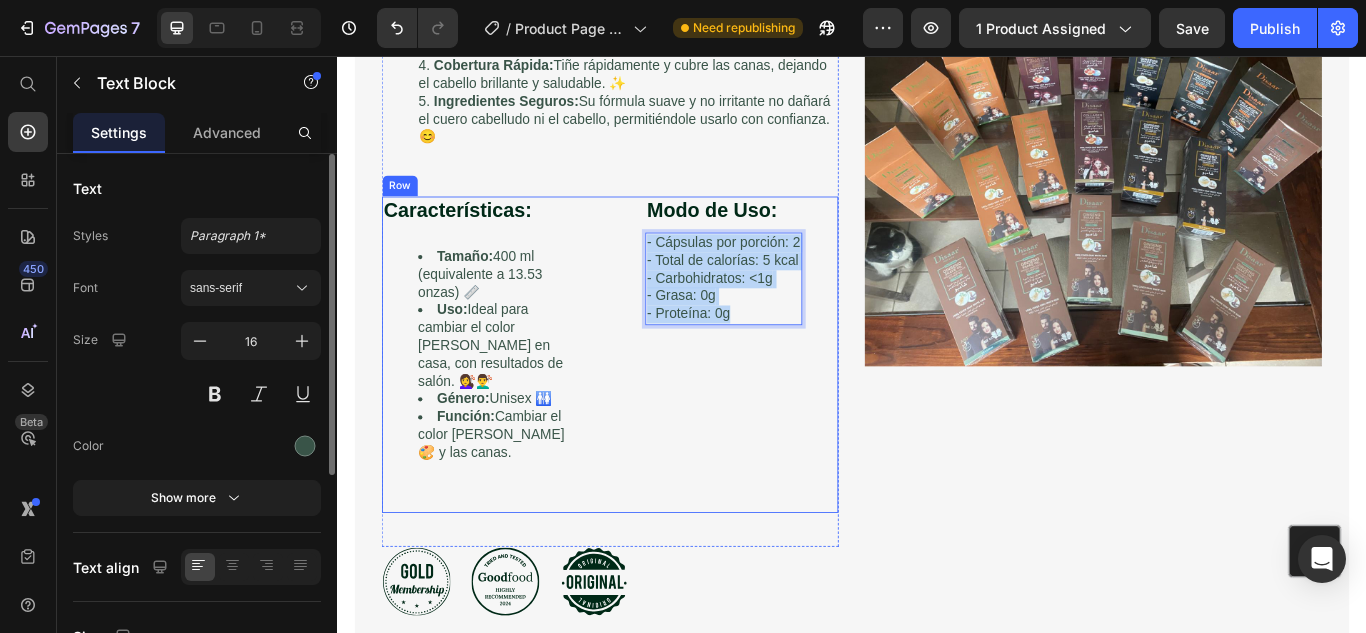 drag, startPoint x: 837, startPoint y: 369, endPoint x: 677, endPoint y: 282, distance: 182.12358 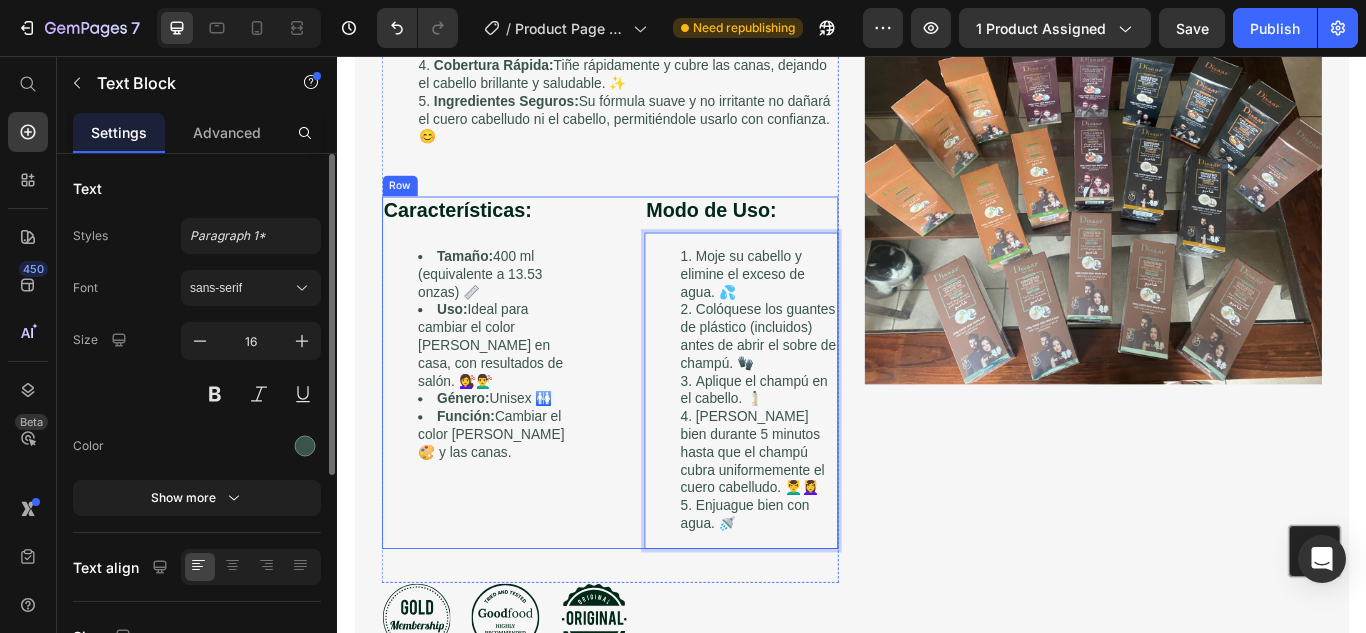 scroll, scrollTop: 18, scrollLeft: 0, axis: vertical 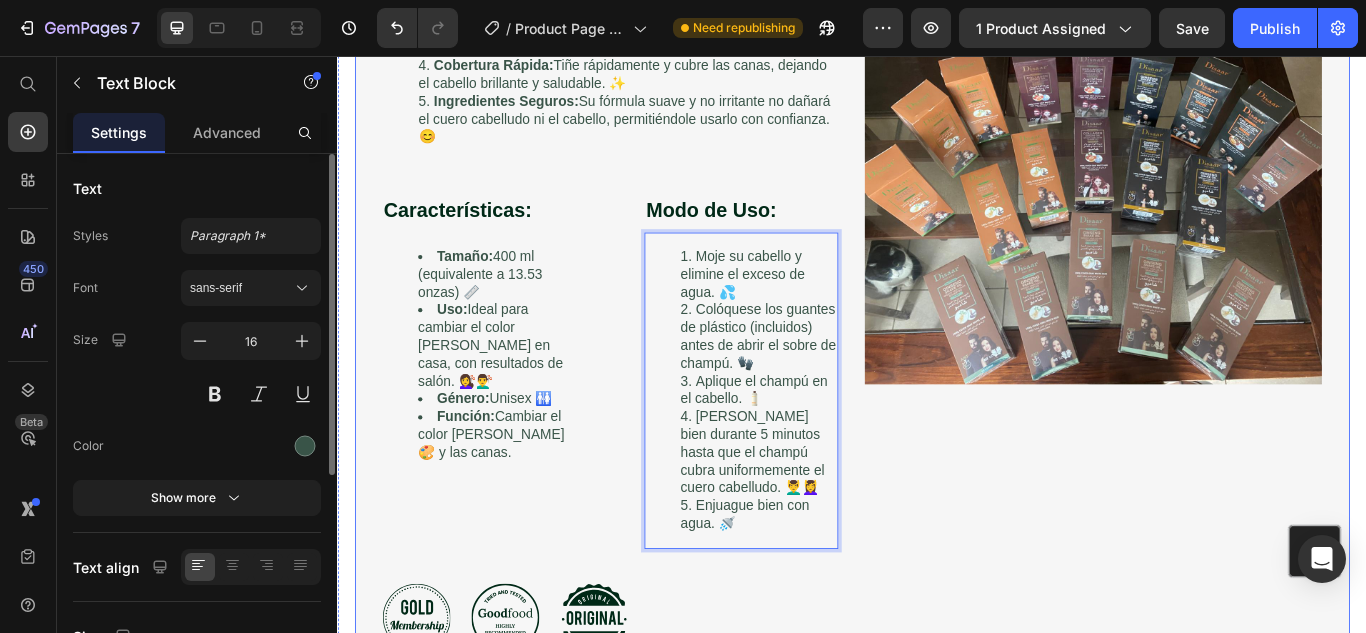click on "Image" at bounding box center (1218, 239) 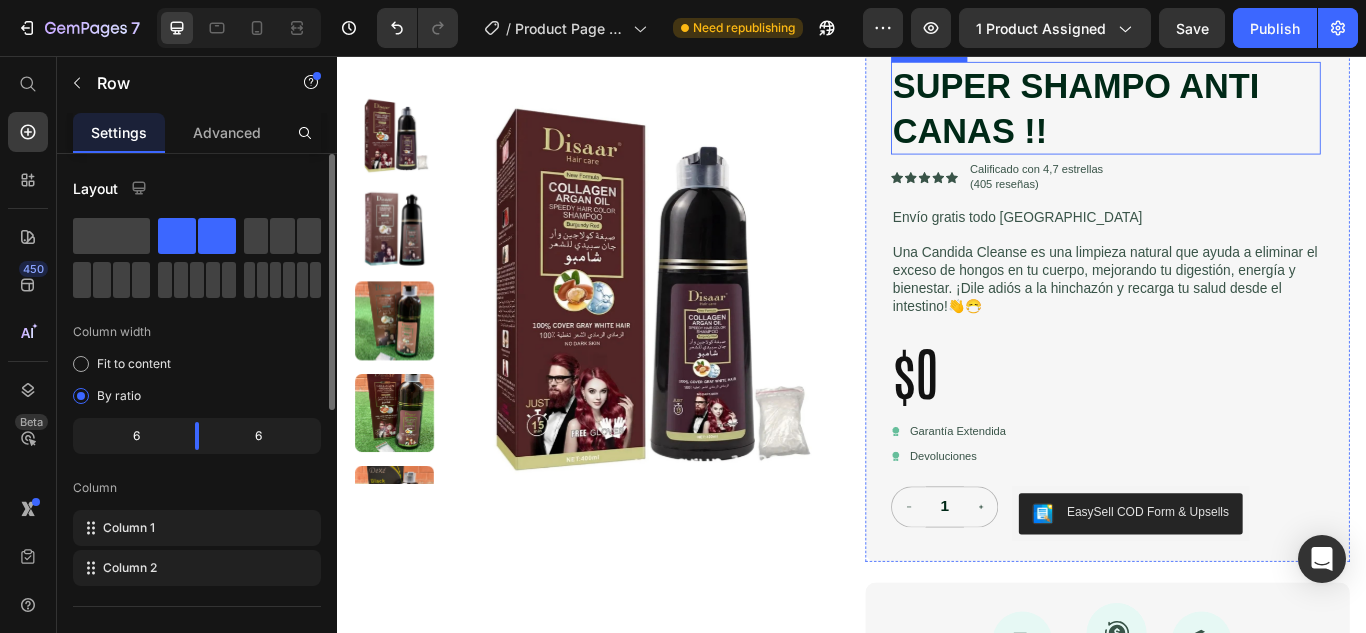 scroll, scrollTop: 200, scrollLeft: 0, axis: vertical 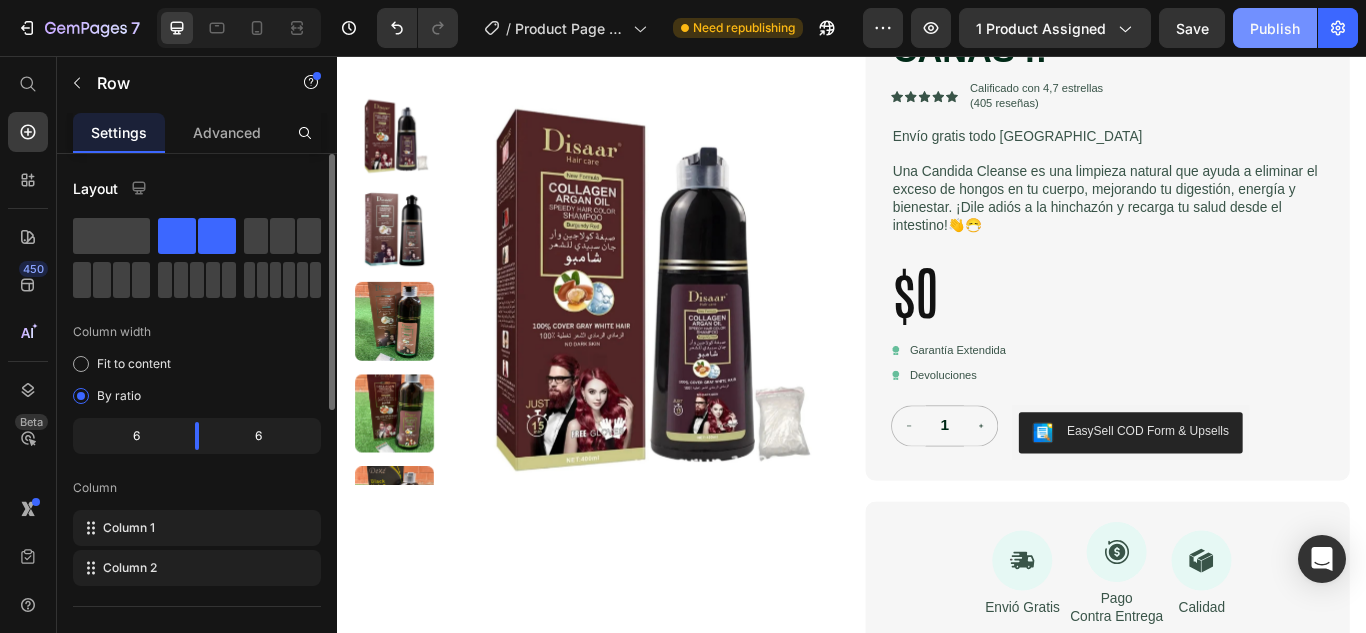 click on "Publish" at bounding box center (1275, 28) 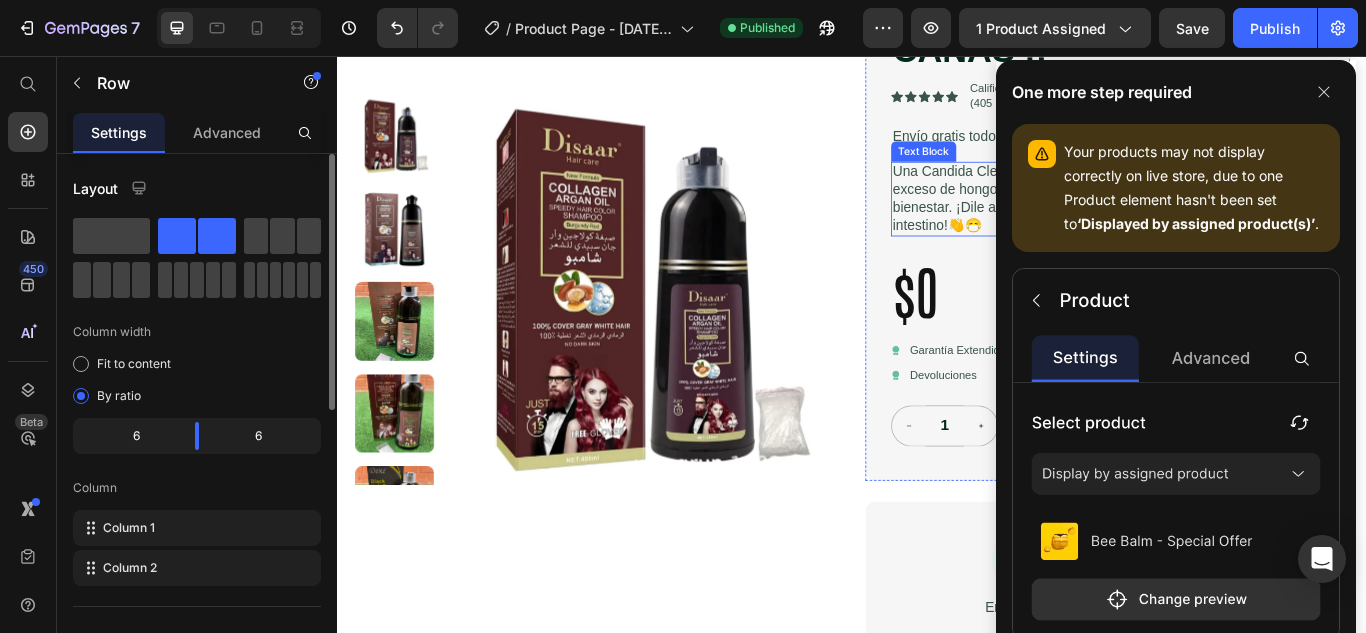 click on "Una Candida Cleanse es una limpieza natural que ayuda a eliminar el exceso de hongos en tu cuerpo, mejorando tu digestión, energía y bienestar. ¡Dile adiós a la hinchazón y recarga tu salud desde el intestino!👋😷" at bounding box center (1232, 223) 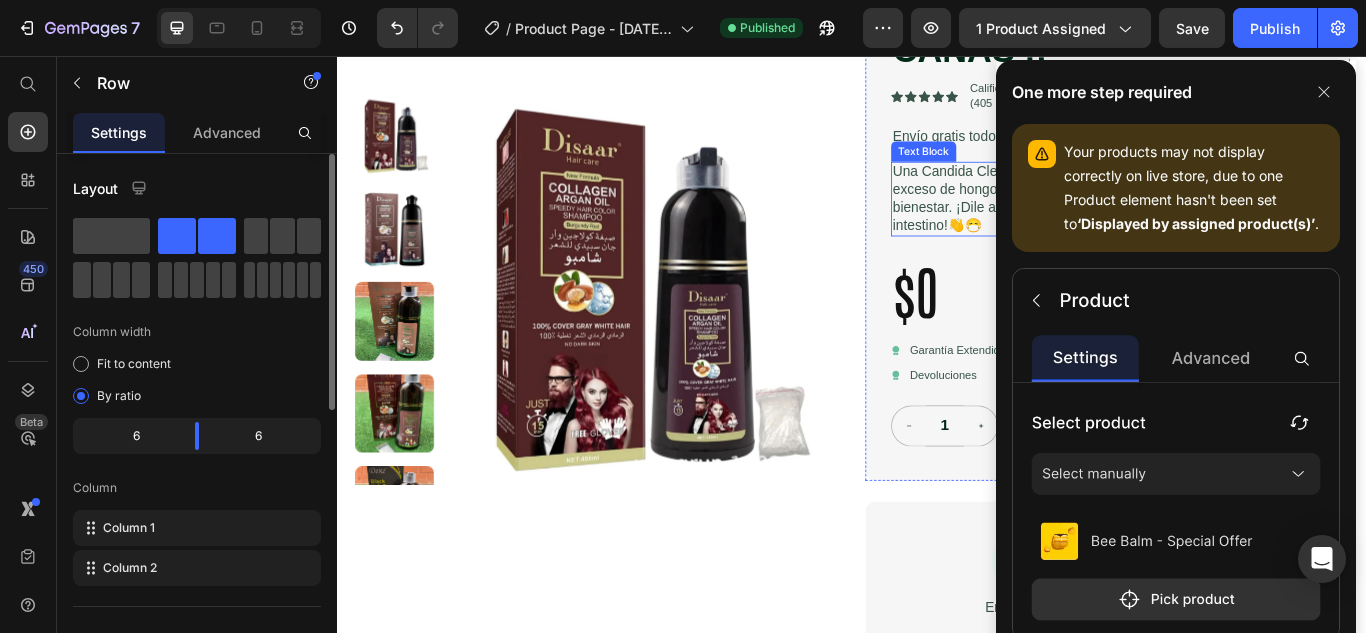 click on "Una Candida Cleanse es una limpieza natural que ayuda a eliminar el exceso de hongos en tu cuerpo, mejorando tu digestión, energía y bienestar. ¡Dile adiós a la hinchazón y recarga tu salud desde el intestino!👋😷" at bounding box center [1232, 223] 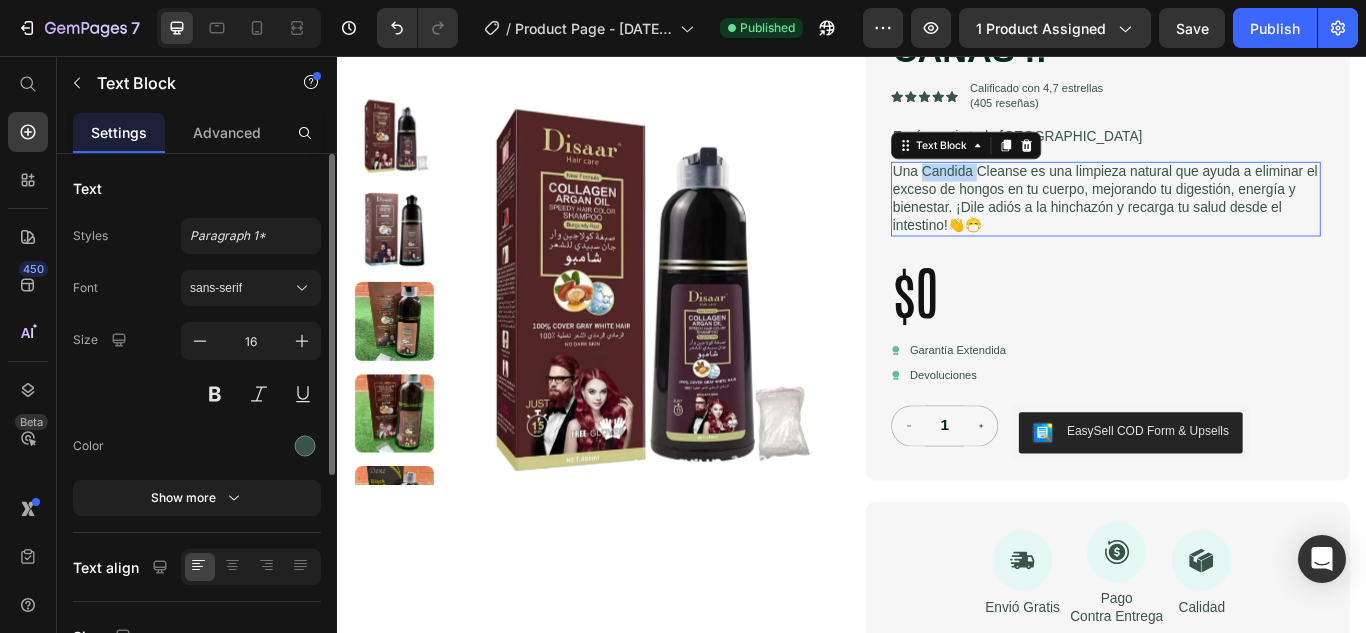 click on "Una Candida Cleanse es una limpieza natural que ayuda a eliminar el exceso de hongos en tu cuerpo, mejorando tu digestión, energía y bienestar. ¡Dile adiós a la hinchazón y recarga tu salud desde el intestino!👋😷" at bounding box center [1232, 223] 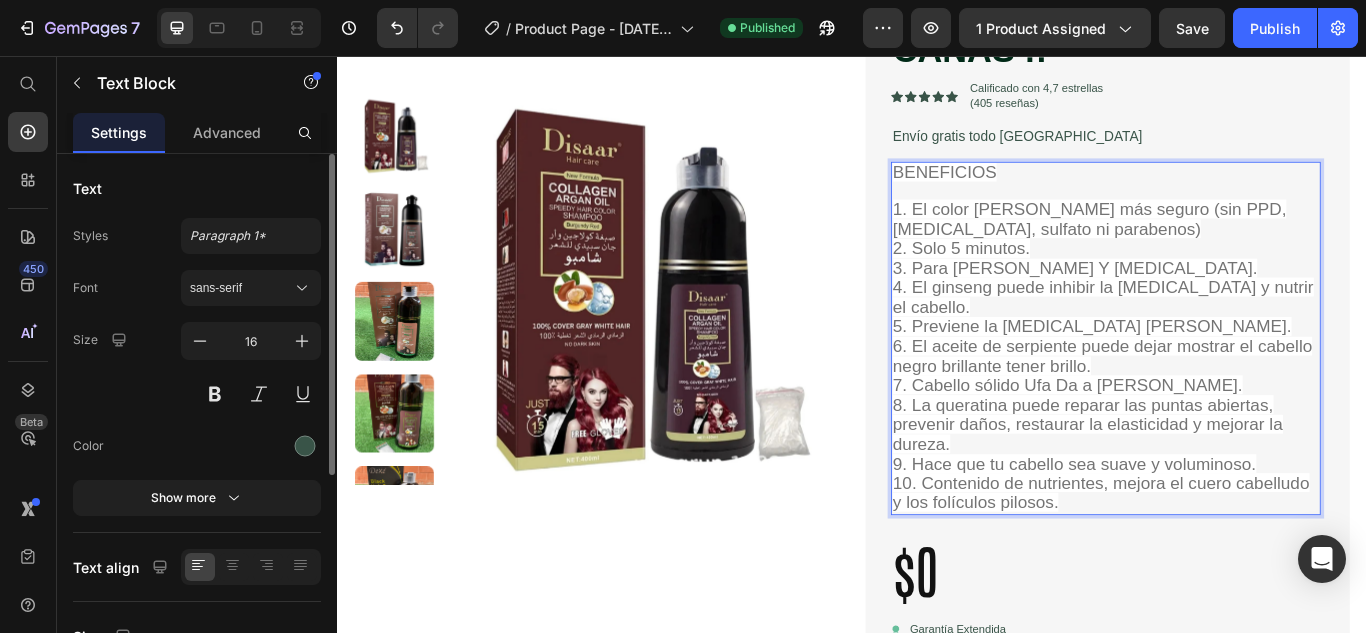 click on "BENEFICIOS 1. El color [PERSON_NAME] más seguro (sin PPD, [MEDICAL_DATA], sulfato ni parabenos) 2. Solo 5 minutos. 3. Para [PERSON_NAME] Y [MEDICAL_DATA]. 4. El ginseng puede inhibir la [MEDICAL_DATA] y nutrir el cabello. 5. Previene la [MEDICAL_DATA] [PERSON_NAME]. 6. El aceite de serpiente puede dejar mostrar el cabello negro brillante tener brillo. 7. Cabello sólido Ufa Da a [PERSON_NAME]. 8. La queratina puede reparar las puntas abiertas, prevenir daños, restaurar la elasticidad y mejorar la dureza. 9. Hace que tu cabello sea suave y voluminoso. 10. Contenido de nutrientes, mejora el cuero cabelludo y los folículos pilosos." at bounding box center (1232, 386) 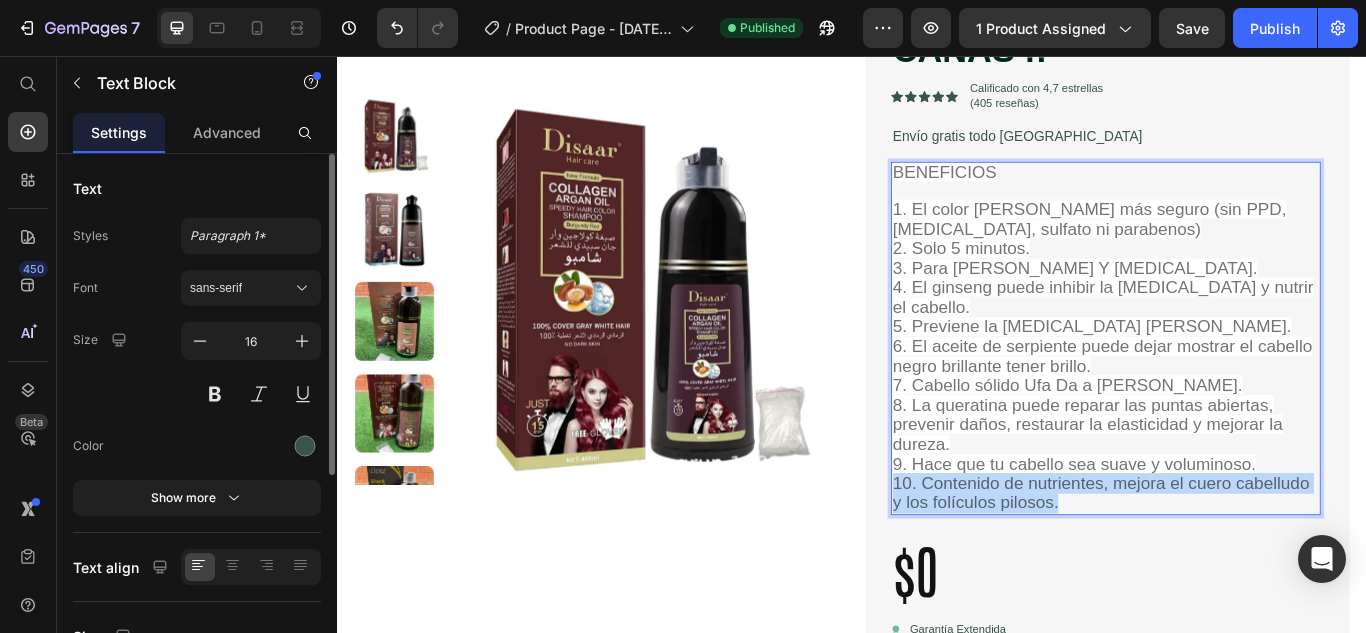 click on "BENEFICIOS 1. El color [PERSON_NAME] más seguro (sin PPD, [MEDICAL_DATA], sulfato ni parabenos) 2. Solo 5 minutos. 3. Para [PERSON_NAME] Y [MEDICAL_DATA]. 4. El ginseng puede inhibir la [MEDICAL_DATA] y nutrir el cabello. 5. Previene la [MEDICAL_DATA] [PERSON_NAME]. 6. El aceite de serpiente puede dejar mostrar el cabello negro brillante tener brillo. 7. Cabello sólido Ufa Da a [PERSON_NAME]. 8. La queratina puede reparar las puntas abiertas, prevenir daños, restaurar la elasticidad y mejorar la dureza. 9. Hace que tu cabello sea suave y voluminoso. 10. Contenido de nutrientes, mejora el cuero cabelludo y los folículos pilosos." at bounding box center [1232, 386] 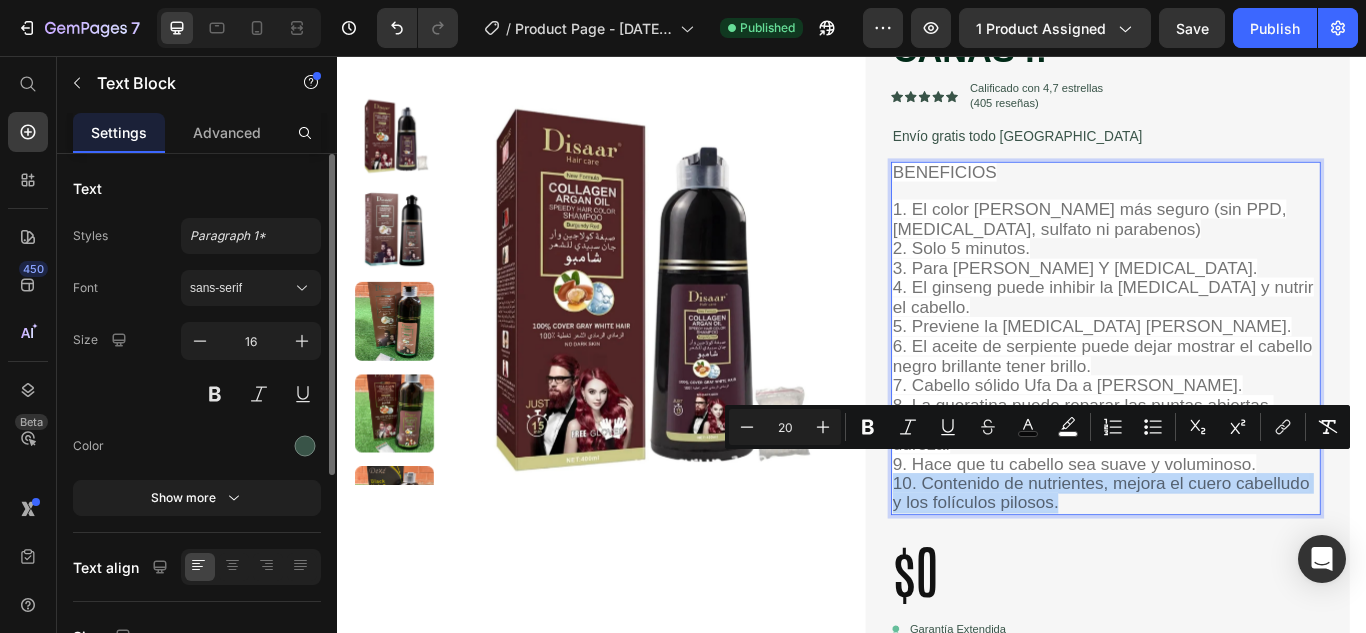 click on "BENEFICIOS 1. El color [PERSON_NAME] más seguro (sin PPD, [MEDICAL_DATA], sulfato ni parabenos) 2. Solo 5 minutos. 3. Para [PERSON_NAME] Y [MEDICAL_DATA]. 4. El ginseng puede inhibir la [MEDICAL_DATA] y nutrir el cabello. 5. Previene la [MEDICAL_DATA] [PERSON_NAME]. 6. El aceite de serpiente puede dejar mostrar el cabello negro brillante tener brillo. 7. Cabello sólido Ufa Da a [PERSON_NAME]. 8. La queratina puede reparar las puntas abiertas, prevenir daños, restaurar la elasticidad y mejorar la dureza. 9. Hace que tu cabello sea suave y voluminoso. 10. Contenido de nutrientes, mejora el cuero cabelludo y los folículos pilosos." at bounding box center (1232, 386) 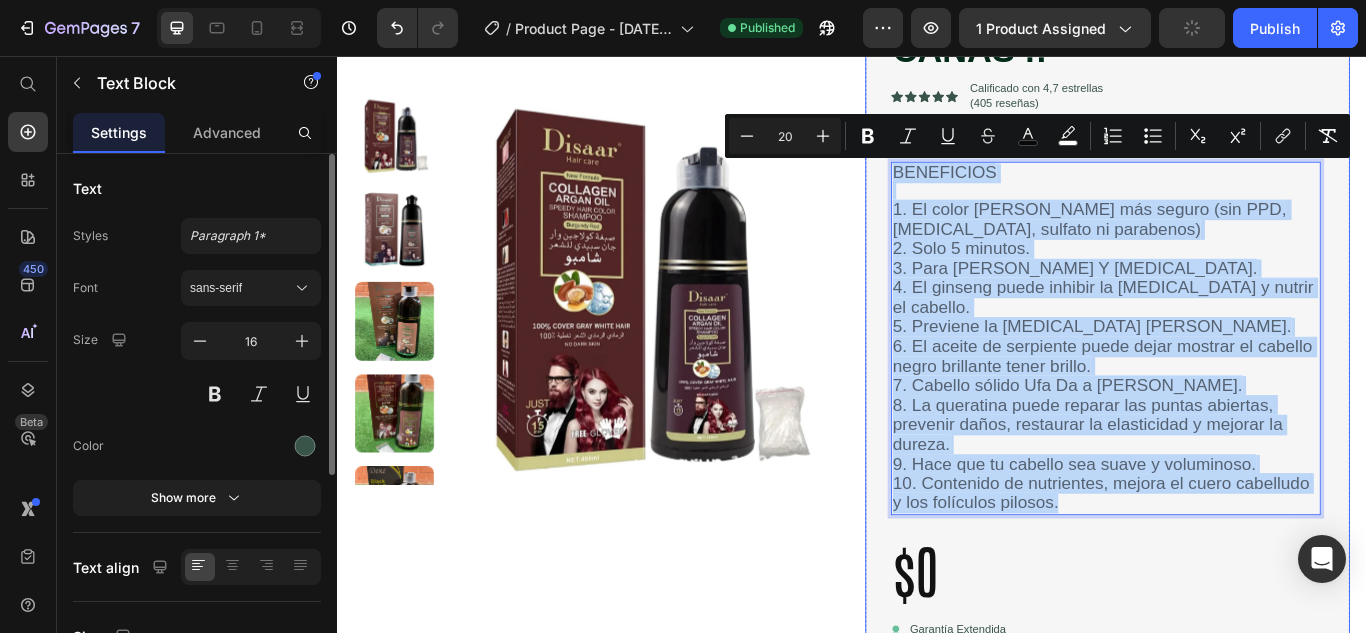 drag, startPoint x: 1222, startPoint y: 555, endPoint x: 956, endPoint y: 192, distance: 450.02777 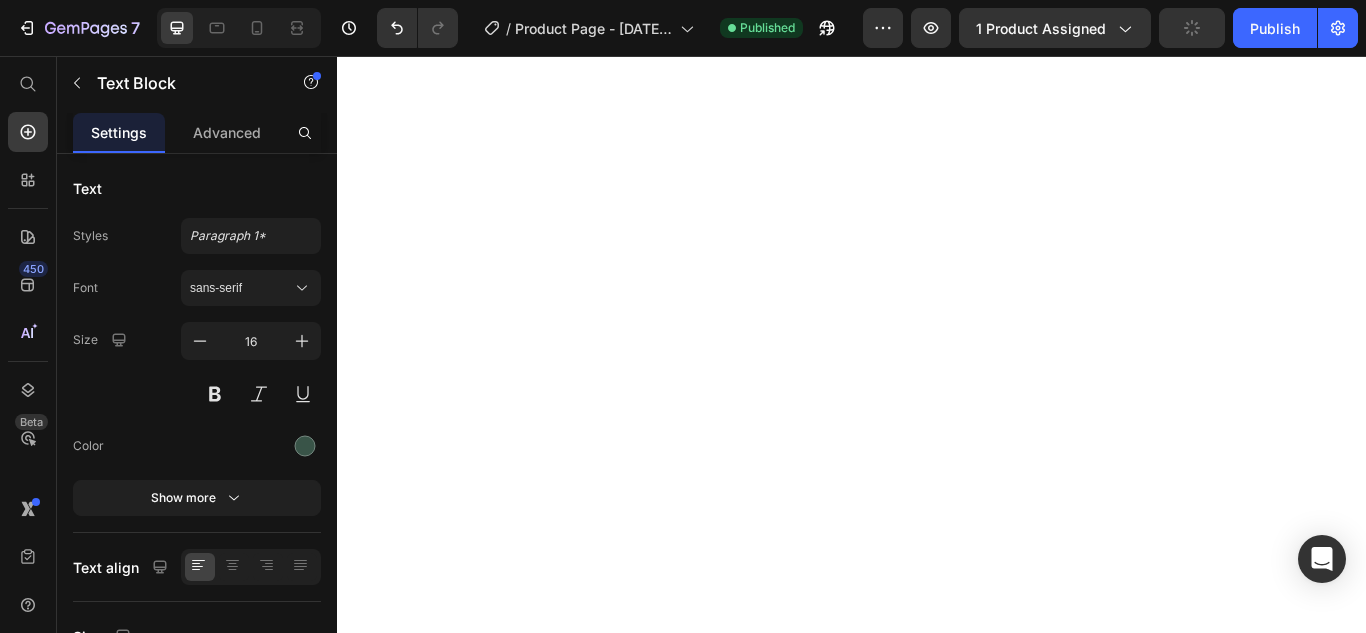 scroll, scrollTop: 0, scrollLeft: 0, axis: both 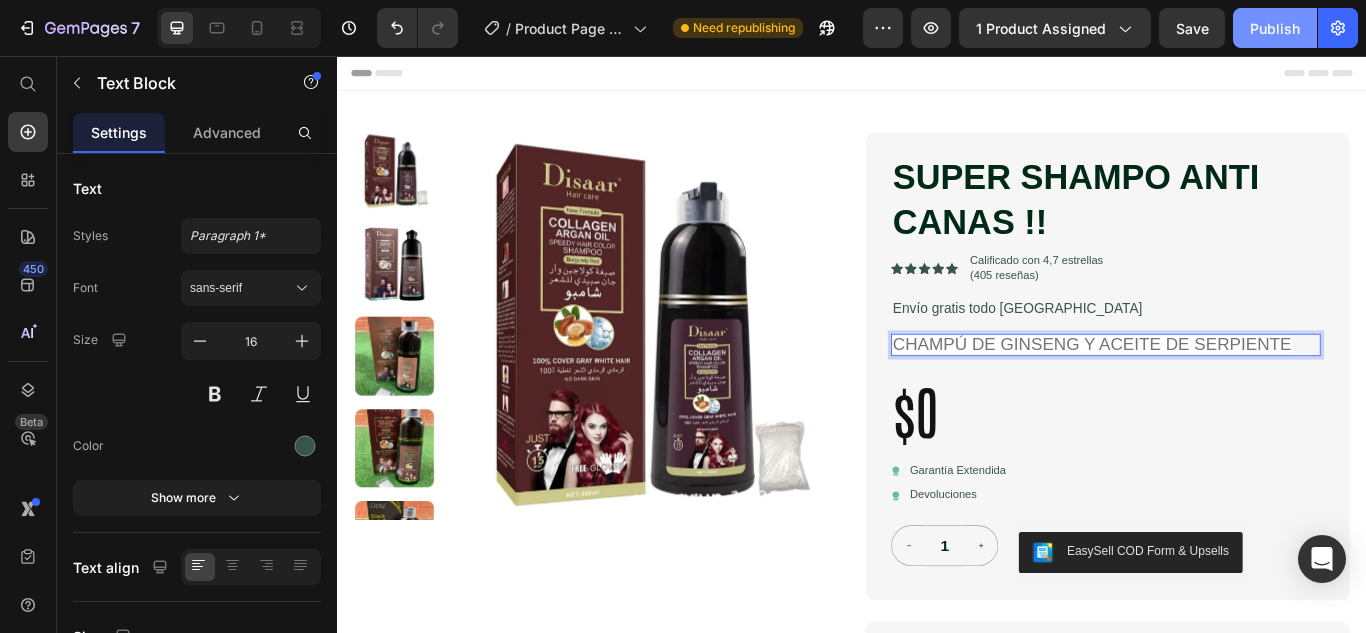 click on "Publish" at bounding box center (1275, 28) 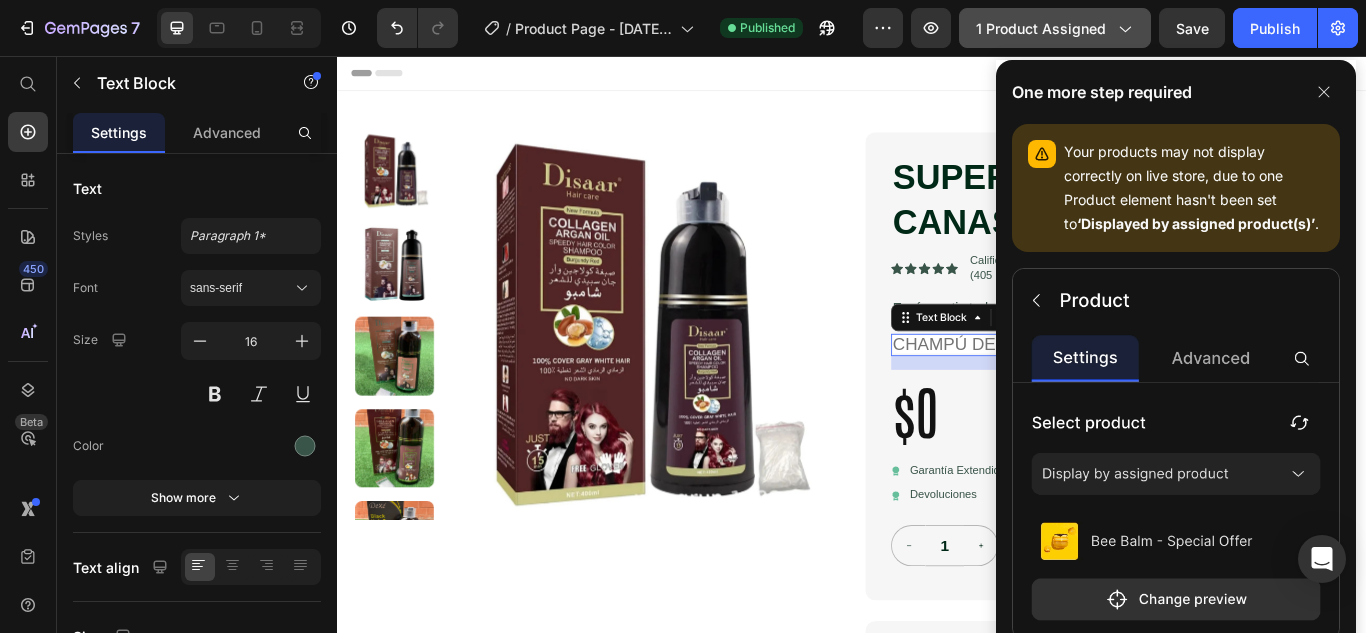 click on "1 product assigned" 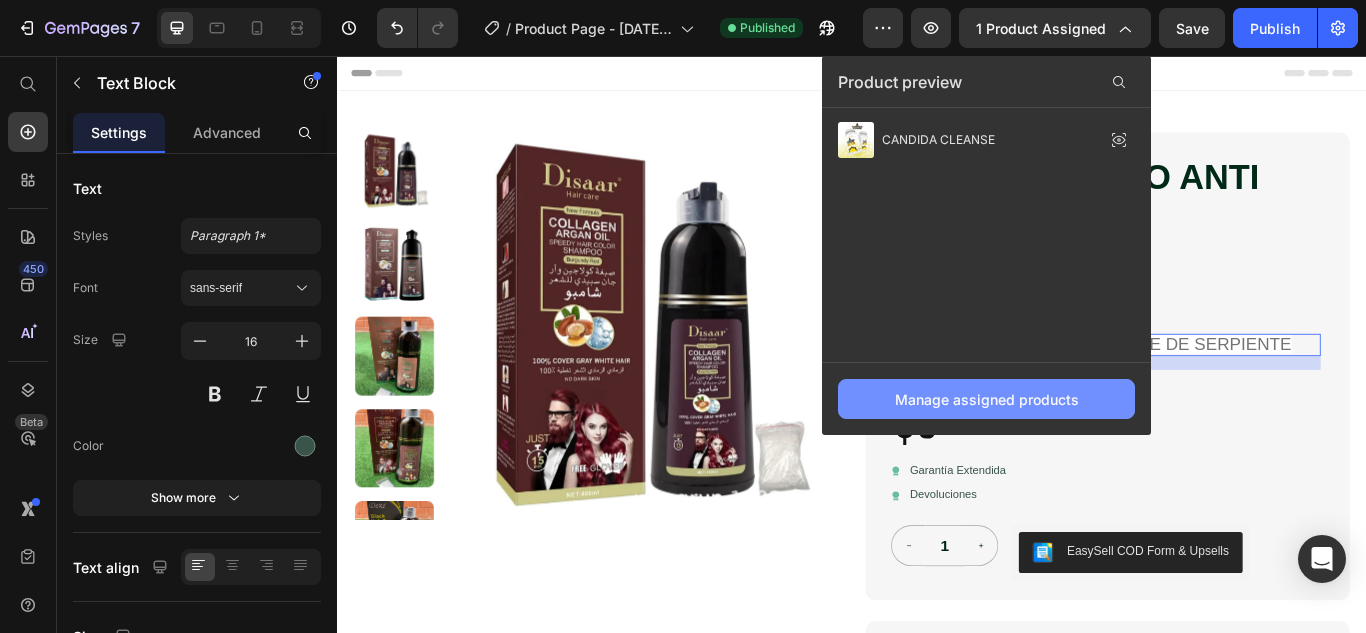 click on "Manage assigned products" at bounding box center (987, 399) 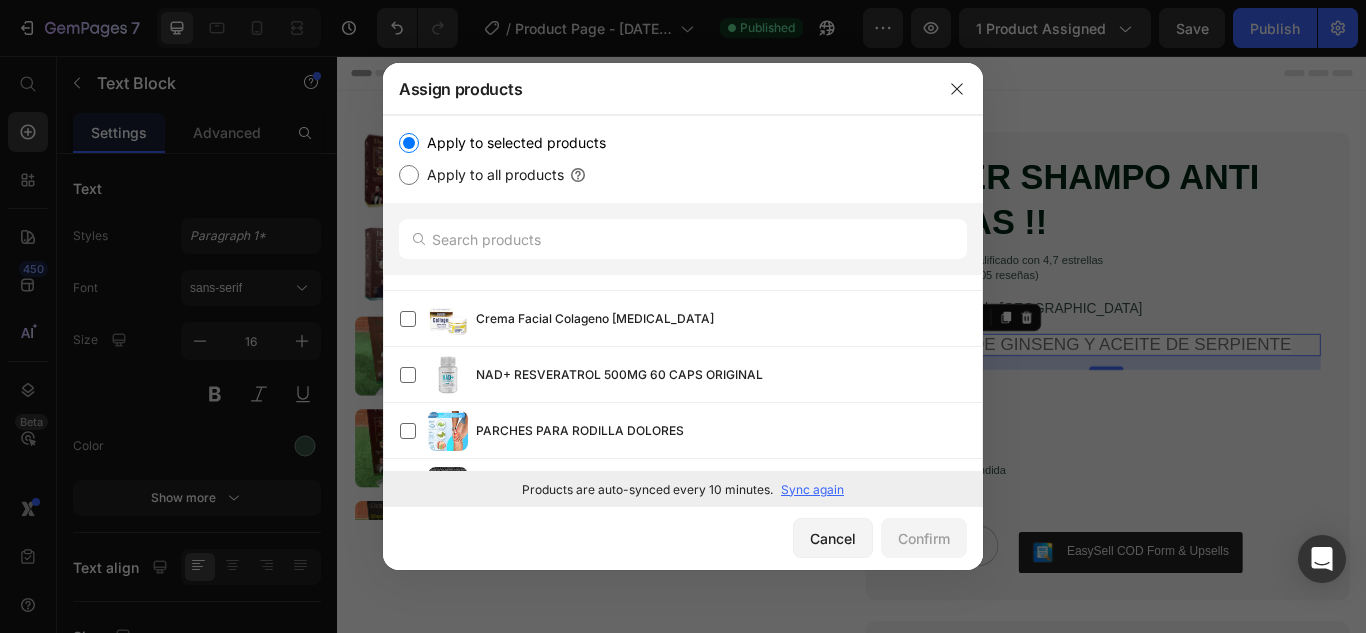 scroll, scrollTop: 253, scrollLeft: 0, axis: vertical 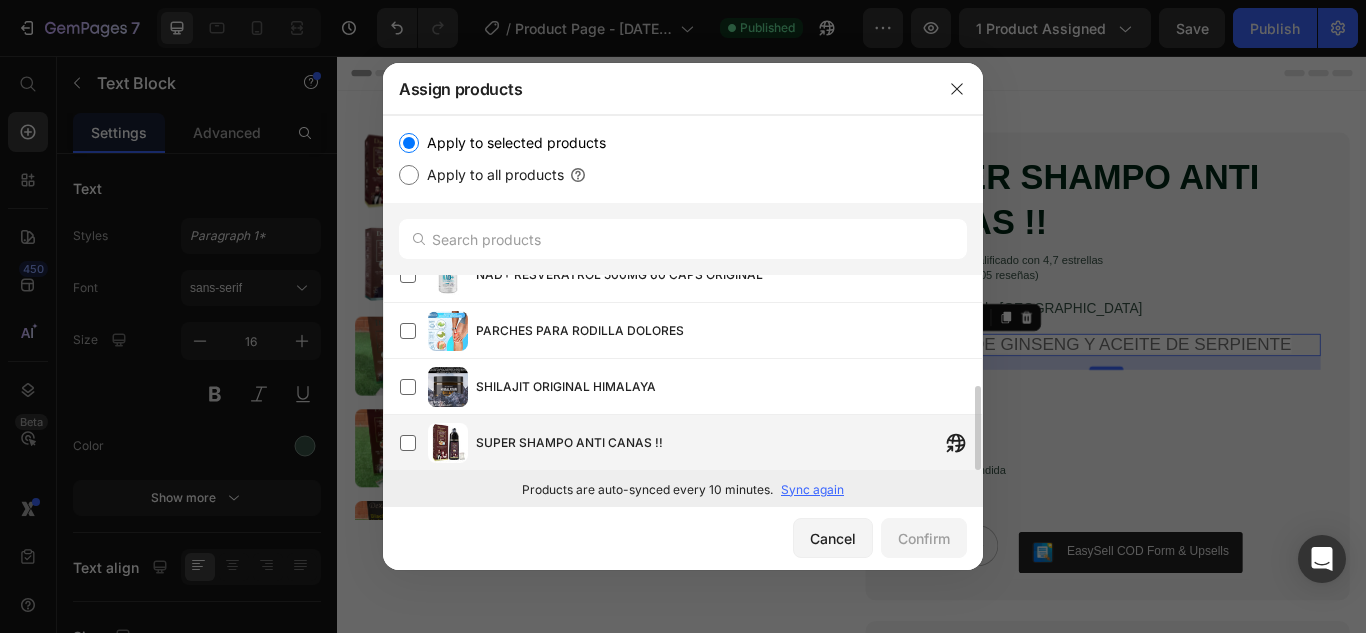 click on "SUPER SHAMPO ANTI CANAS !!" 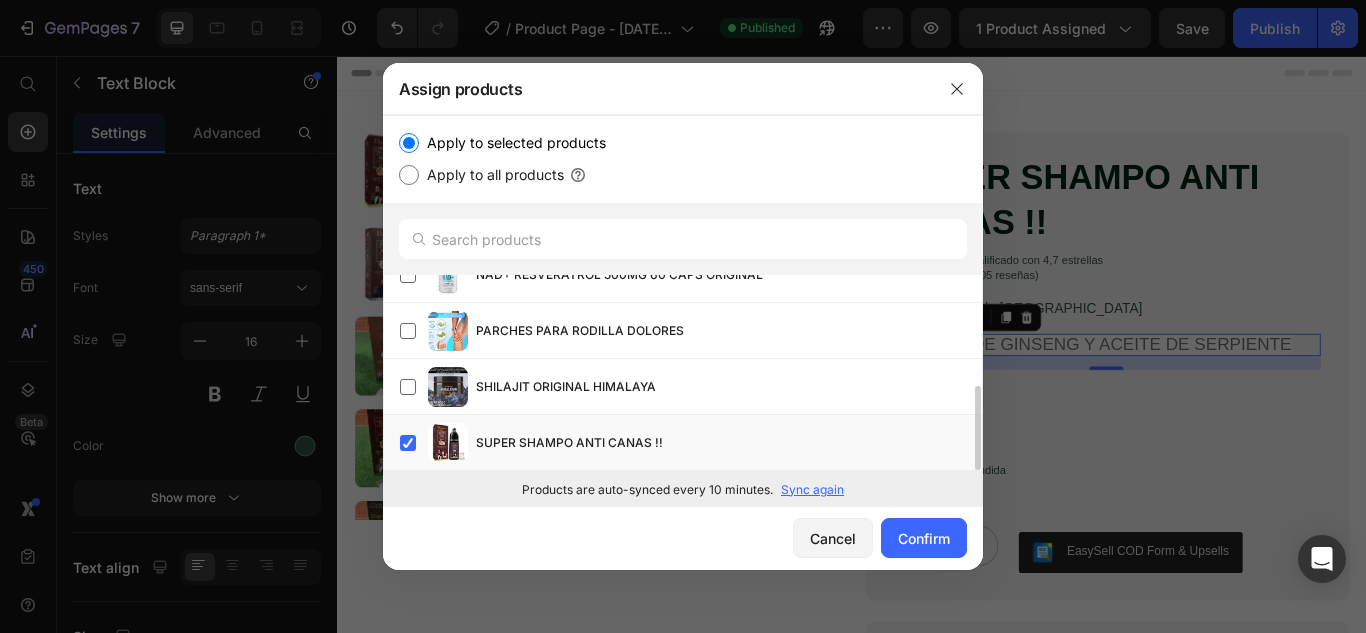 scroll, scrollTop: 0, scrollLeft: 0, axis: both 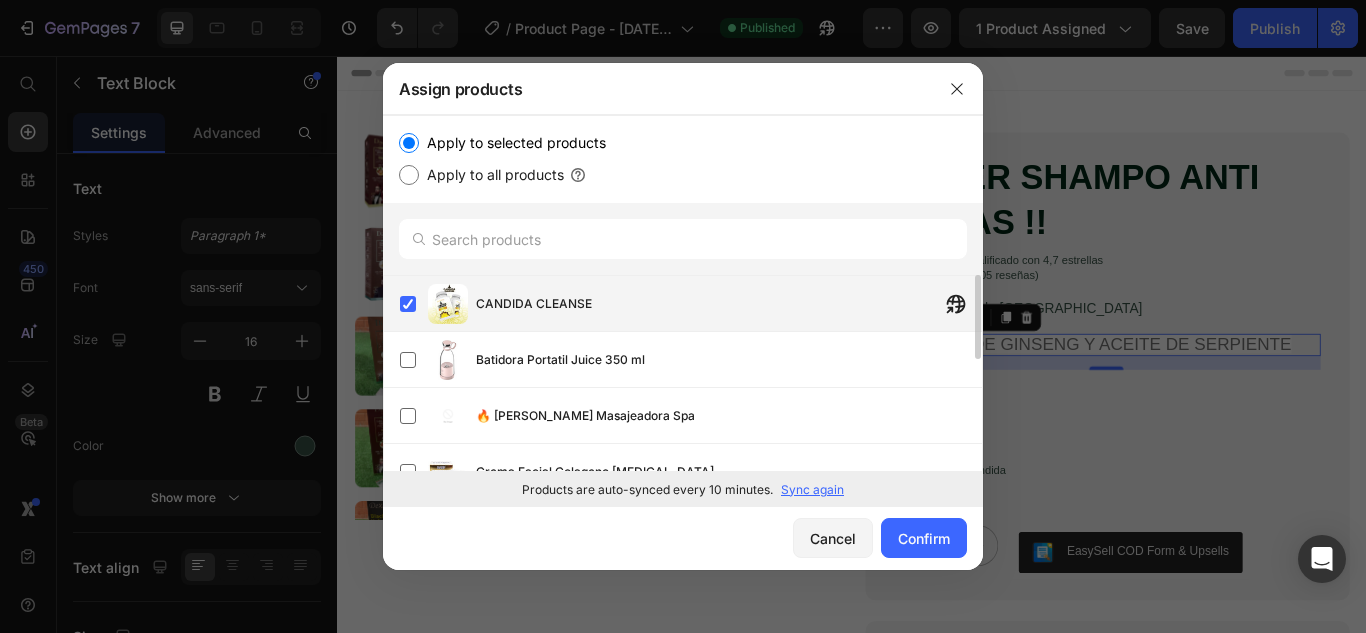 click on "CANDIDA CLEANSE" at bounding box center [729, 304] 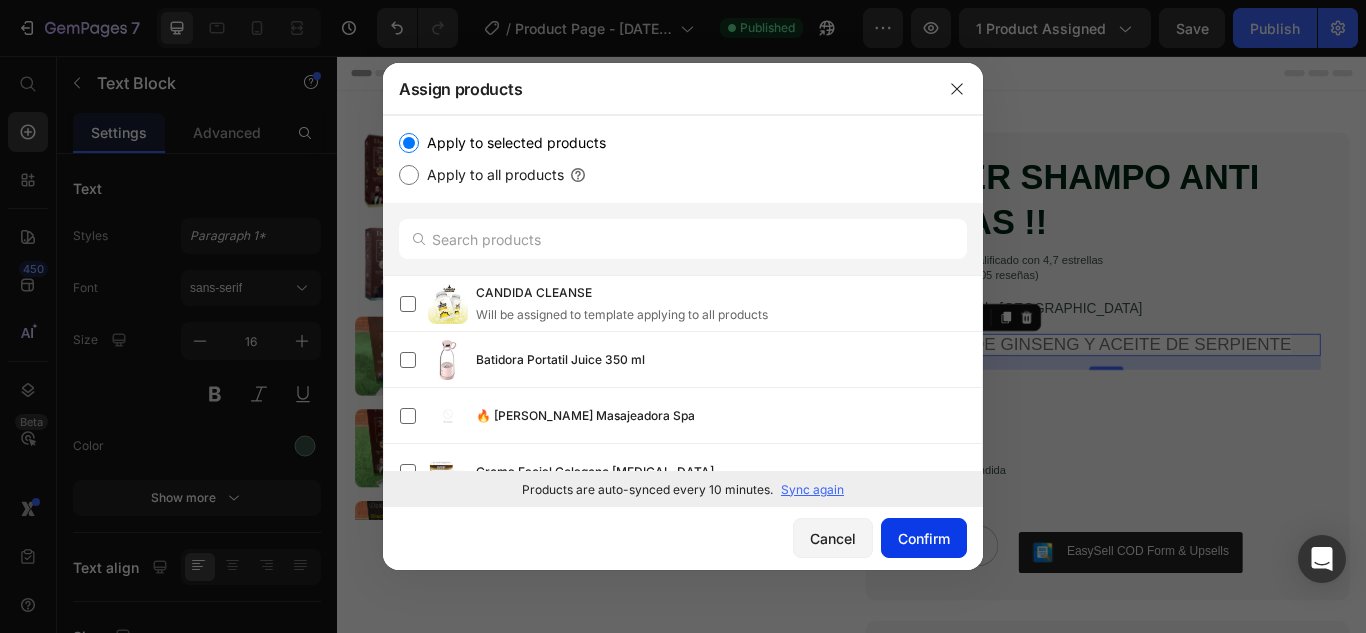click on "Confirm" at bounding box center (924, 538) 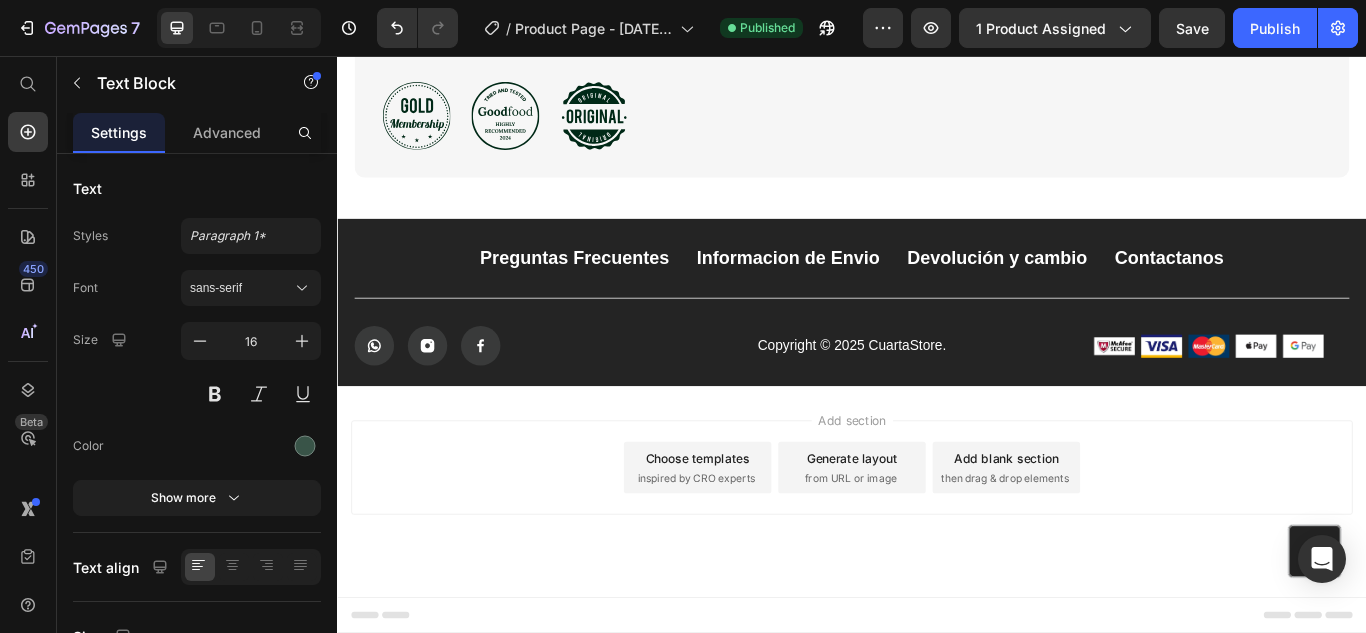 scroll, scrollTop: 3545, scrollLeft: 0, axis: vertical 